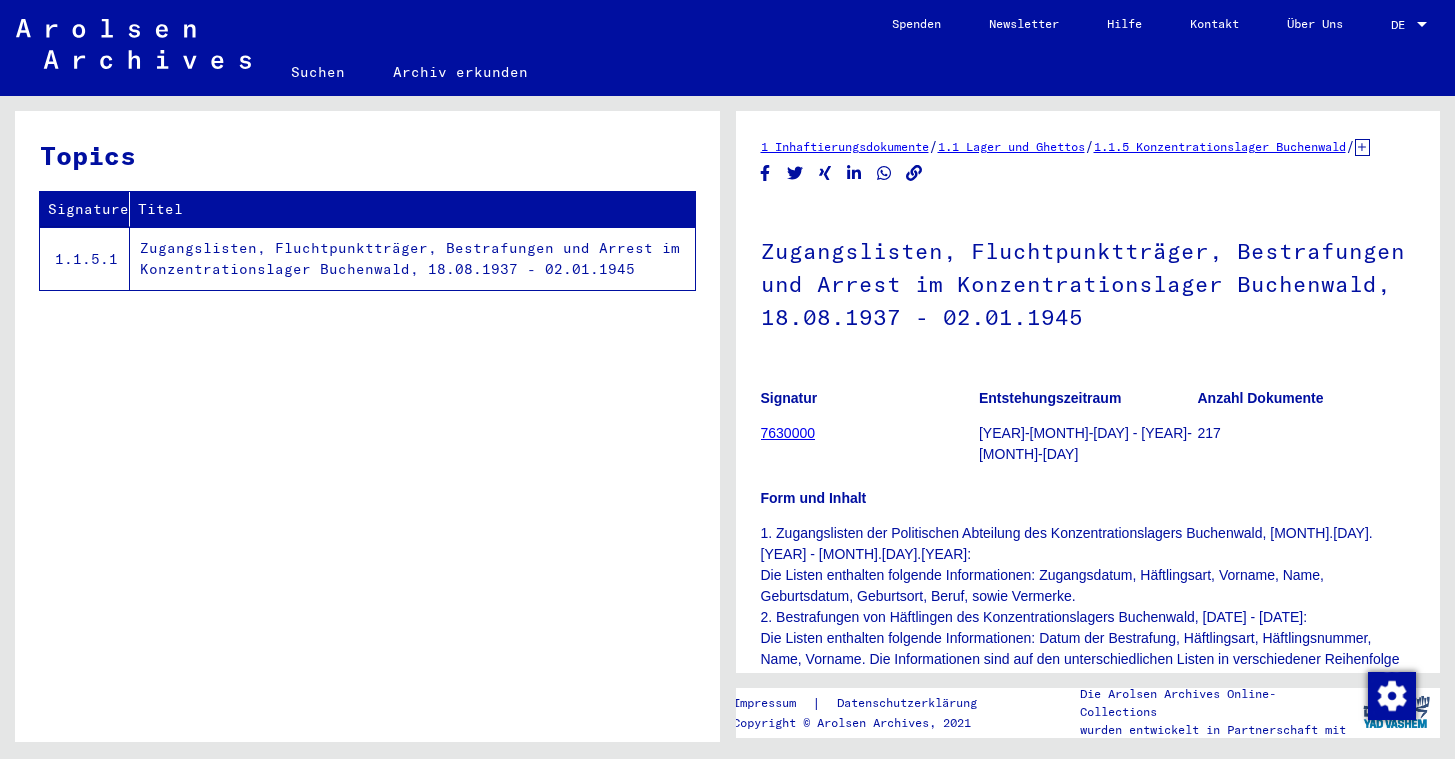 scroll, scrollTop: 0, scrollLeft: 0, axis: both 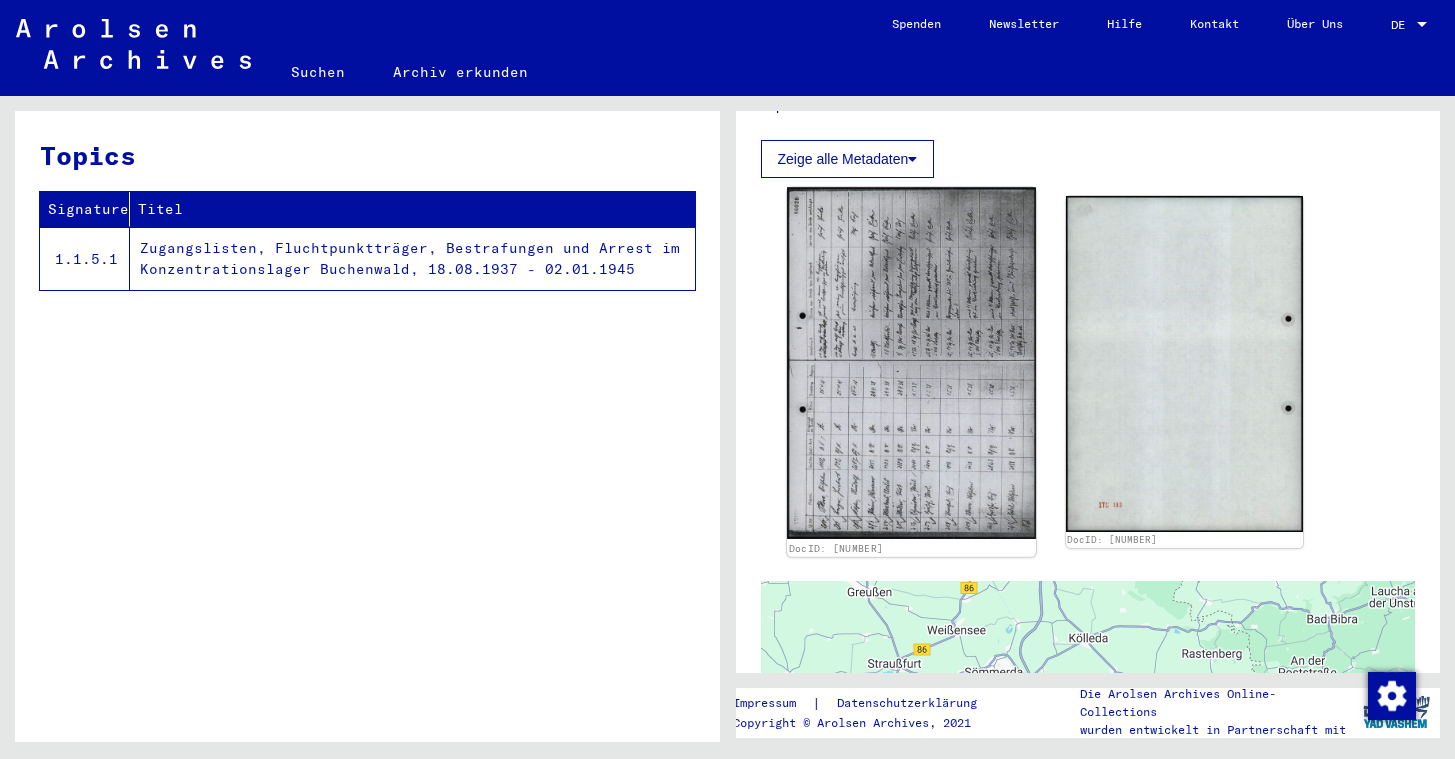 click 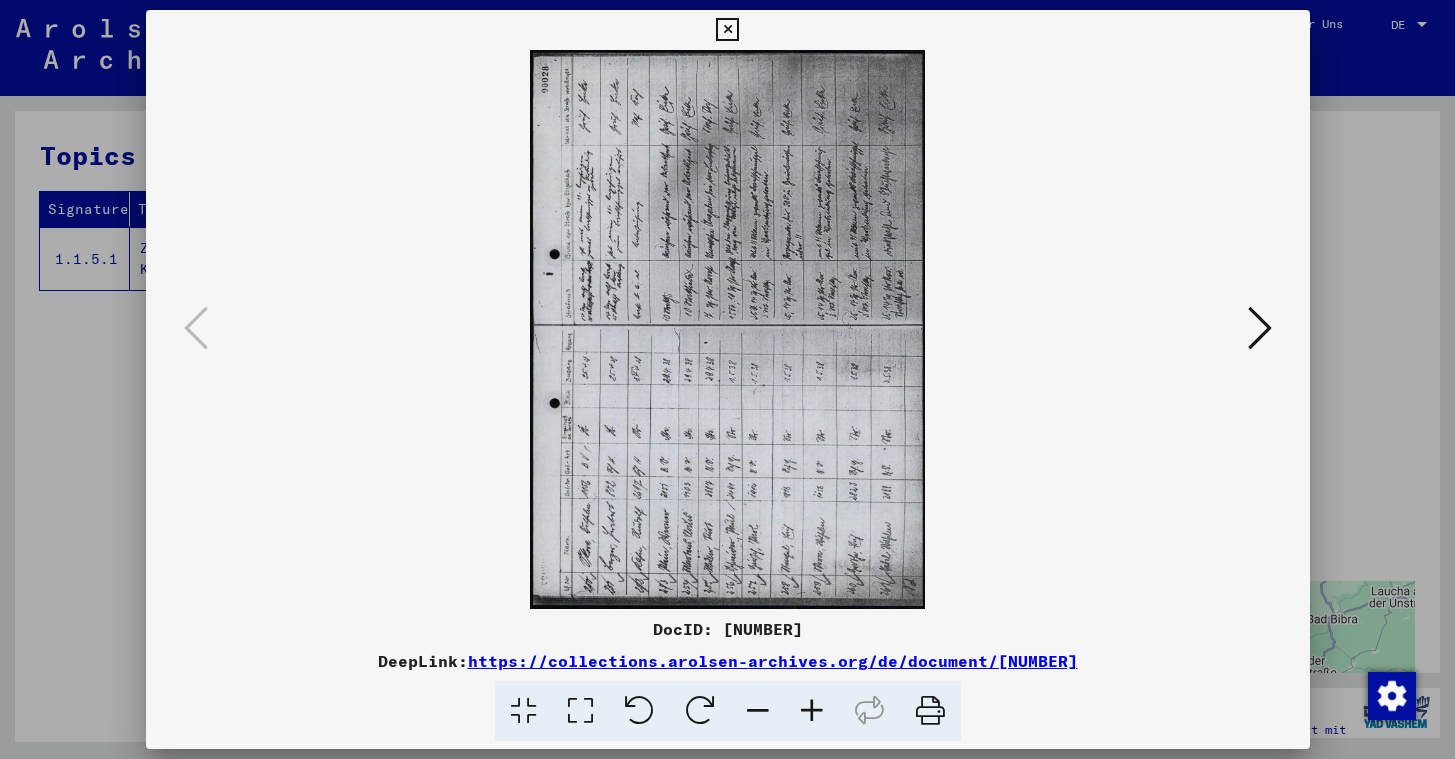 scroll, scrollTop: 0, scrollLeft: 0, axis: both 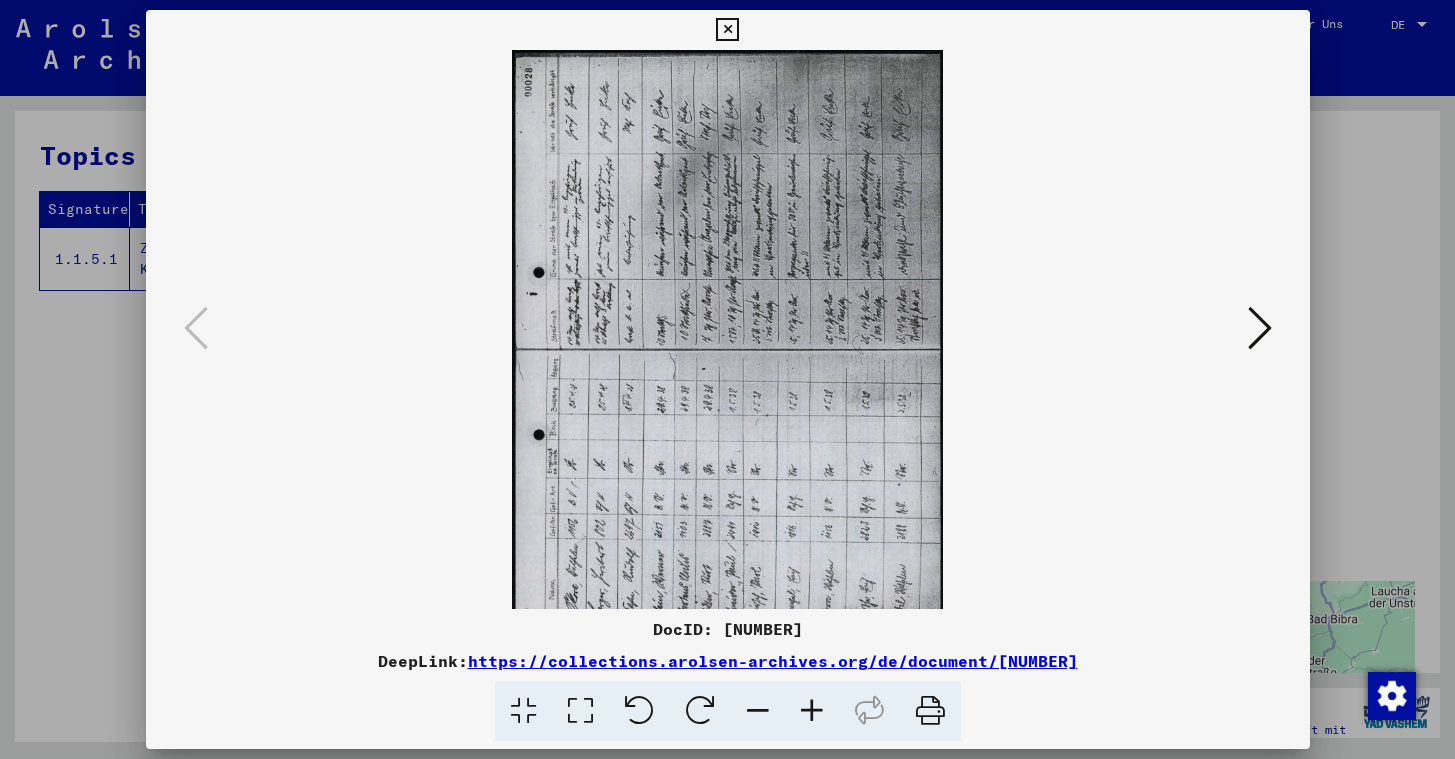 click at bounding box center (812, 711) 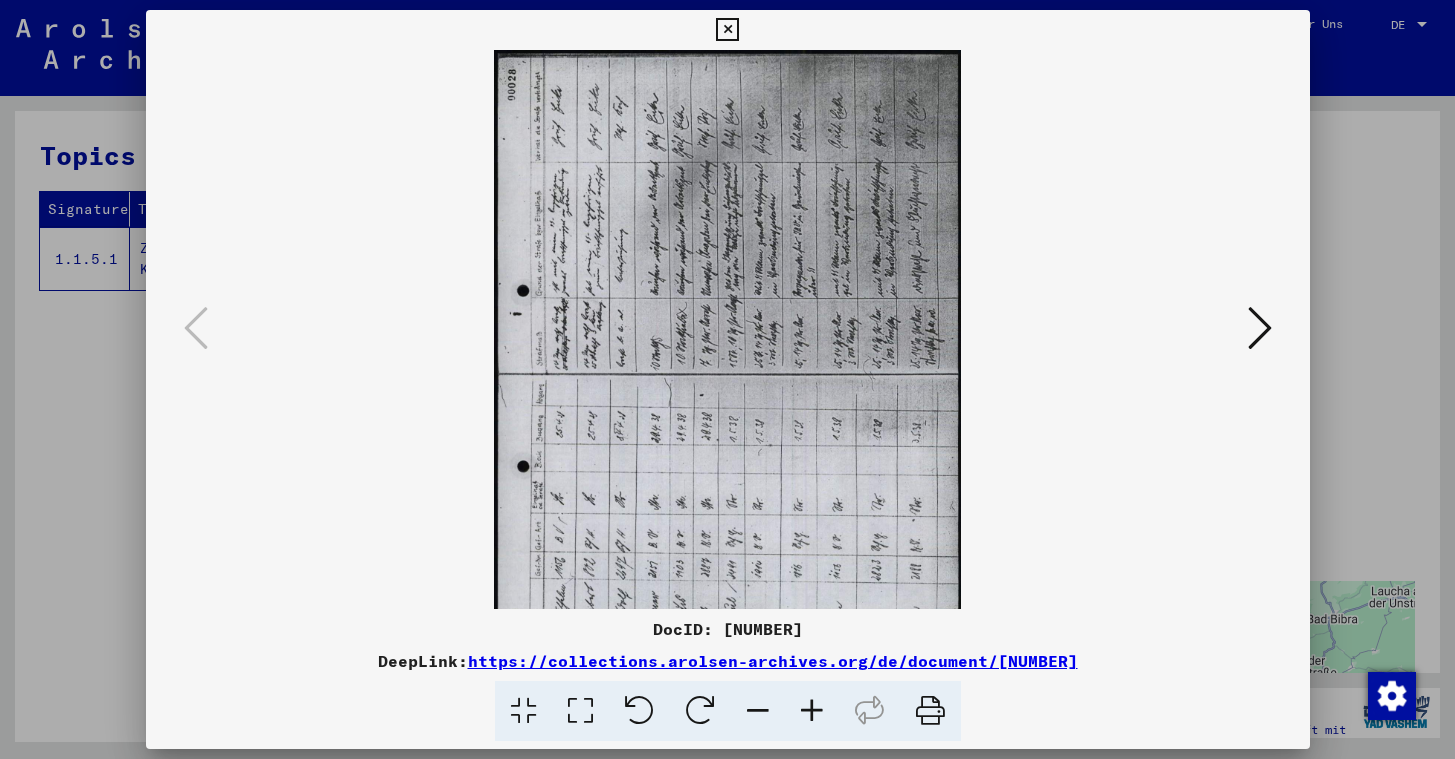 click at bounding box center (812, 711) 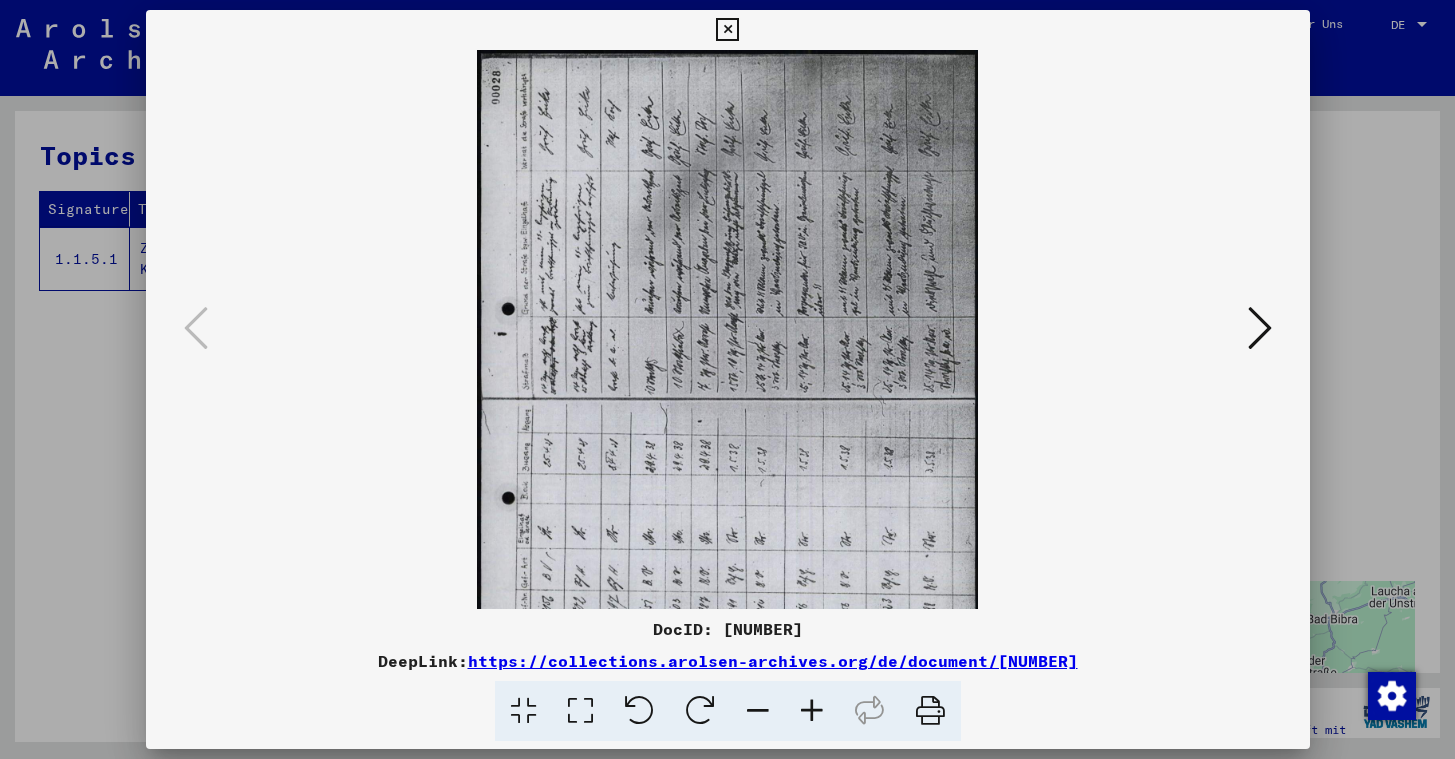 click at bounding box center (812, 711) 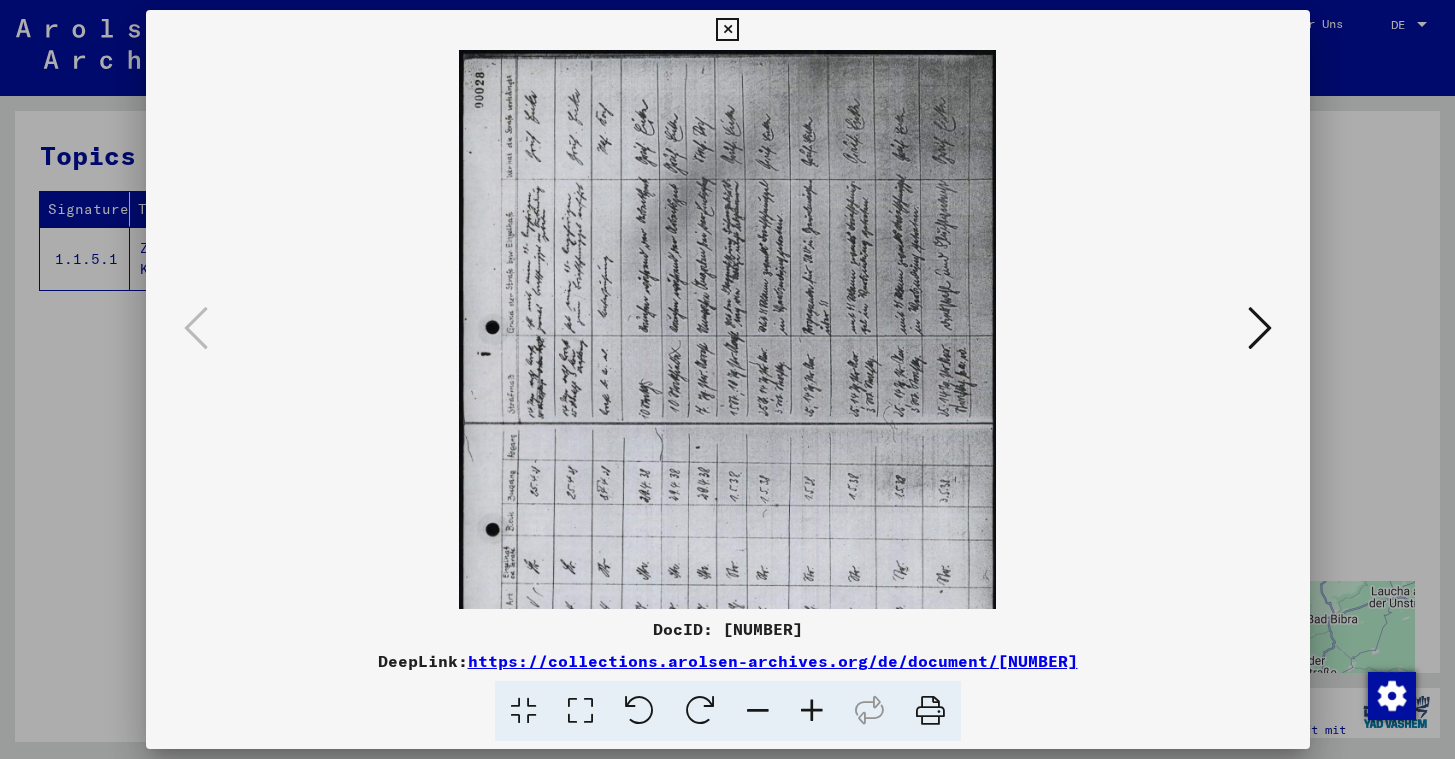 click at bounding box center [812, 711] 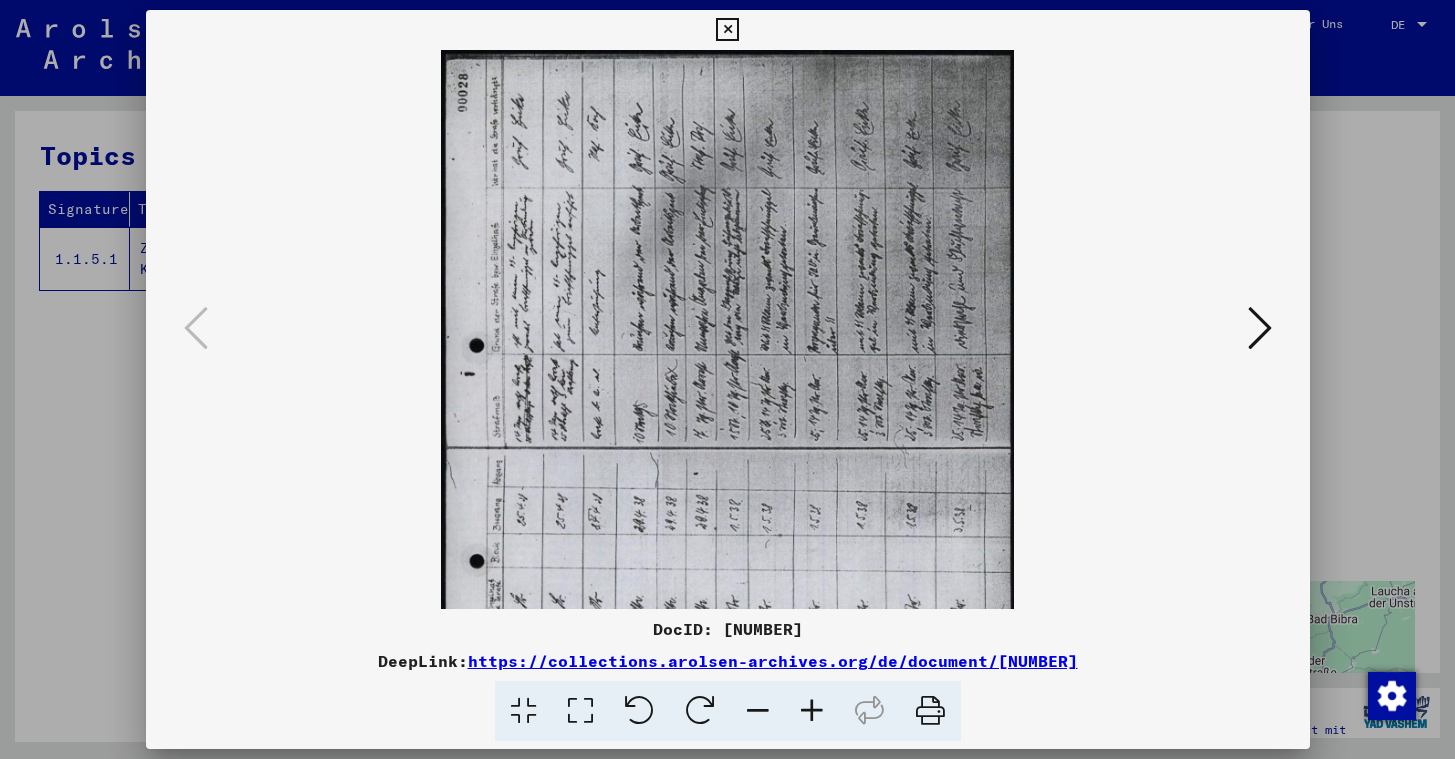 click at bounding box center (812, 711) 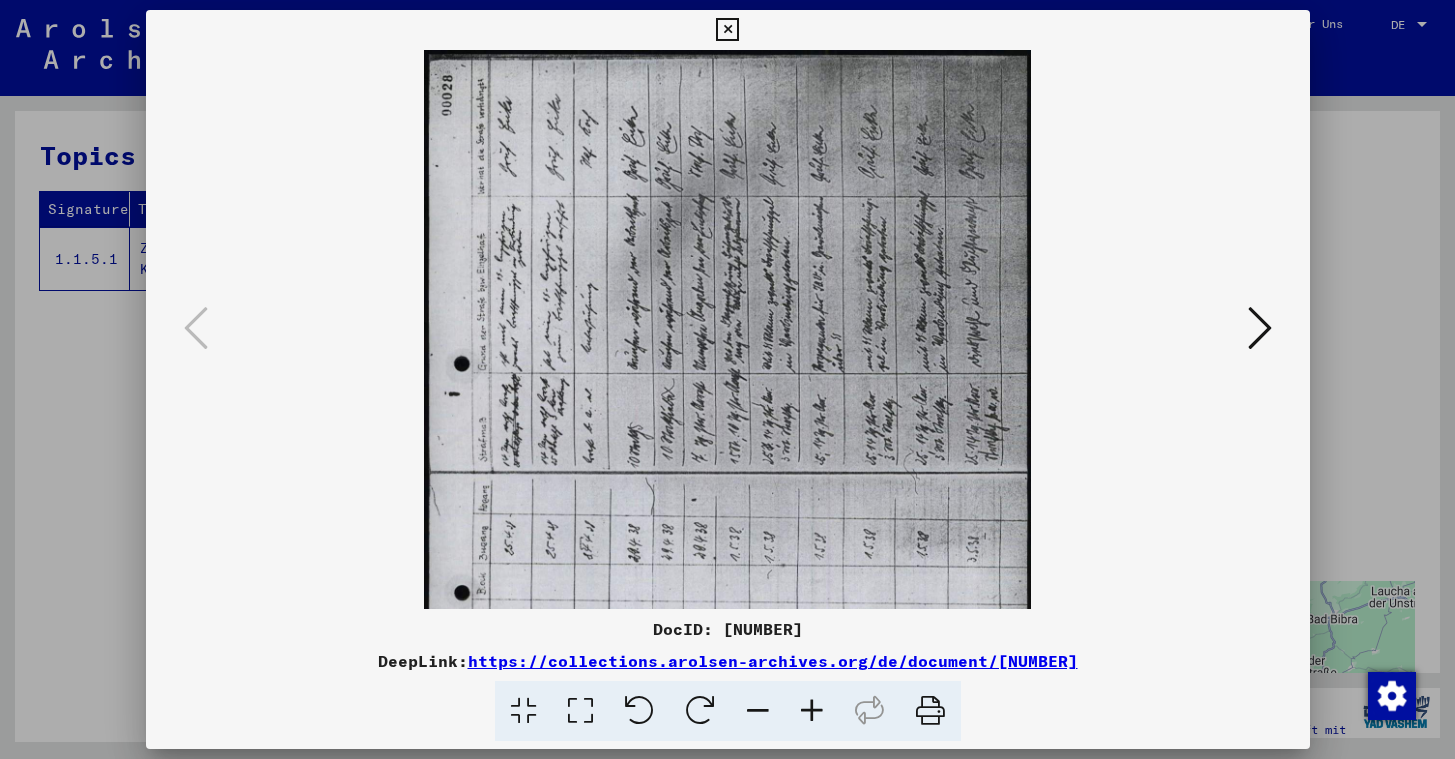click at bounding box center (812, 711) 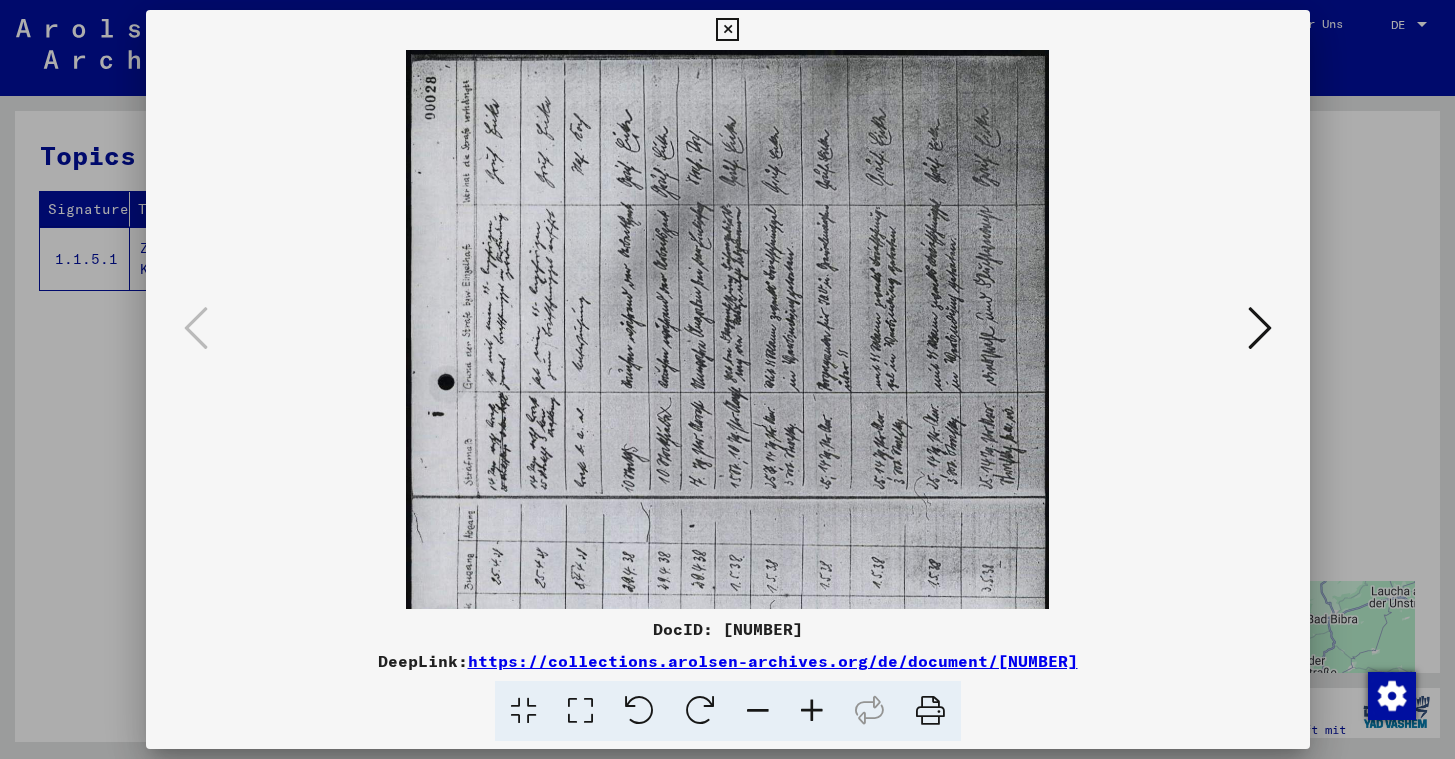 click at bounding box center [812, 711] 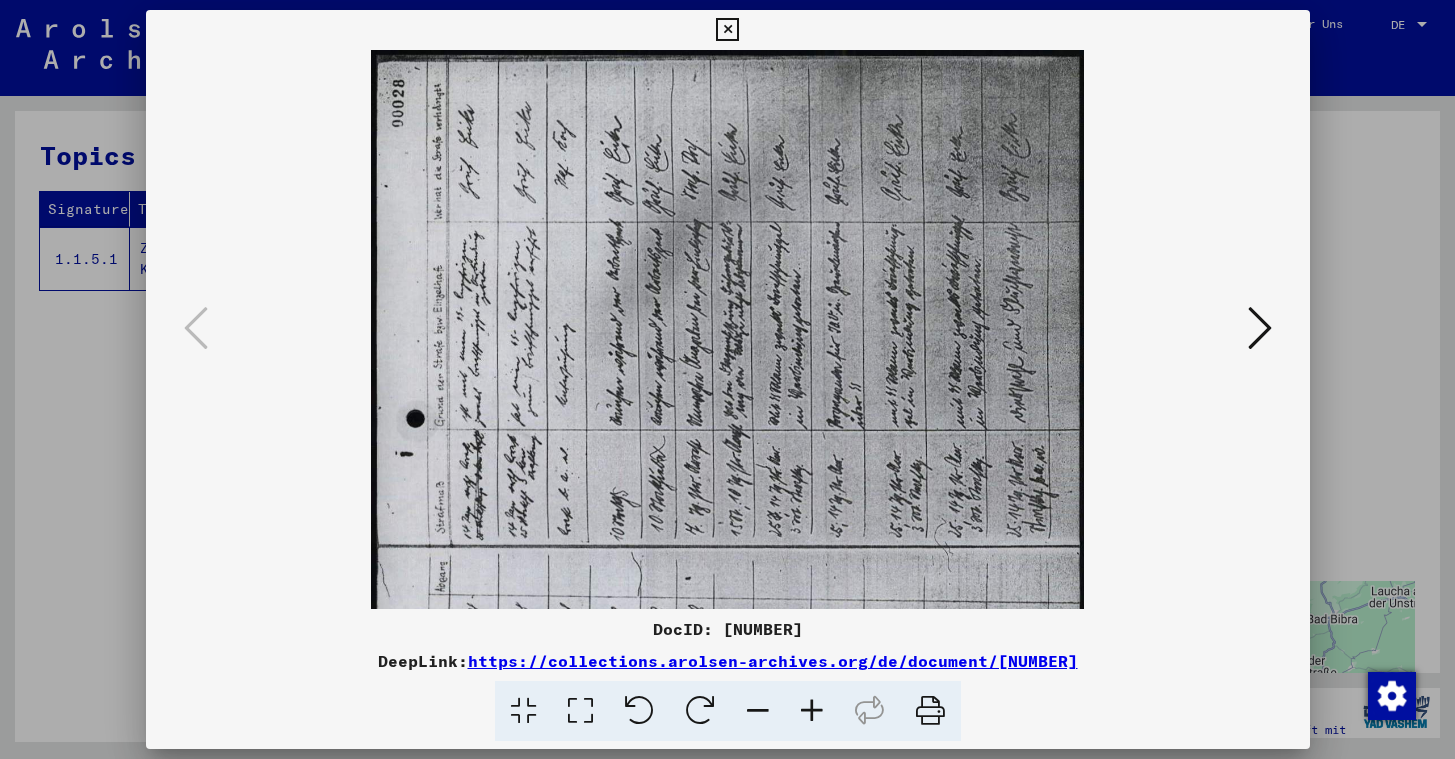 click at bounding box center (812, 711) 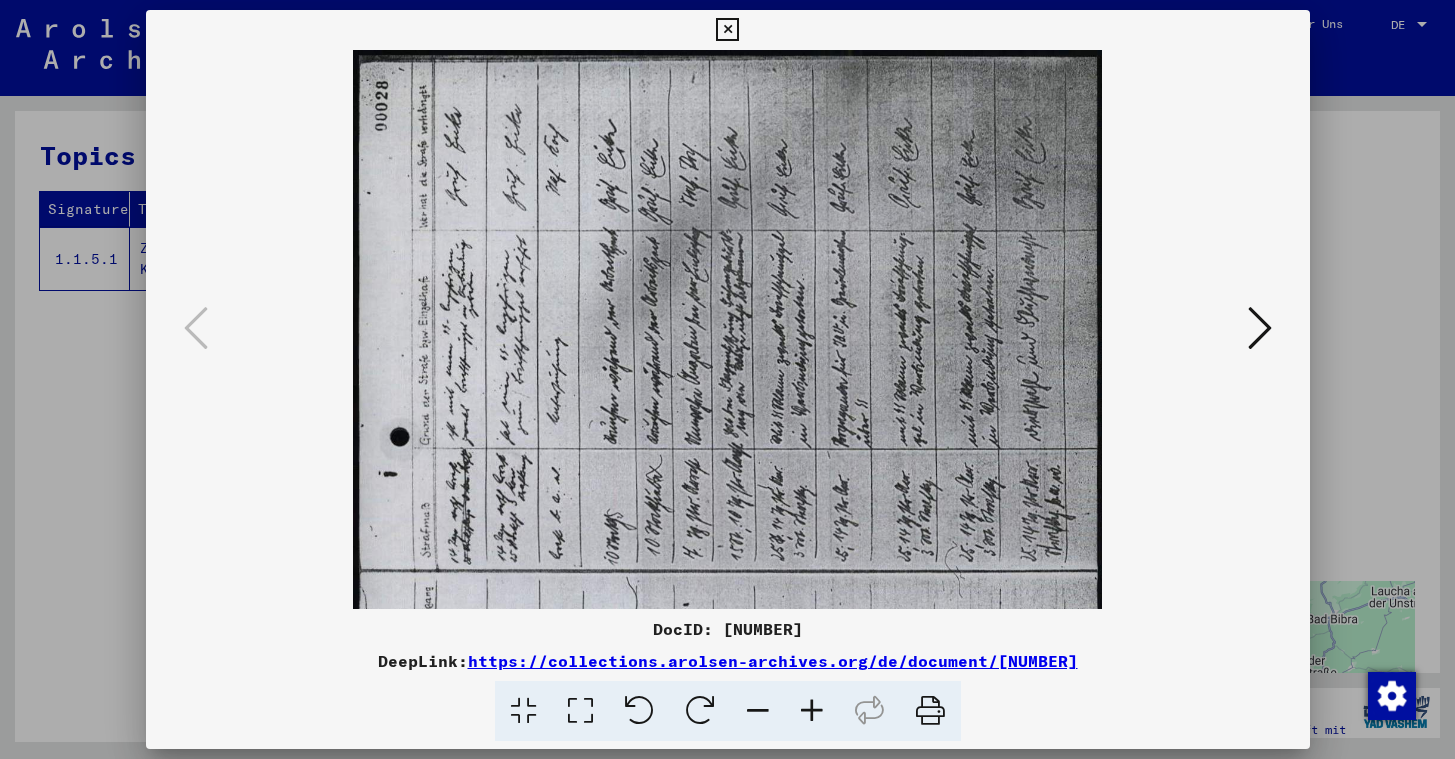 click at bounding box center (812, 711) 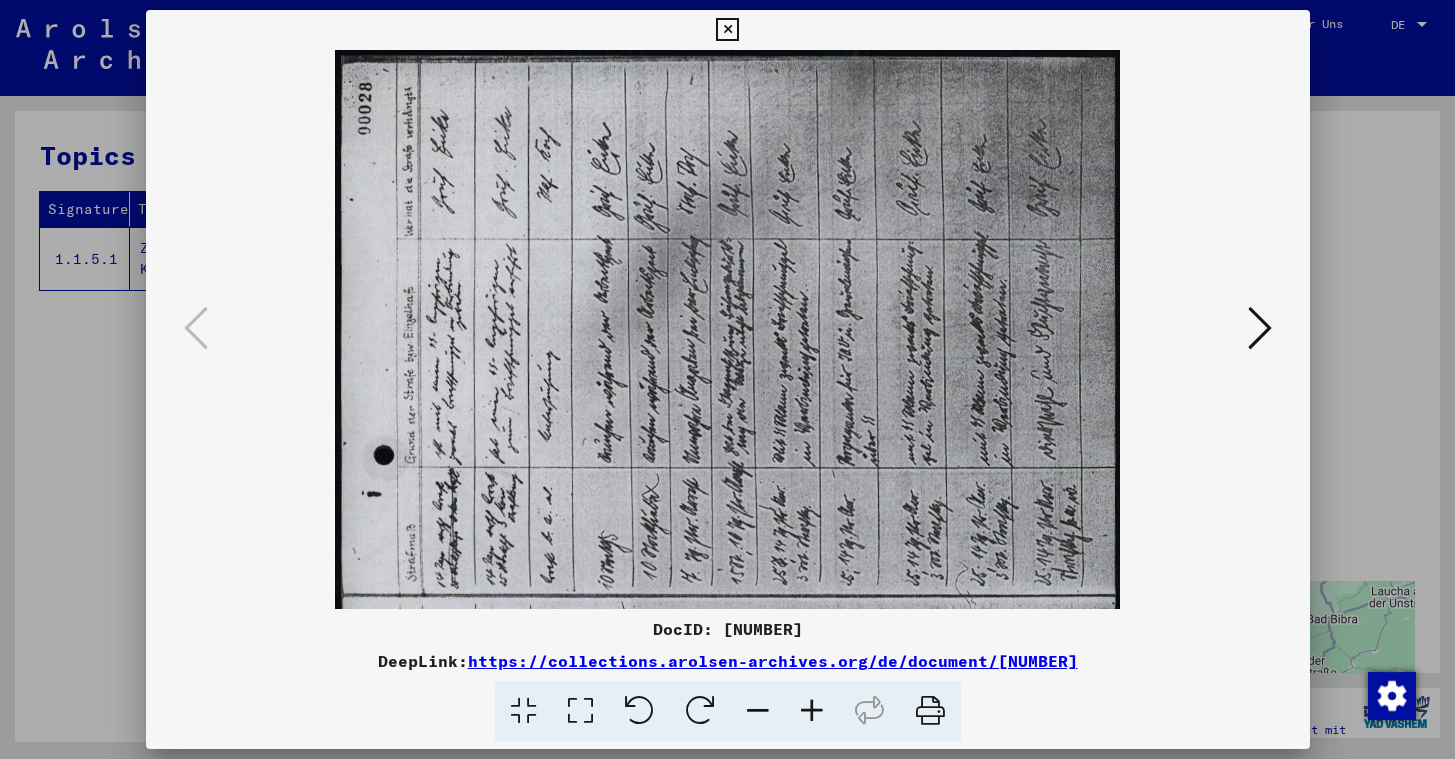 click at bounding box center [812, 711] 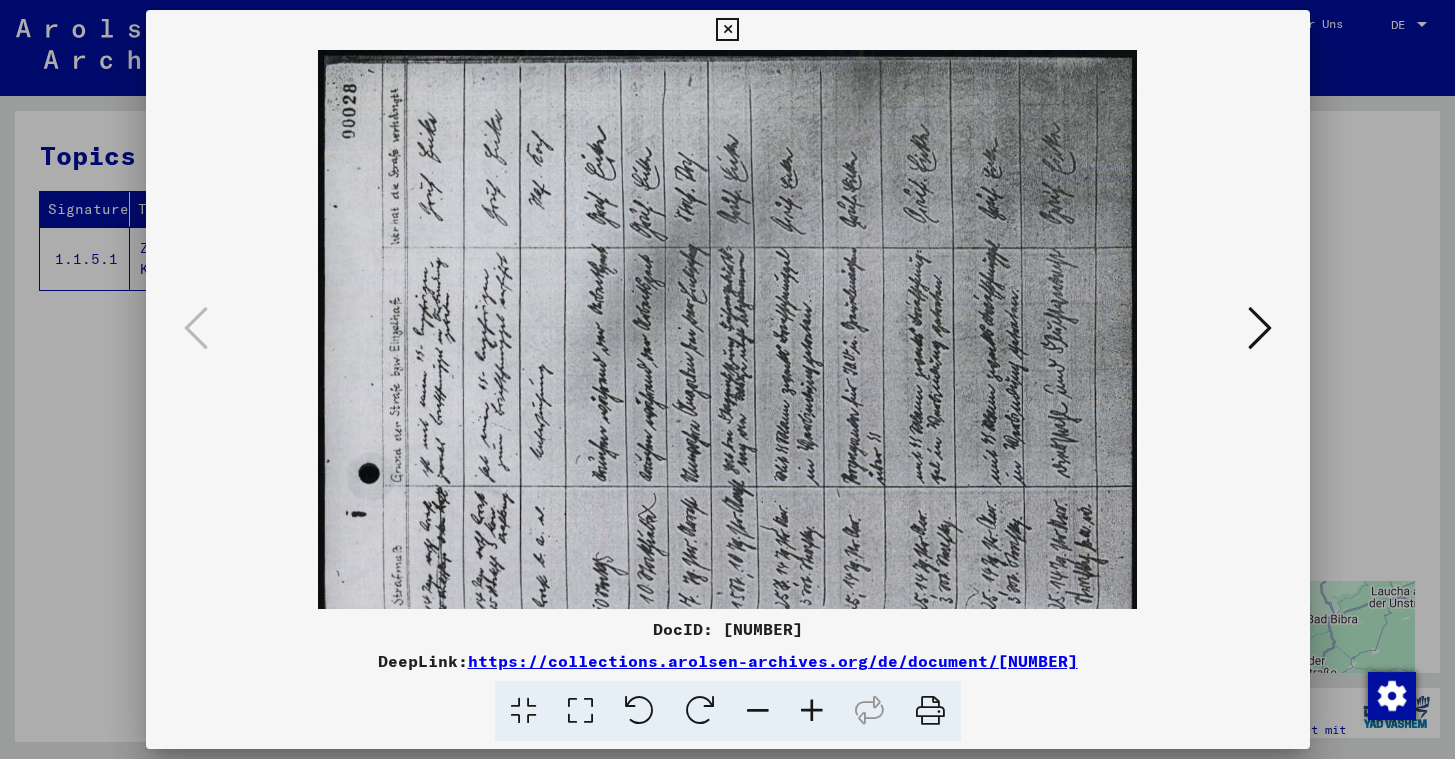 click at bounding box center [700, 711] 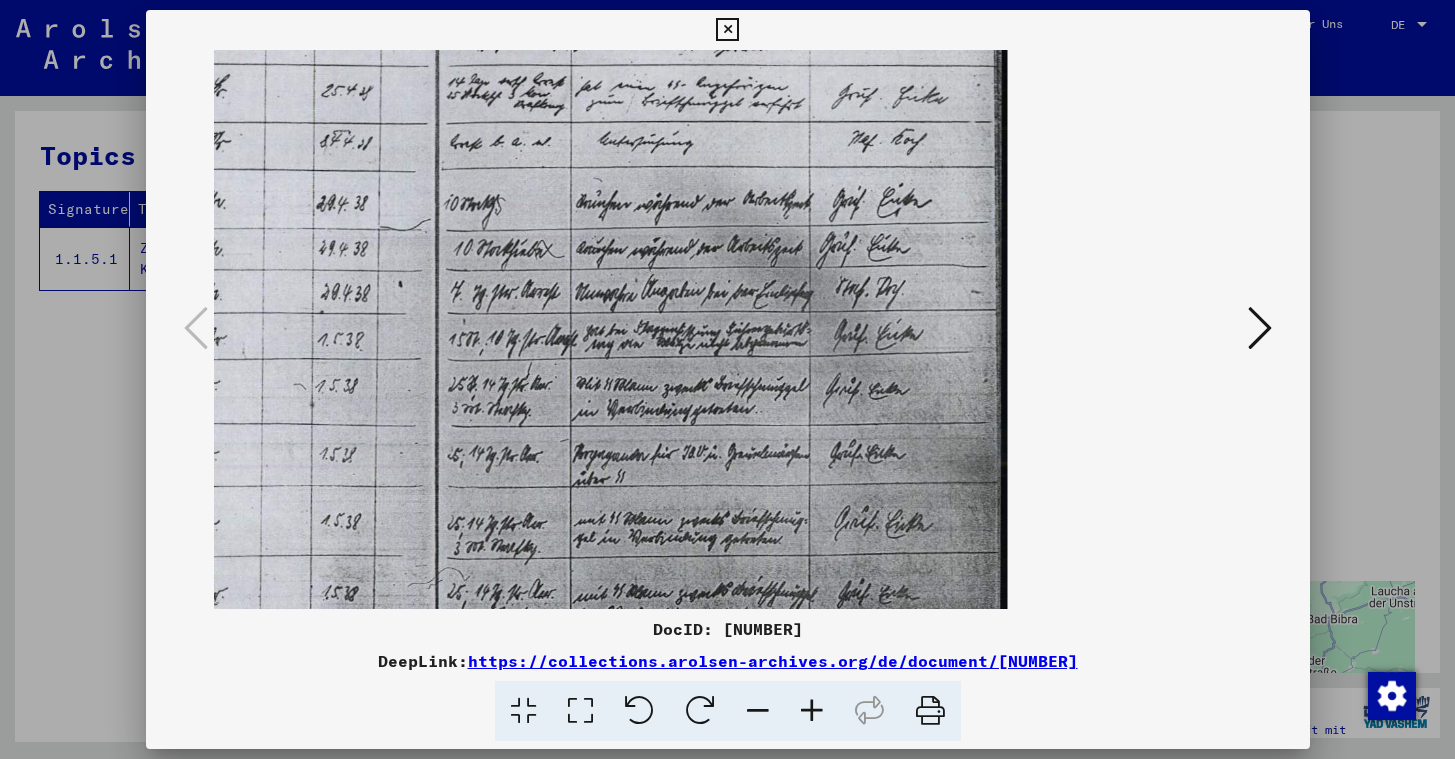 click at bounding box center [758, 711] 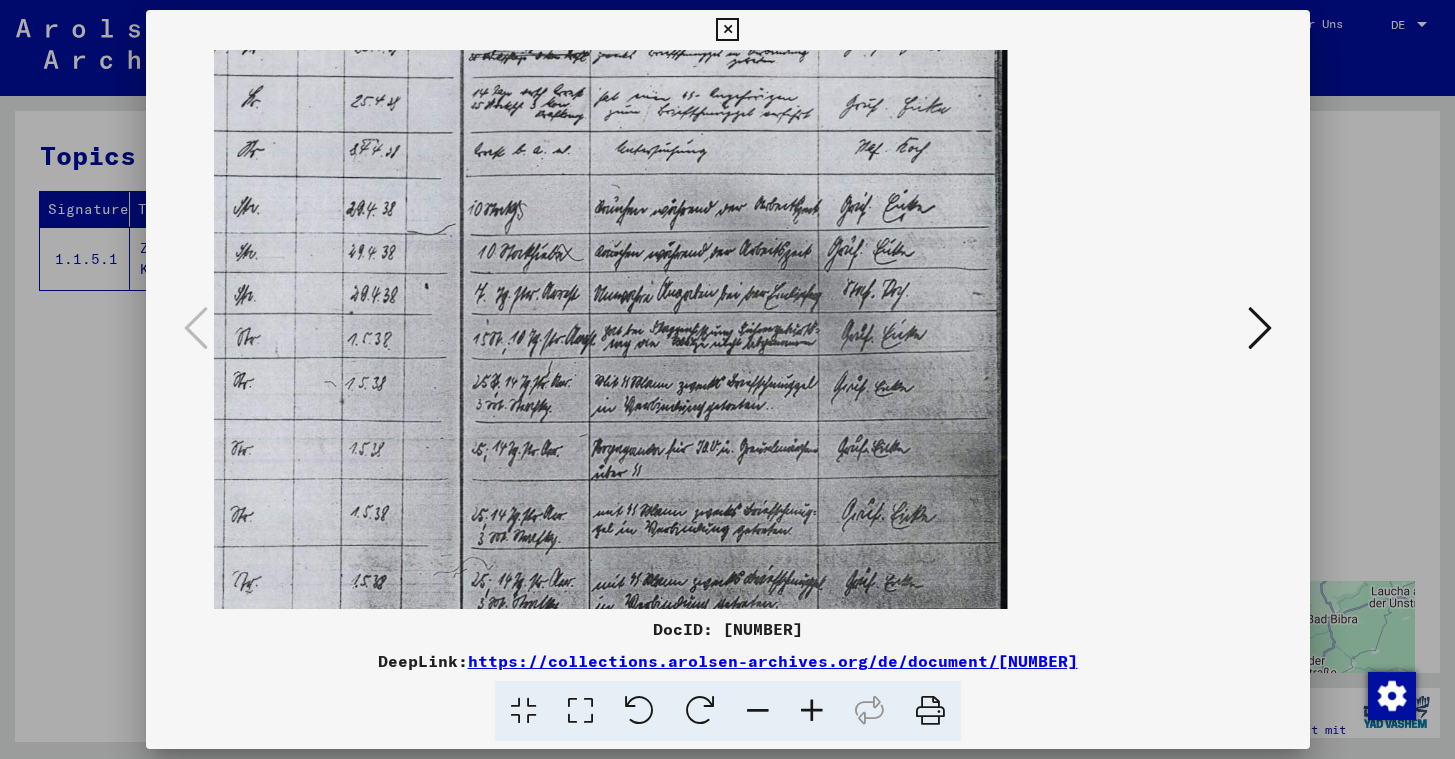 click at bounding box center [758, 711] 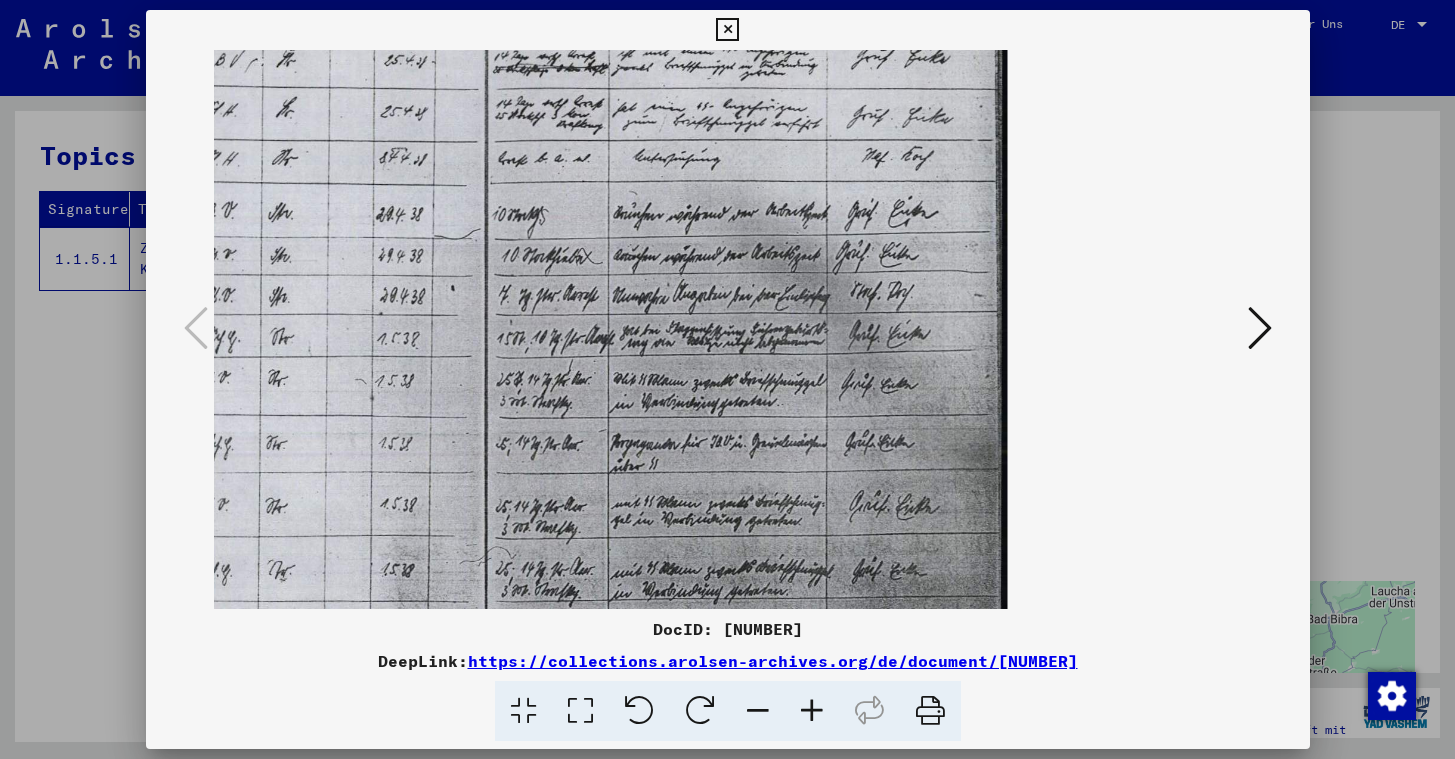 click at bounding box center [758, 711] 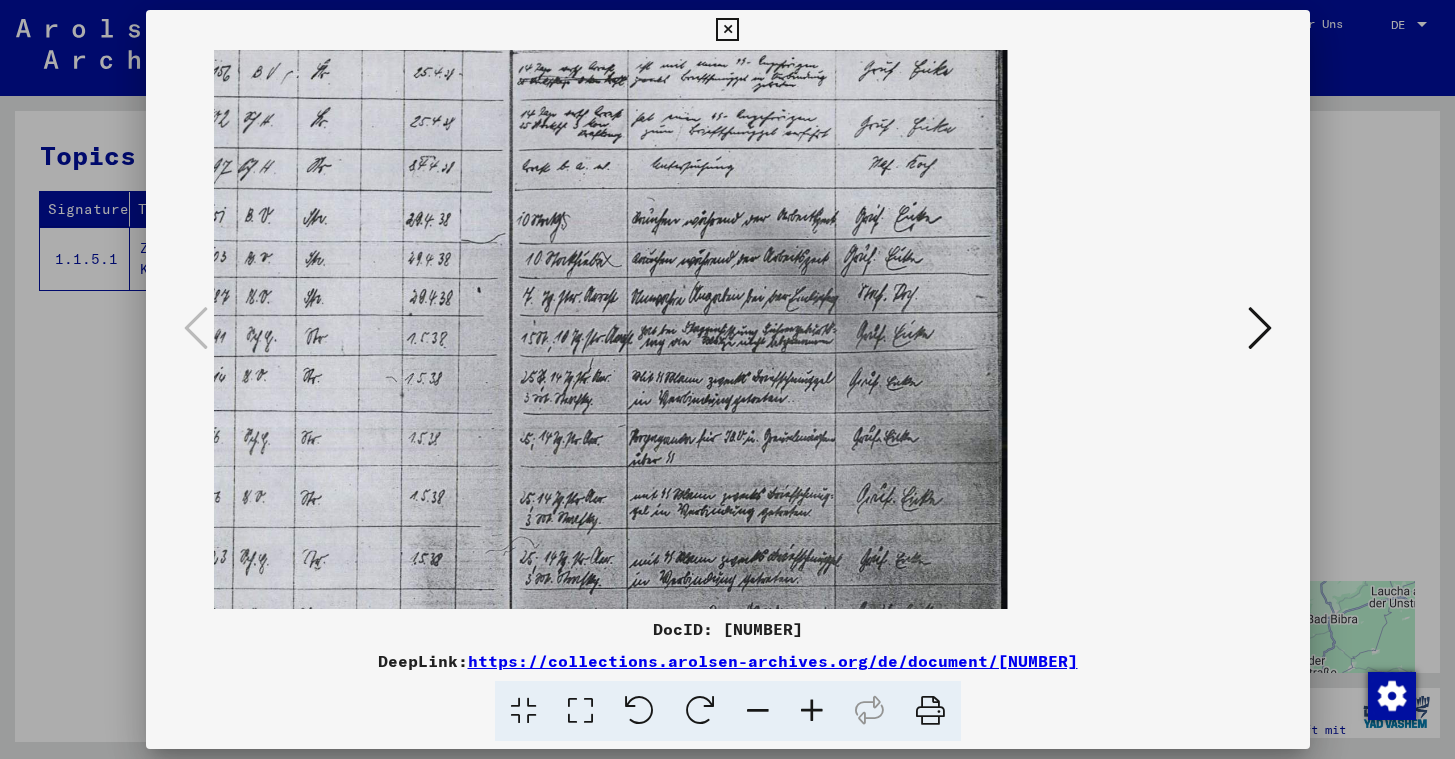 click at bounding box center (758, 711) 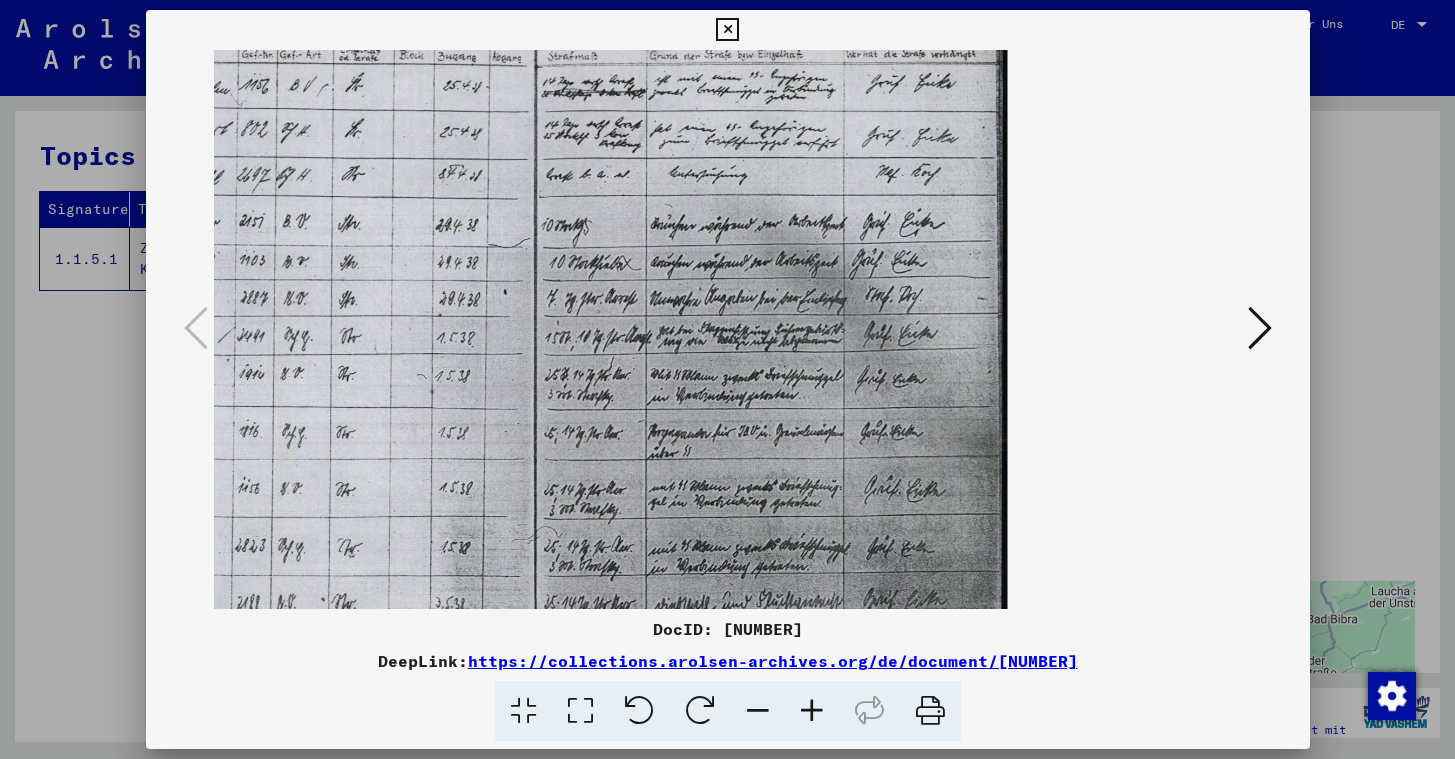 click at bounding box center [758, 711] 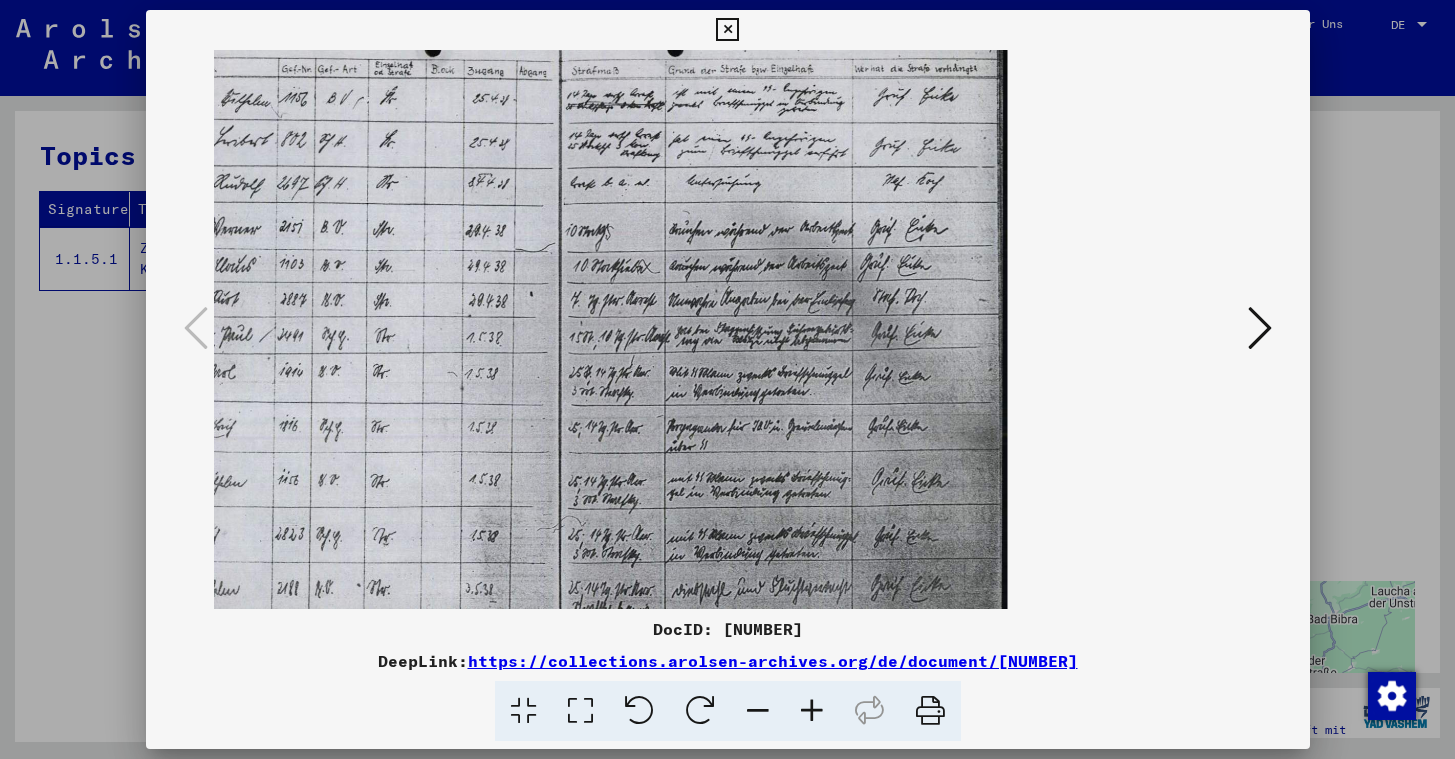 click at bounding box center [758, 711] 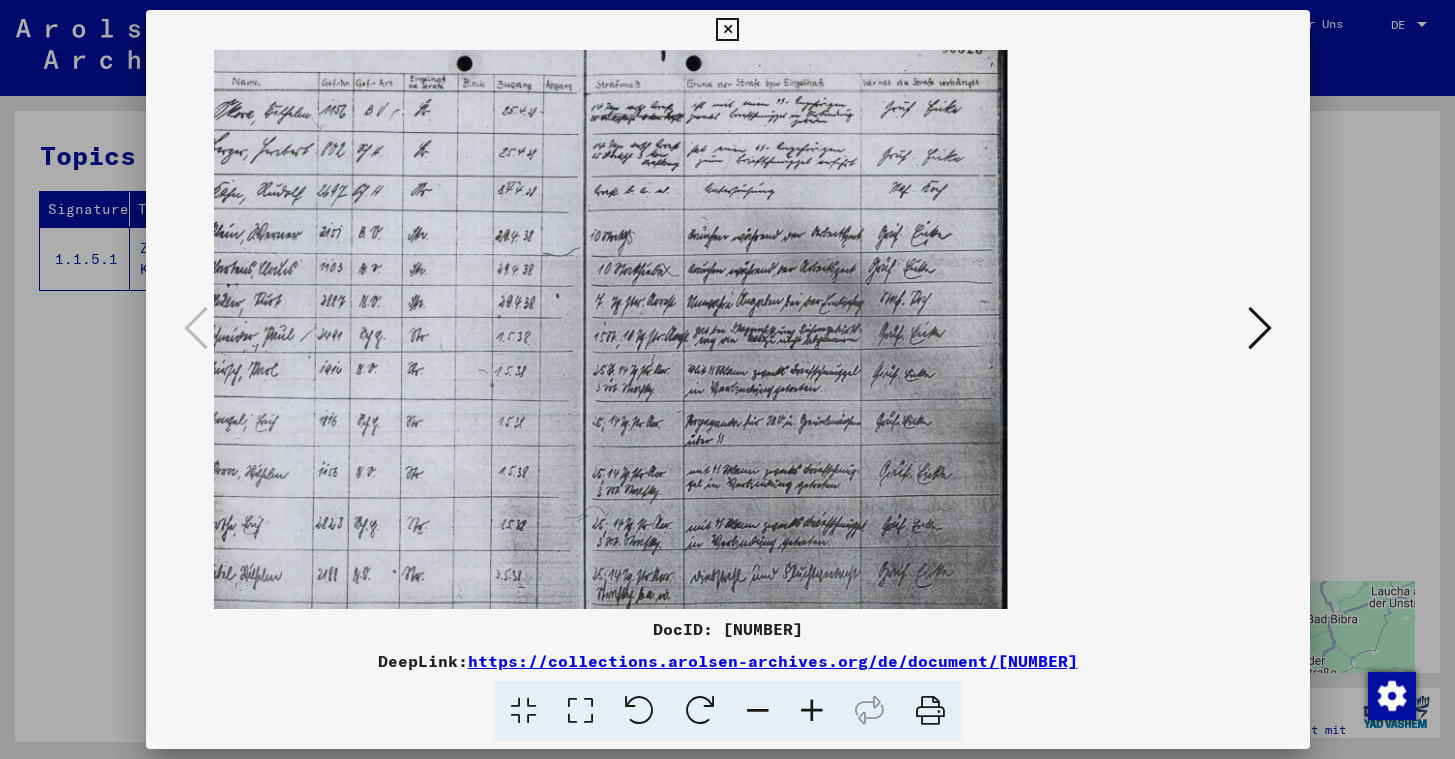 click at bounding box center (758, 711) 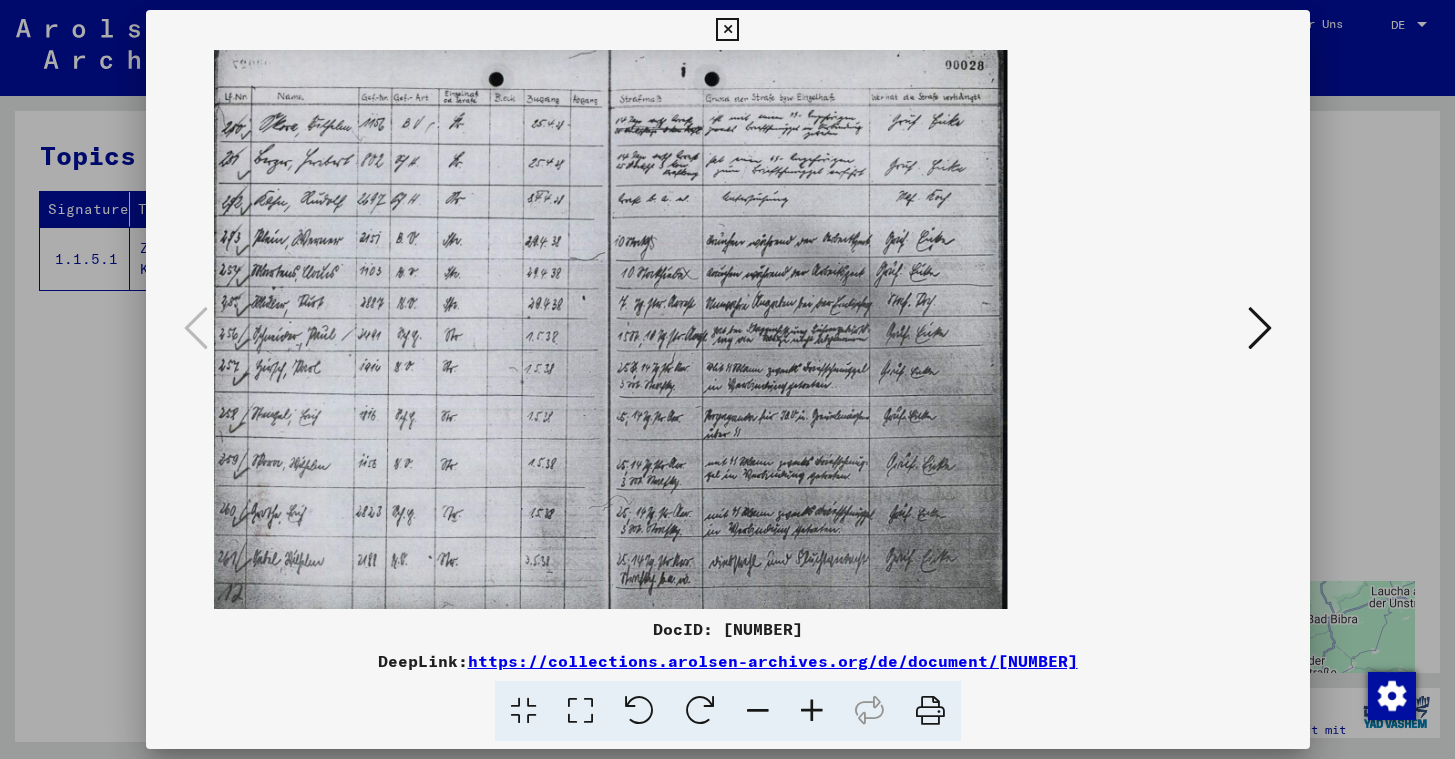 click at bounding box center [758, 711] 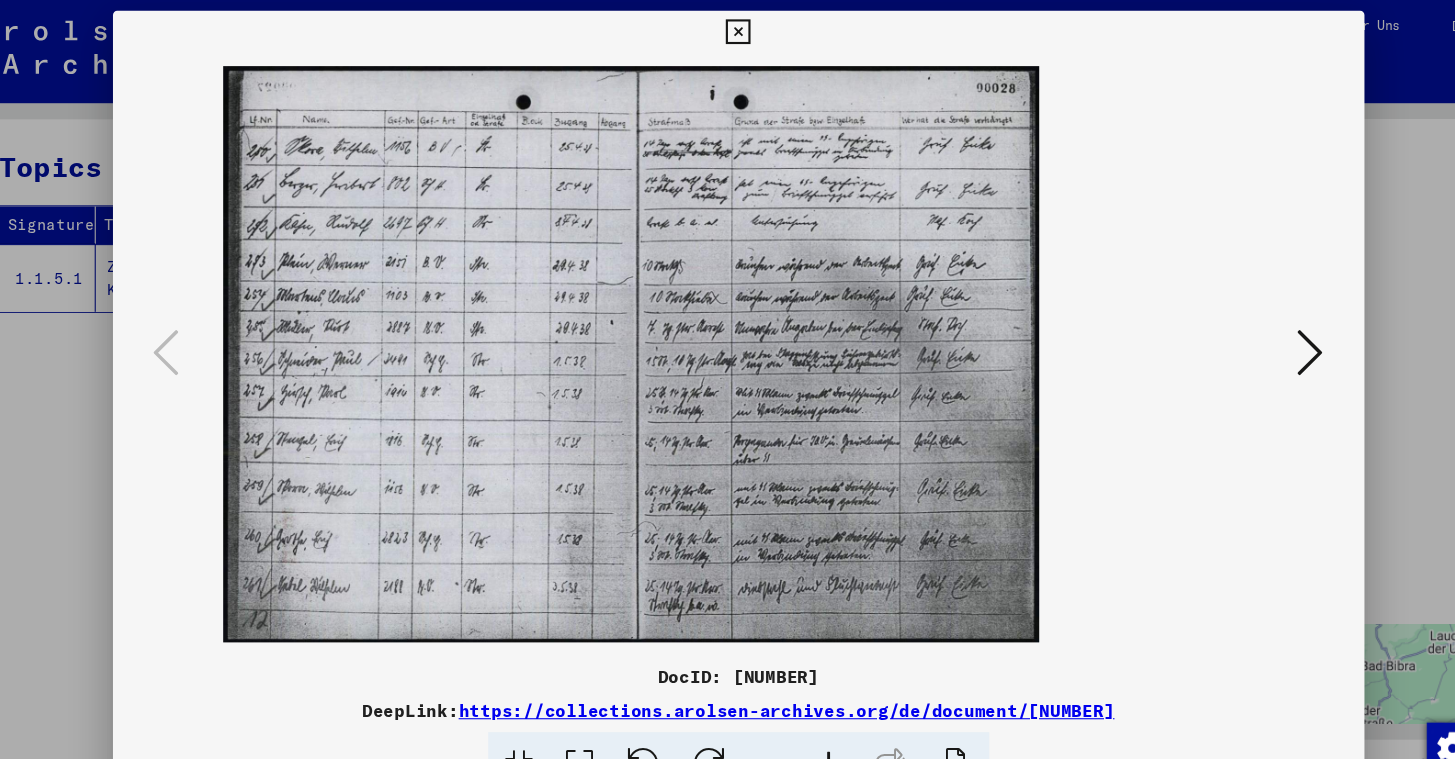 click at bounding box center [1260, 328] 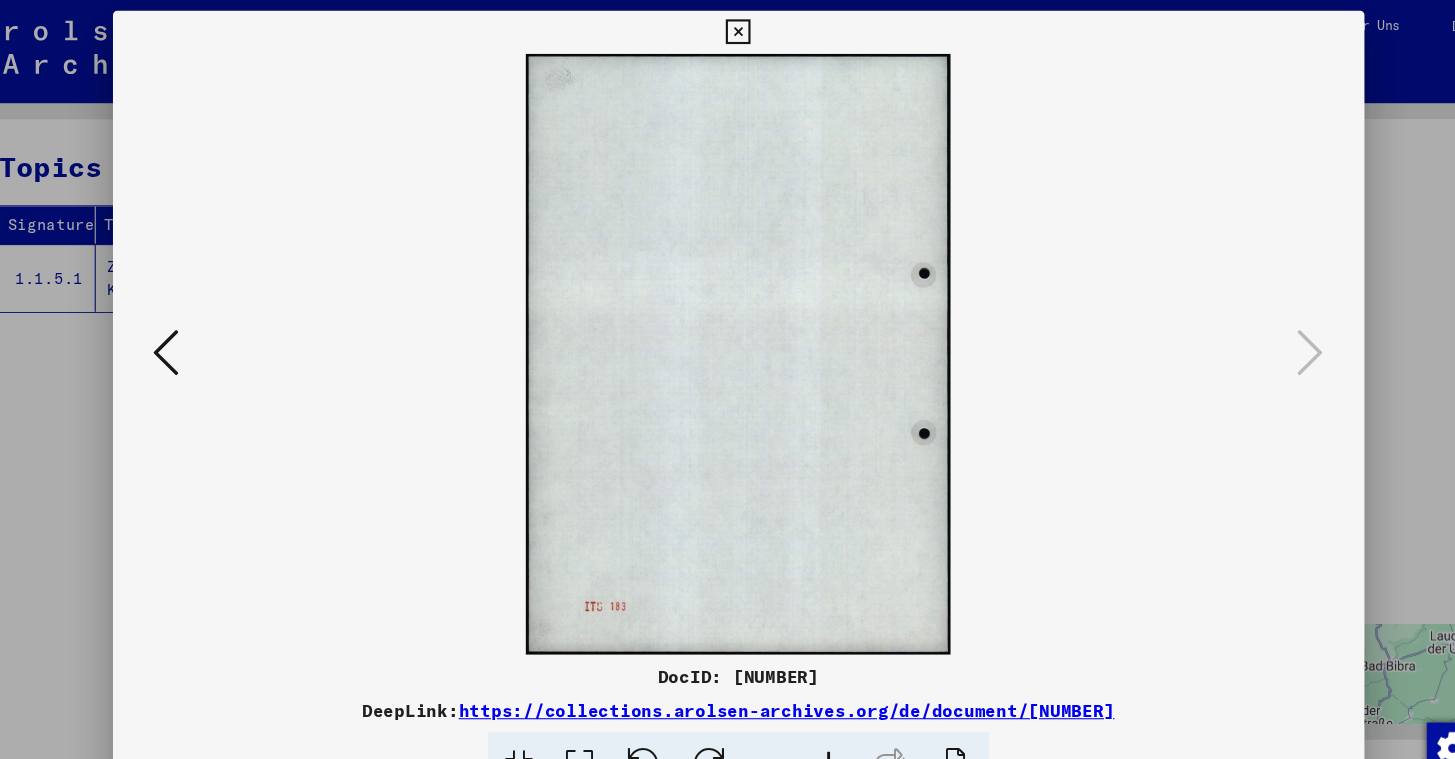 click at bounding box center [727, 30] 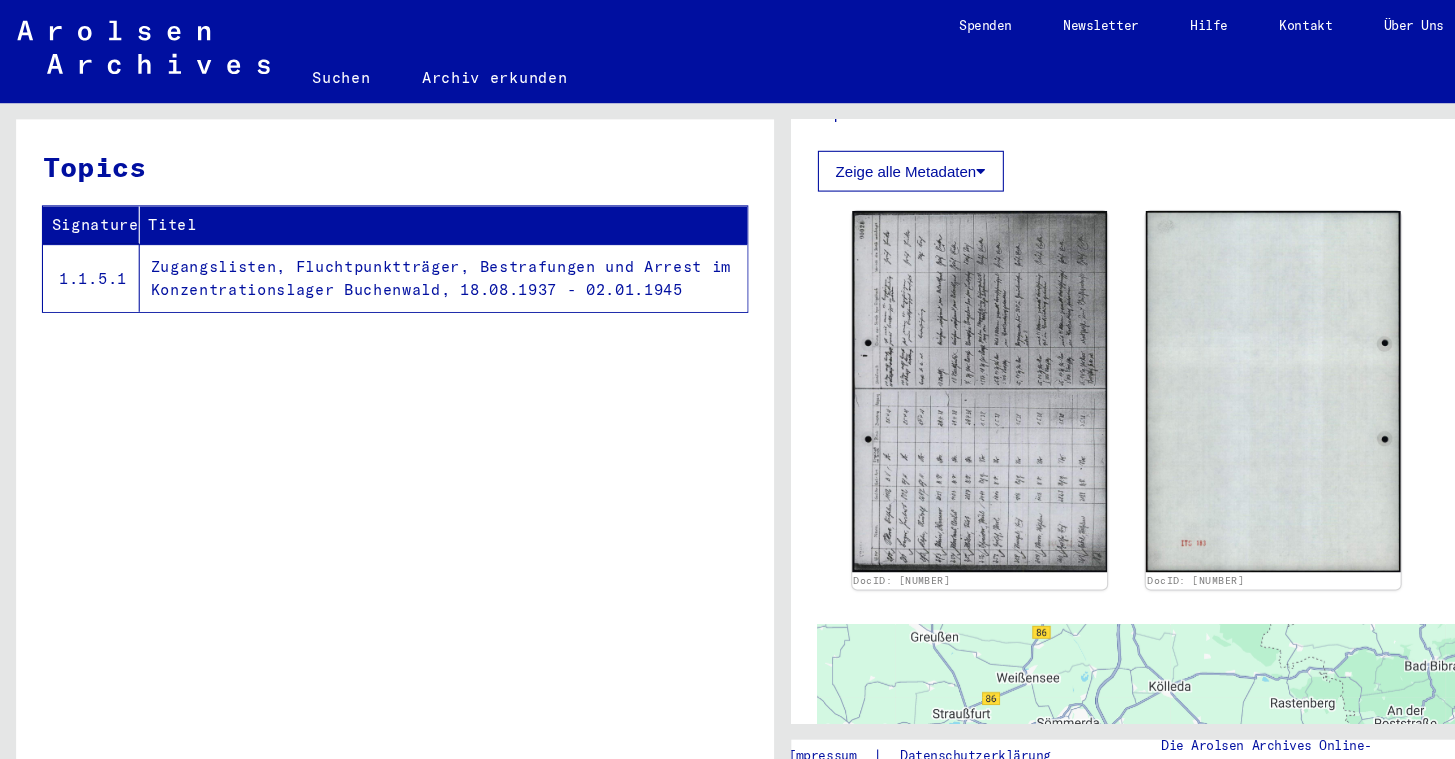 click on "Suchen" 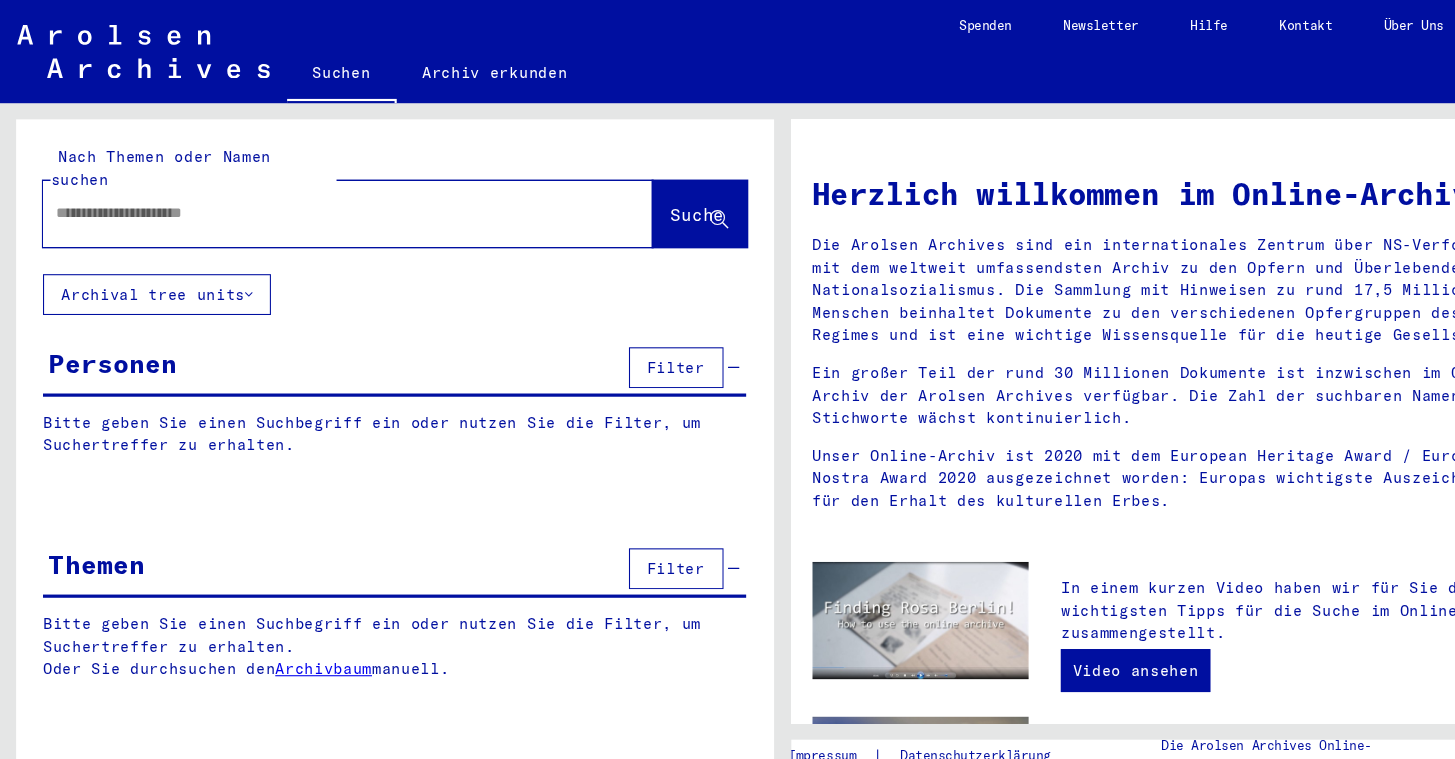 click at bounding box center [299, 198] 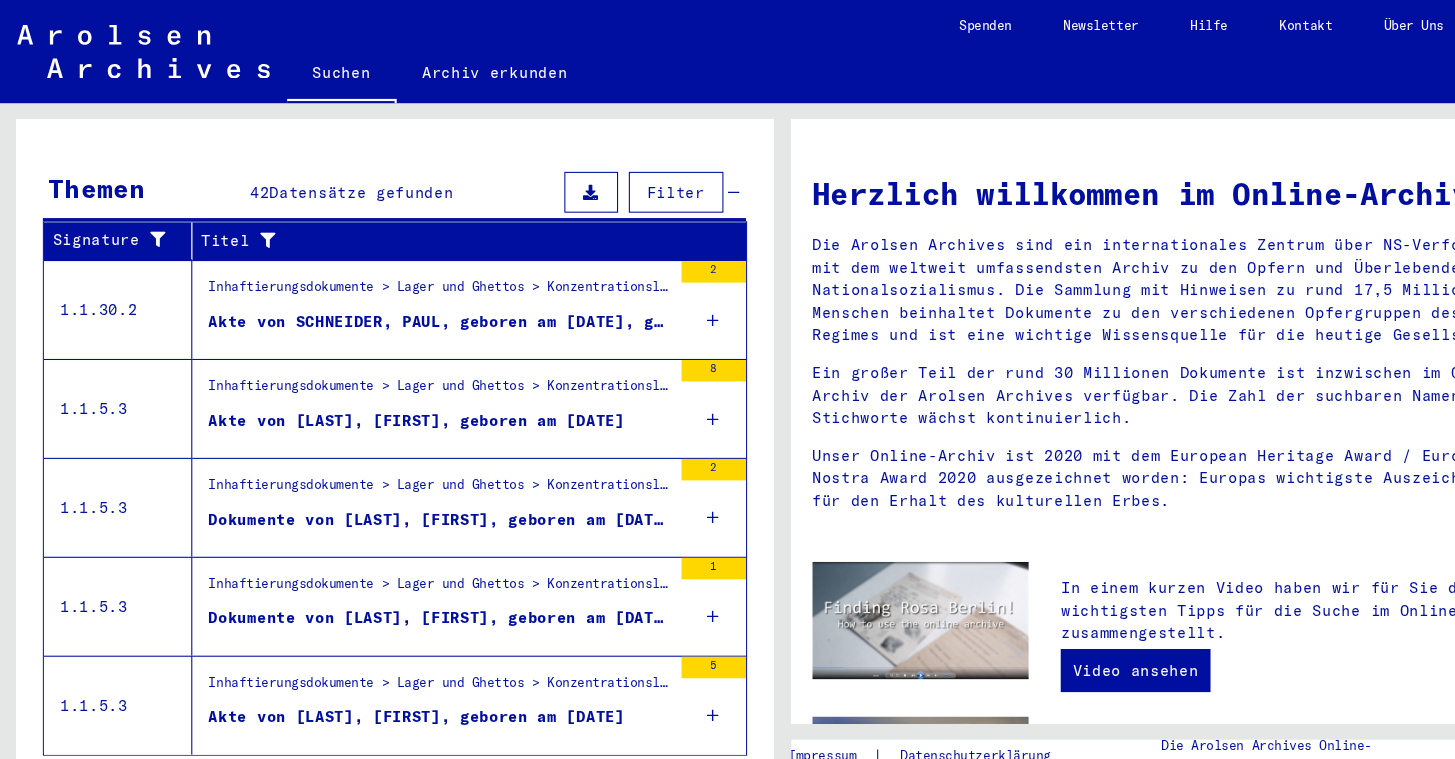 scroll, scrollTop: 640, scrollLeft: 0, axis: vertical 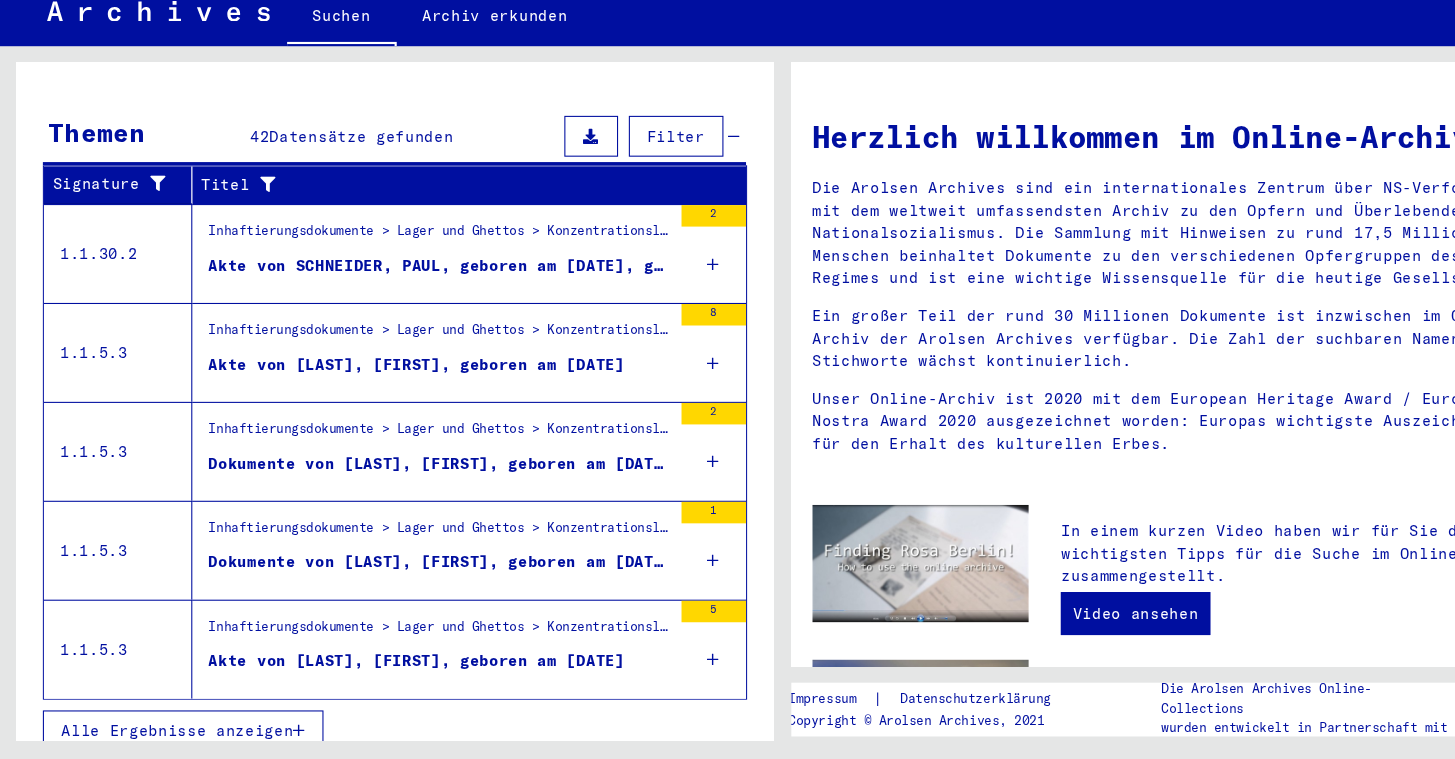 click on "Alle Ergebnisse anzeigen" at bounding box center [165, 733] 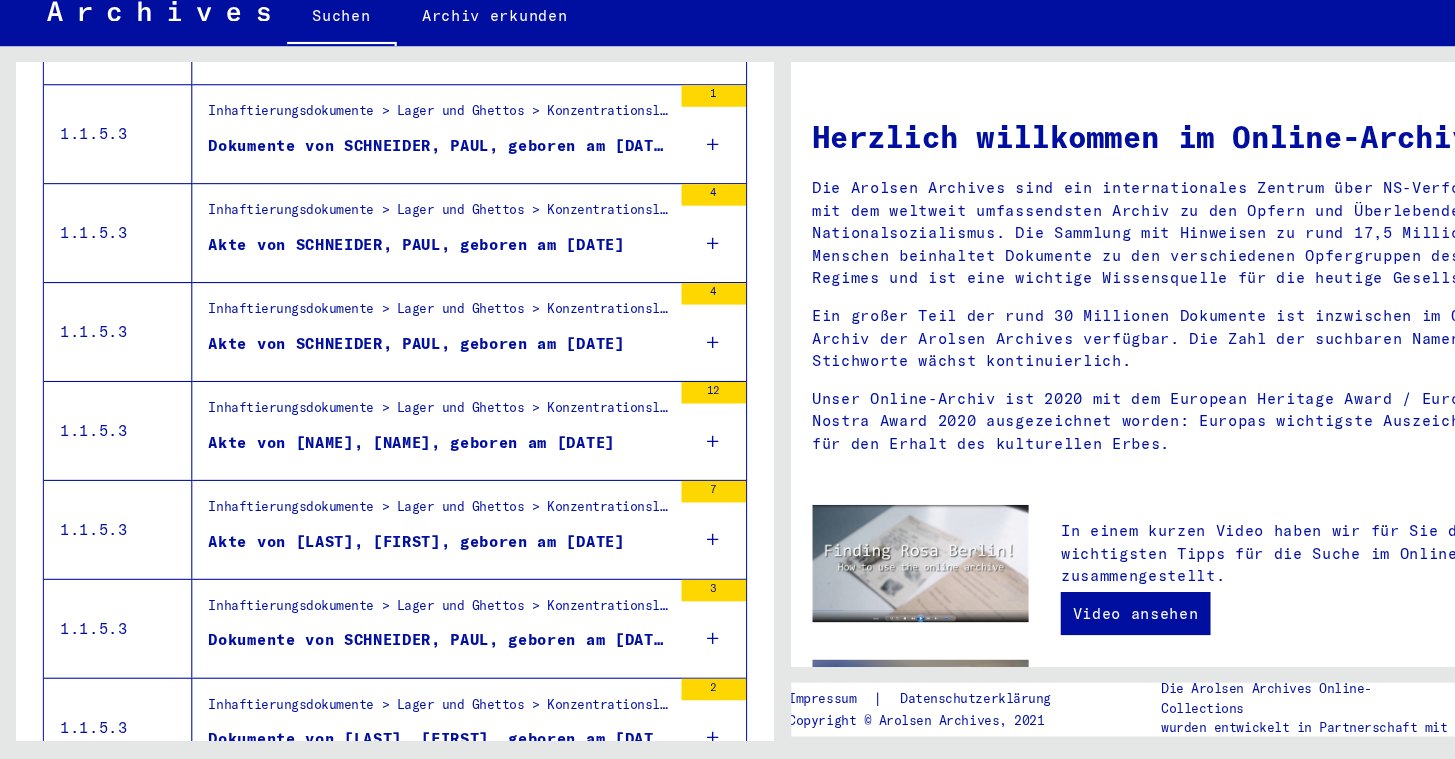 scroll, scrollTop: 1146, scrollLeft: 0, axis: vertical 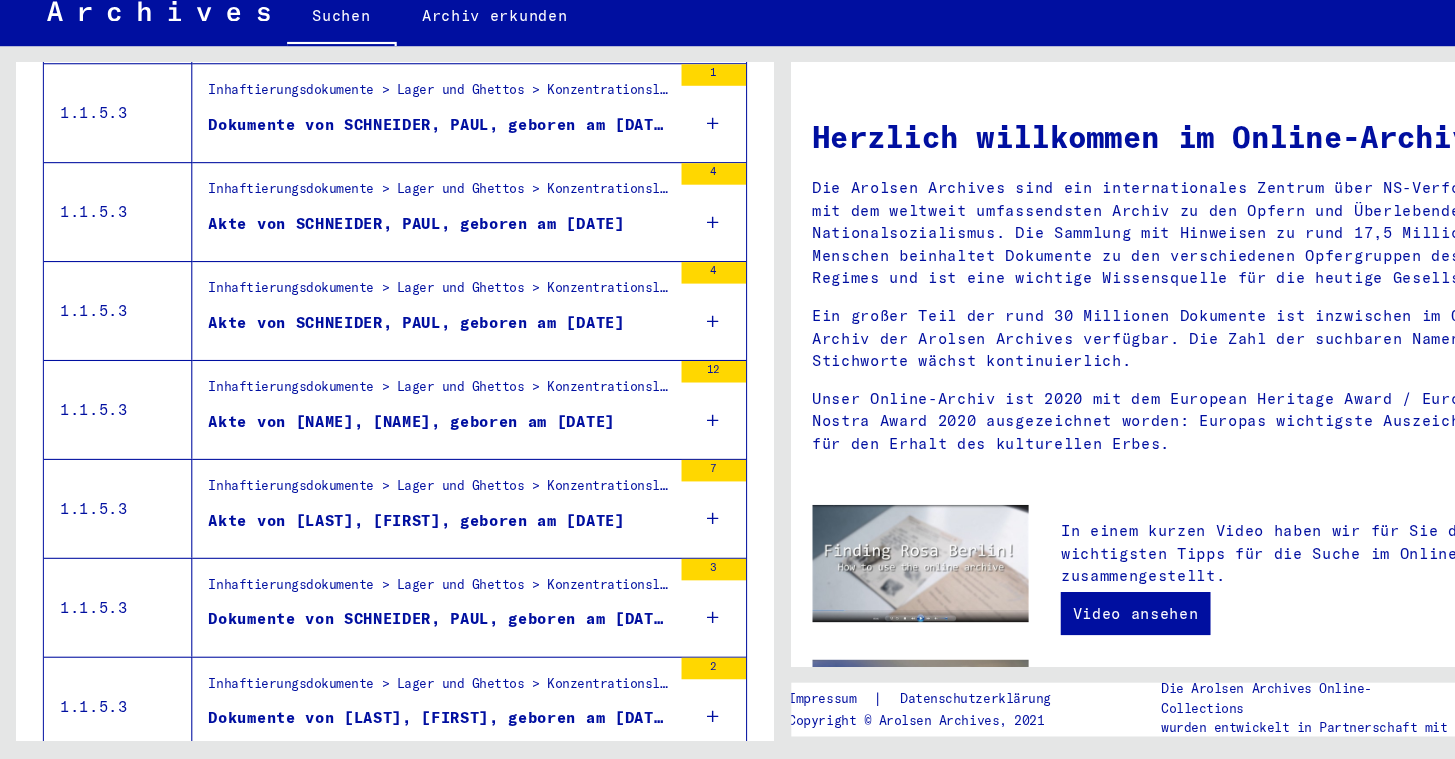click on "Akte von [LAST], [FIRST], geboren am [DATE]" at bounding box center (387, 537) 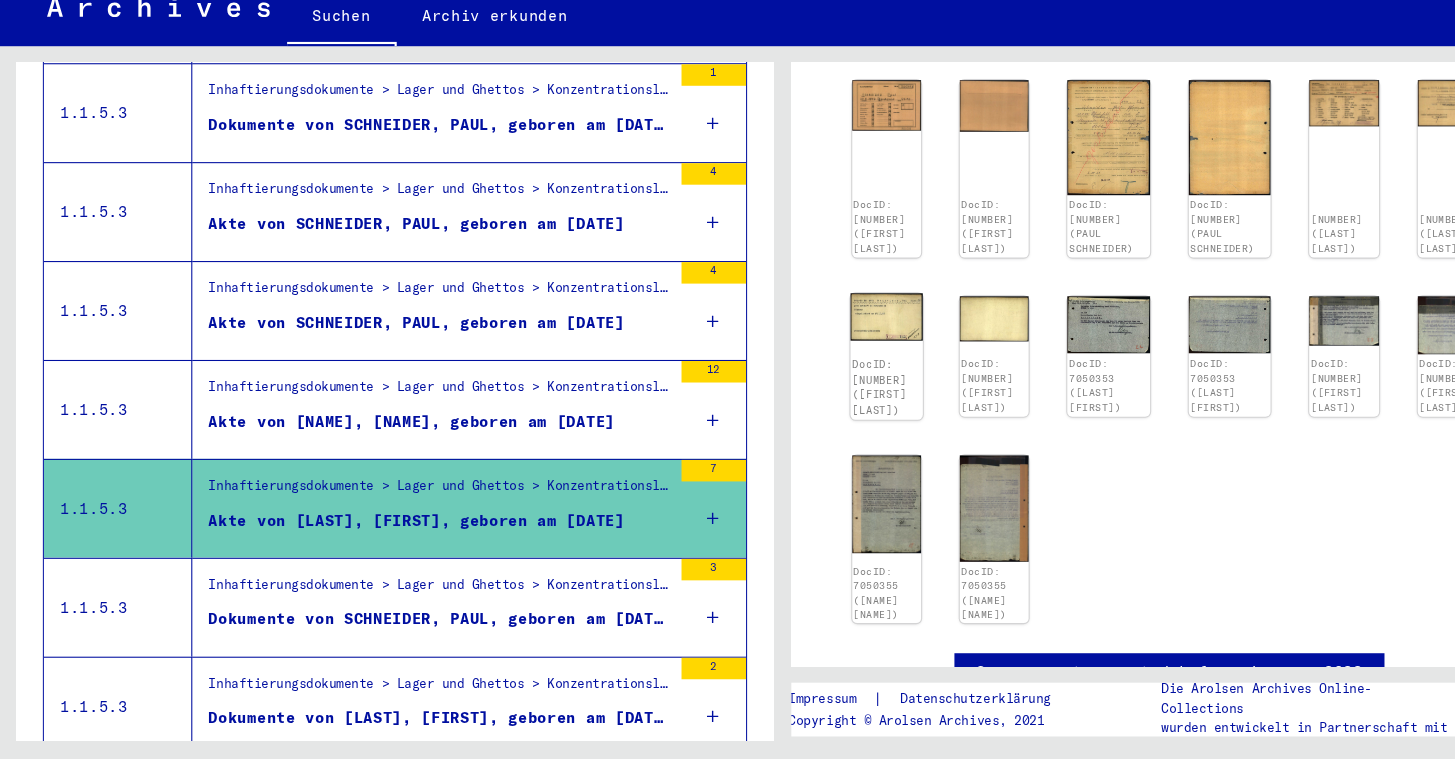 scroll, scrollTop: 284, scrollLeft: 0, axis: vertical 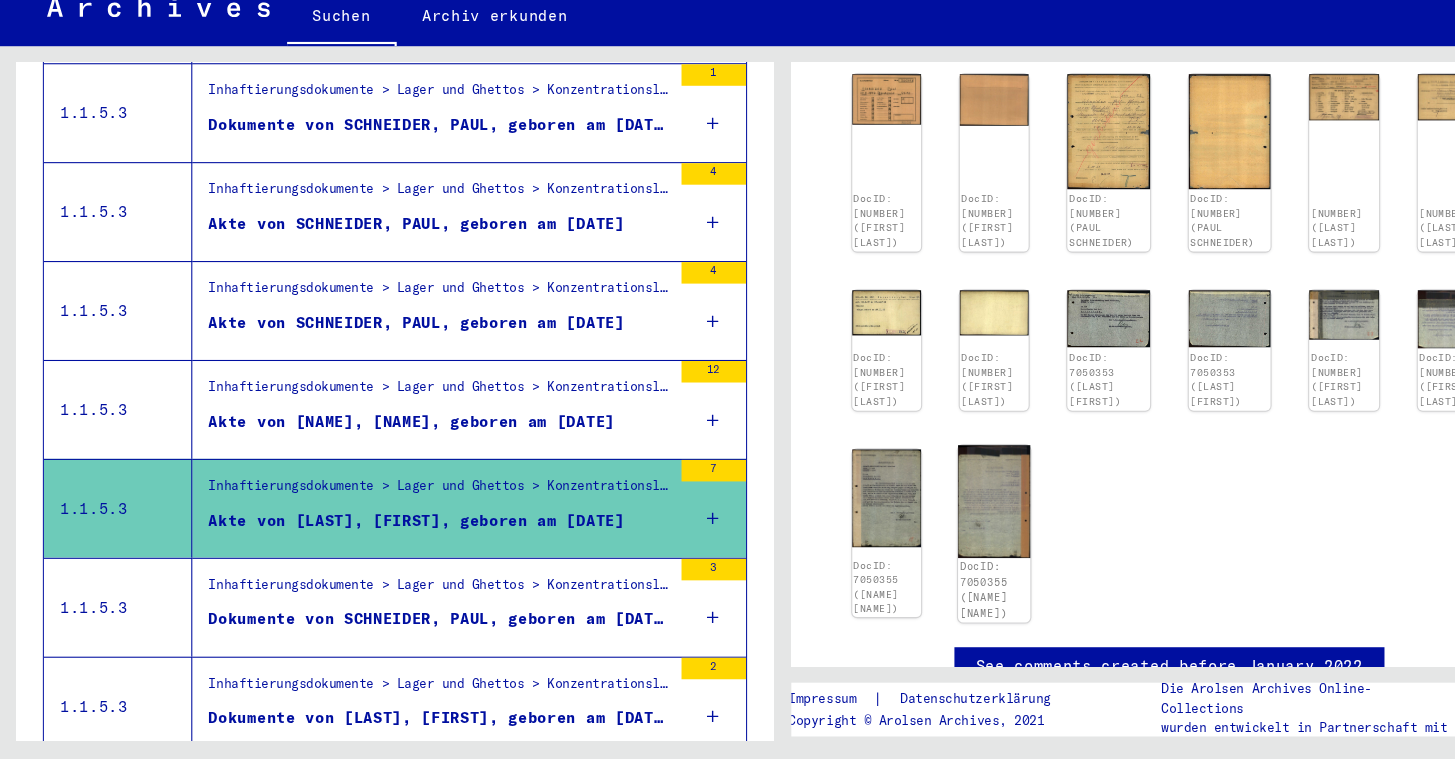 click 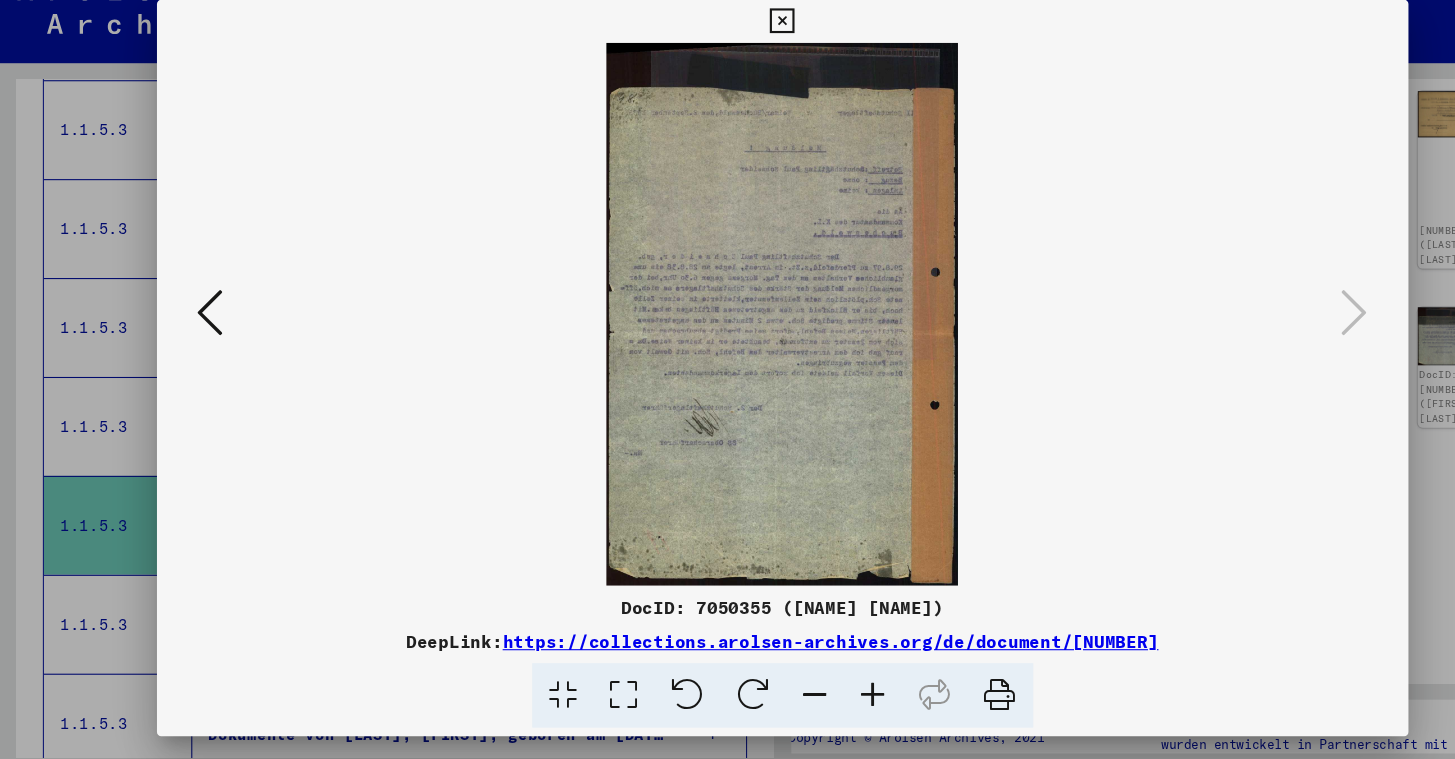 click at bounding box center (196, 328) 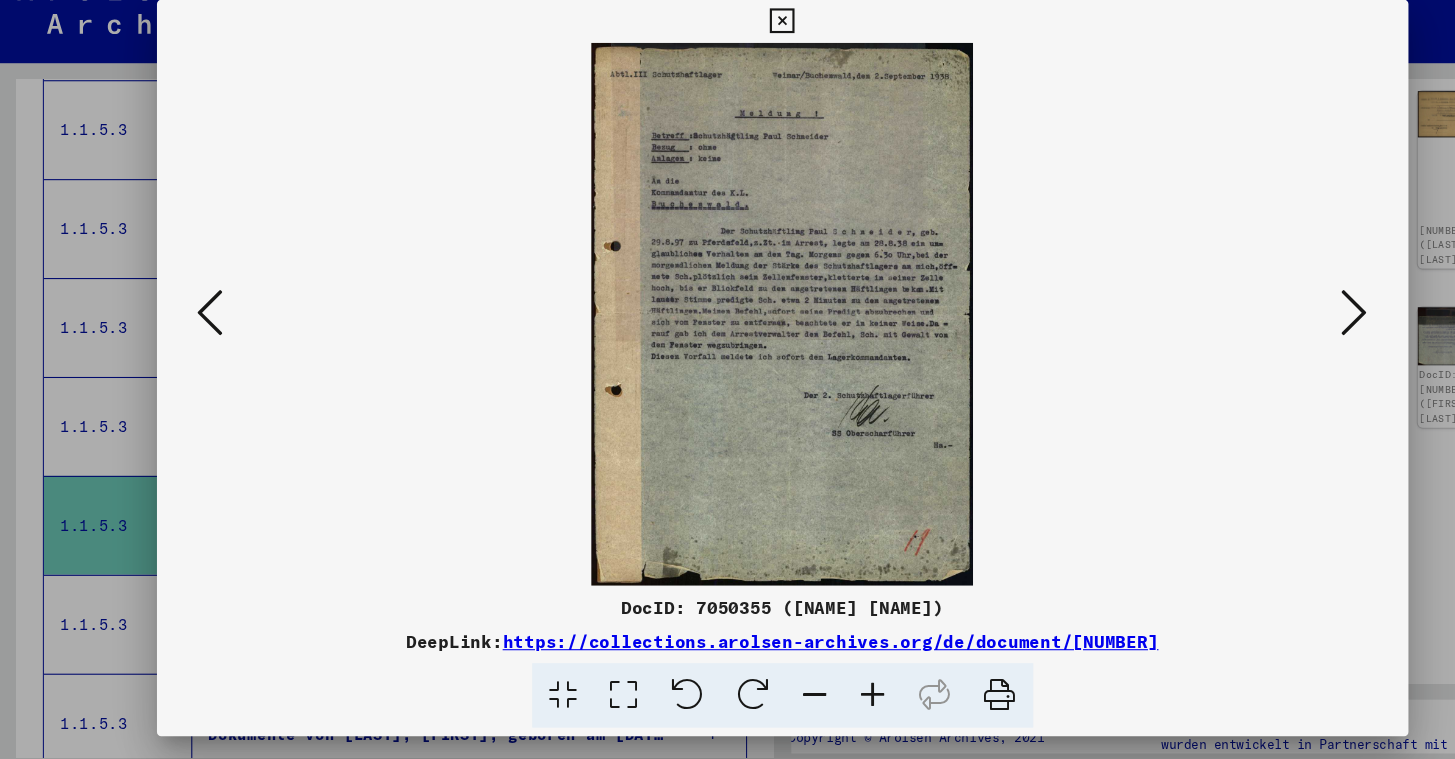 click on "https://collections.arolsen-archives.org/de/document/[NUMBER]" at bounding box center (773, 634) 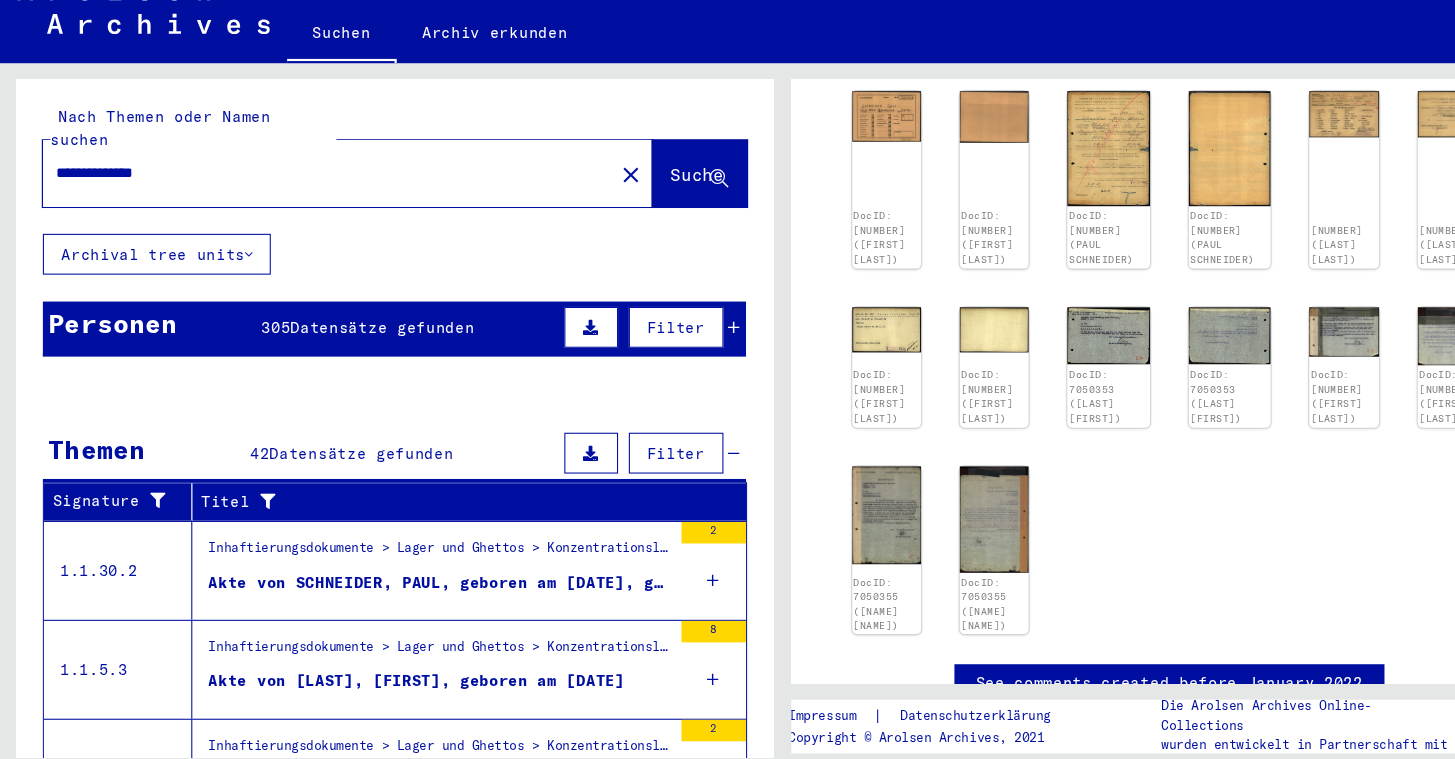 scroll, scrollTop: 0, scrollLeft: 0, axis: both 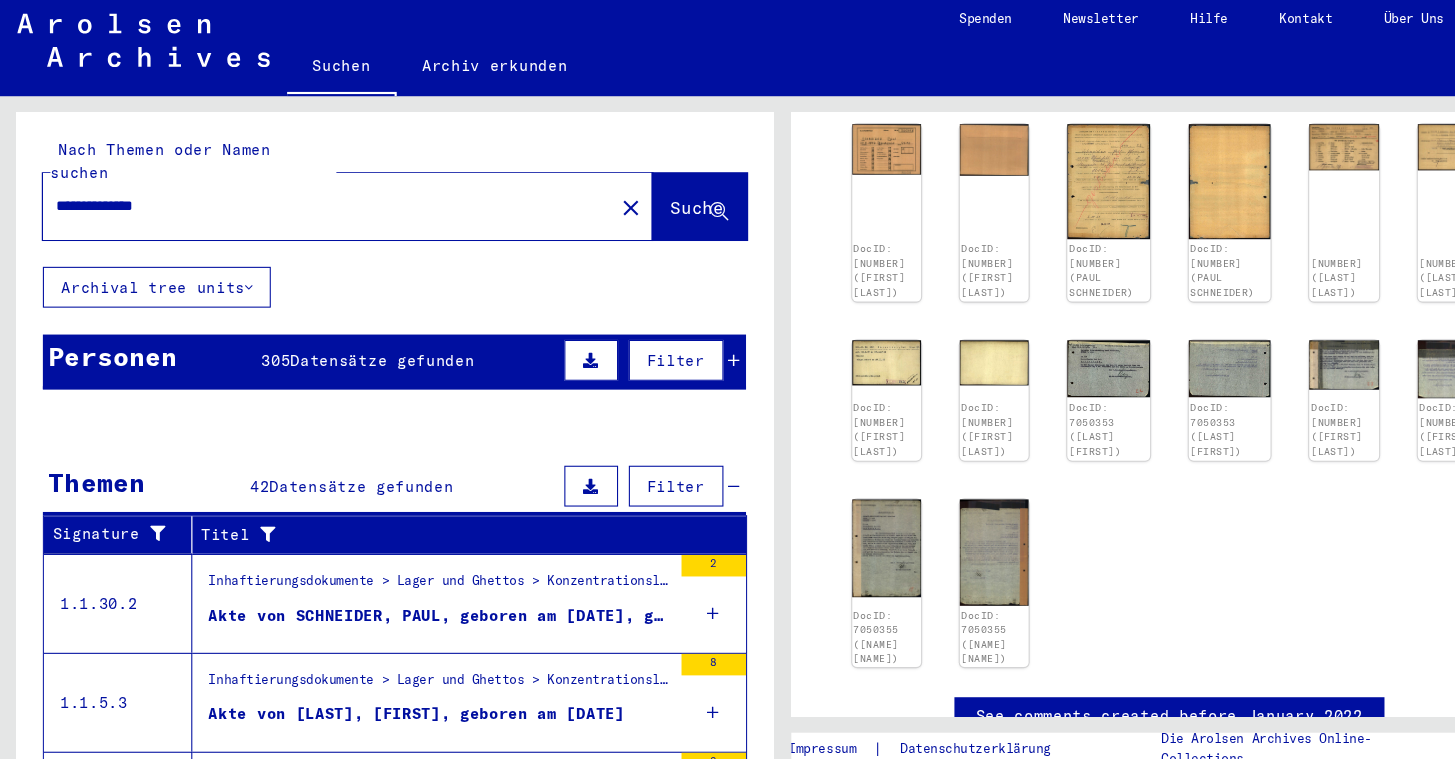 drag, startPoint x: 327, startPoint y: 172, endPoint x: 14, endPoint y: 171, distance: 313.0016 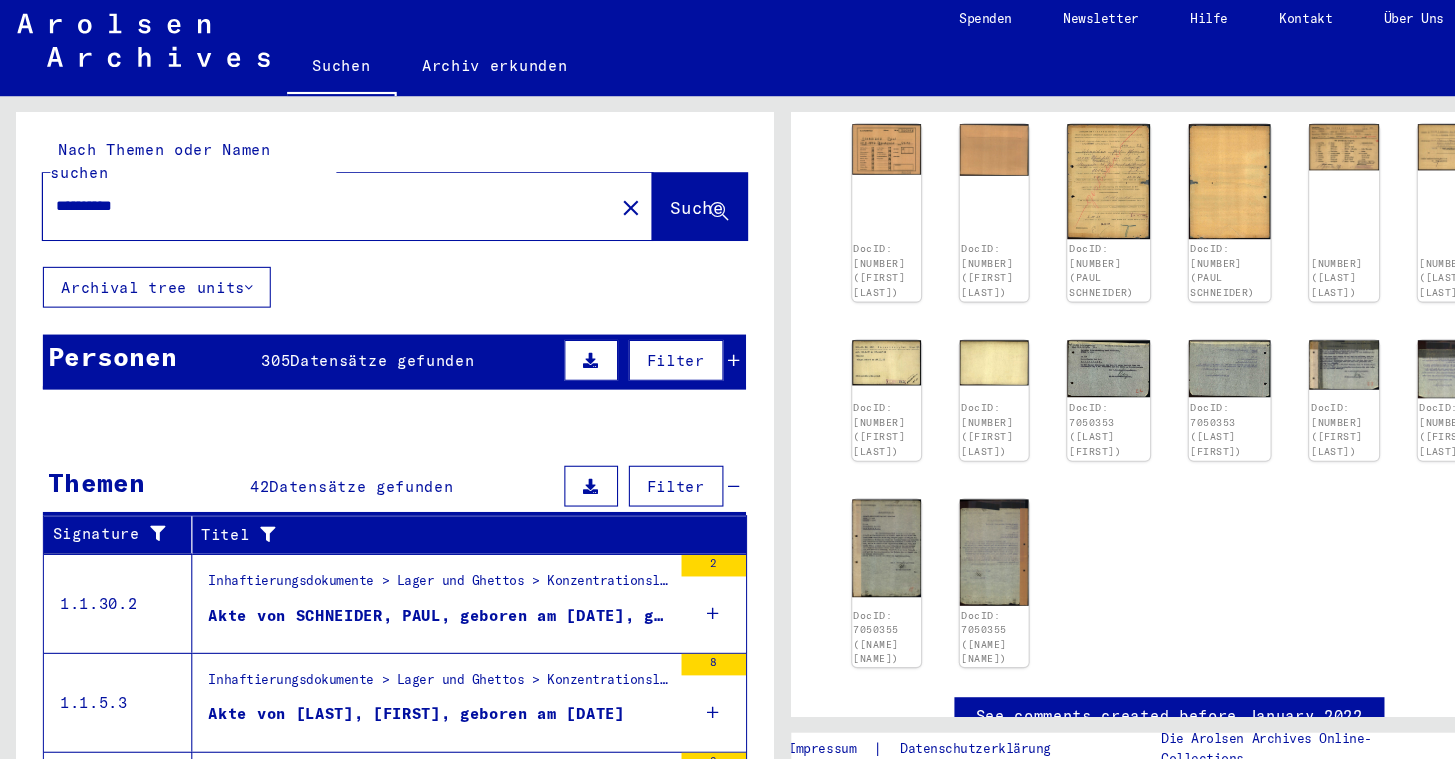 type on "**********" 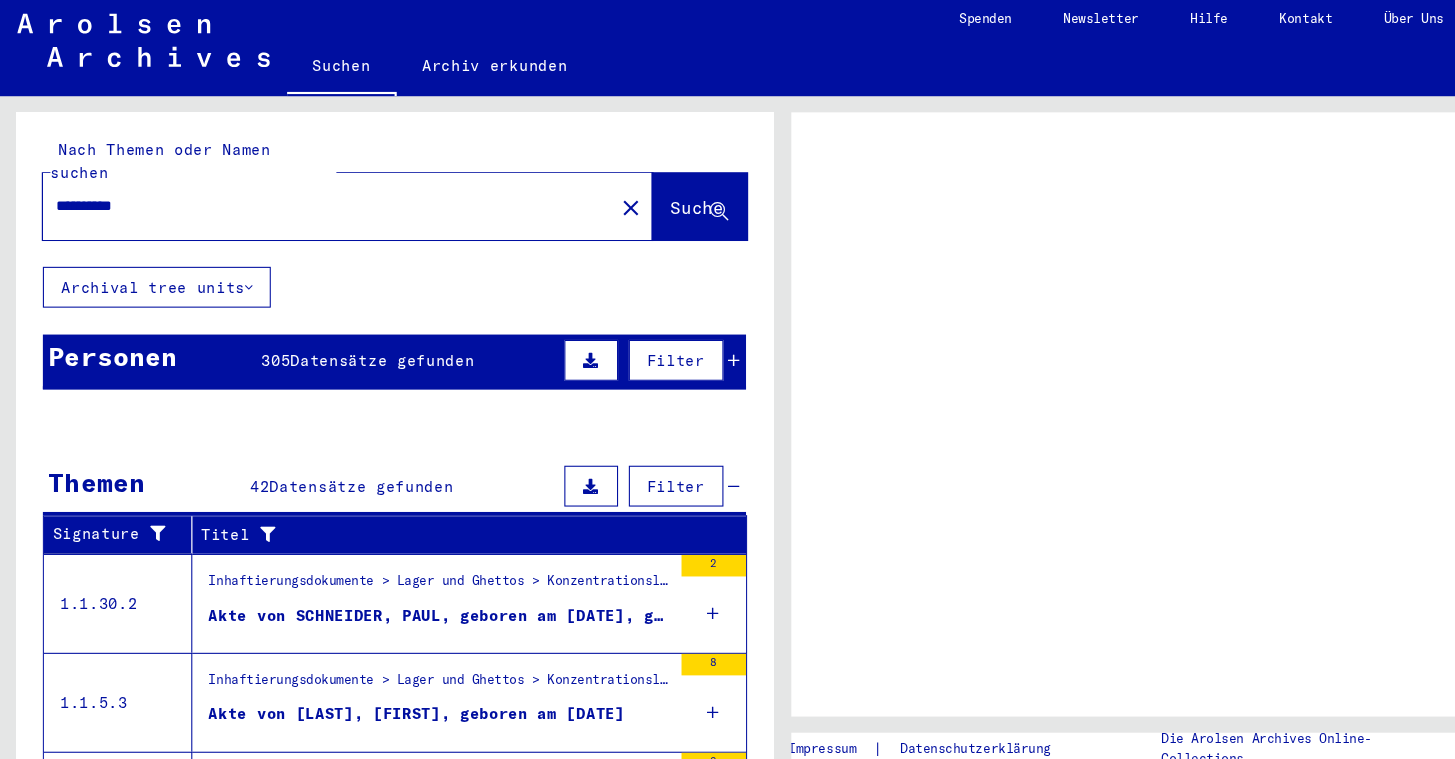 scroll, scrollTop: 0, scrollLeft: 0, axis: both 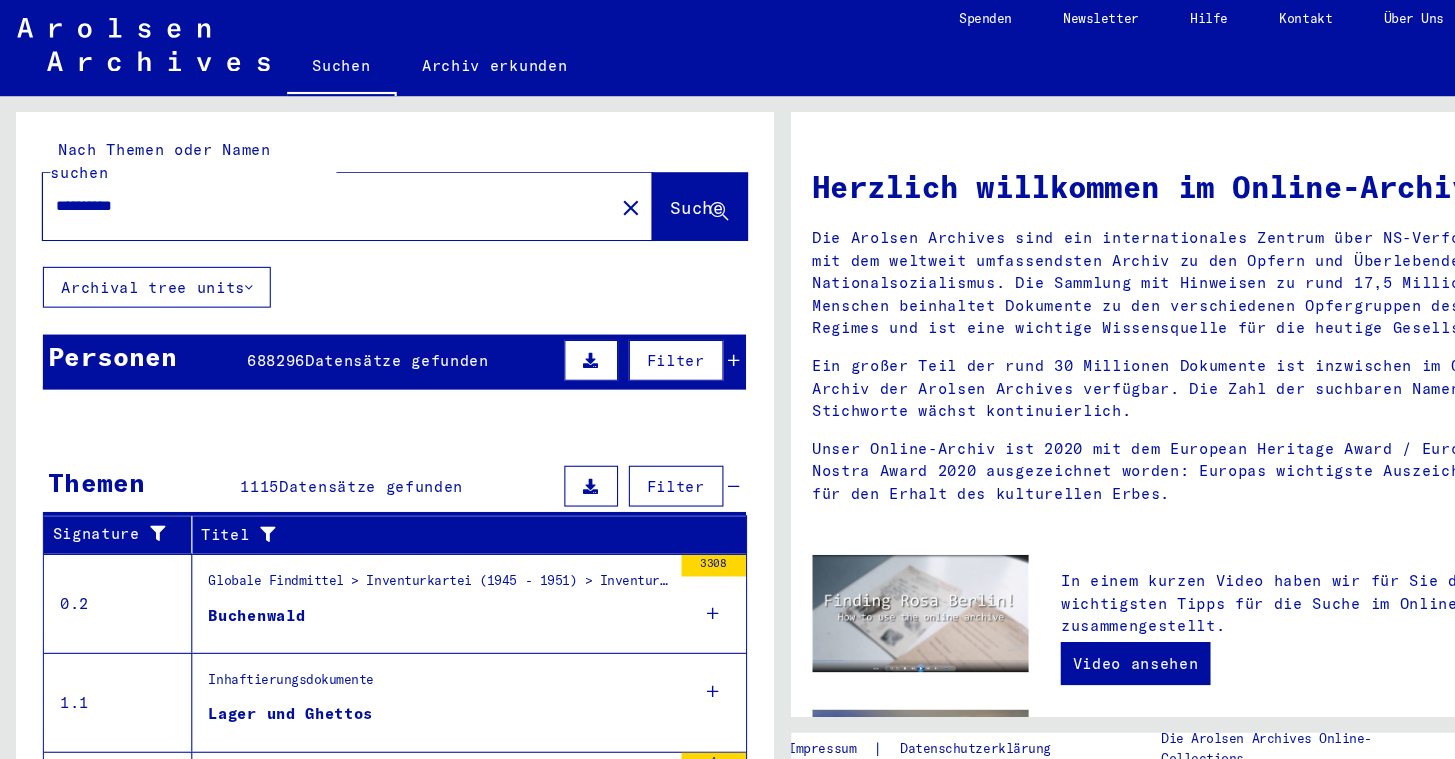 click on "Buchenwald" at bounding box center (409, 584) 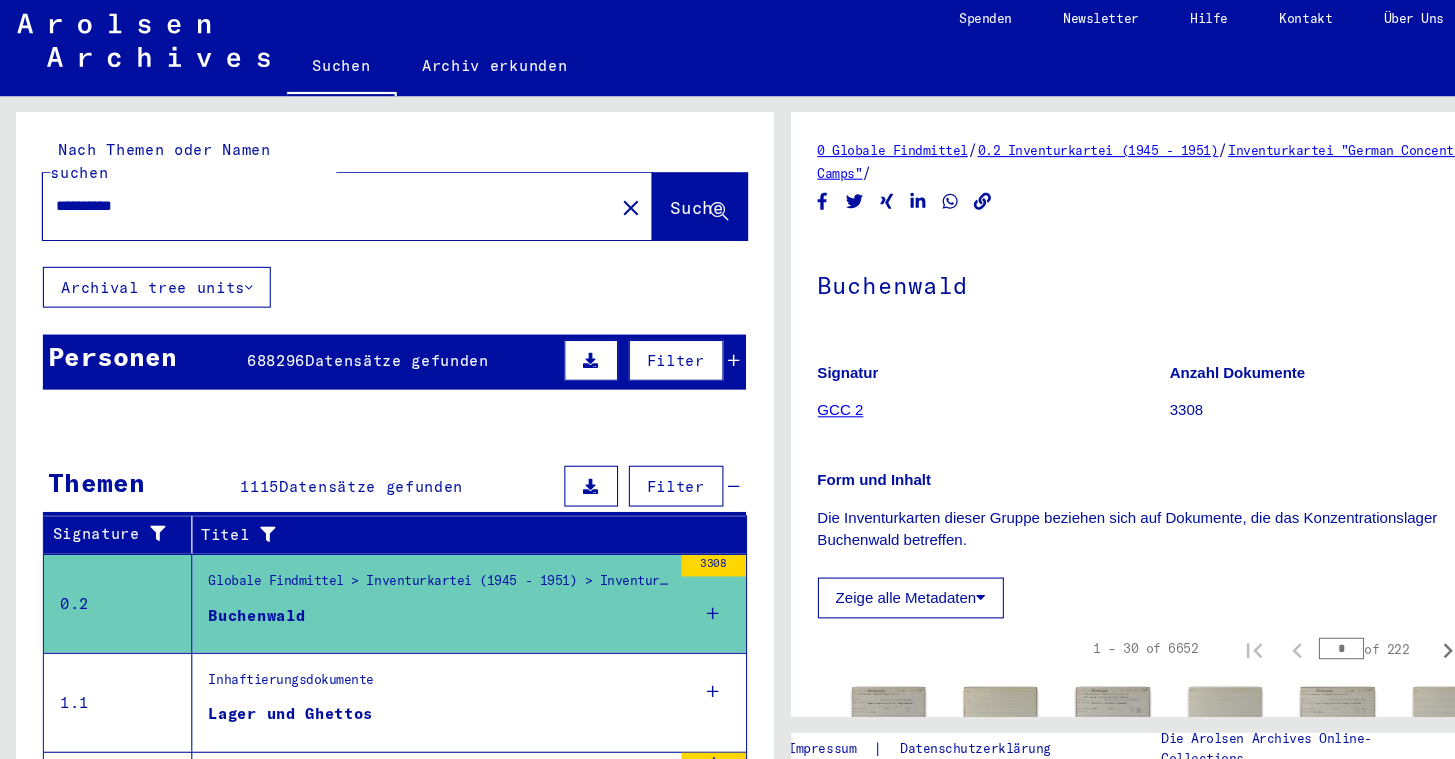 scroll, scrollTop: 0, scrollLeft: 0, axis: both 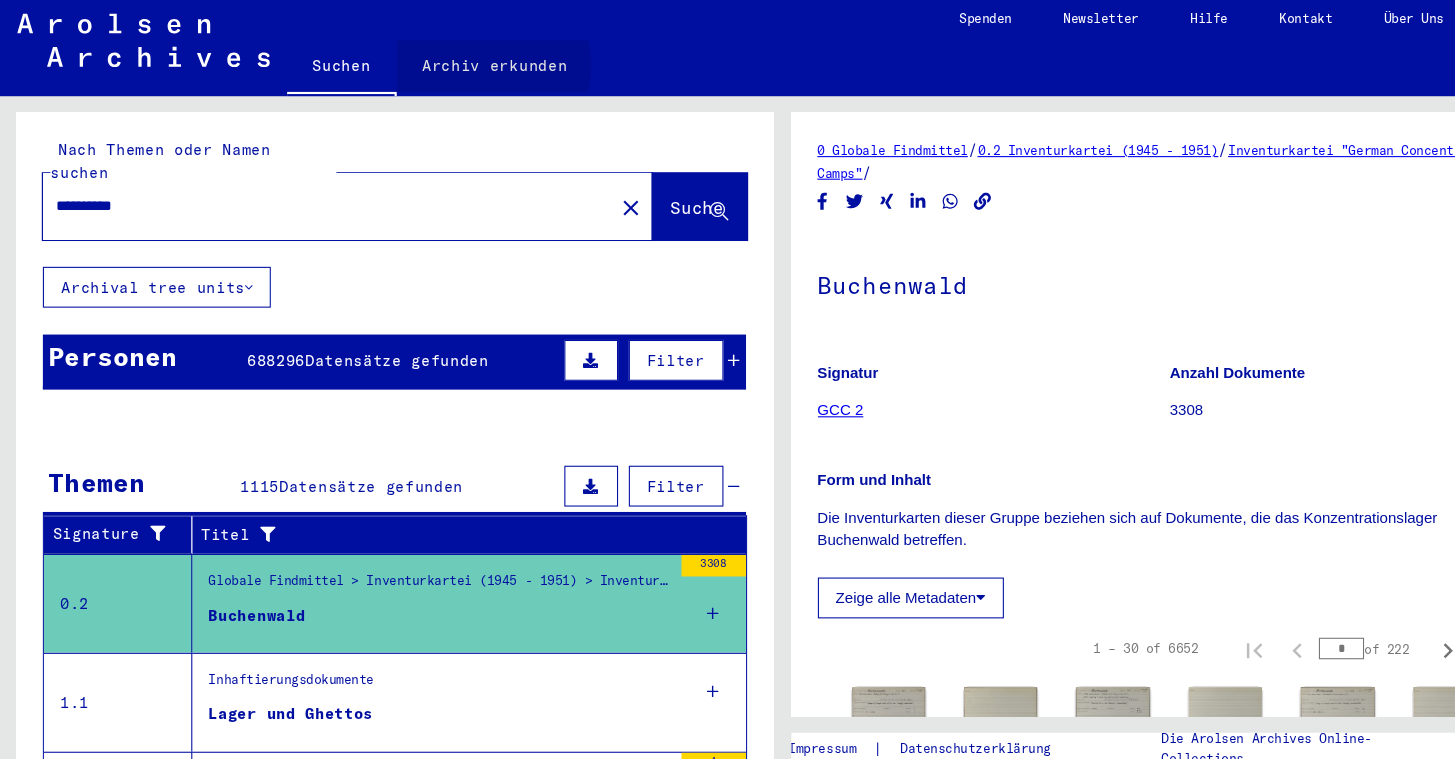 click on "Archiv erkunden" 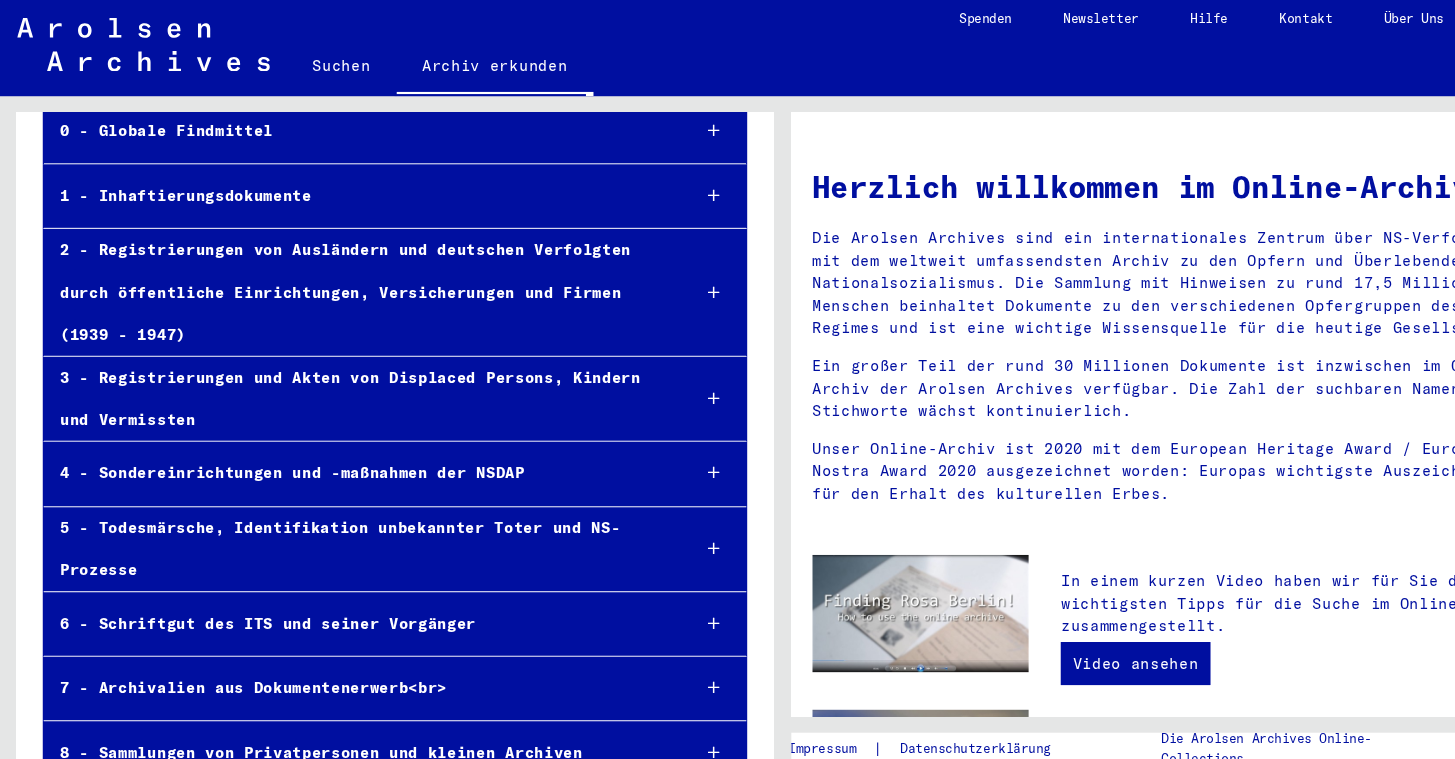 scroll, scrollTop: 116, scrollLeft: 0, axis: vertical 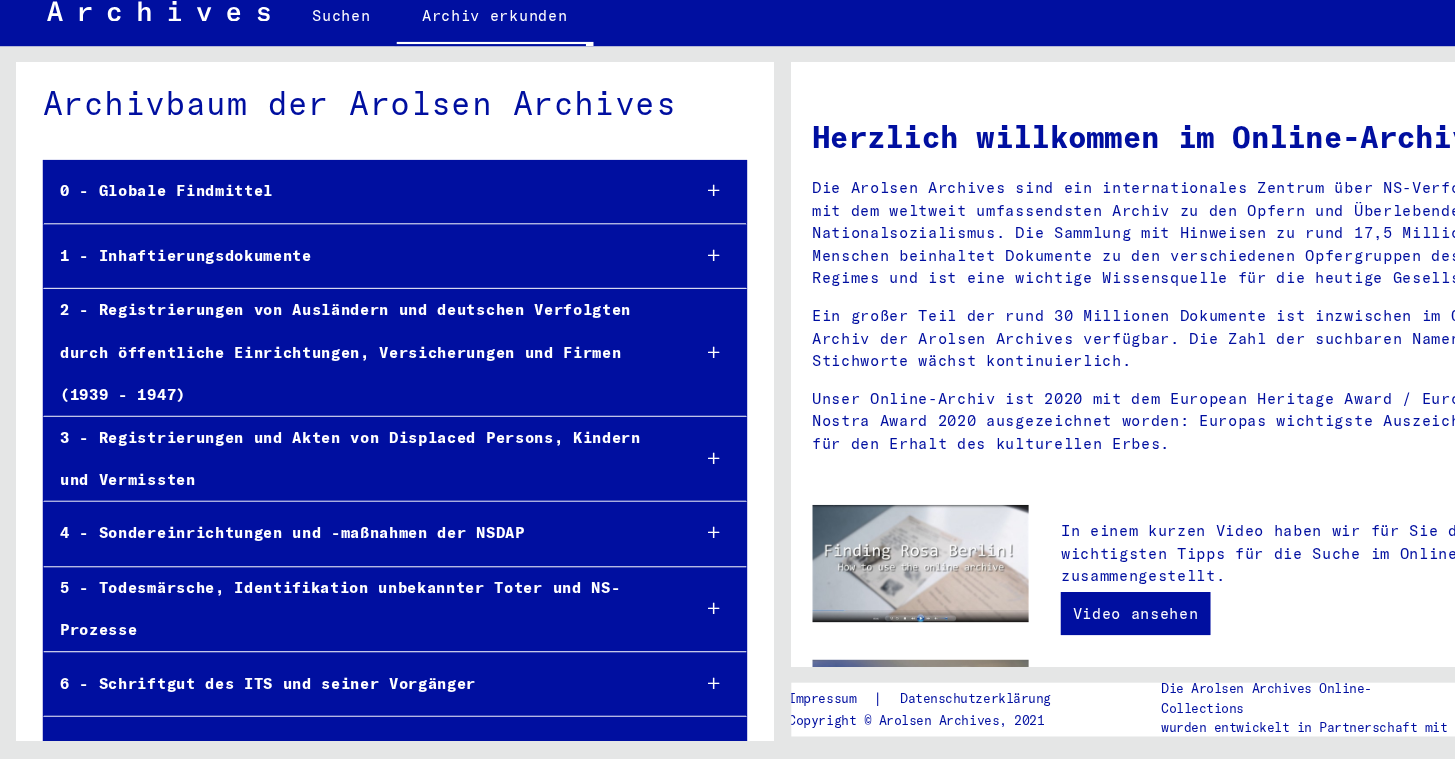 click on "0 - Globale Findmittel" at bounding box center [332, 231] 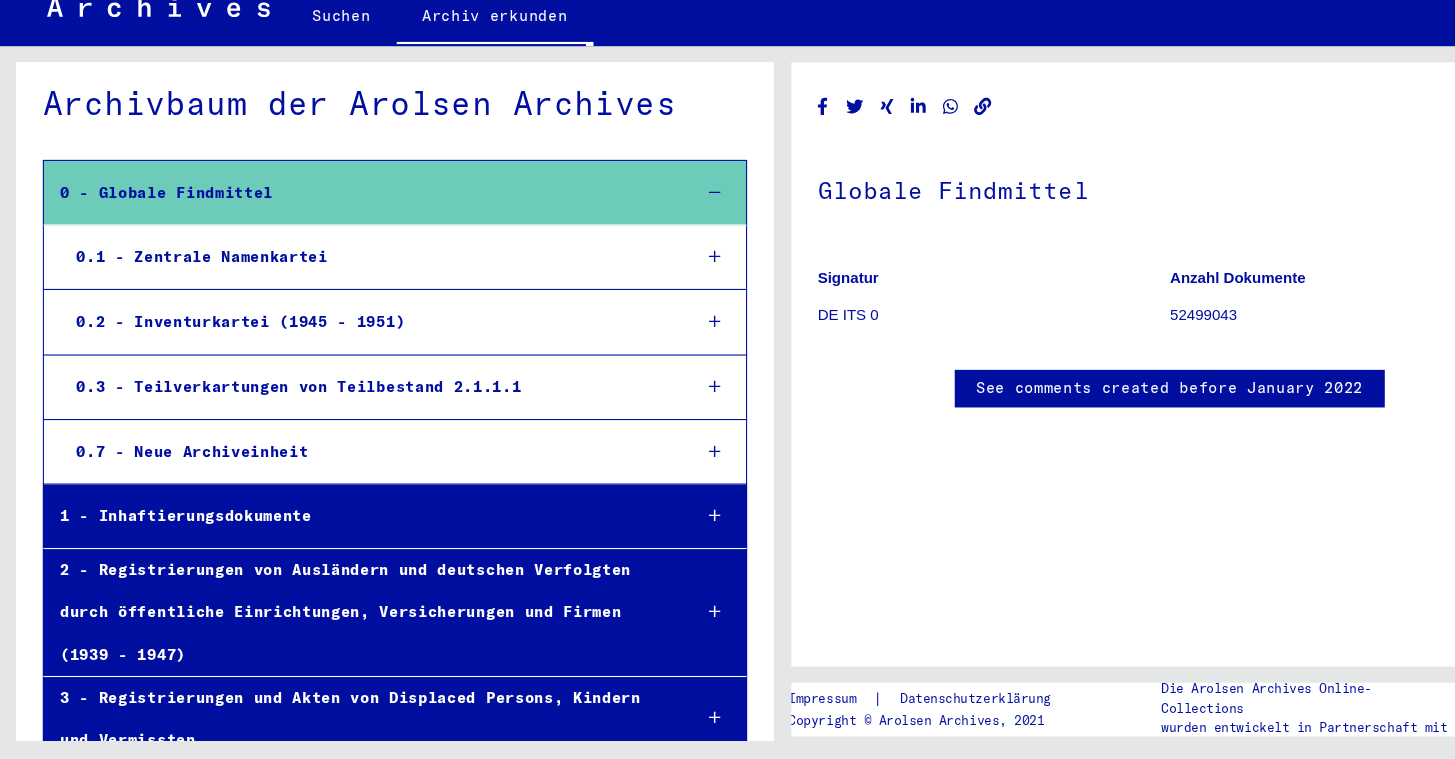 click on "0 - Globale Findmittel" at bounding box center (333, 232) 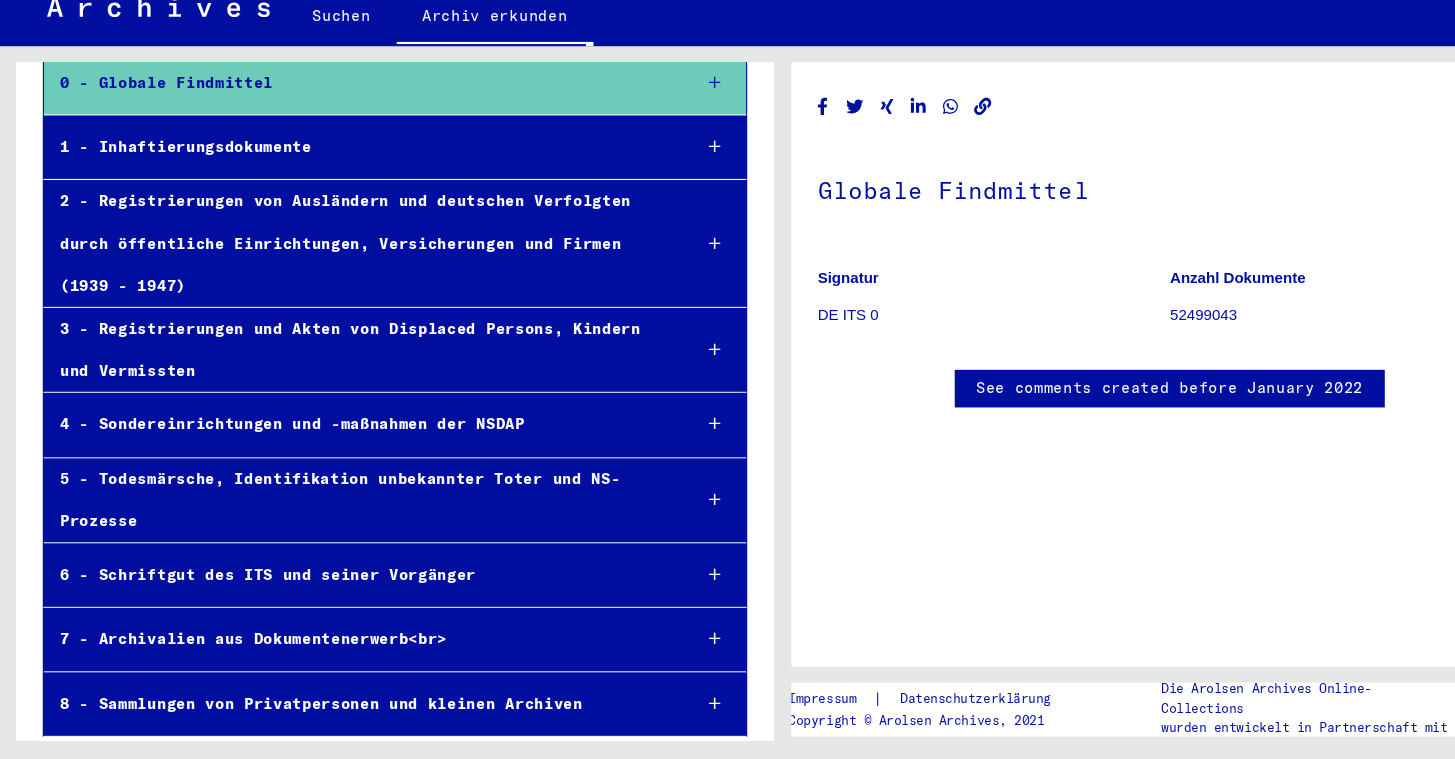 scroll, scrollTop: 116, scrollLeft: 0, axis: vertical 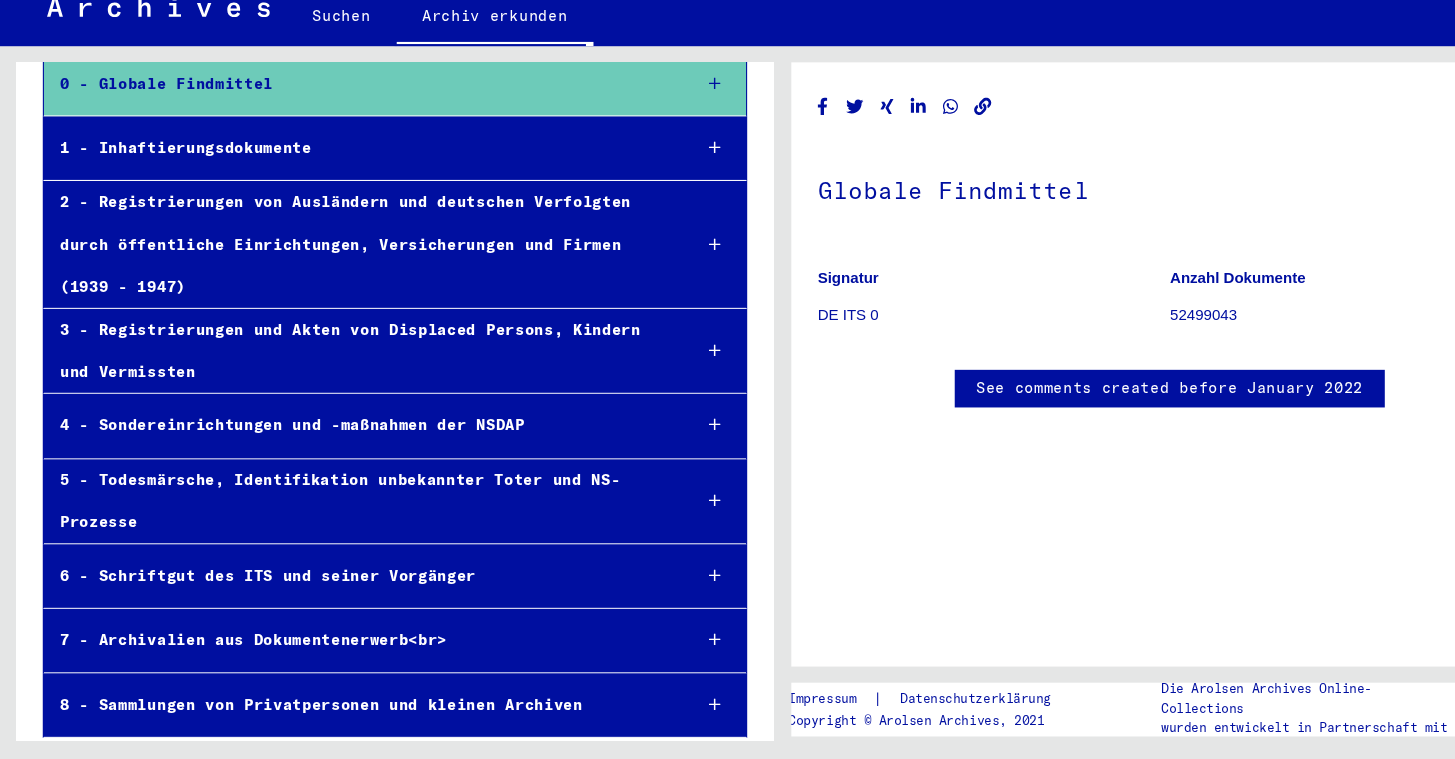 click on "7 - Archivalien aus Dokumentenerwerb<br>" at bounding box center [333, 648] 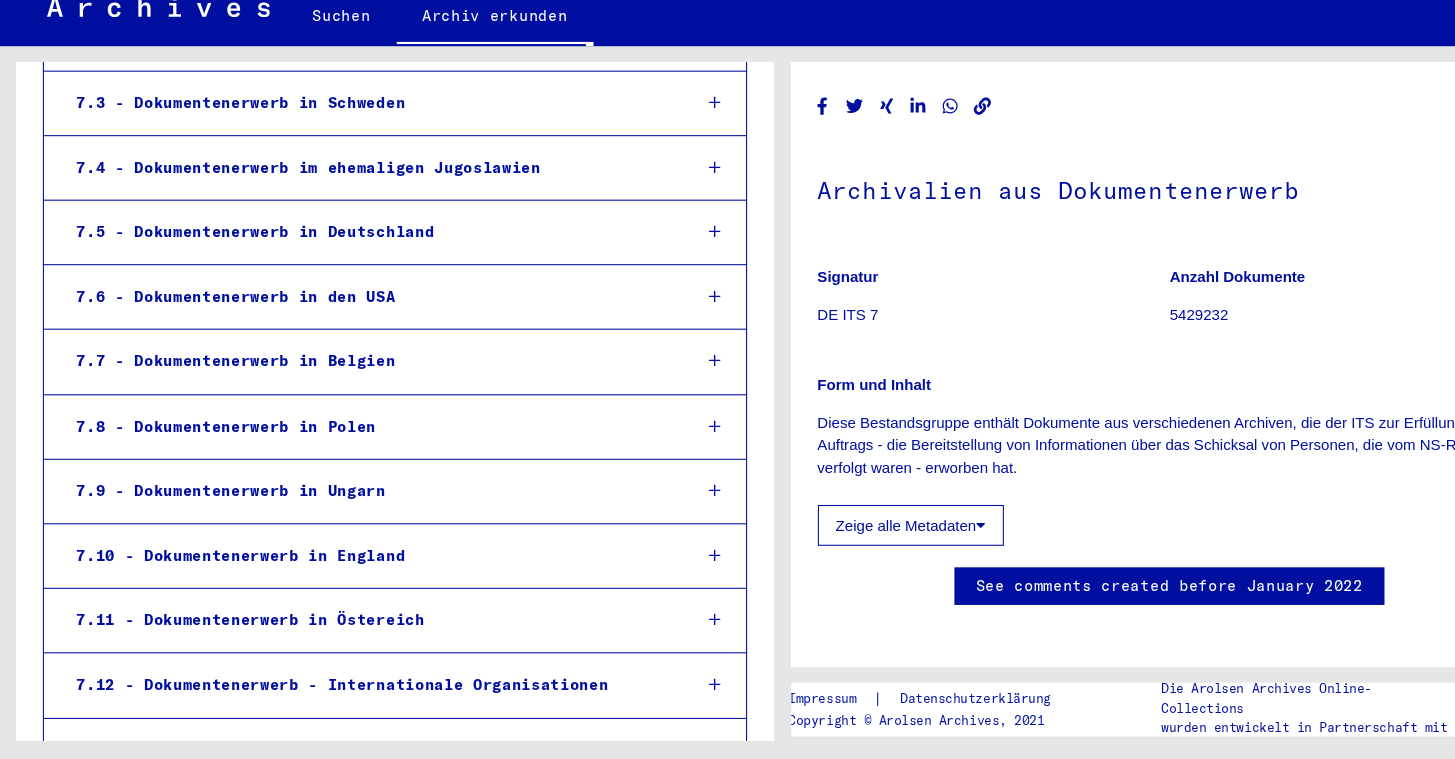 scroll, scrollTop: 819, scrollLeft: 0, axis: vertical 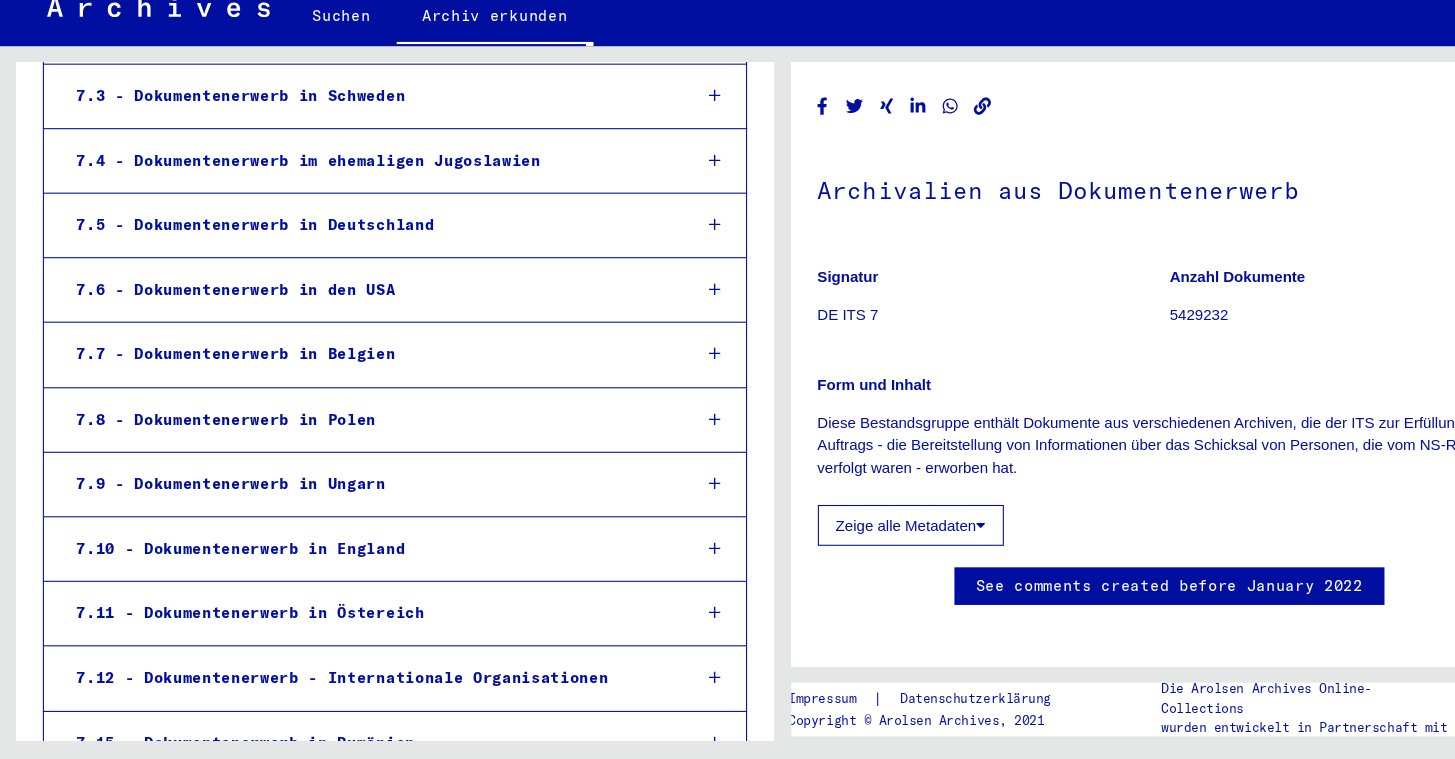 click on "7.5 - Dokumentenerwerb in Deutschland" at bounding box center (341, 262) 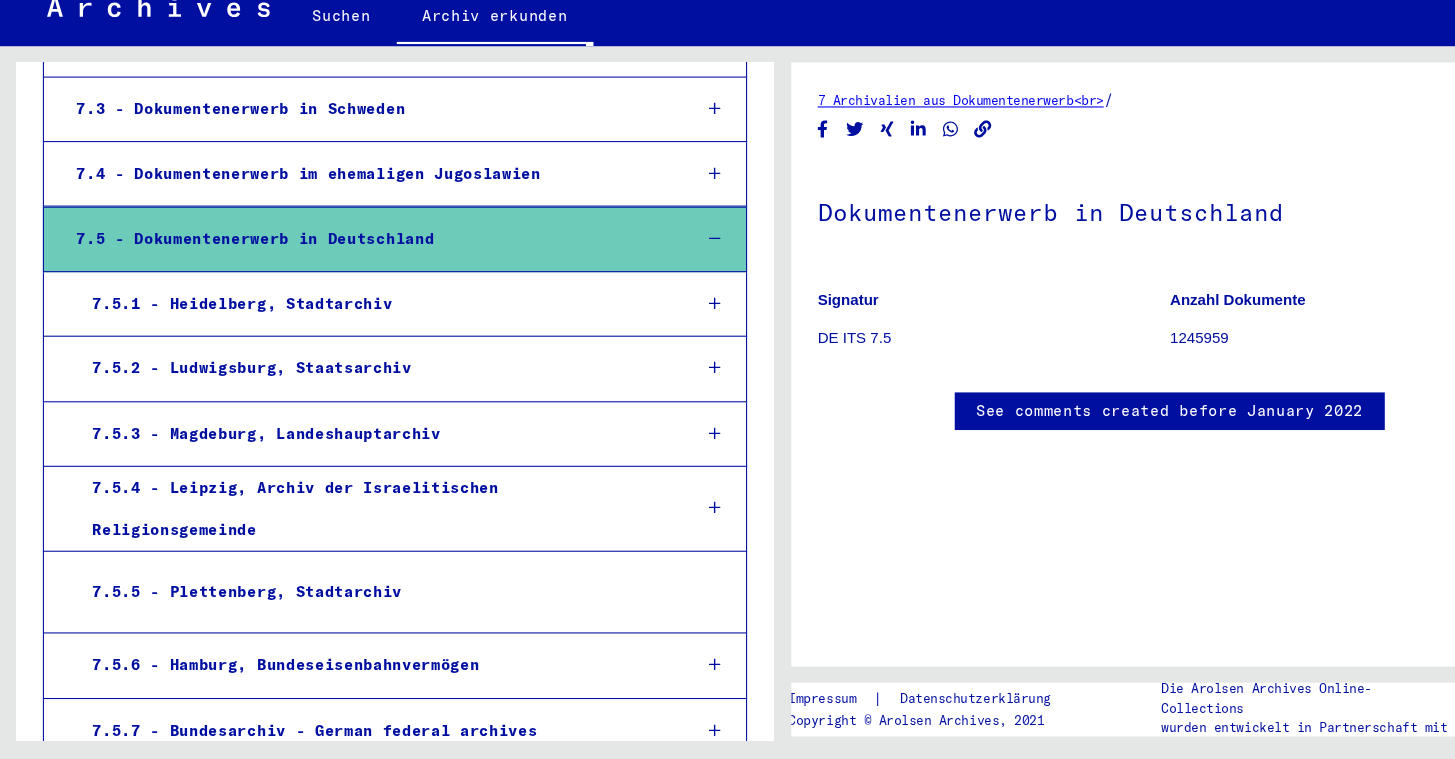 scroll, scrollTop: 566, scrollLeft: 0, axis: vertical 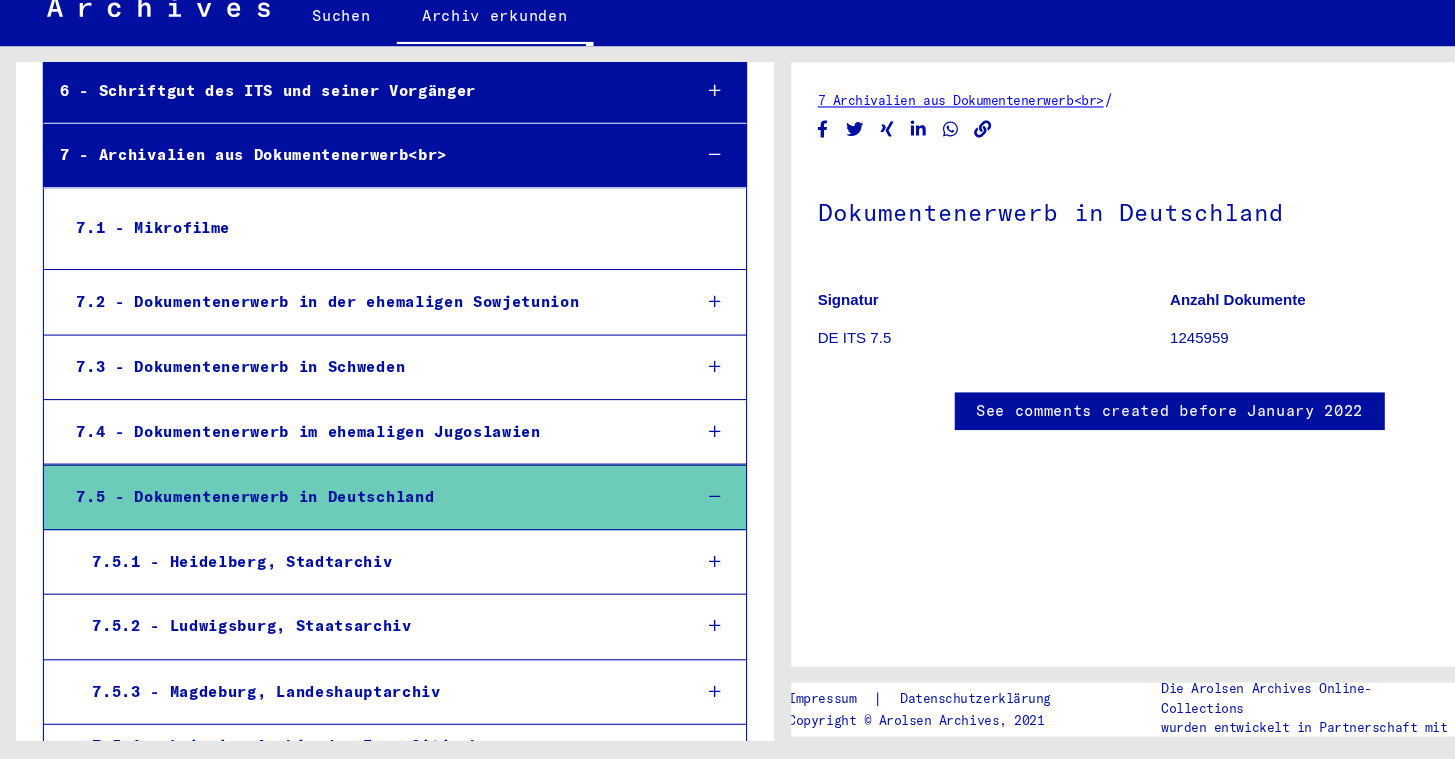 click on "7 - Archivalien aus Dokumentenerwerb<br>" at bounding box center [333, 197] 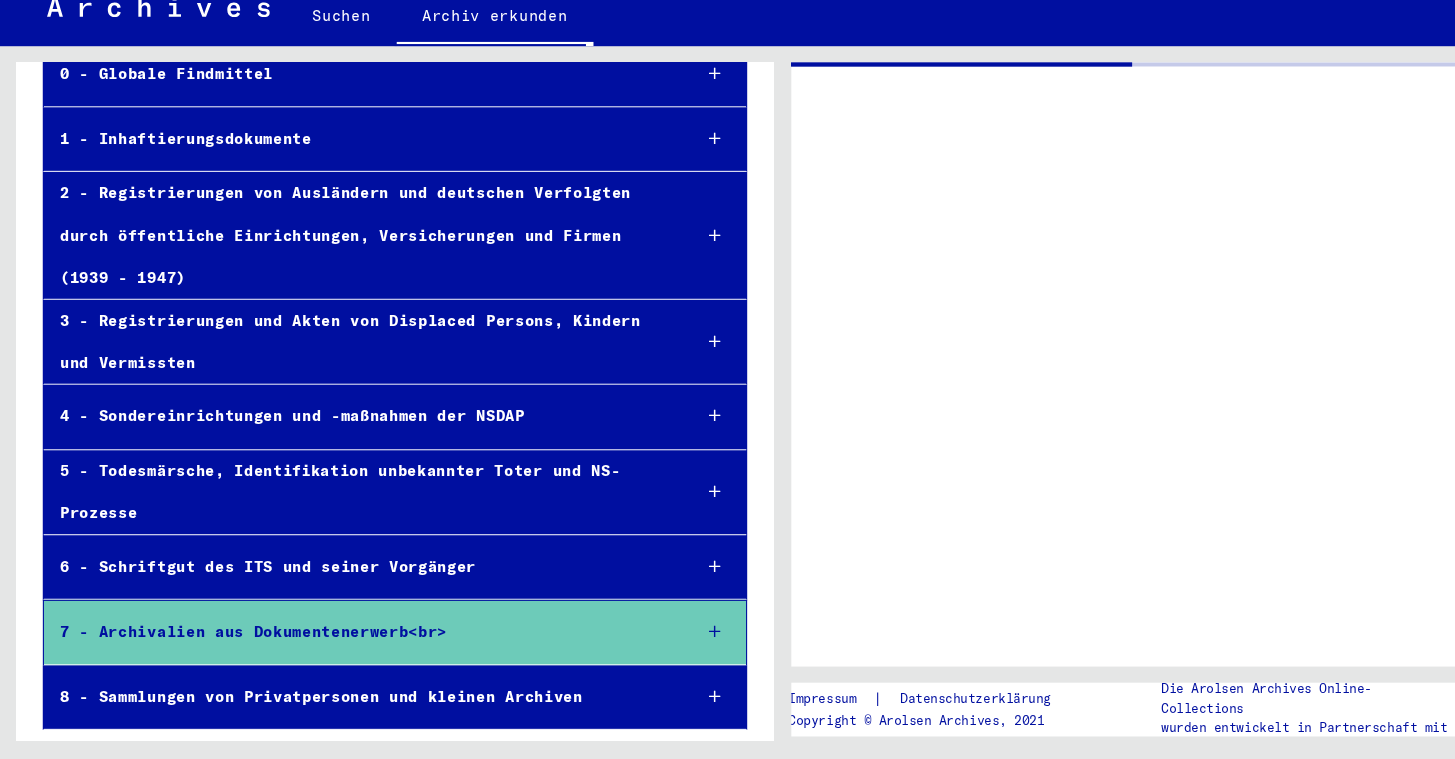 scroll, scrollTop: 116, scrollLeft: 0, axis: vertical 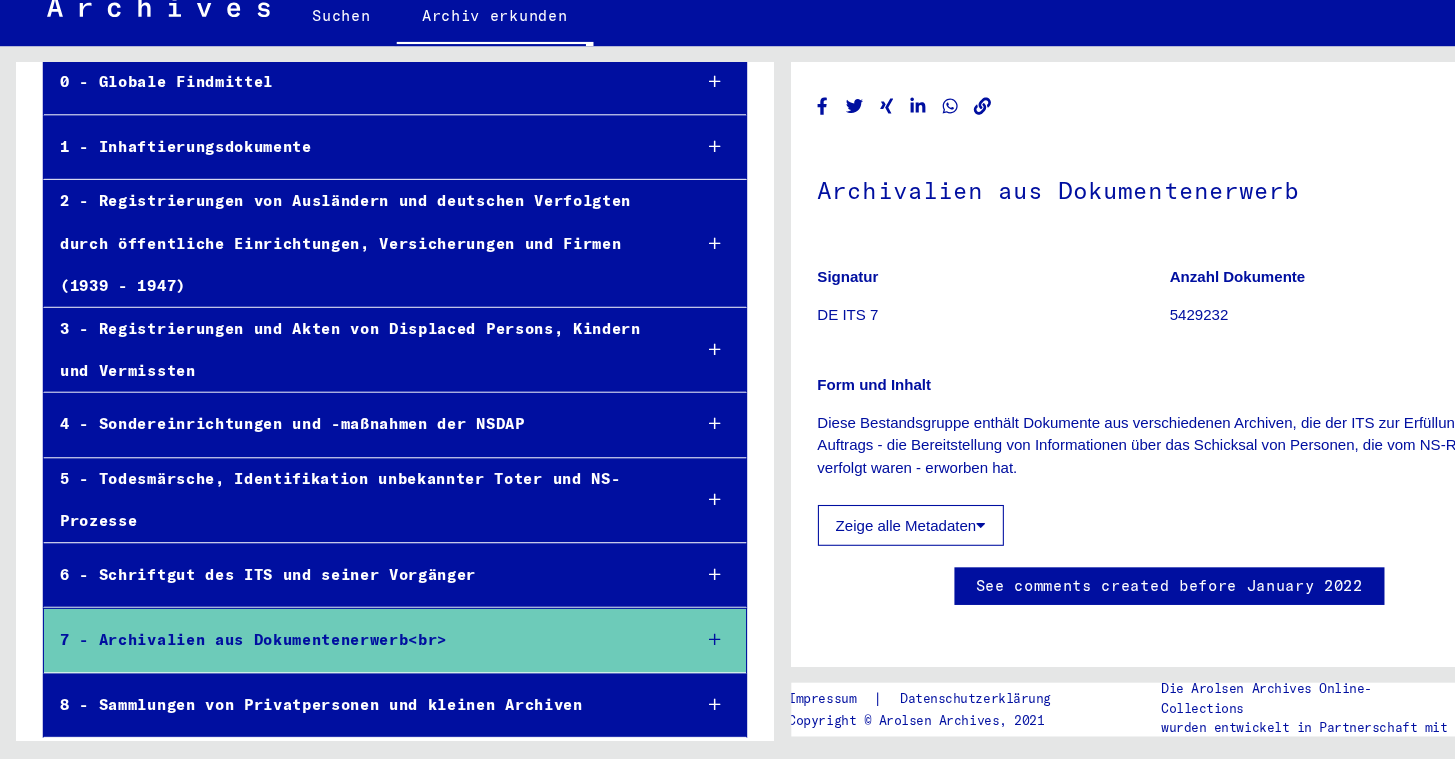 click on "8 - Sammlungen von Privatpersonen und kleinen Archiven" at bounding box center (333, 708) 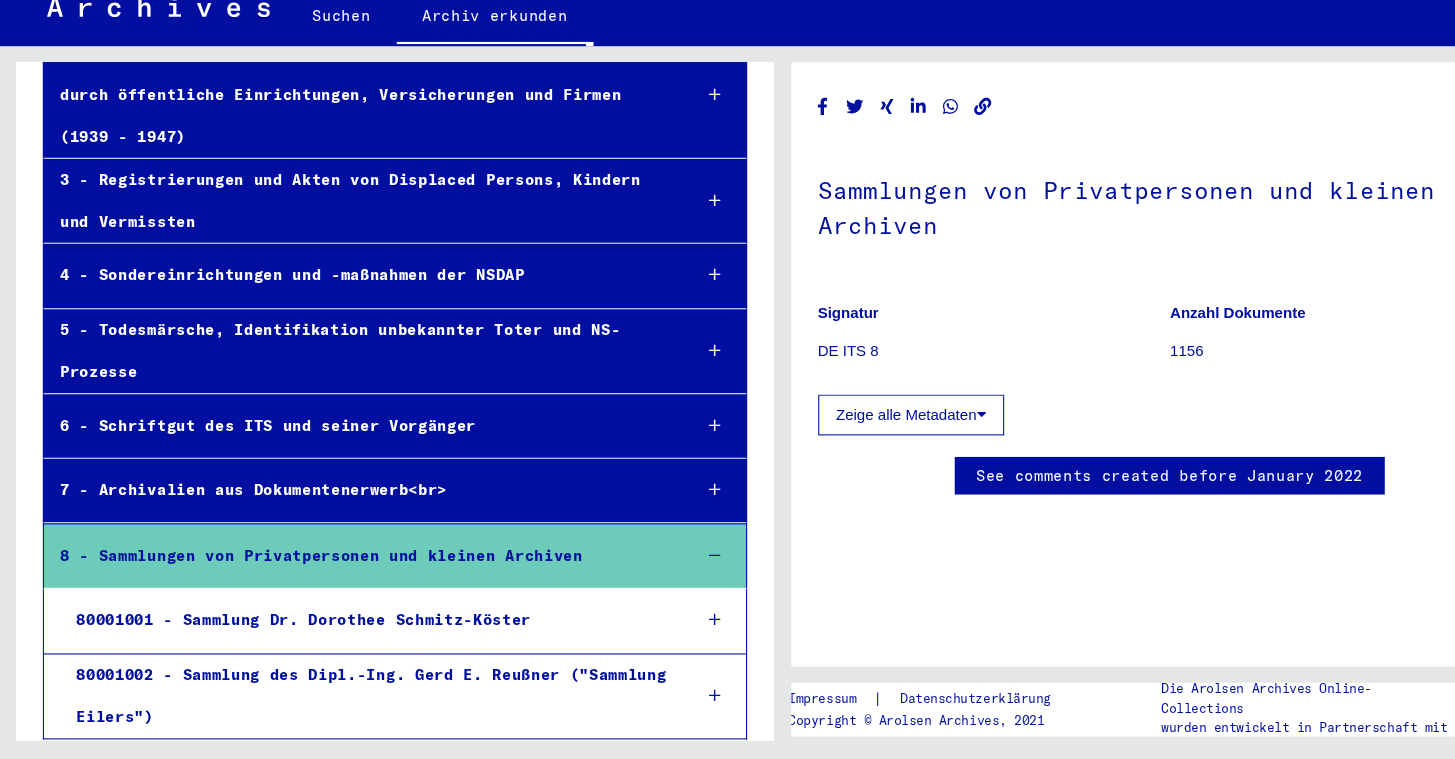 click on "8 - Sammlungen von Privatpersonen und kleinen Archiven" at bounding box center (333, 570) 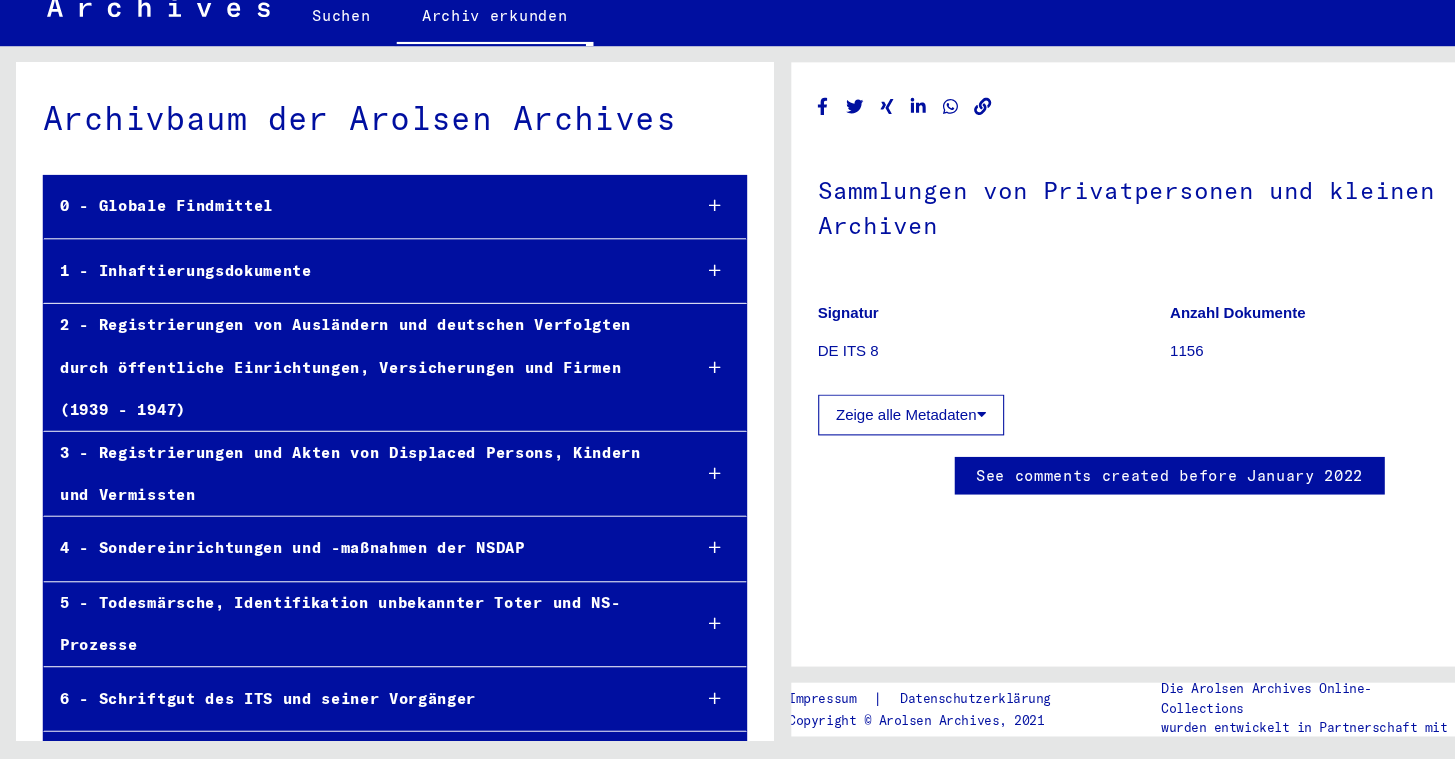 scroll, scrollTop: 0, scrollLeft: 0, axis: both 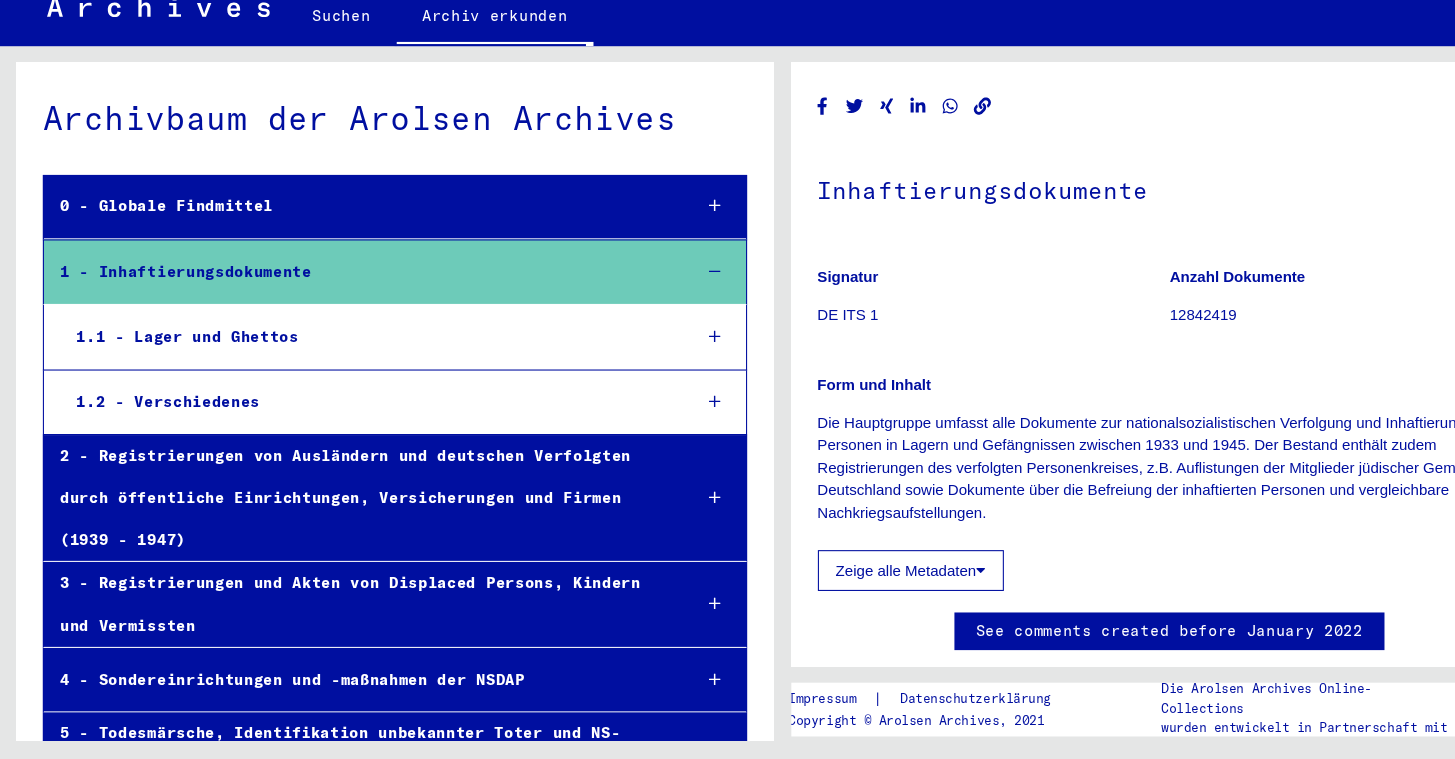 click on "1.1 - Lager und Ghettos" at bounding box center (341, 366) 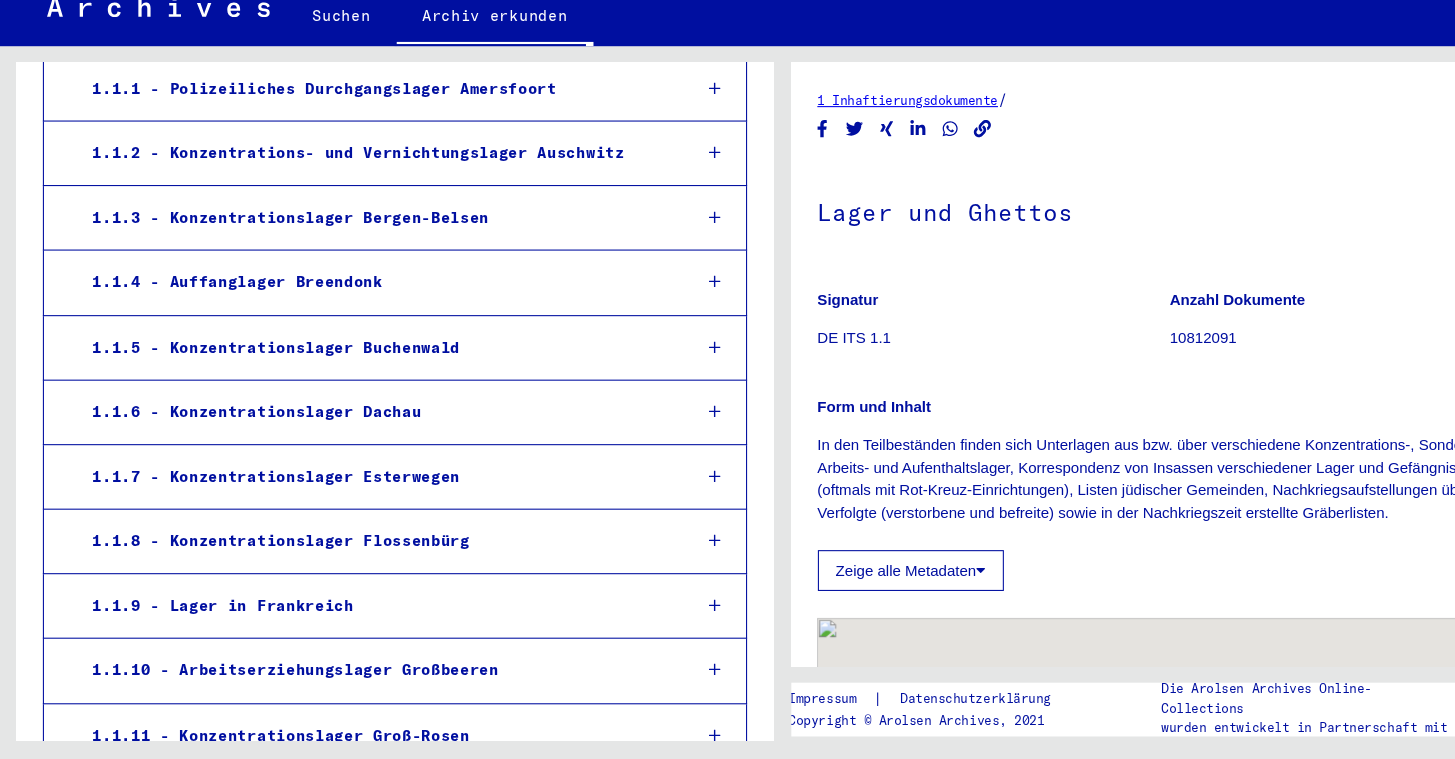 scroll, scrollTop: 351, scrollLeft: 0, axis: vertical 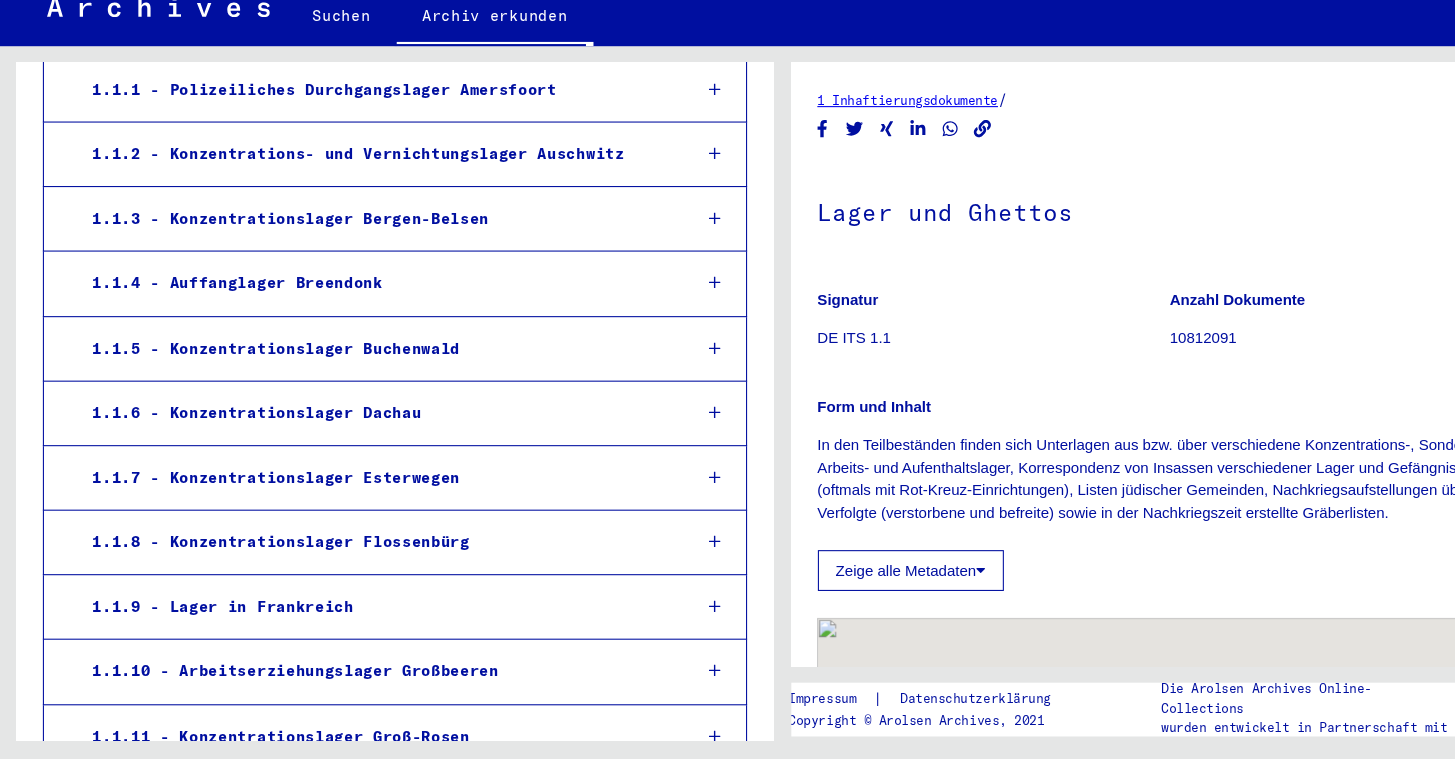 click on "1.1.5 - Konzentrationslager Buchenwald" at bounding box center [348, 377] 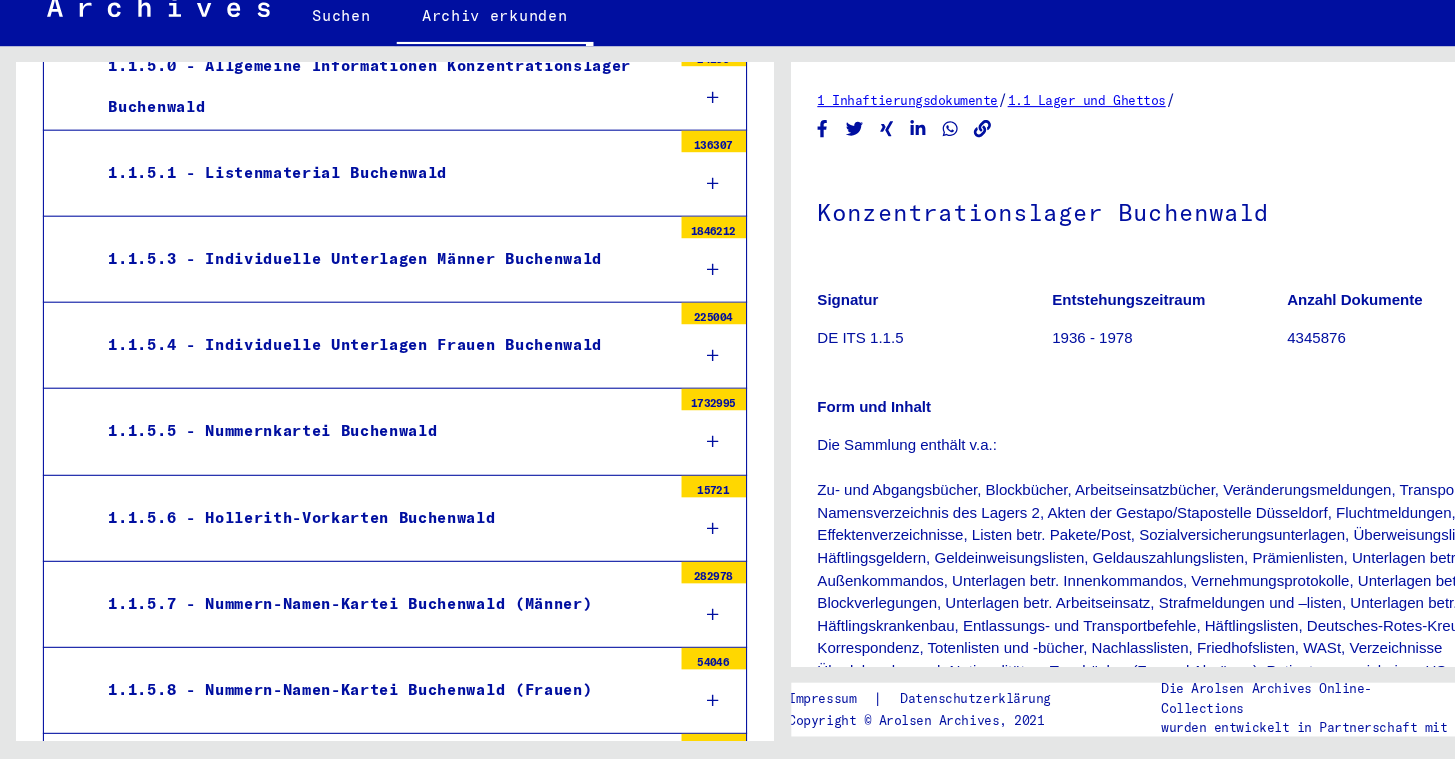 scroll, scrollTop: 627, scrollLeft: 0, axis: vertical 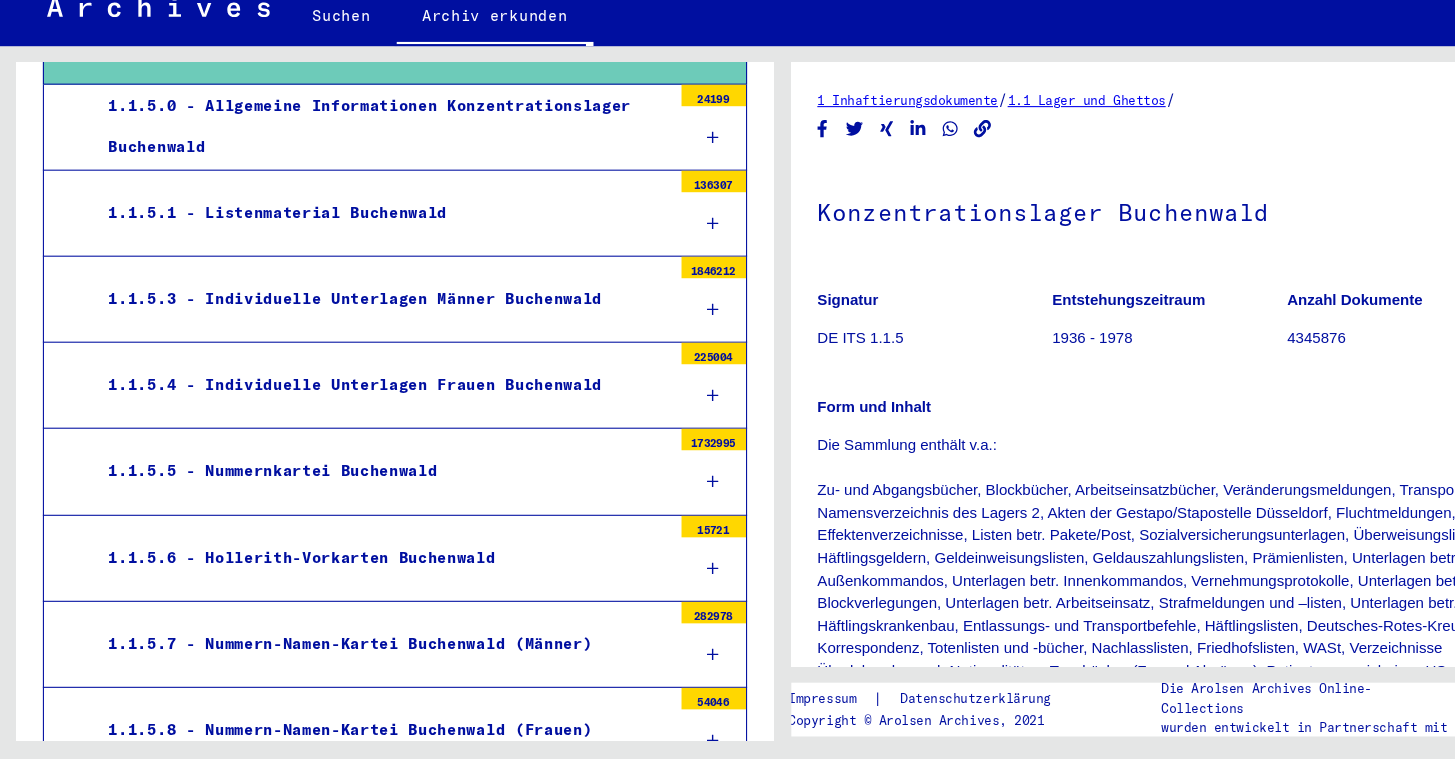 click on "1.1.5.1 - Listenmaterial Buchenwald" at bounding box center (355, 251) 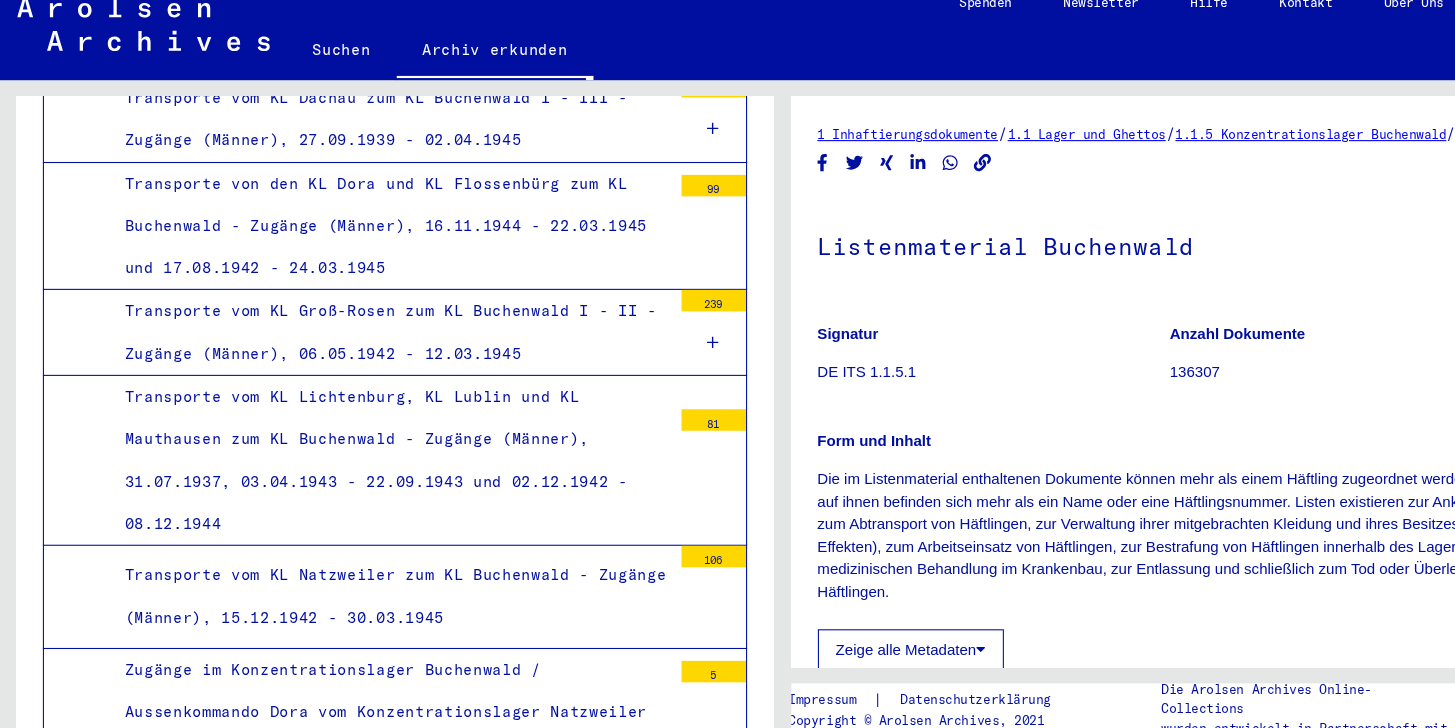 scroll, scrollTop: 14827, scrollLeft: 0, axis: vertical 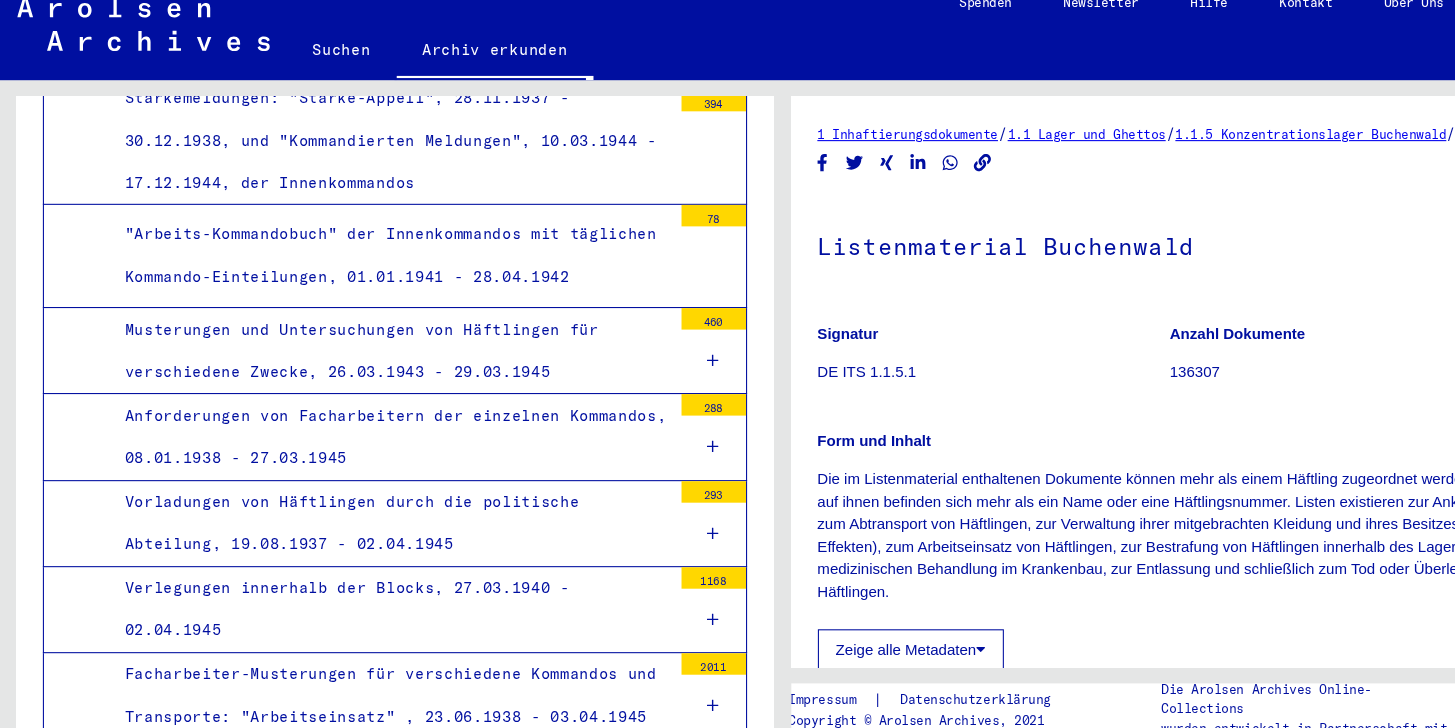click on "Verzeichnis von Häftlingen, die zur Bestrafung in der Sonderabteilung      waren I, Juli 1938 - März 1940" at bounding box center [362, 1356] 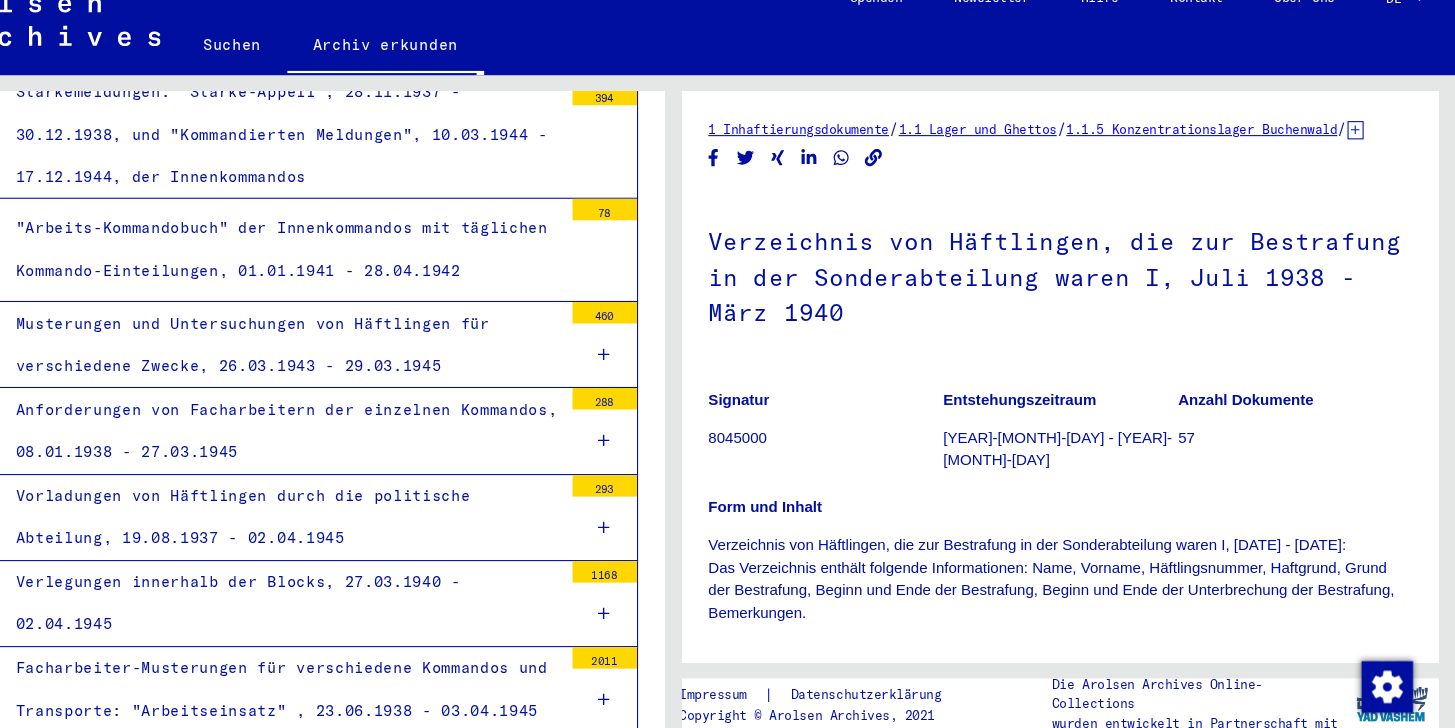 scroll, scrollTop: 0, scrollLeft: 0, axis: both 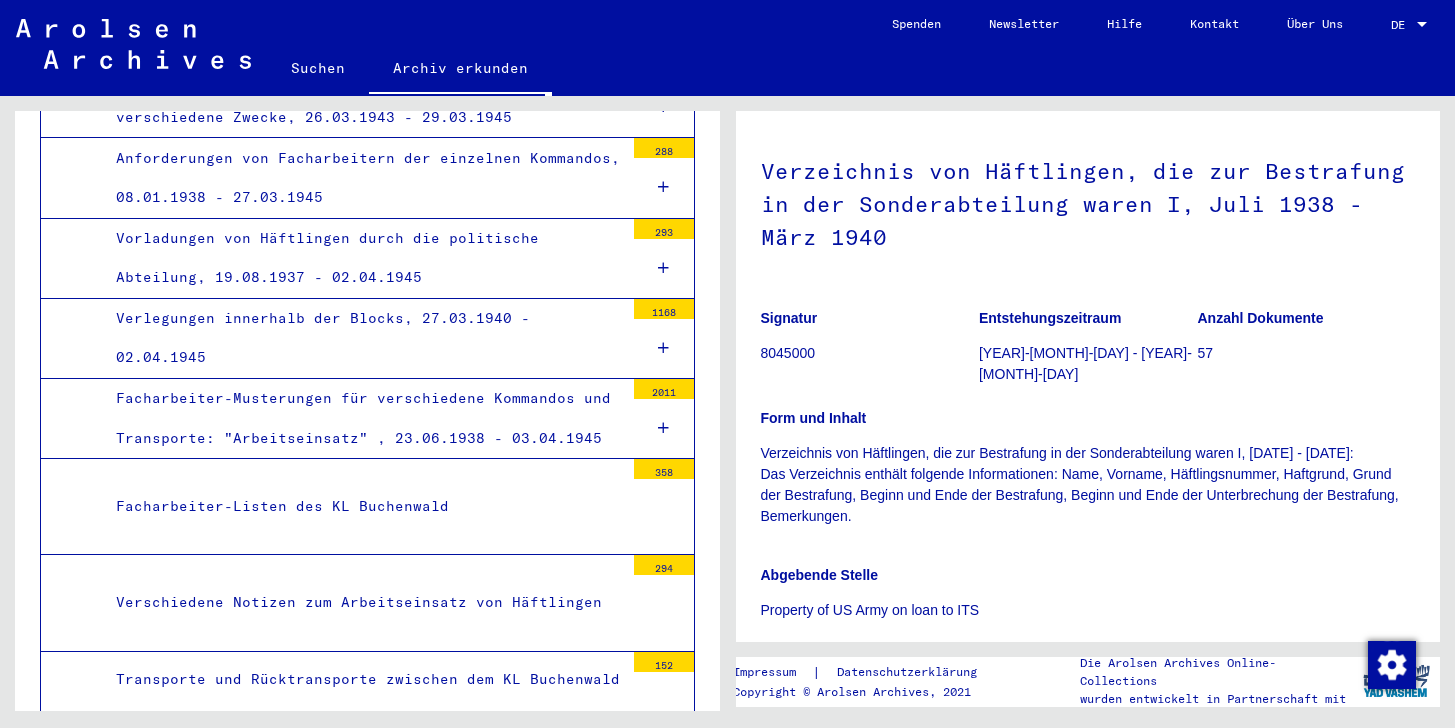 click on "Schonungslisten und Unfallmeldungen des KL Buchenwald, 1937 - 1945" at bounding box center (362, 1203) 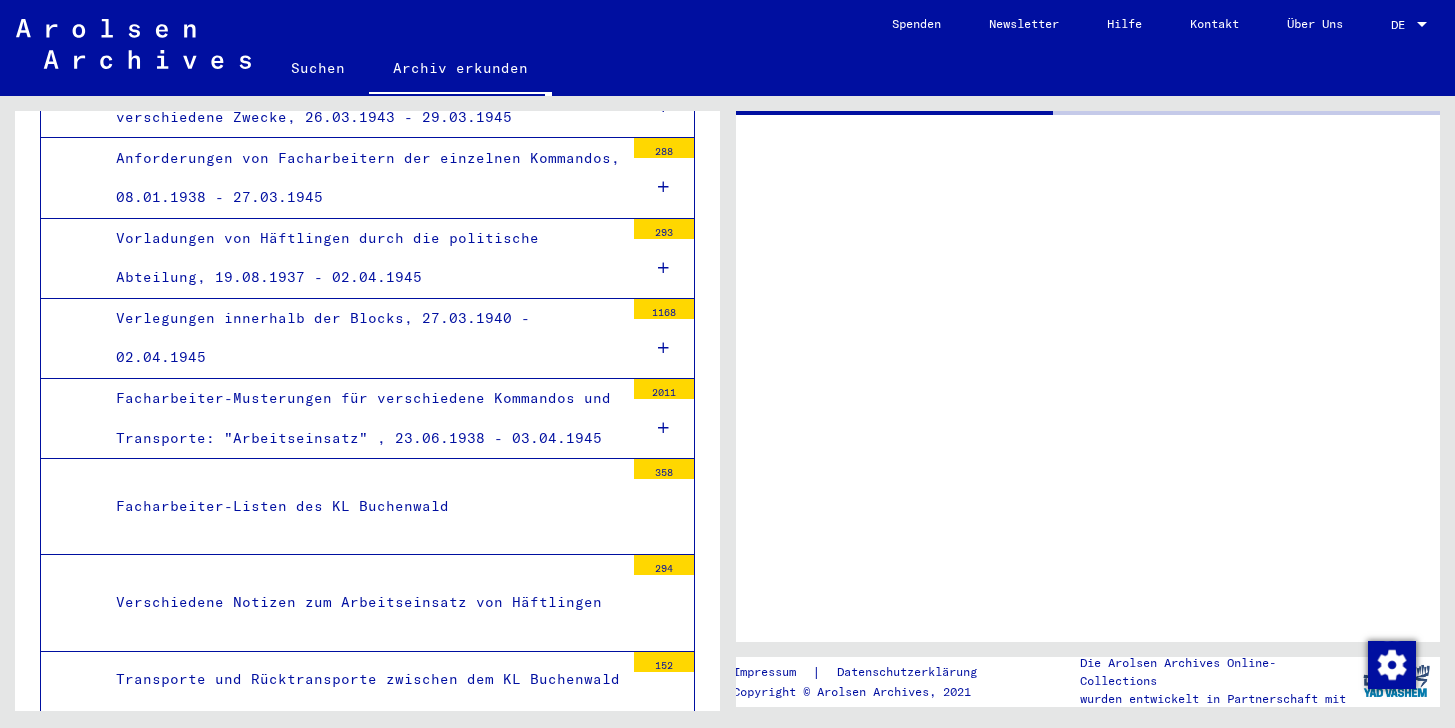 scroll, scrollTop: 0, scrollLeft: 0, axis: both 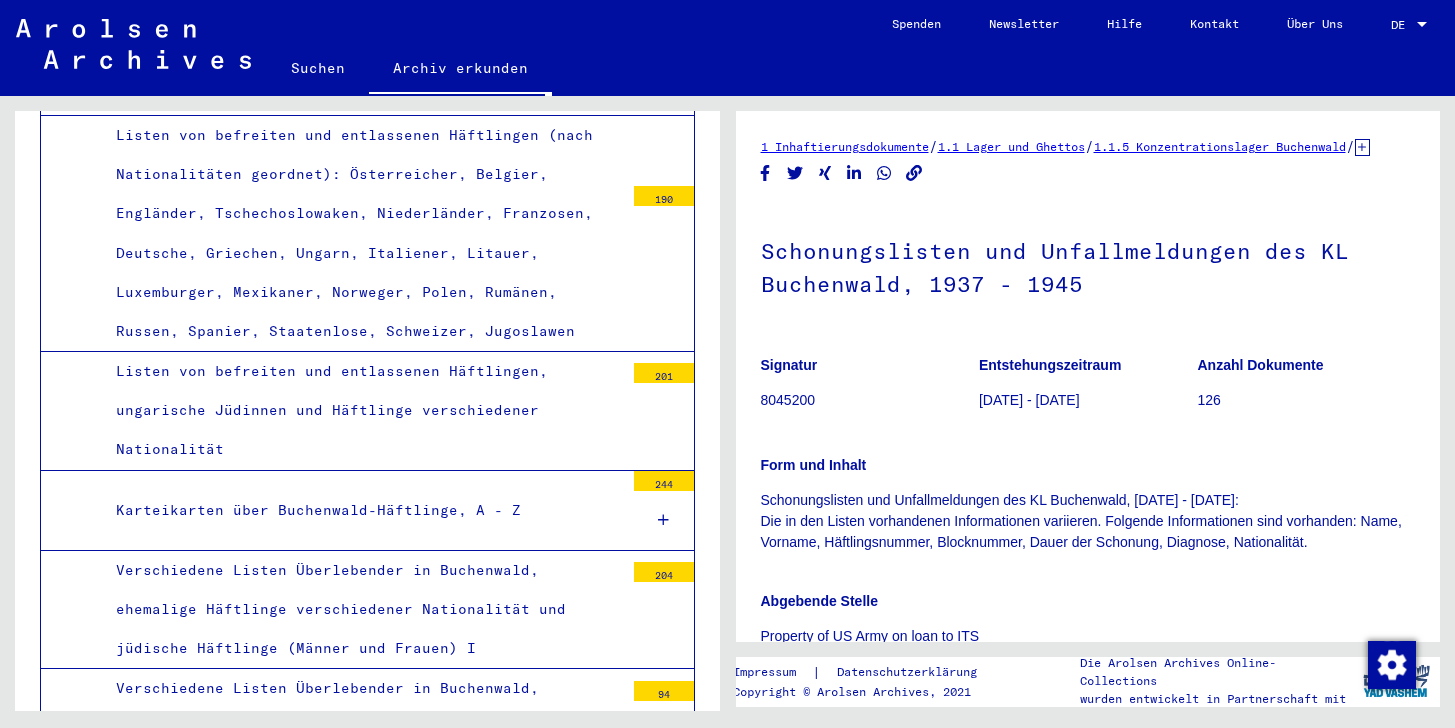 click on "Arbeitsstatistiken: Bereitstellungen von Transporten von Häftlingen,      Transporte, Arbeitseinsätze, Bestrafungen; bei Bombenangriffen Verstorbene      und Verletzte" at bounding box center [362, 1860] 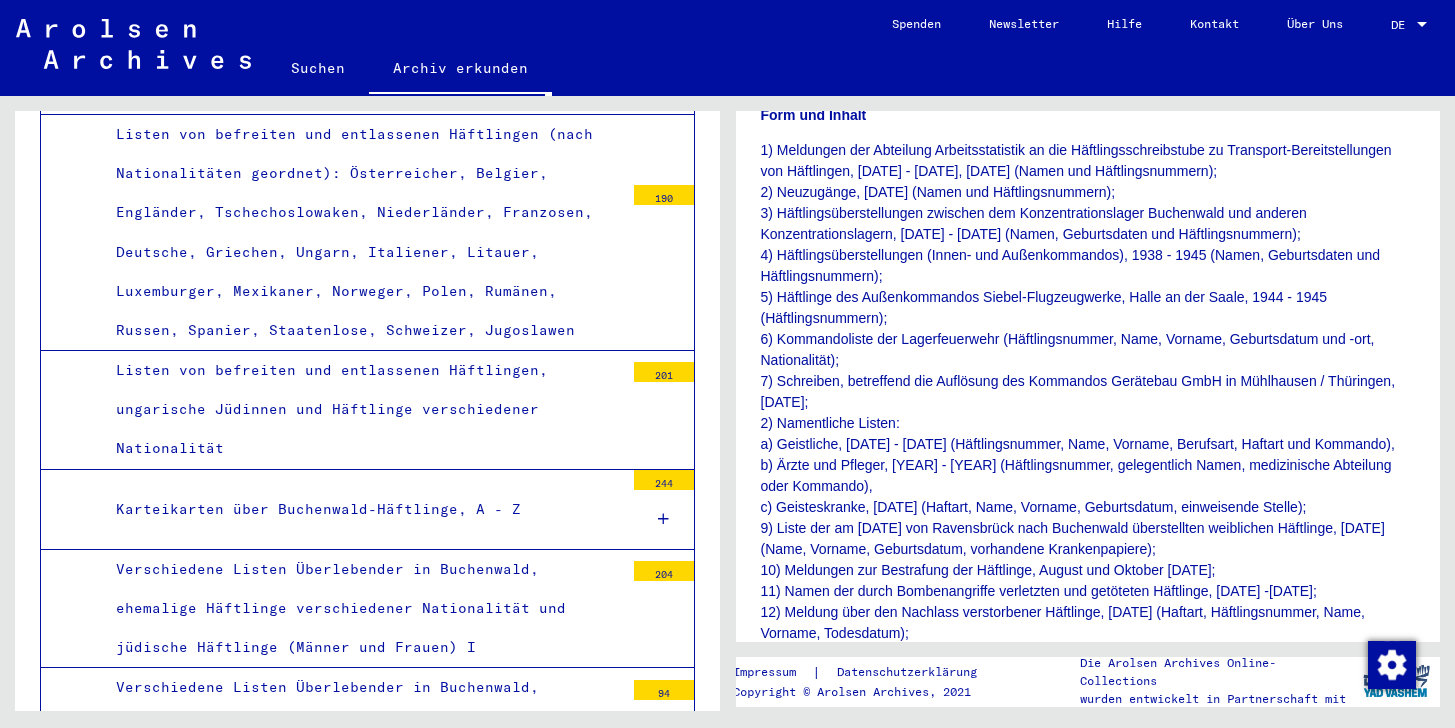 scroll, scrollTop: 417, scrollLeft: 0, axis: vertical 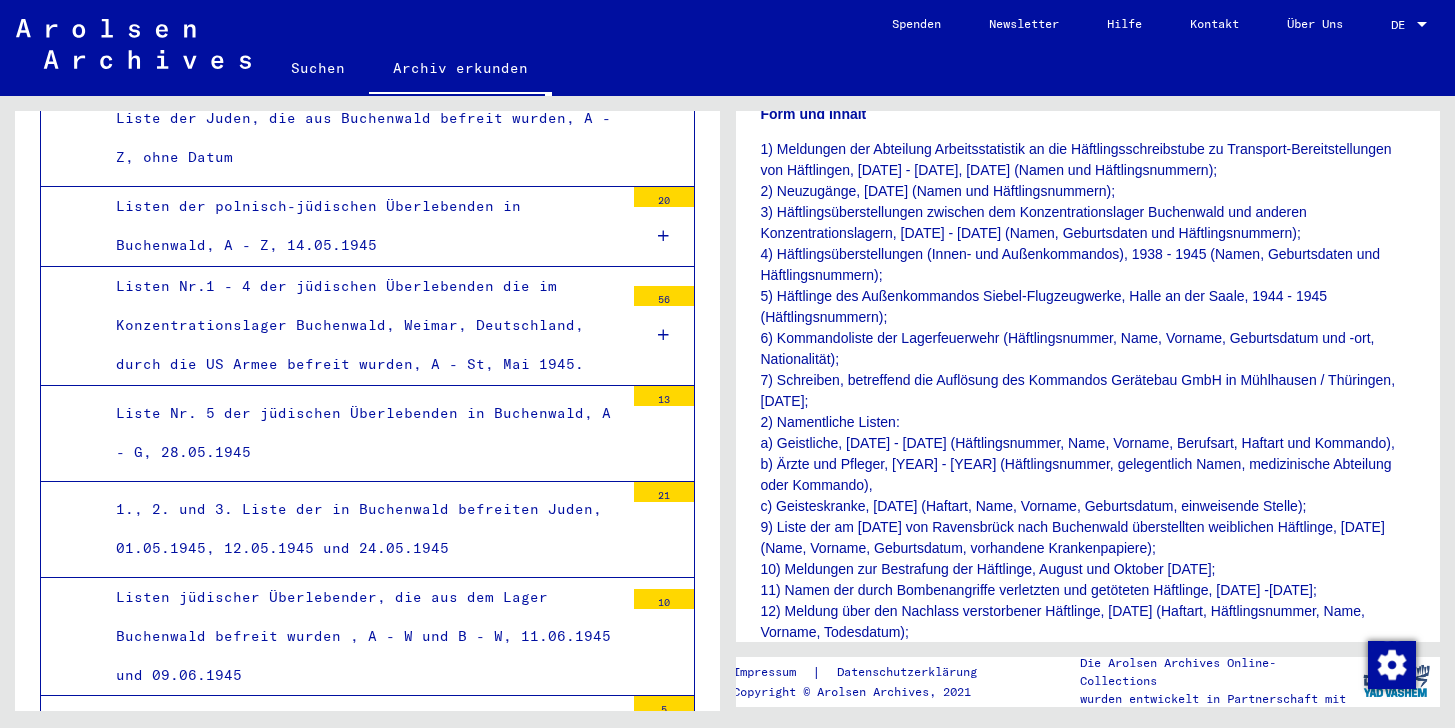 click on "Listen über Bestrafungen von Häftlingen, Arbeitseinsätze, politische      Sicherheitsverwahrte, Exekutionen" at bounding box center (362, 2028) 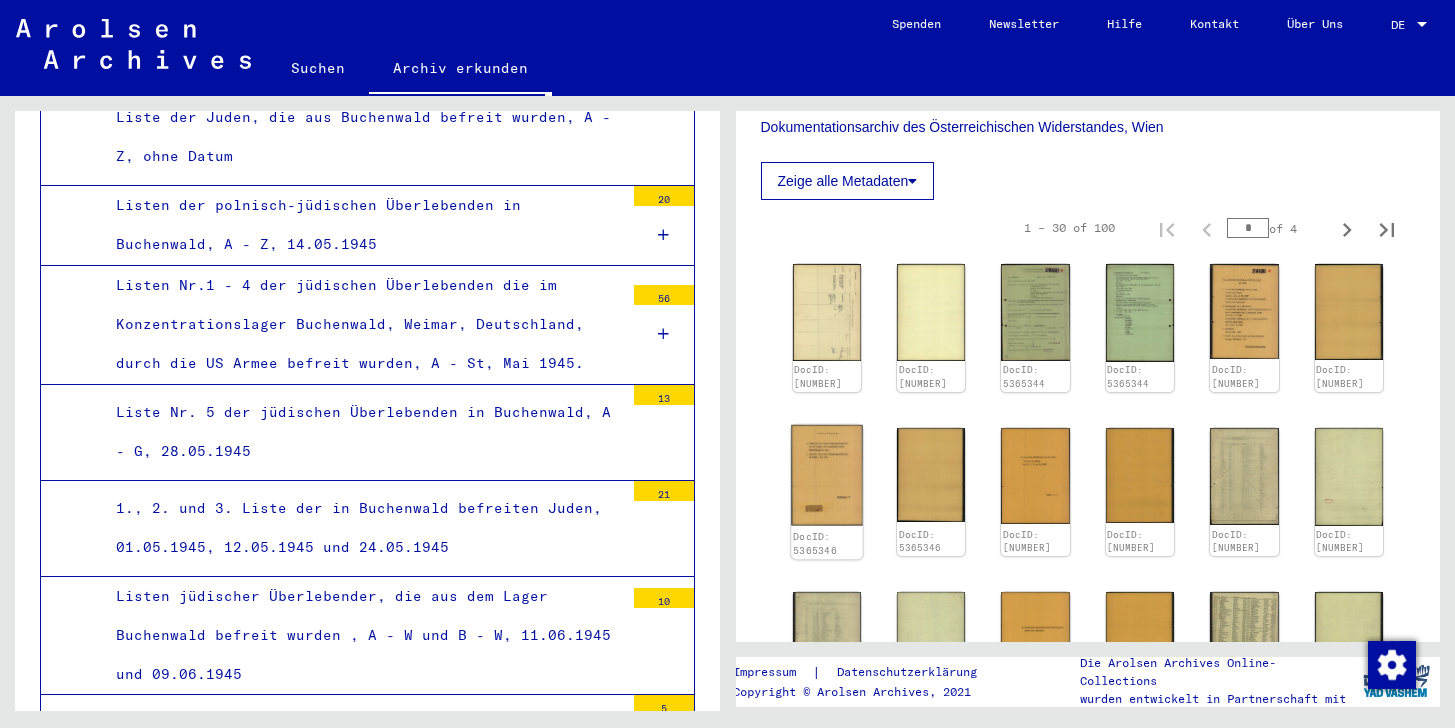 scroll, scrollTop: 907, scrollLeft: 0, axis: vertical 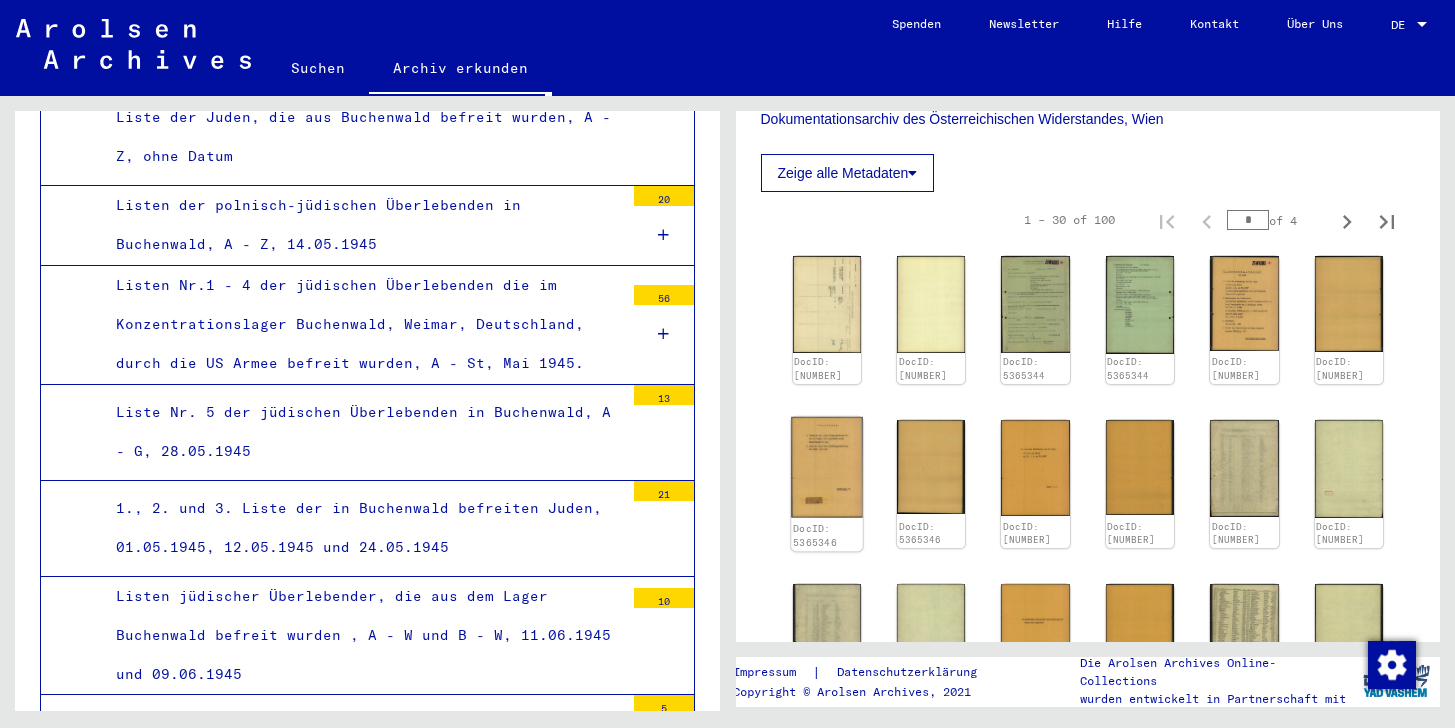 click 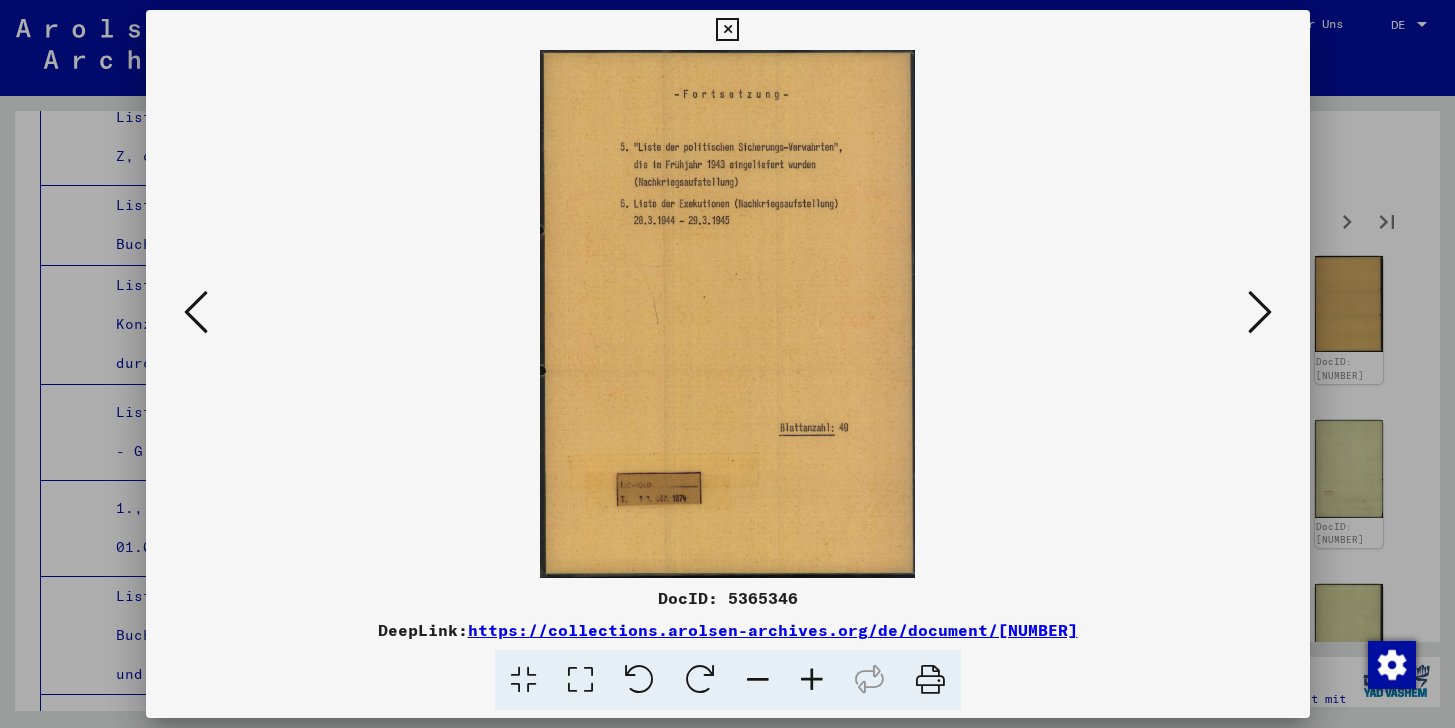 click at bounding box center [1260, 312] 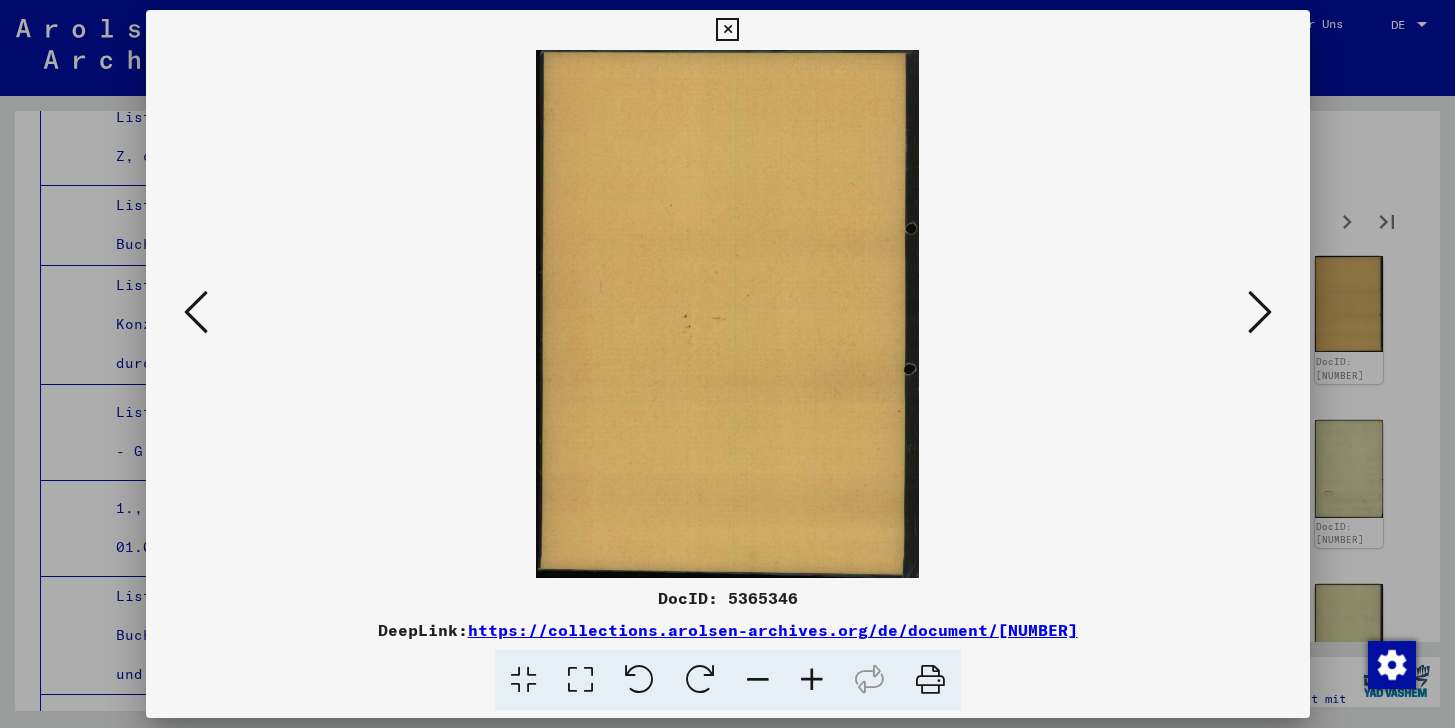 click at bounding box center (1260, 312) 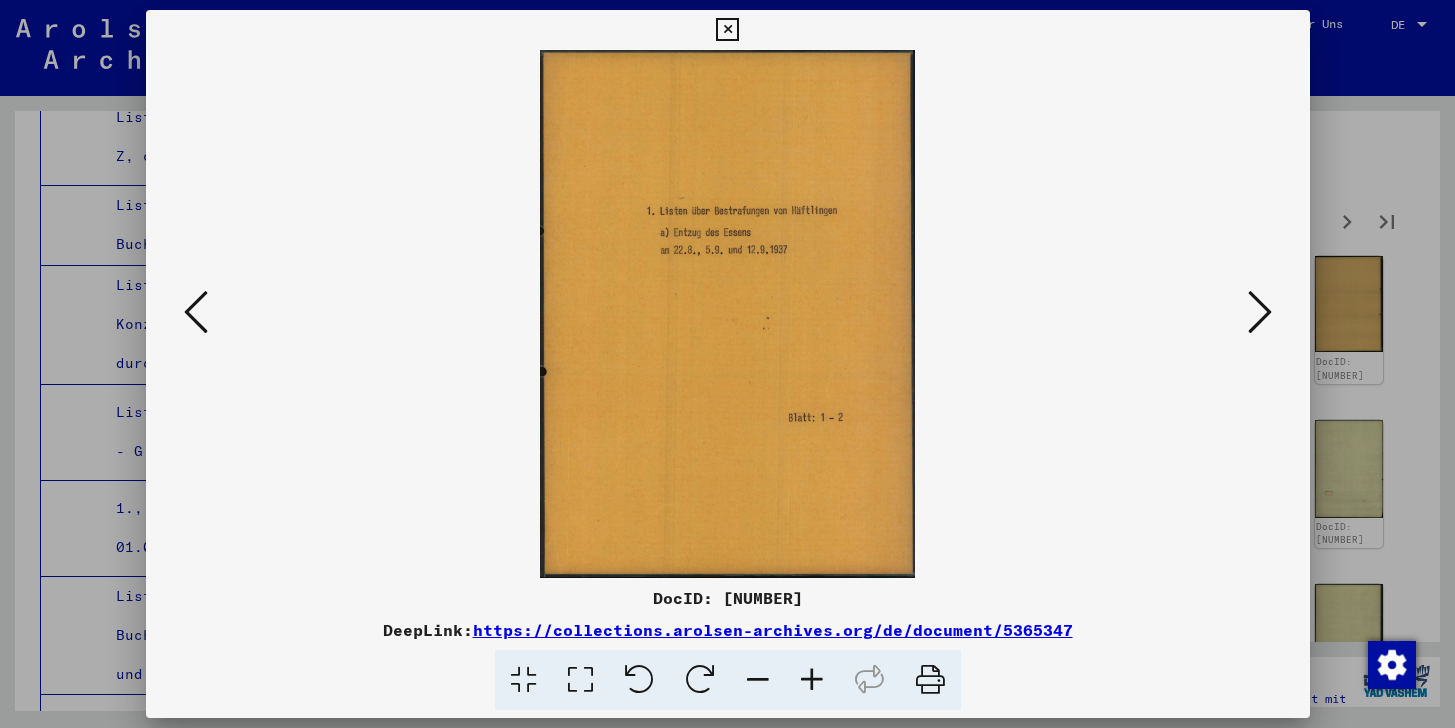 click at bounding box center (1260, 312) 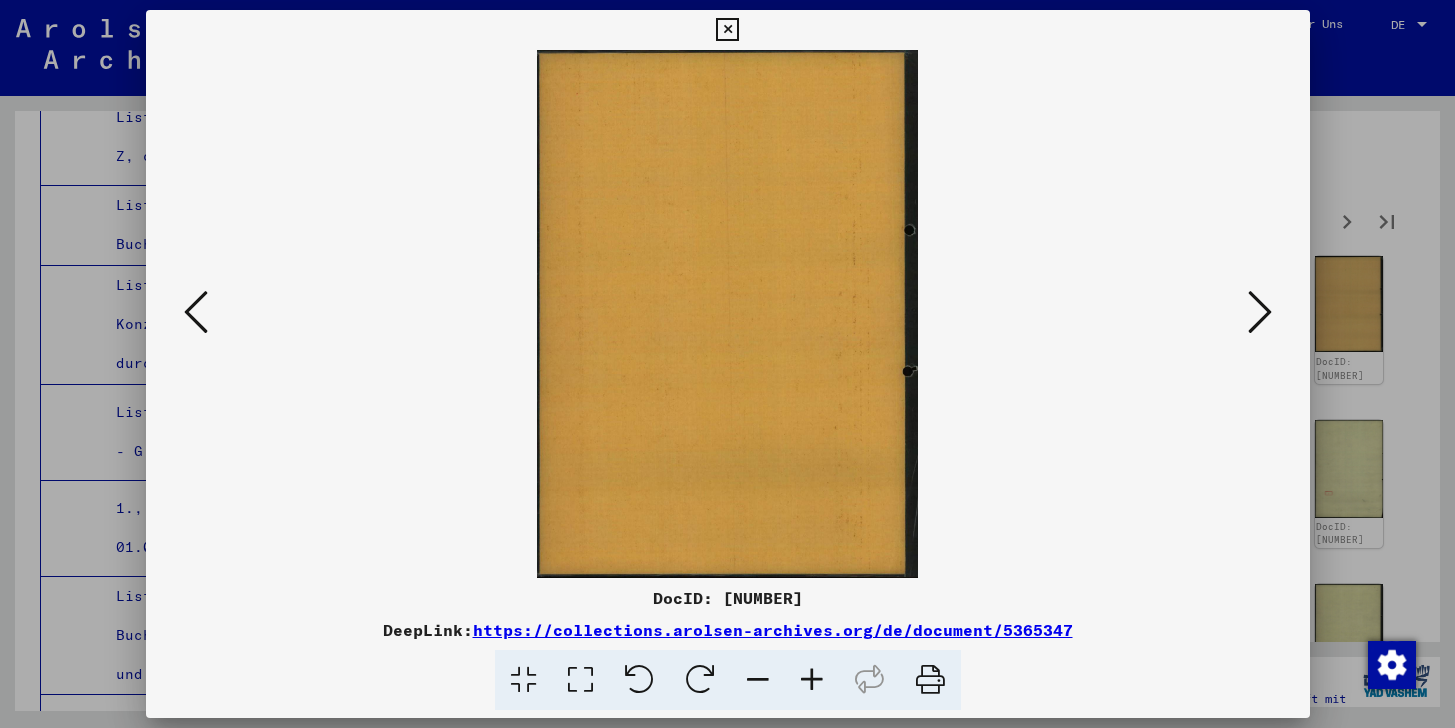 click at bounding box center (1260, 312) 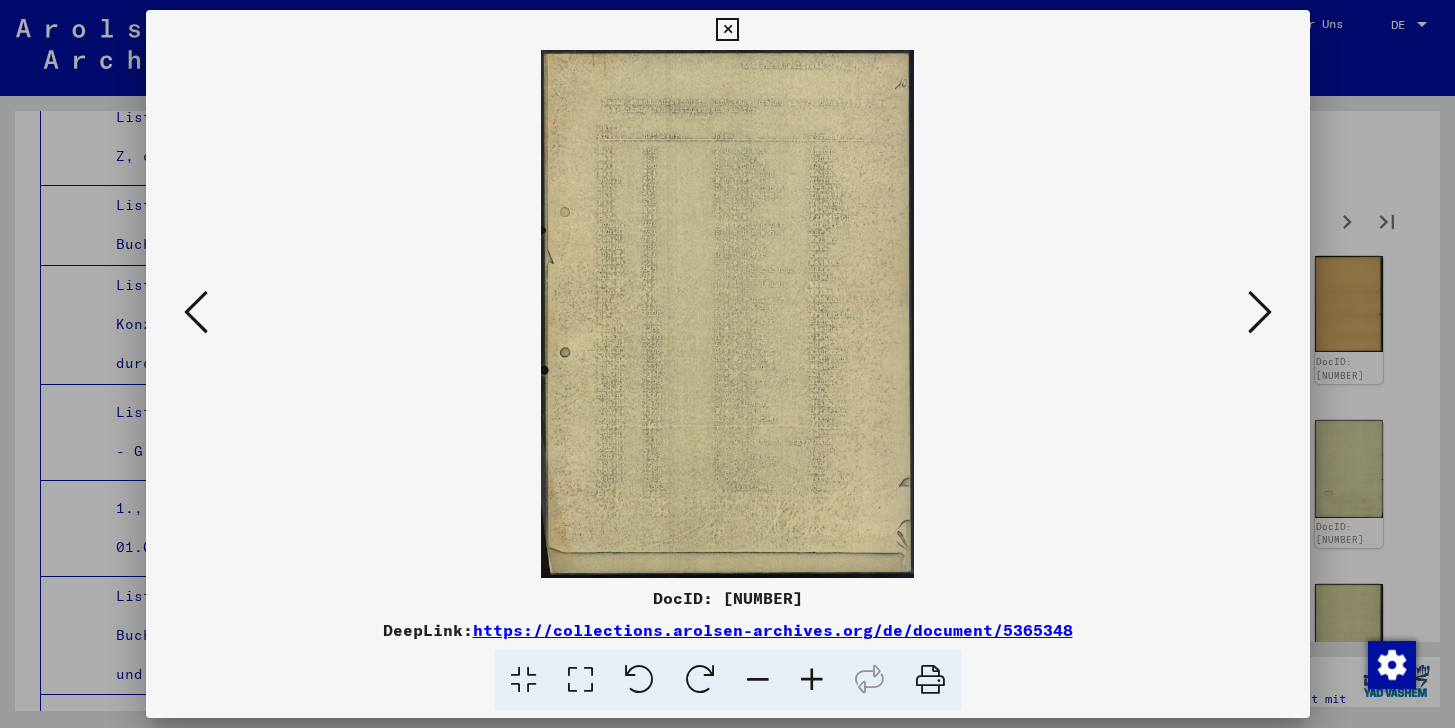 click at bounding box center (1260, 312) 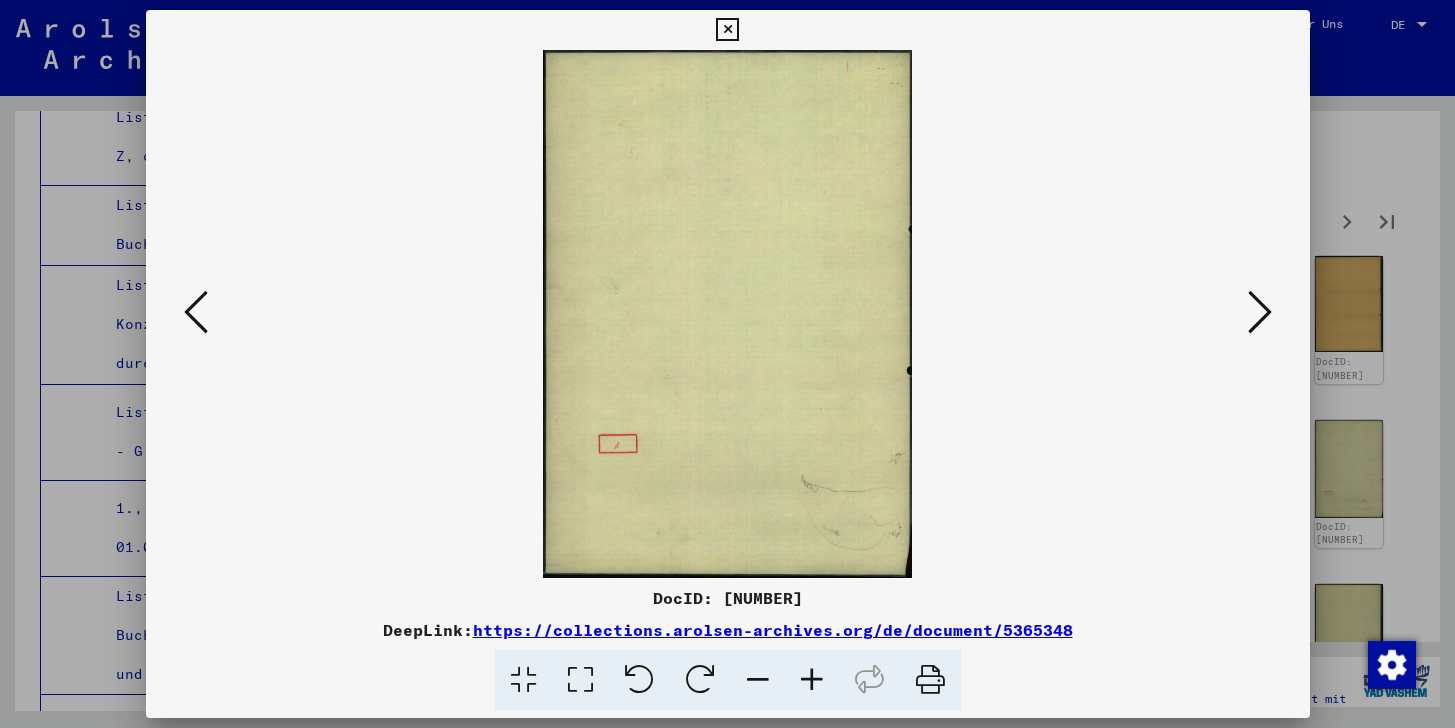 click at bounding box center [1260, 312] 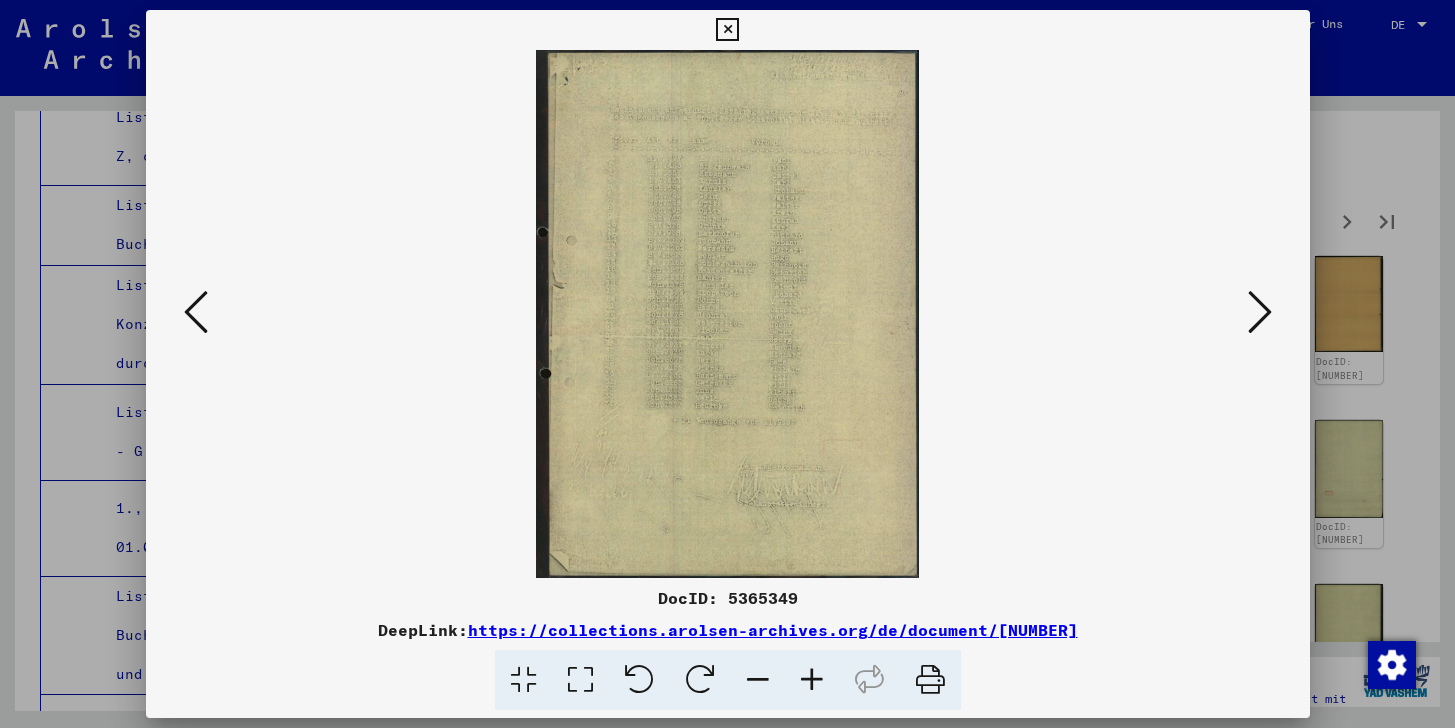 click at bounding box center (1260, 312) 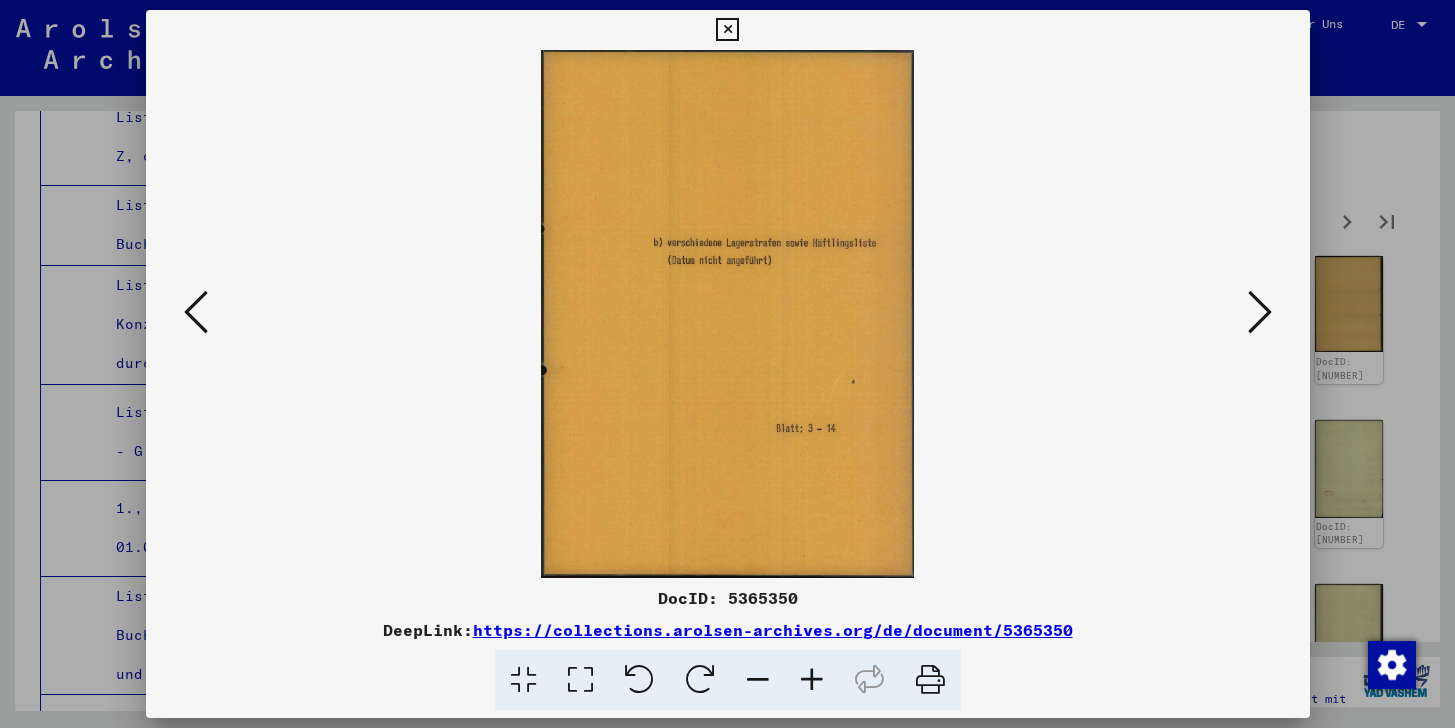 click at bounding box center (1260, 312) 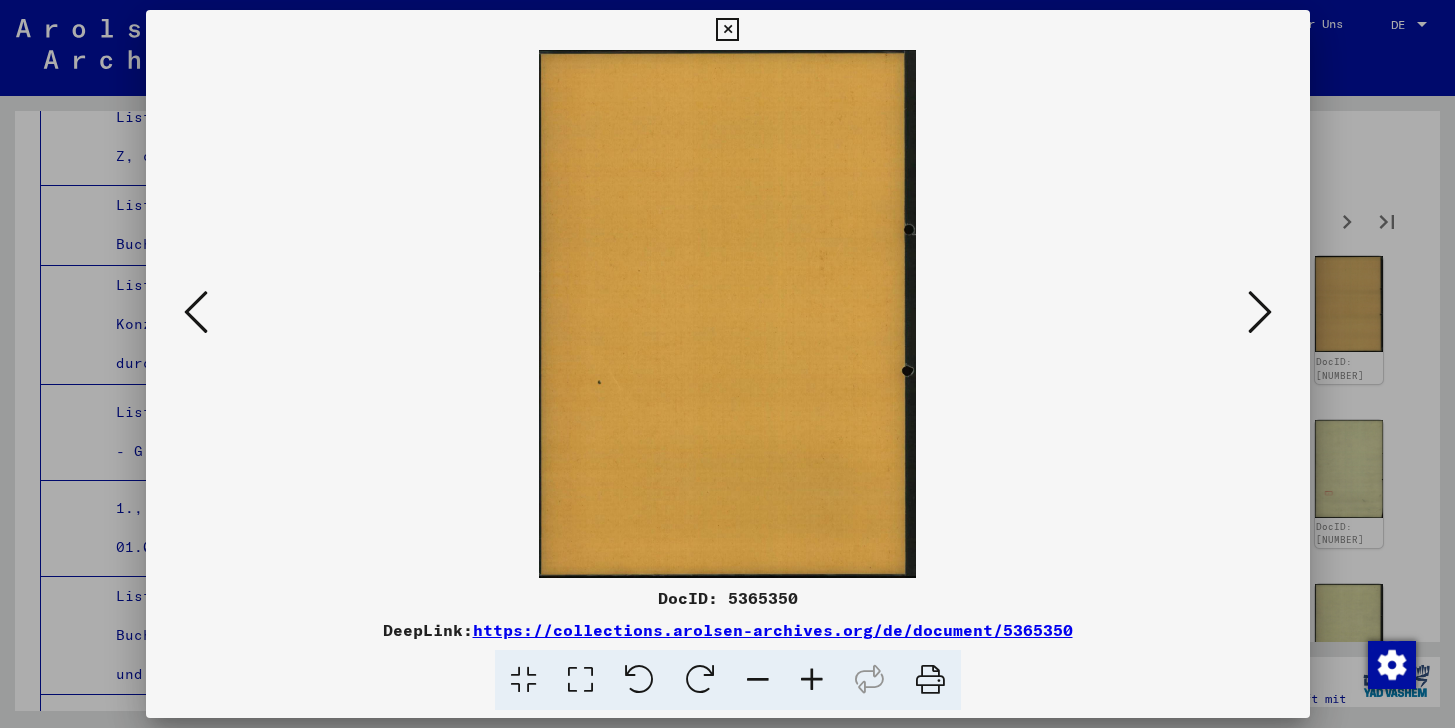 click at bounding box center (1260, 312) 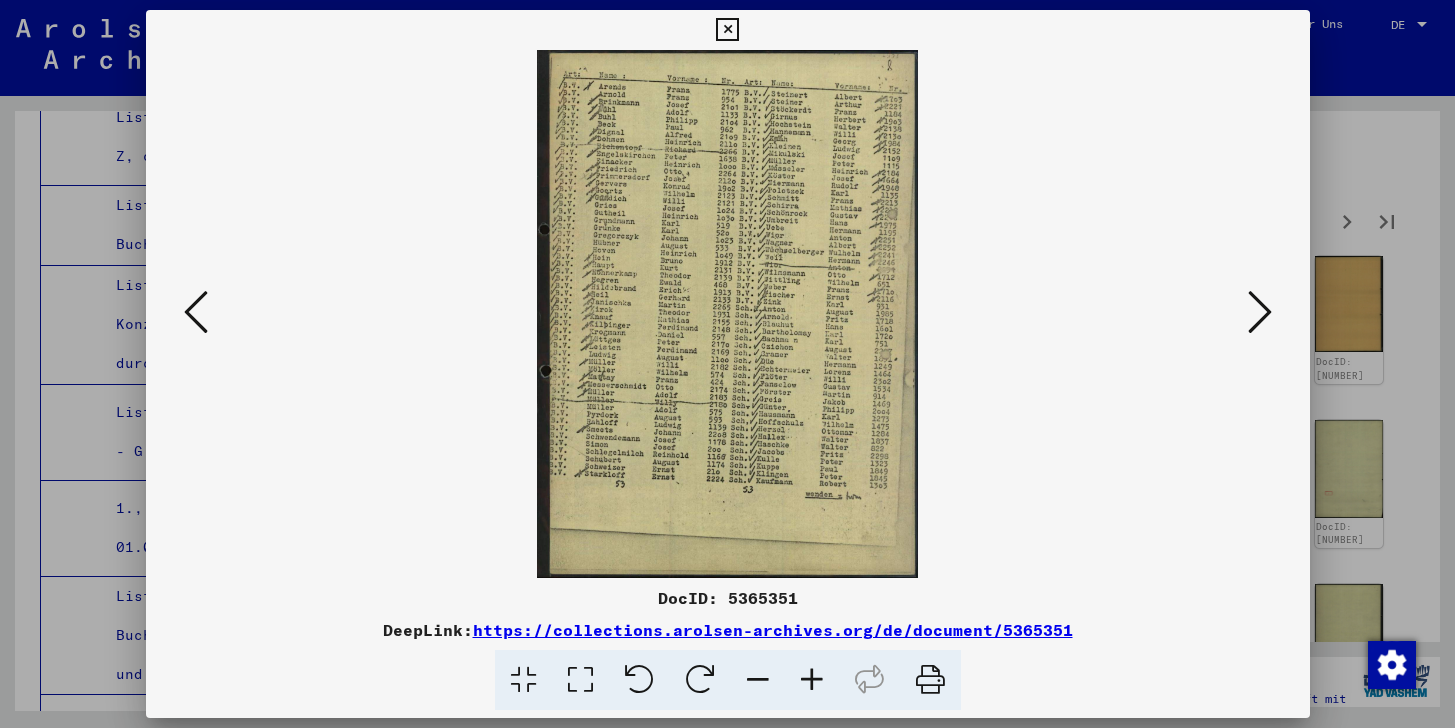 click at bounding box center [1260, 312] 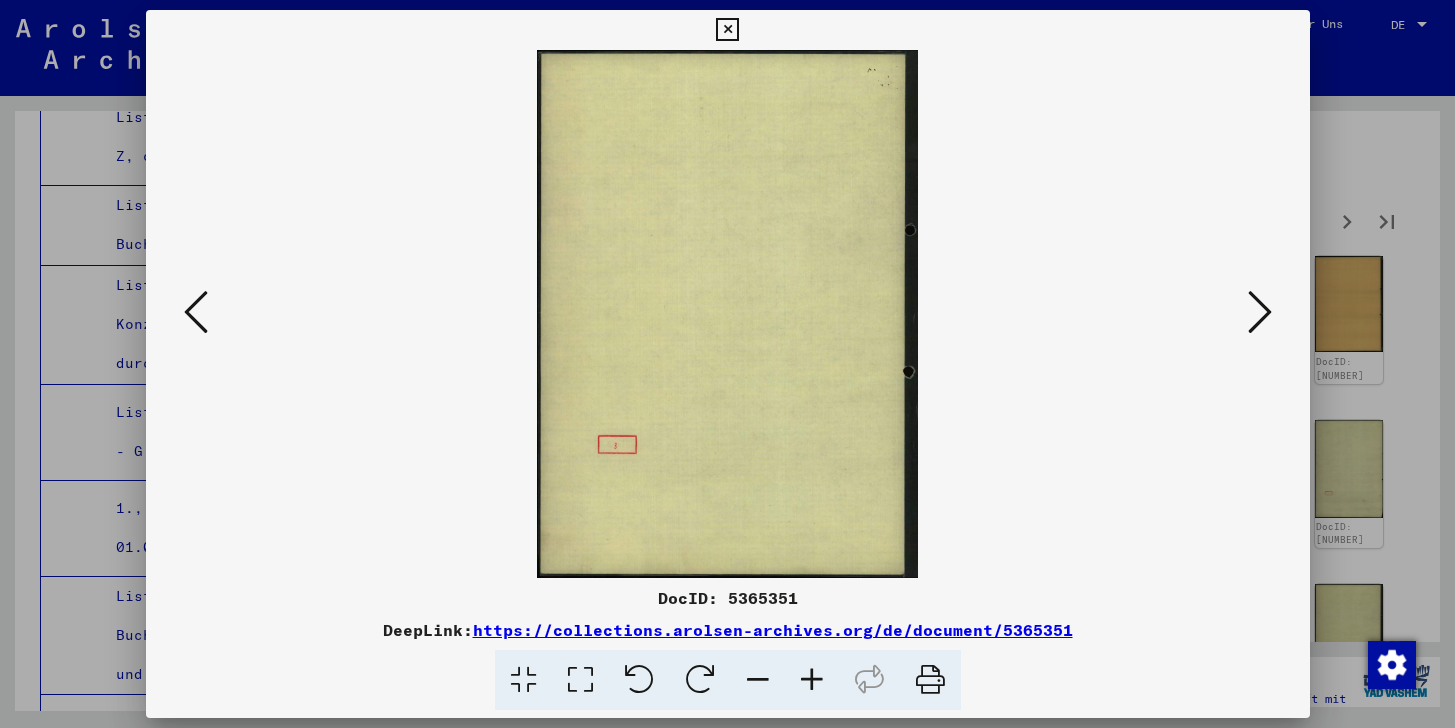 click at bounding box center [1260, 312] 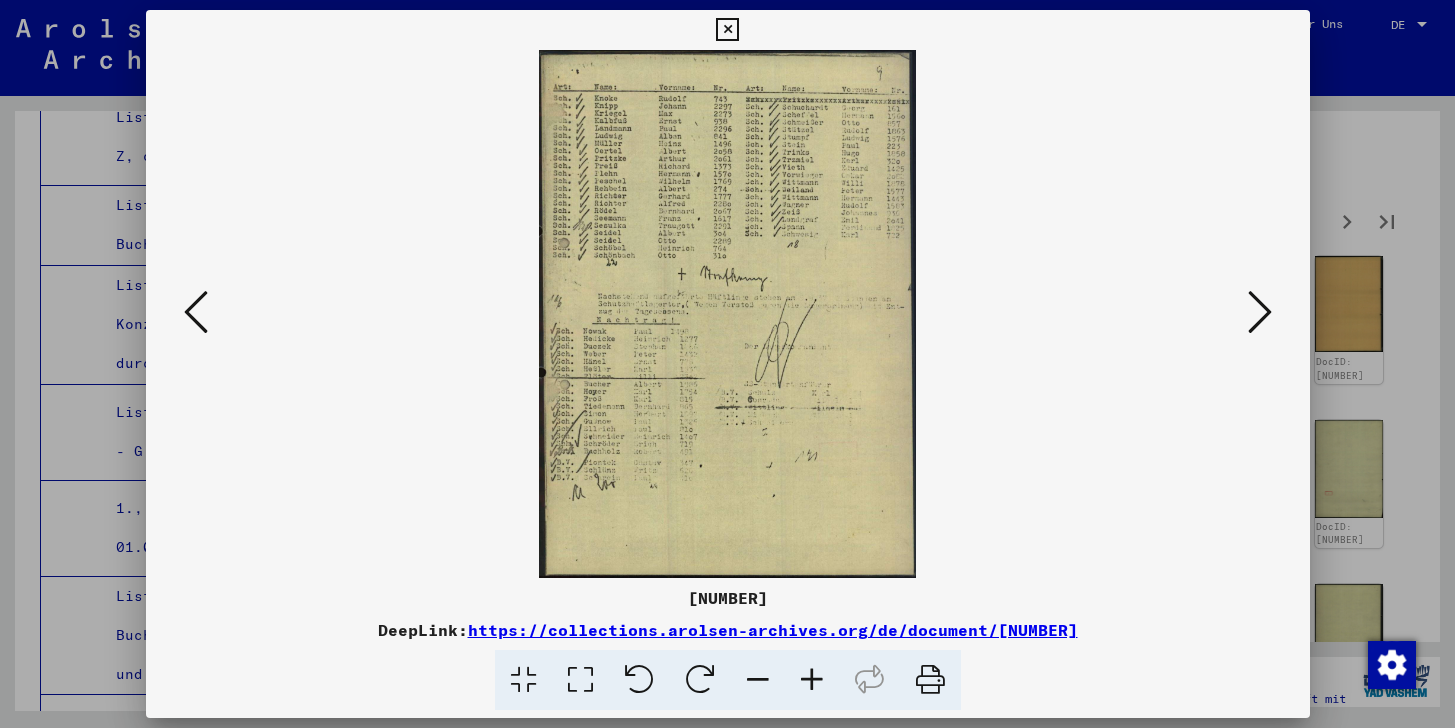 click at bounding box center (1260, 312) 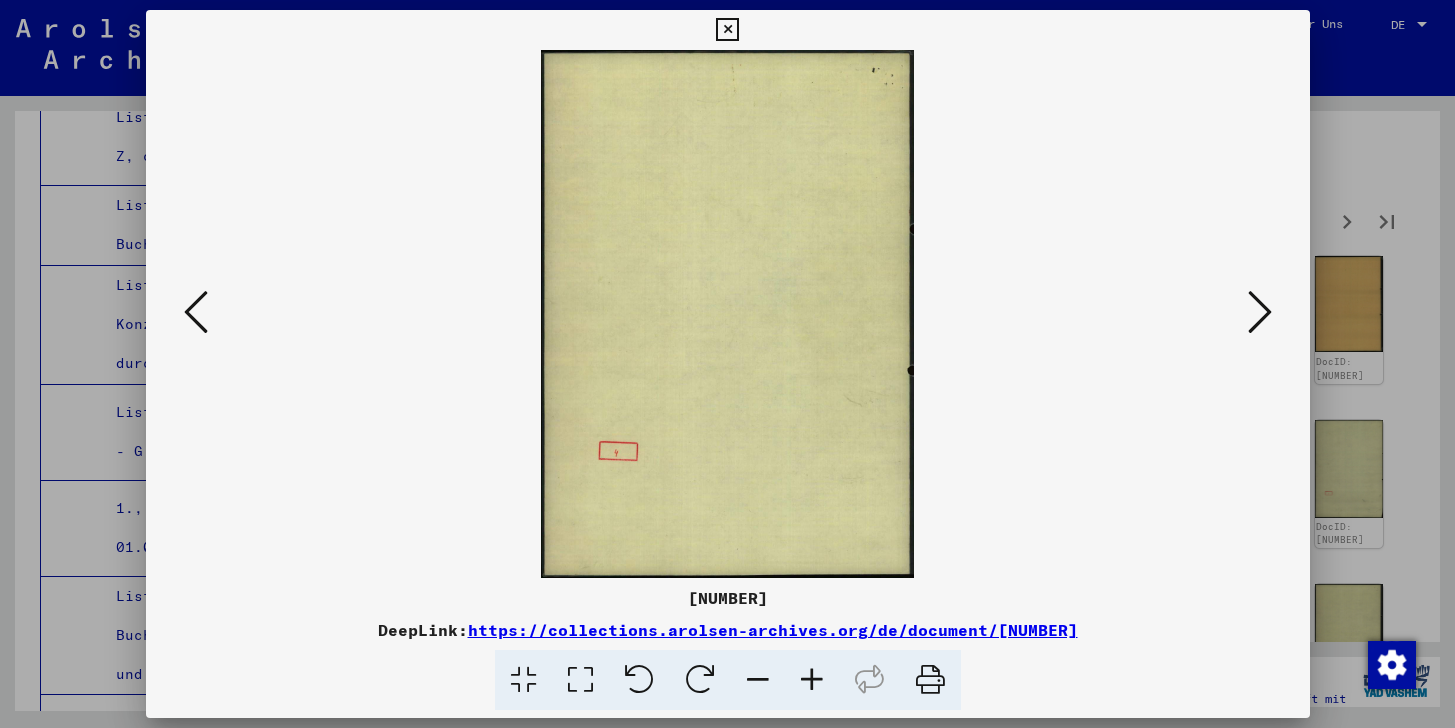 click at bounding box center [1260, 312] 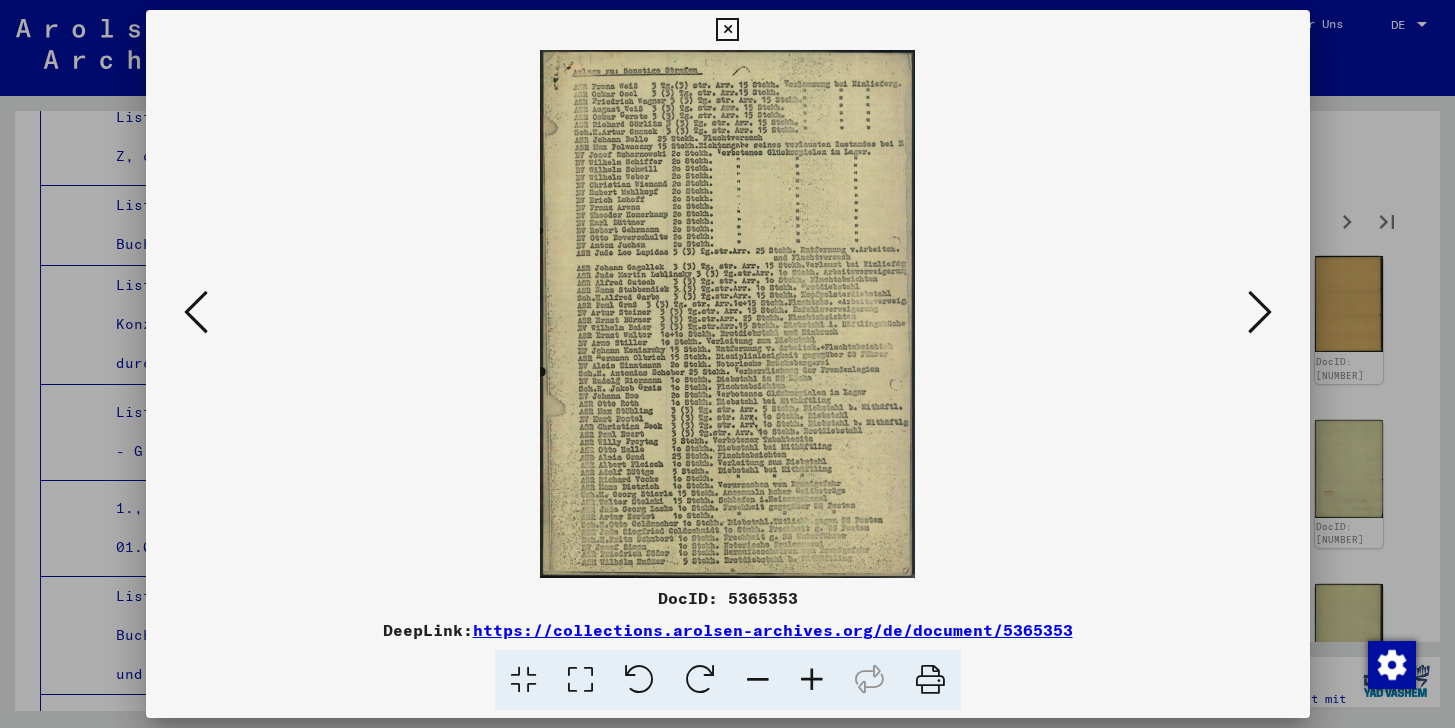 click at bounding box center [1260, 312] 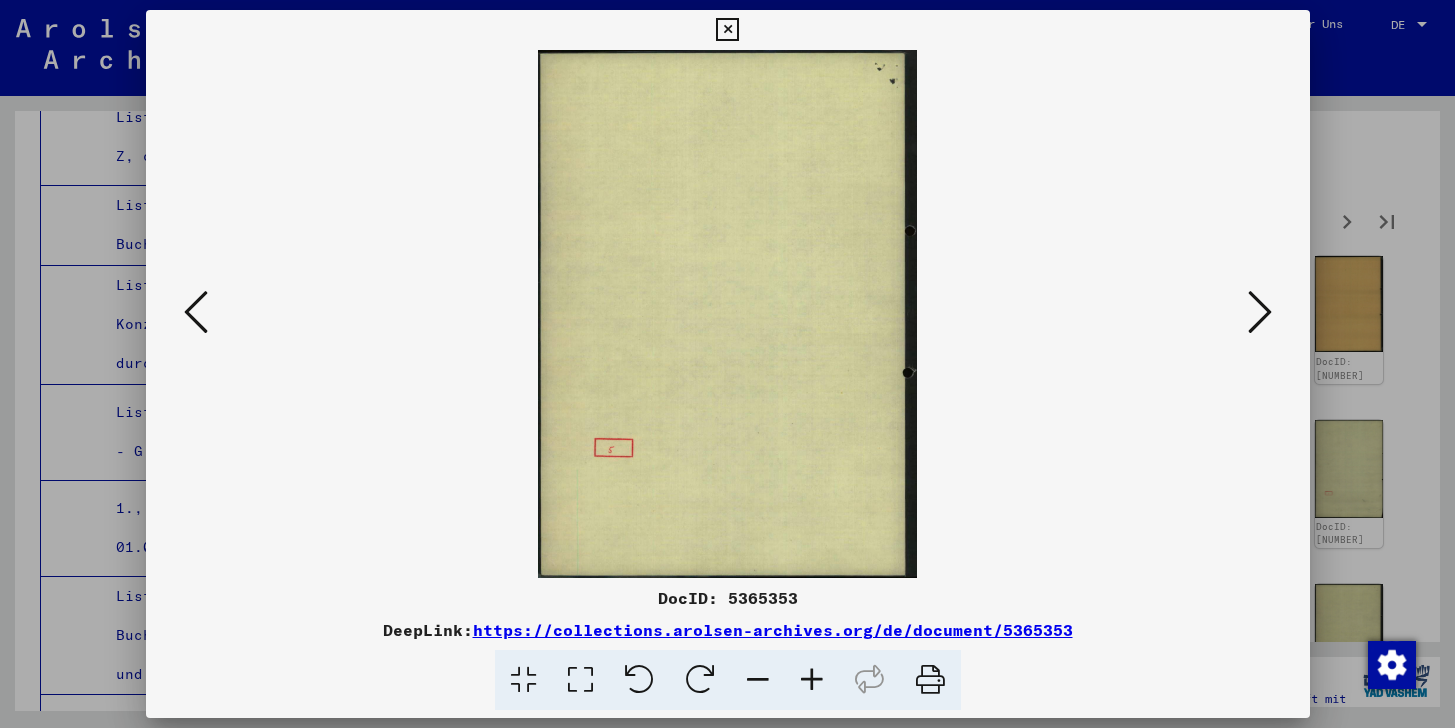click at bounding box center [1260, 312] 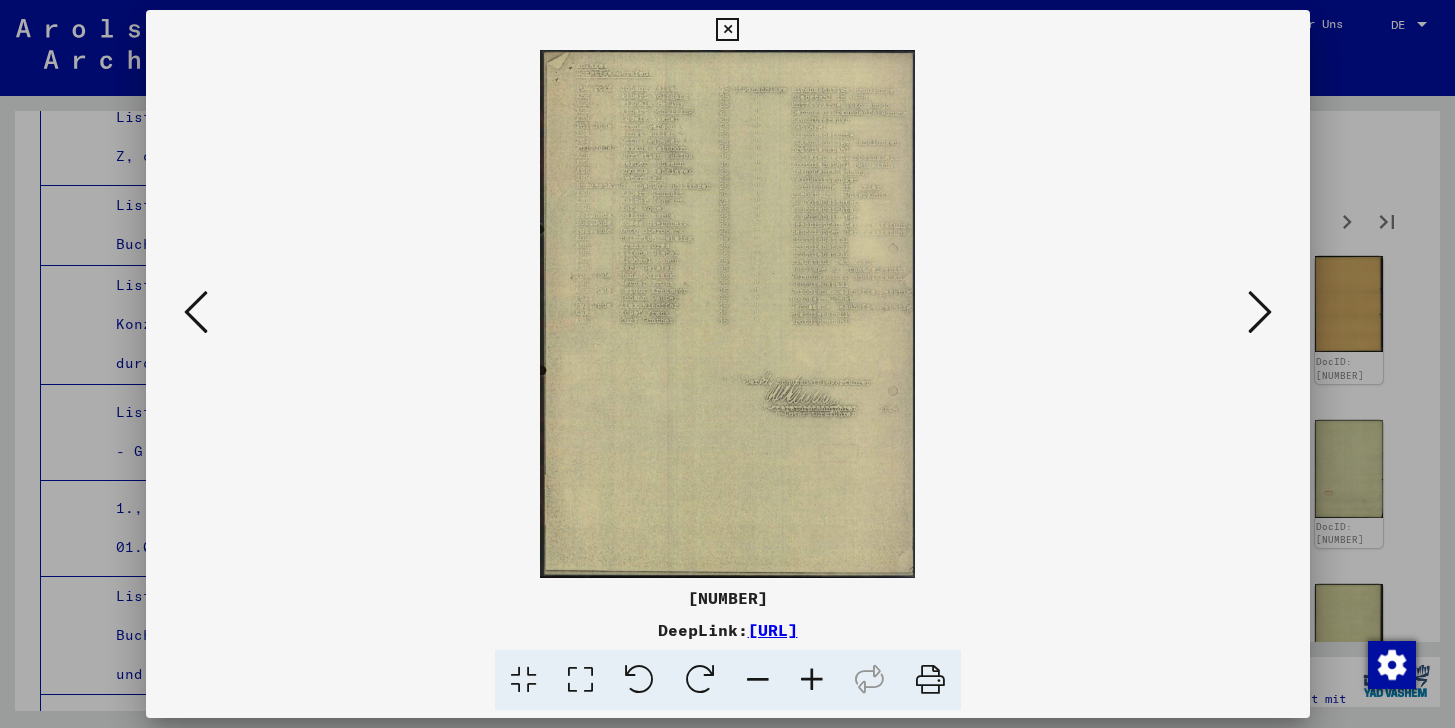 click at bounding box center [1260, 312] 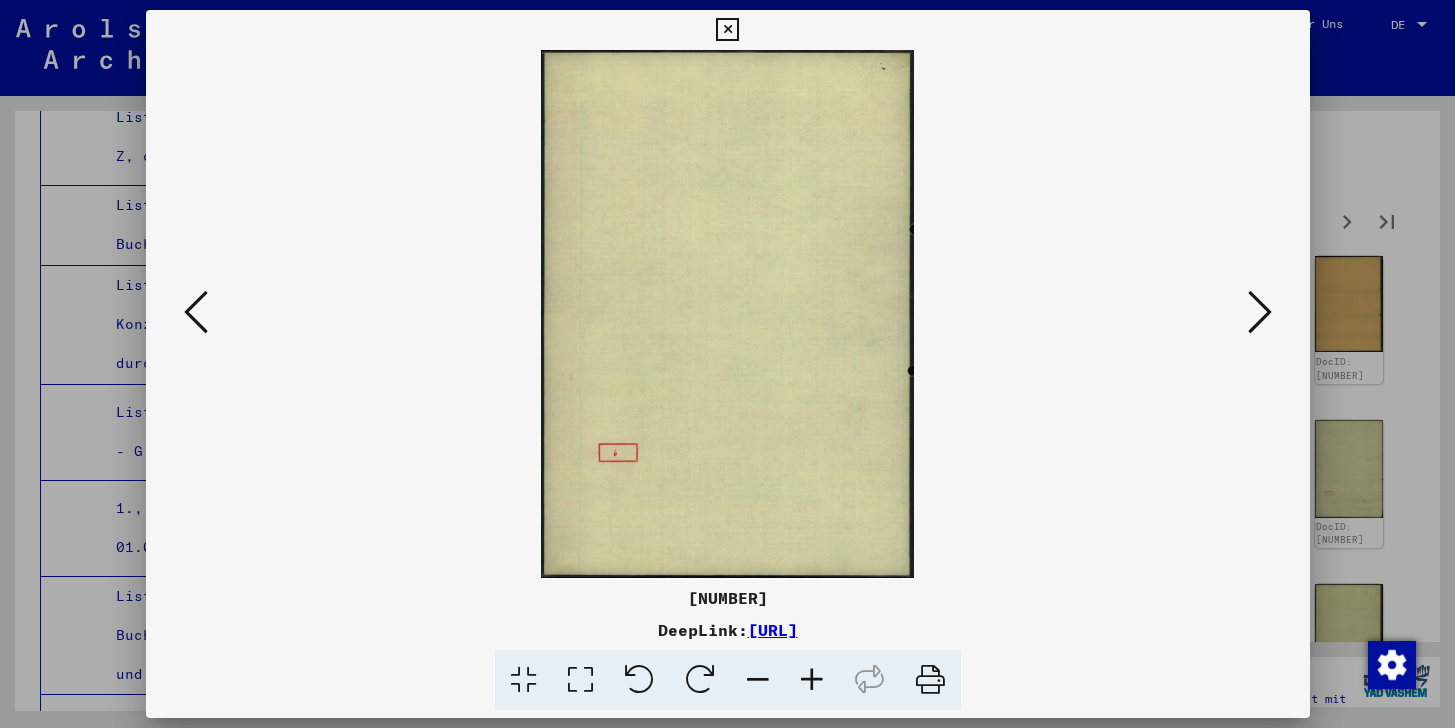 click at bounding box center [1260, 312] 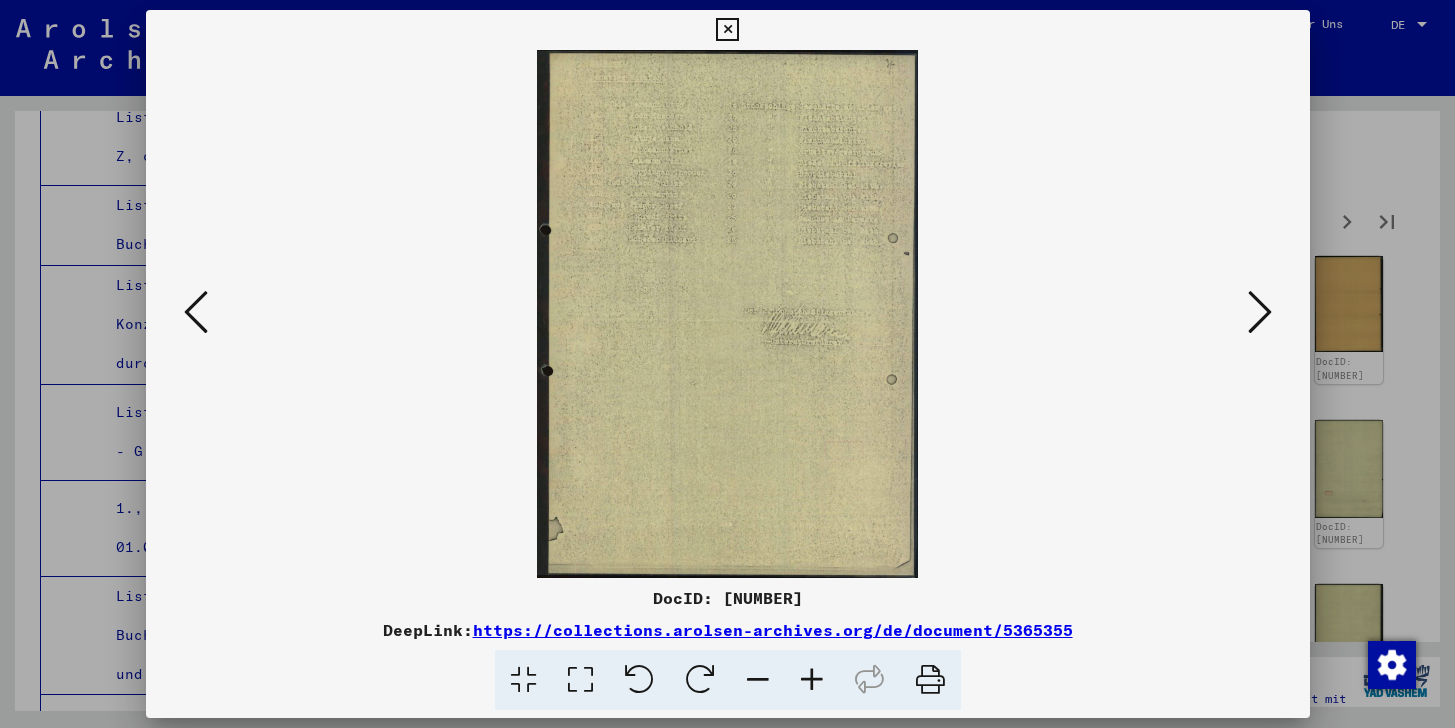 click at bounding box center (727, 30) 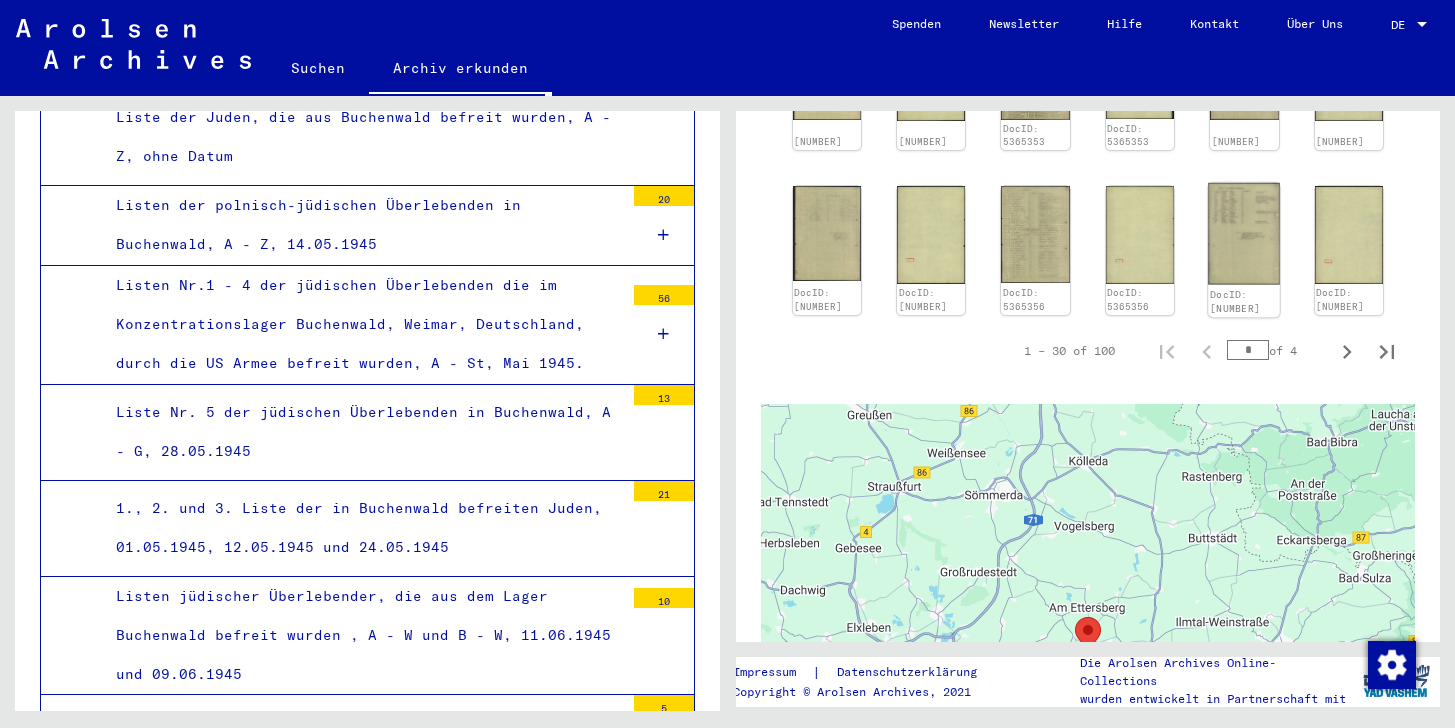 scroll, scrollTop: 1633, scrollLeft: 0, axis: vertical 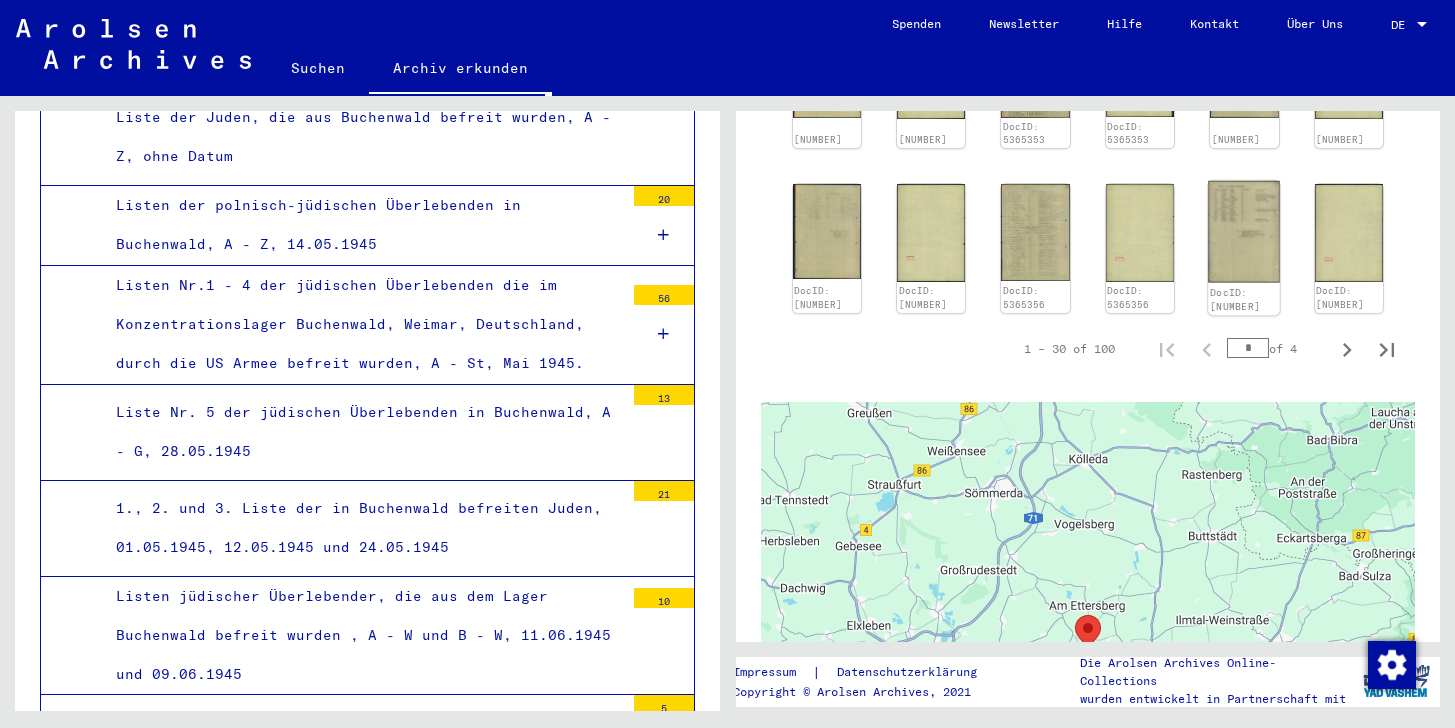 click 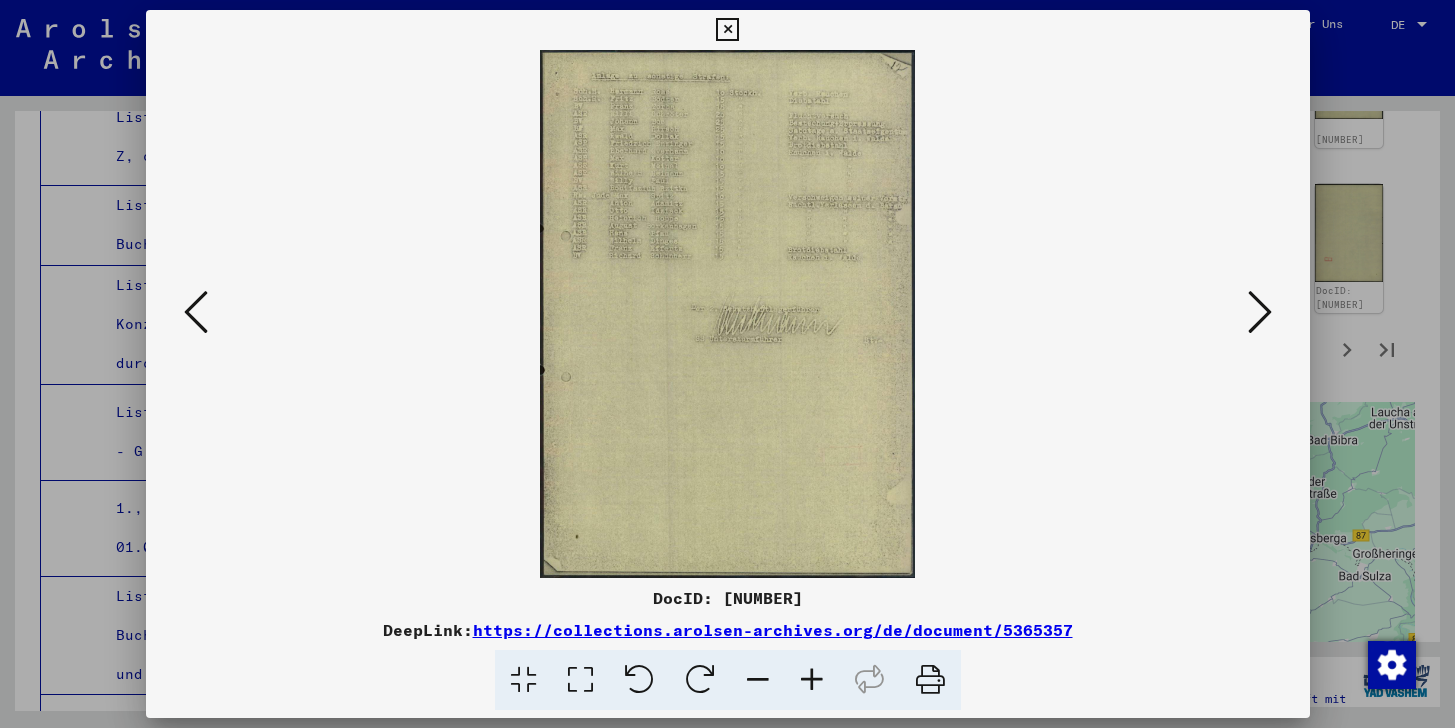 scroll, scrollTop: 0, scrollLeft: 0, axis: both 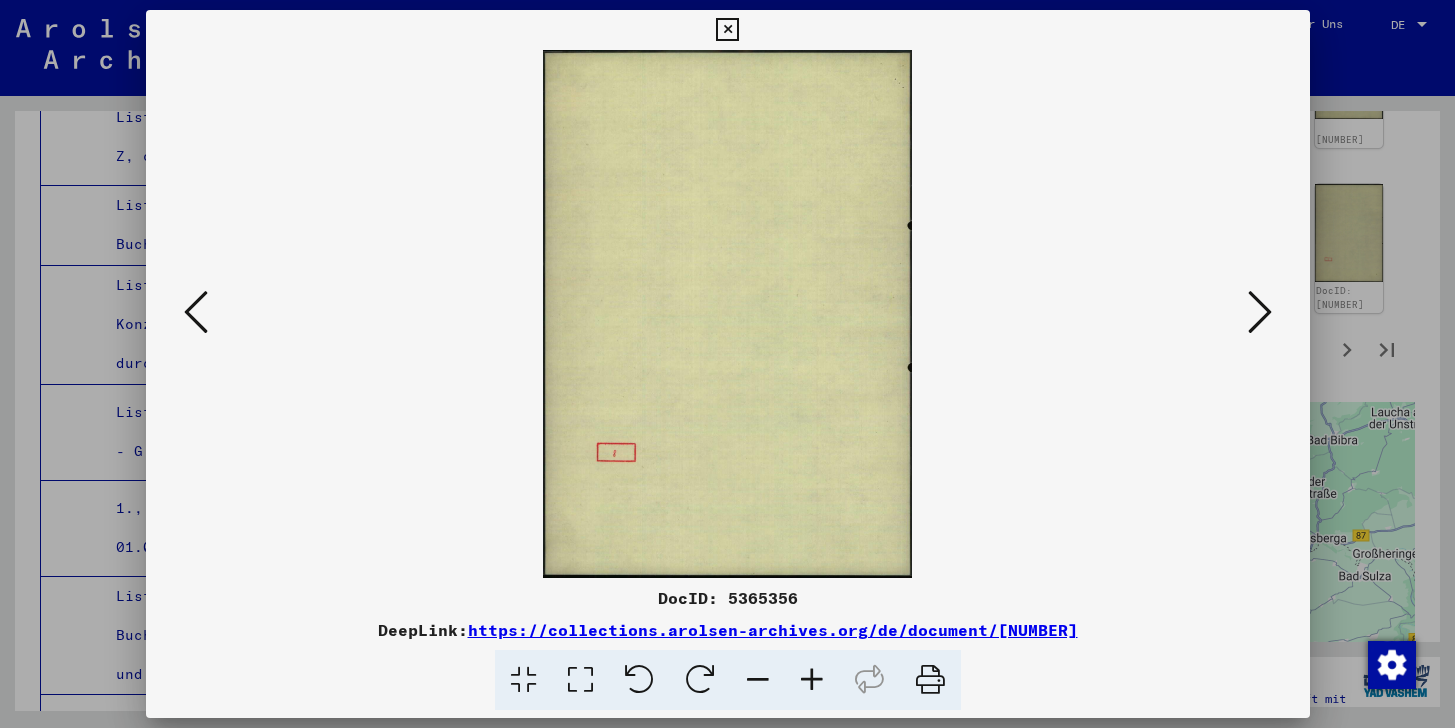 click at bounding box center [196, 312] 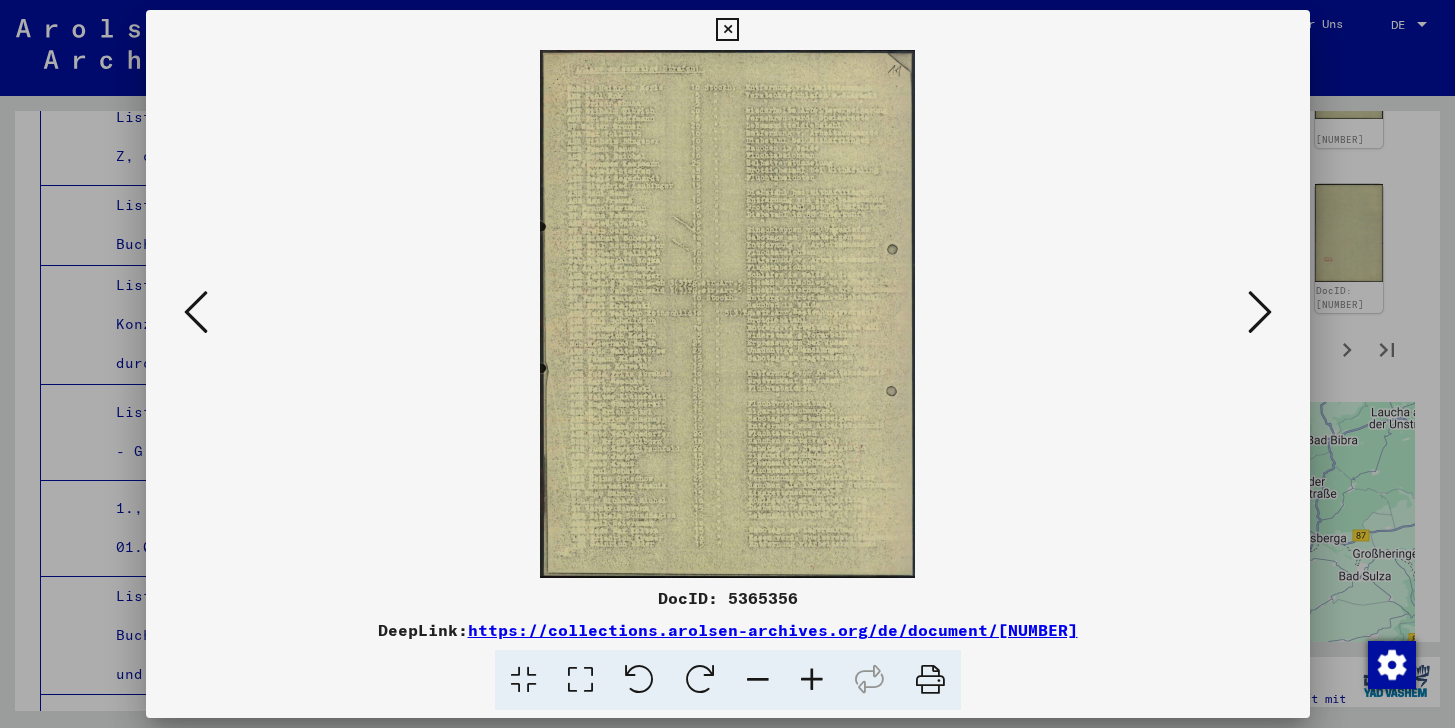 click at bounding box center (196, 312) 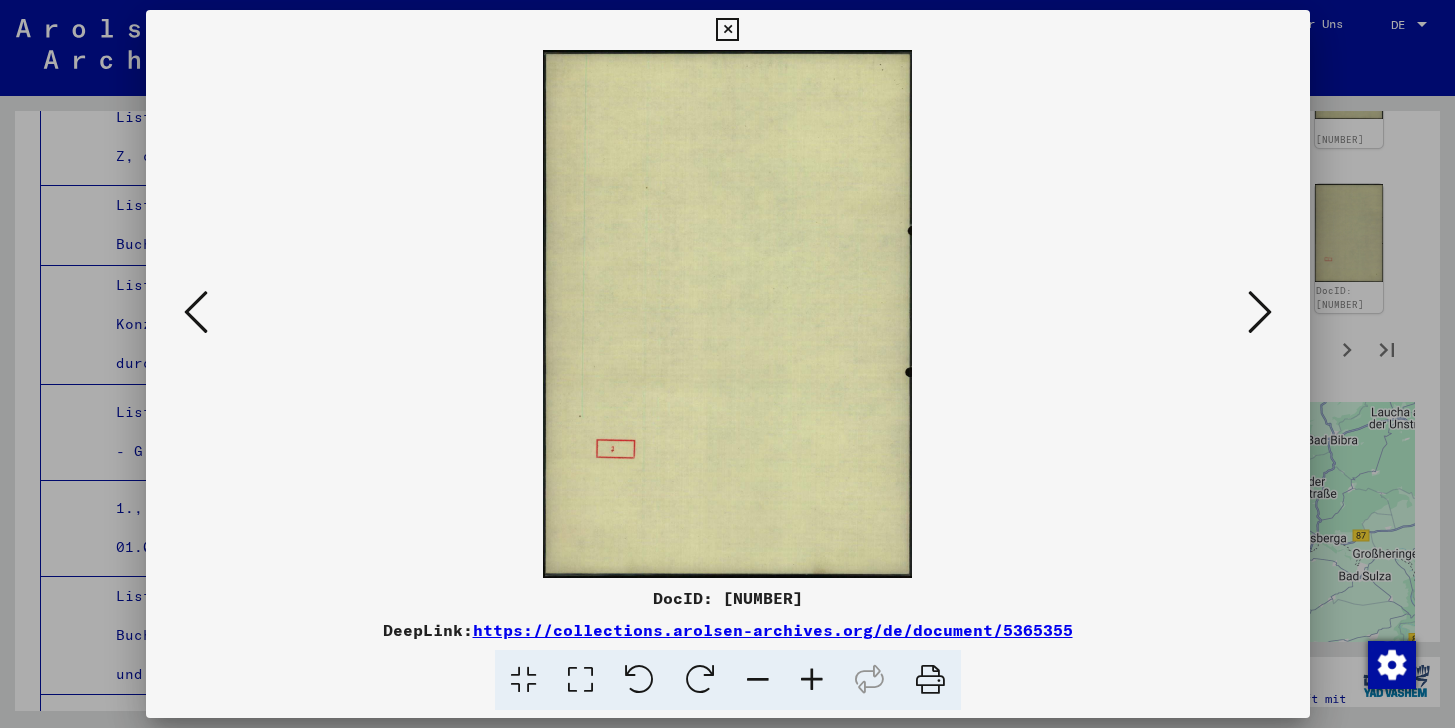 click at bounding box center [196, 312] 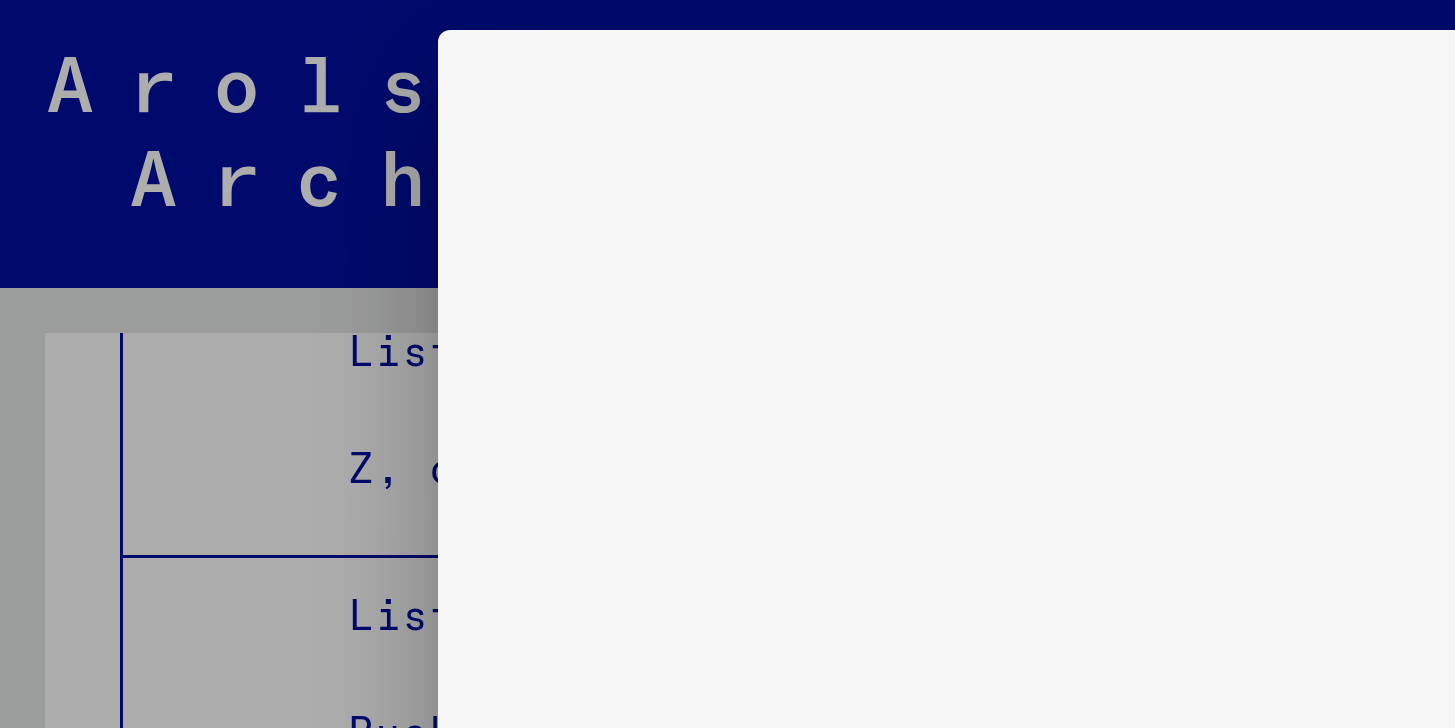 scroll, scrollTop: 0, scrollLeft: 0, axis: both 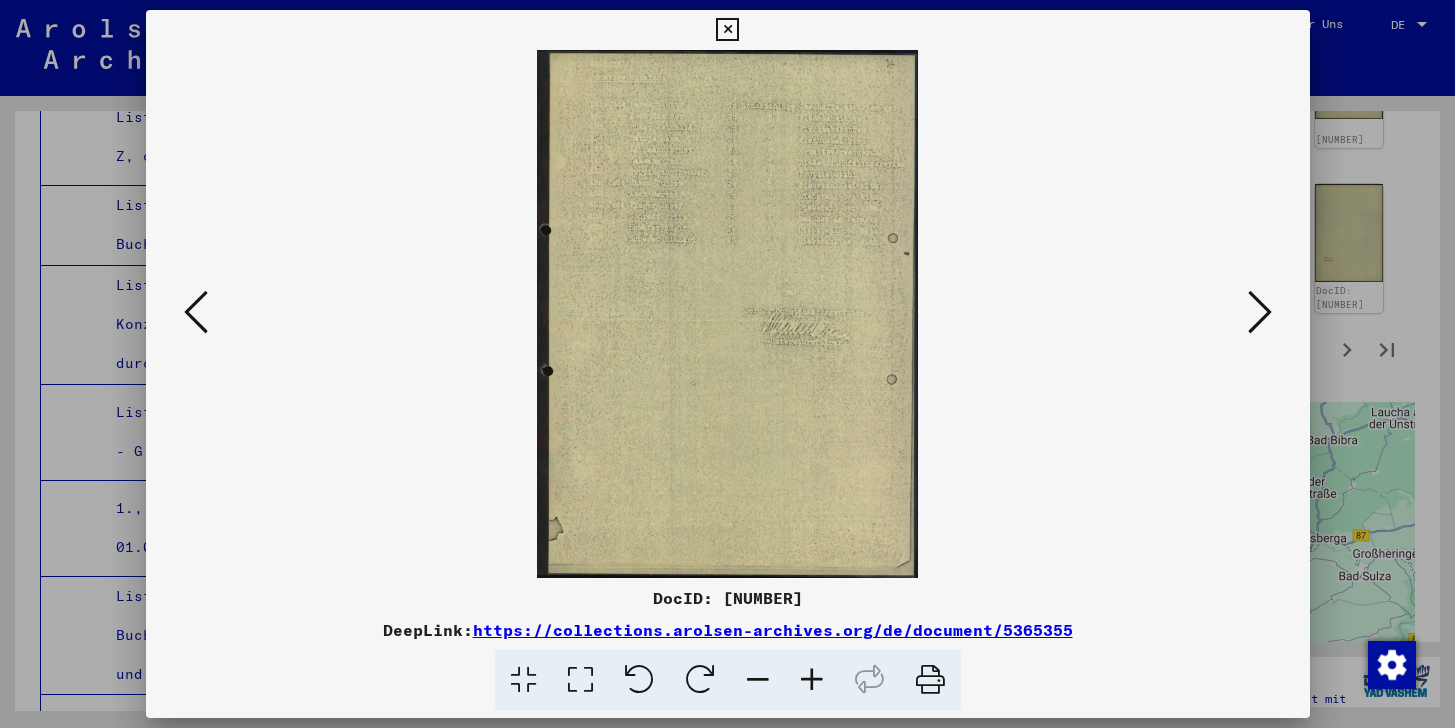 click at bounding box center [727, 30] 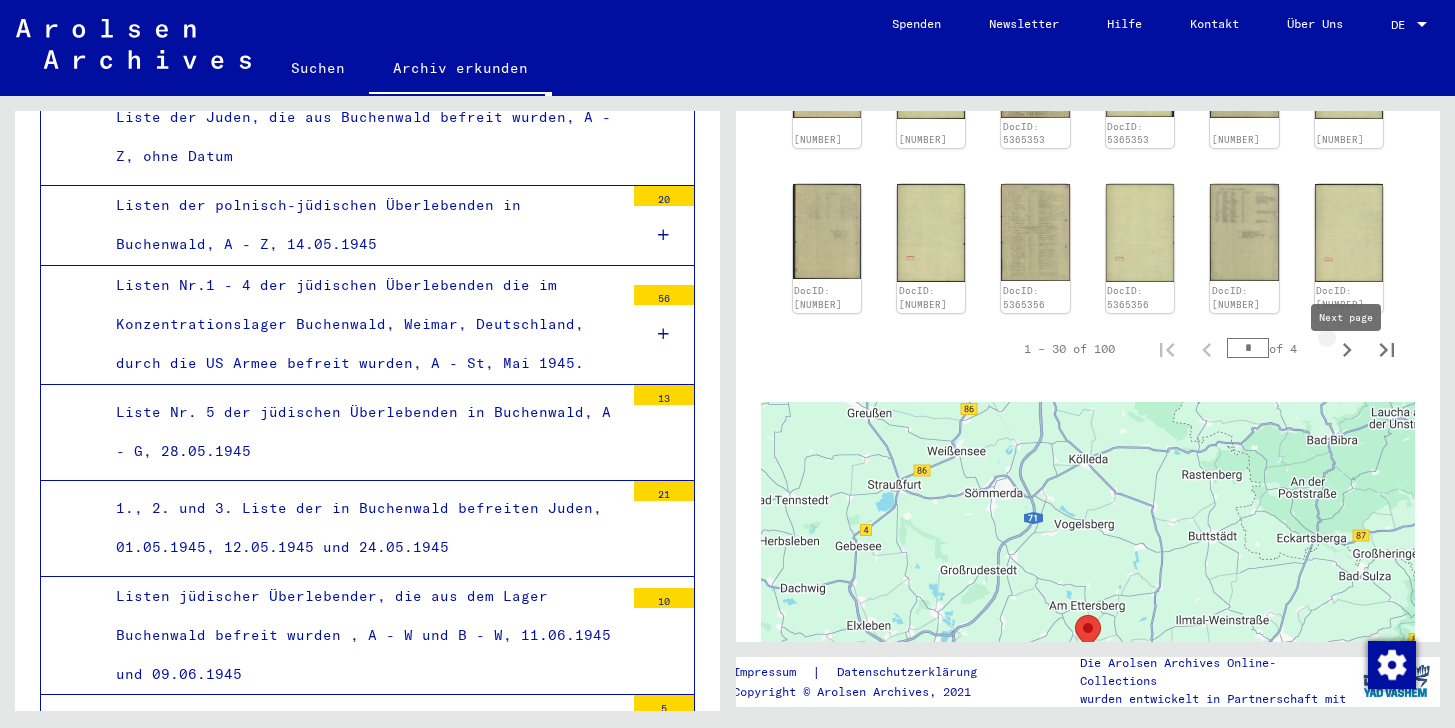 click 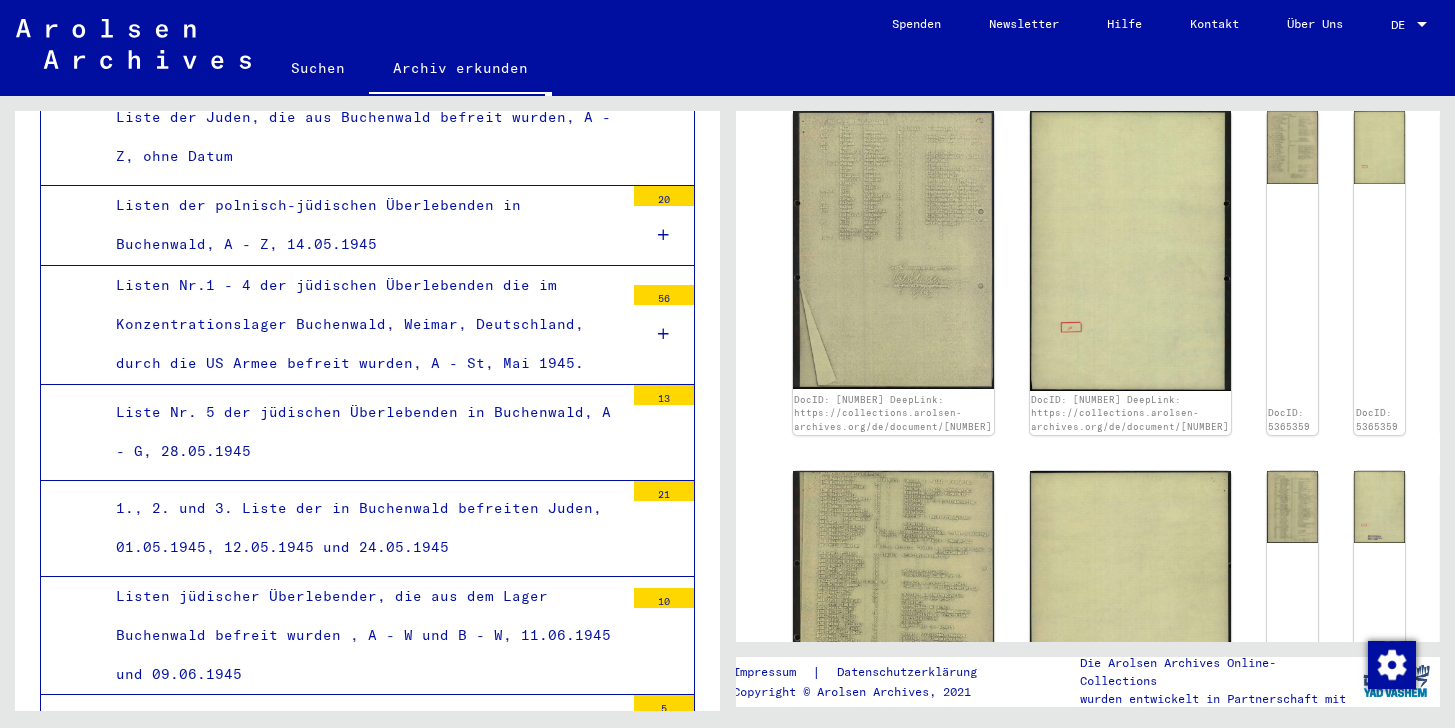 scroll, scrollTop: 1073, scrollLeft: 0, axis: vertical 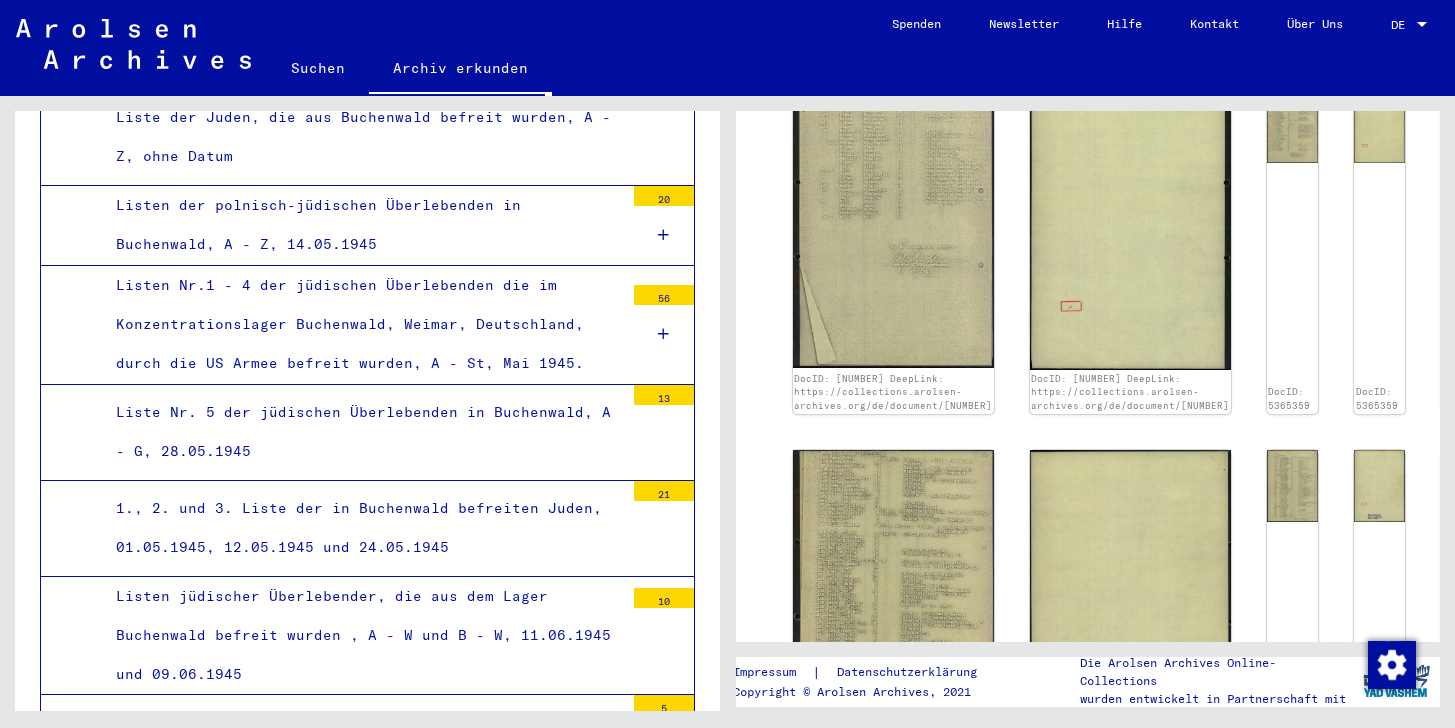 click on "DocID: 5365358 DocID: 5365358 DocID: 5365359 DocID: 5365359 DocID: 5365360 DocID: 5365360 DocID: 5365361 DocID: 5365361 DocID: 5365362 DocID: 5365362 DocID: 5365363 DocID: 5365363 DocID: 5365364 DocID: 5365364 DocID: 5365365 DocID: 5365365 DocID: 5365366 DocID: 5365366 DocID: 5365367 DocID: 5365367 DocID: 5365368 DocID: 5365368 DocID: 5365369 DocID: 5365369 DocID: 5365370 DocID: 5365370 DocID: 5365371 DocID: 5365371 DocID: 5365372 DocID: 5365372" 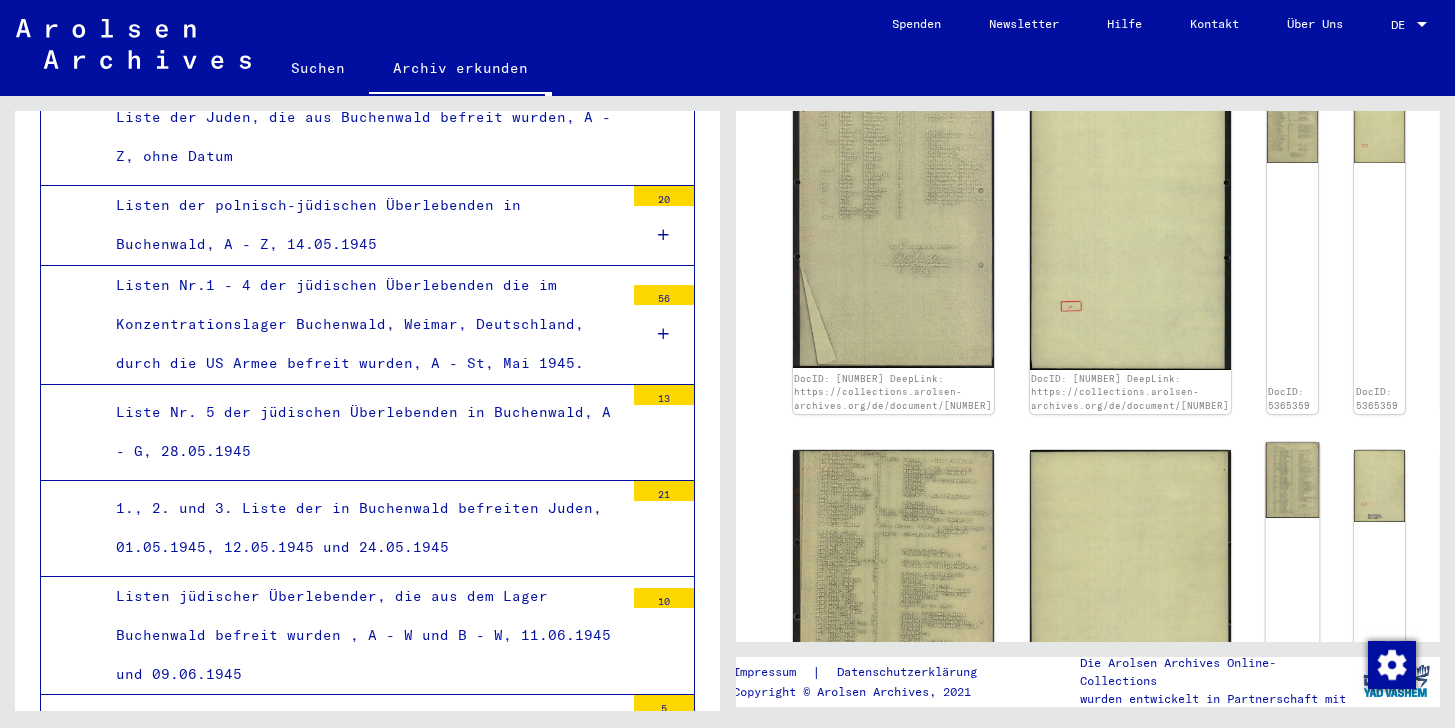 click 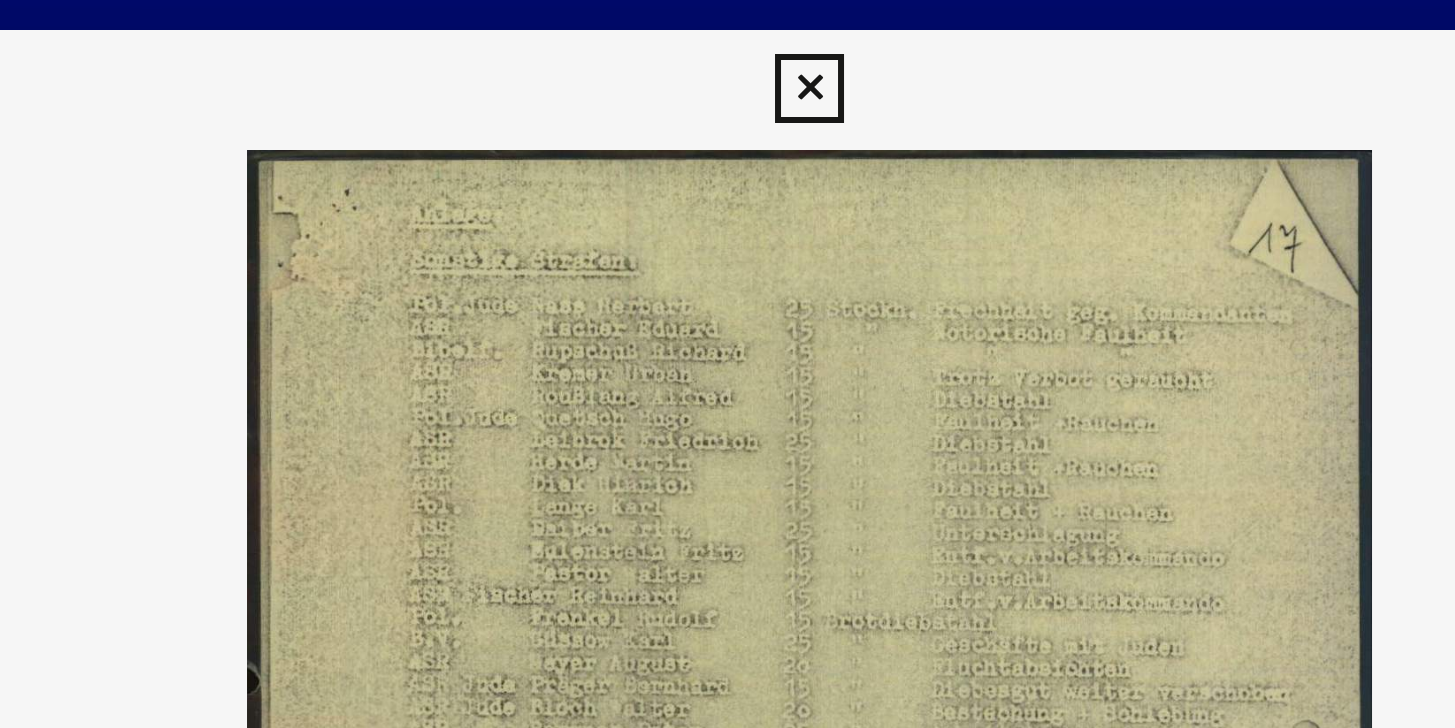 scroll, scrollTop: 0, scrollLeft: 0, axis: both 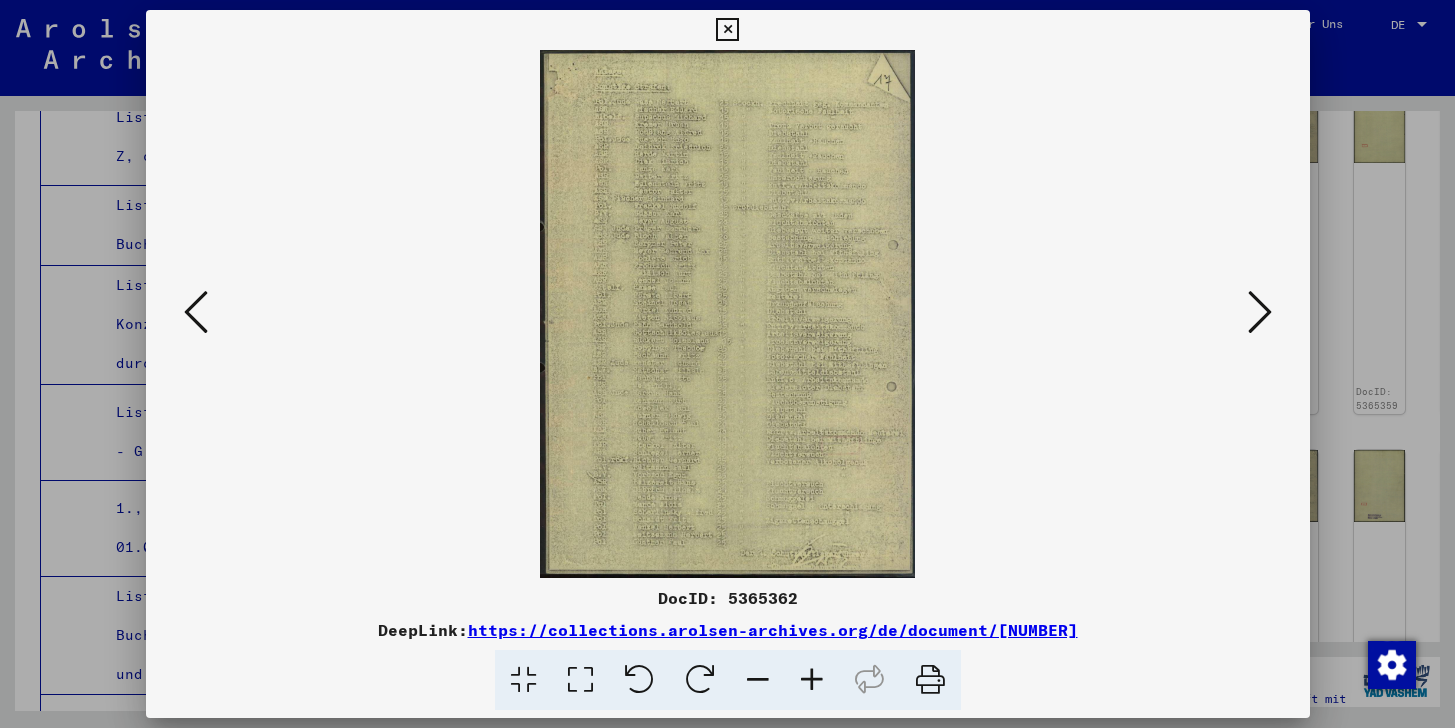 click at bounding box center (727, 30) 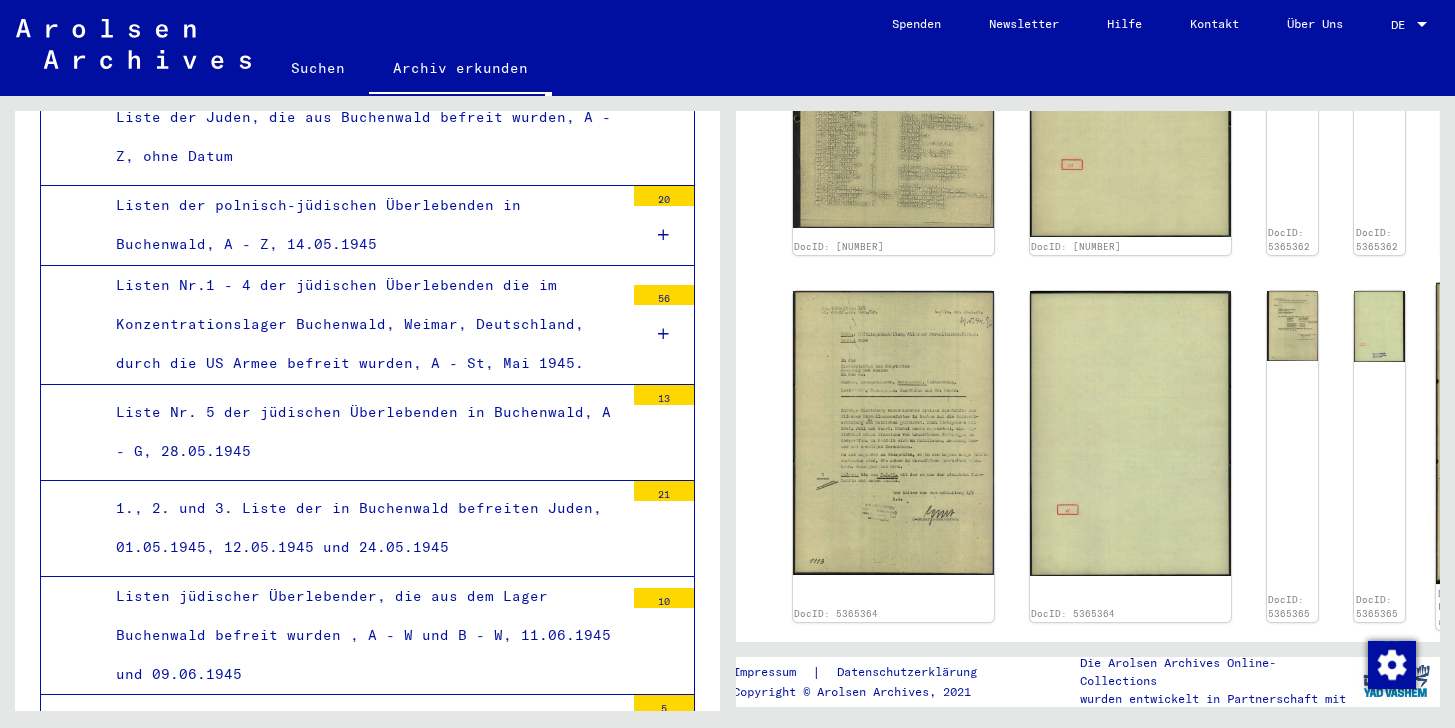 scroll, scrollTop: 1574, scrollLeft: 0, axis: vertical 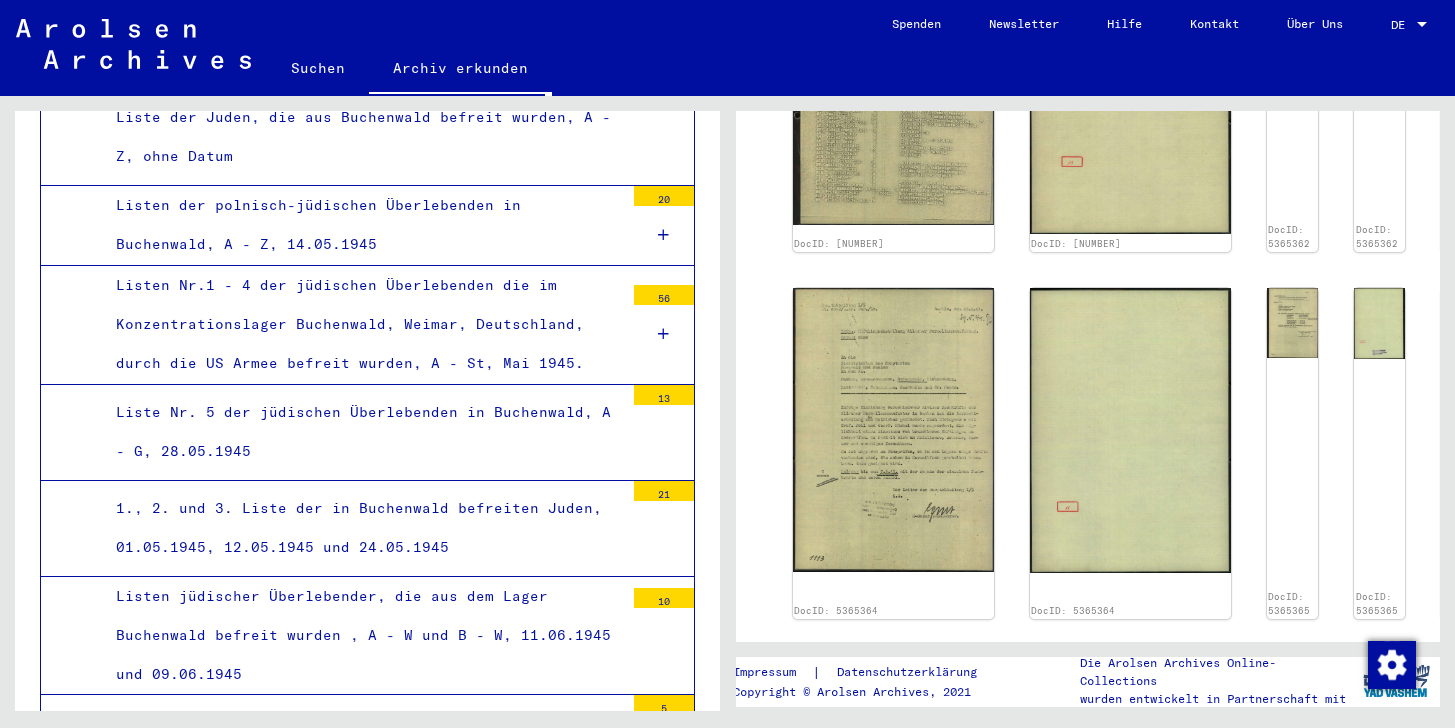 click 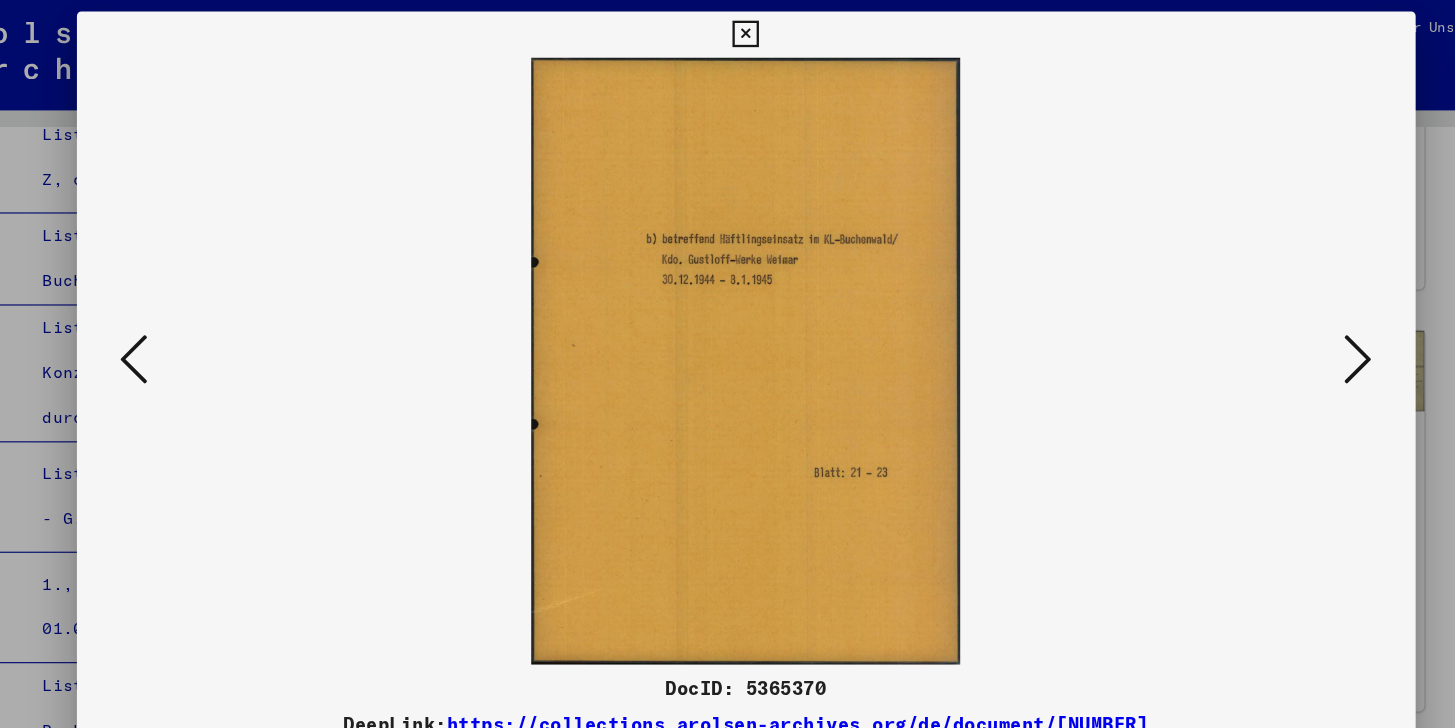 scroll, scrollTop: 0, scrollLeft: 0, axis: both 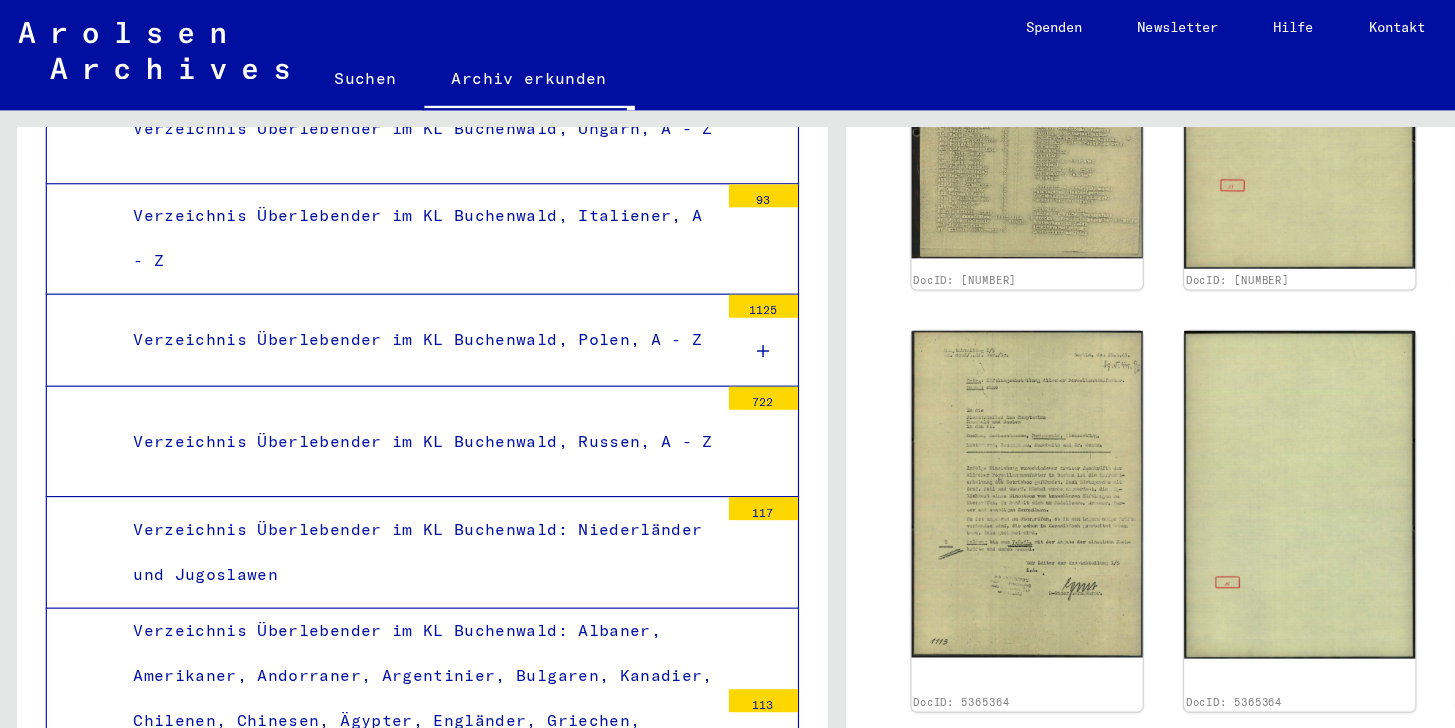 click on "Veränderungsmeldungen, Transporte, Verlegungen, Blockälteste,      Häftlingsanforderungen der Politischen Abteilung" at bounding box center (362, 1711) 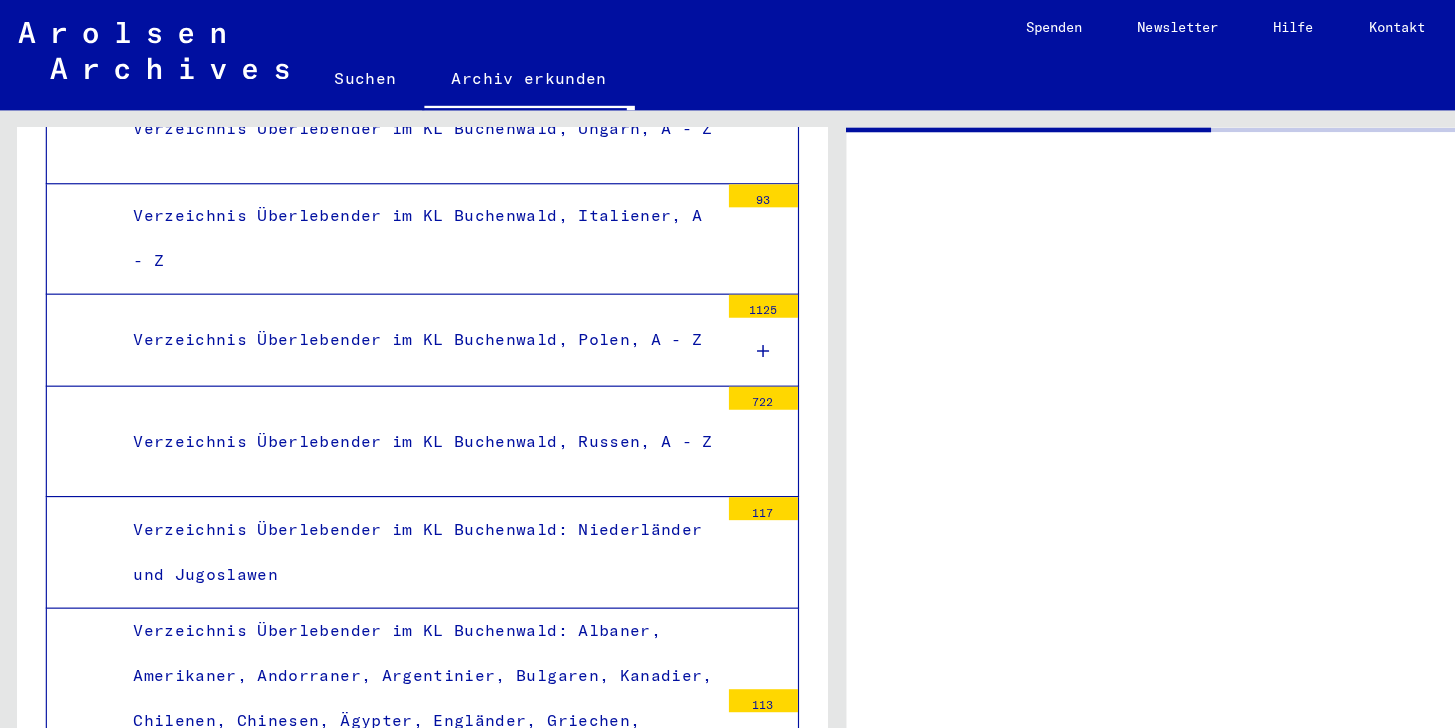 scroll, scrollTop: 0, scrollLeft: 0, axis: both 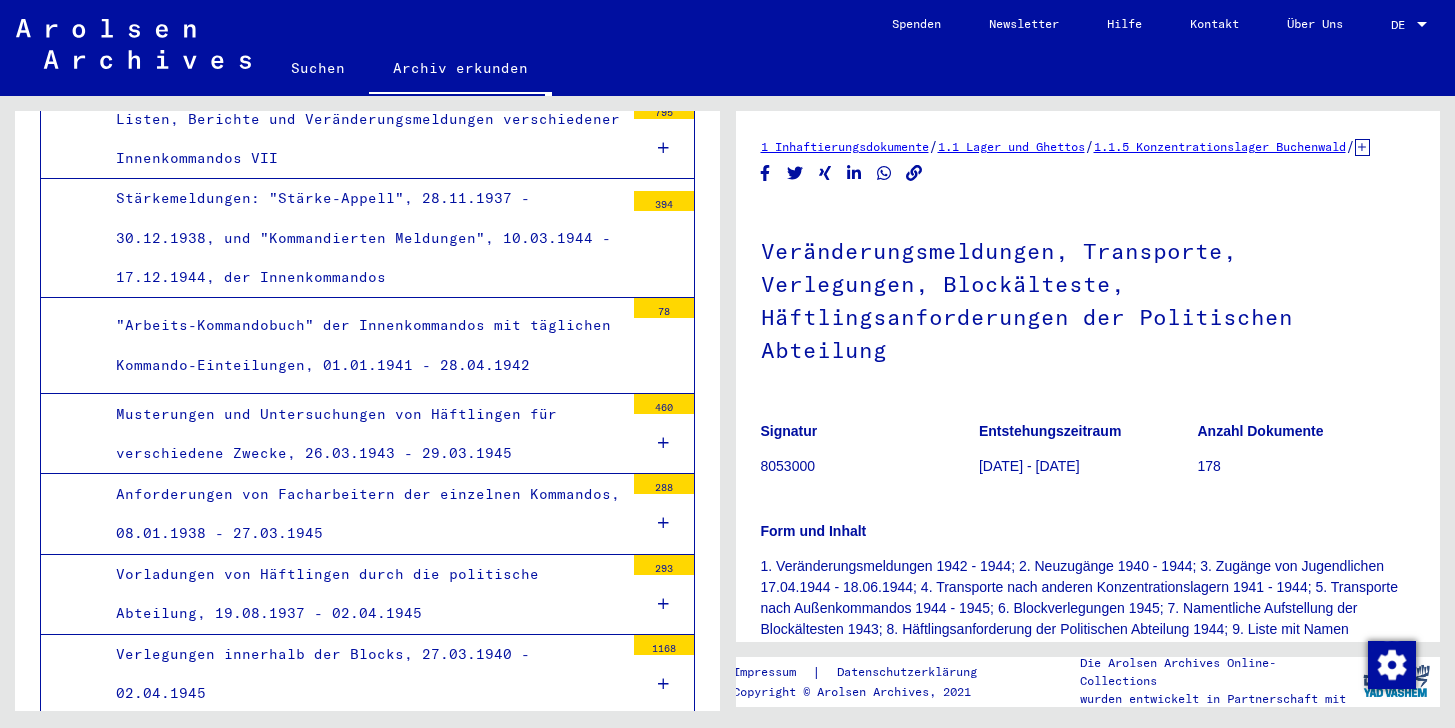click on "Strafmeldungen, Vernehmungen und Listen über Häftlinge der Strafkompanie      ("K-Häftlinge"), 27.08.1937 - 09.04.1945" at bounding box center (362, 1335) 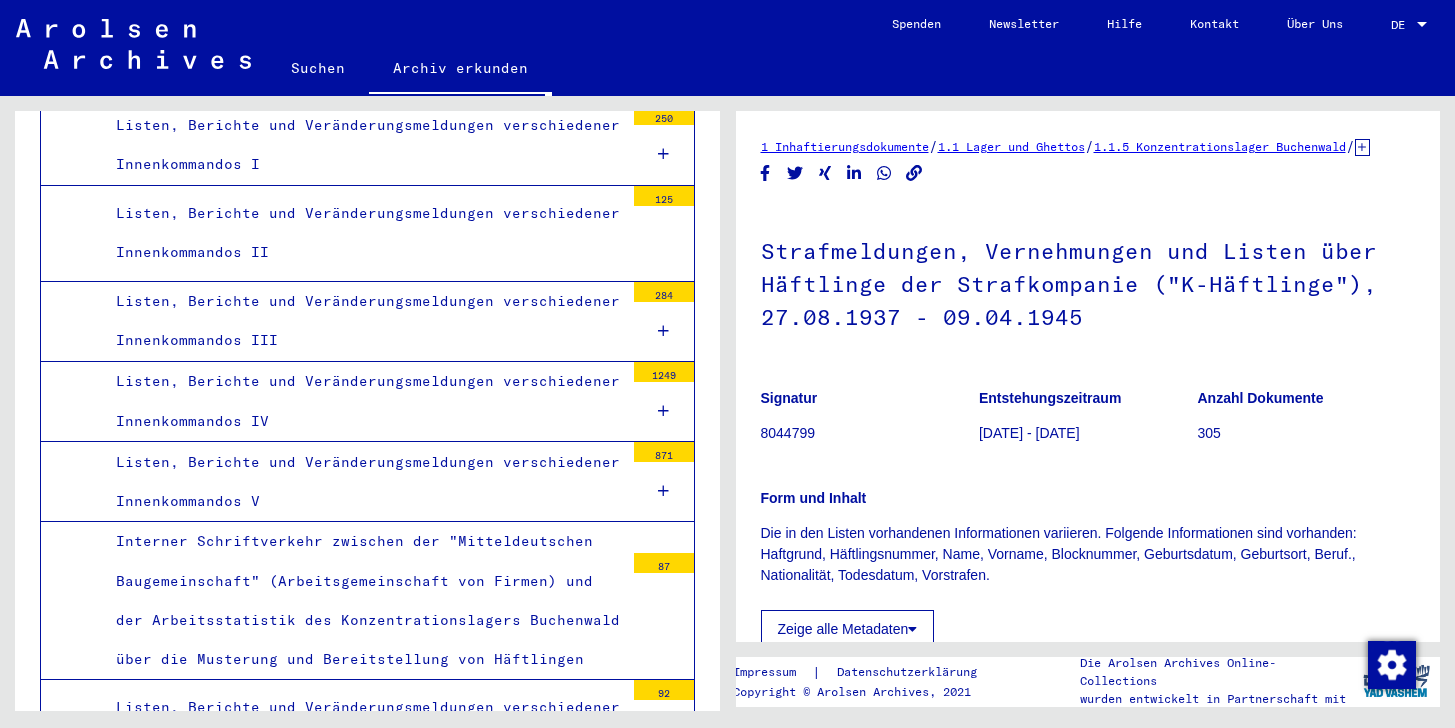 scroll, scrollTop: 14060, scrollLeft: 0, axis: vertical 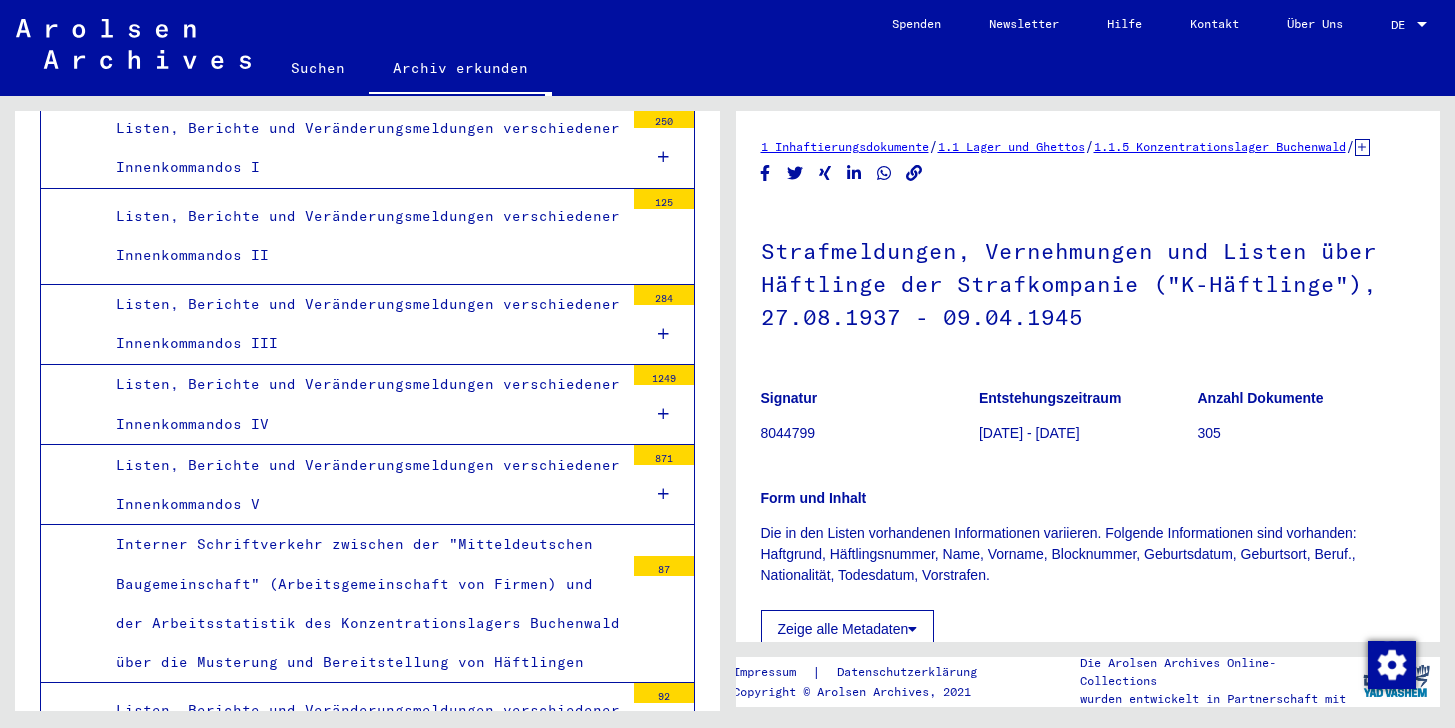 click on "Vorladungen von Häftlingen durch die politische Abteilung, 19.08.1937 -      02.04.1945" at bounding box center [362, 1274] 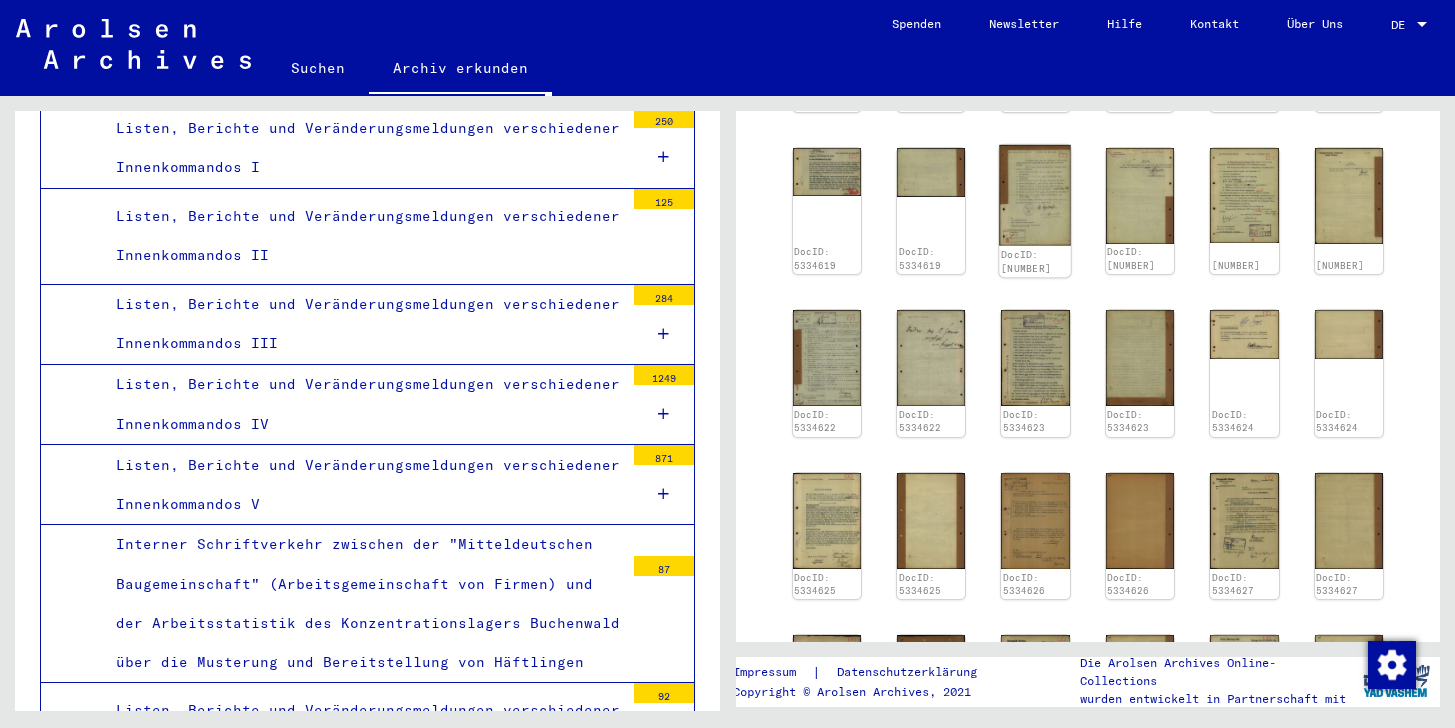 scroll, scrollTop: 683, scrollLeft: 0, axis: vertical 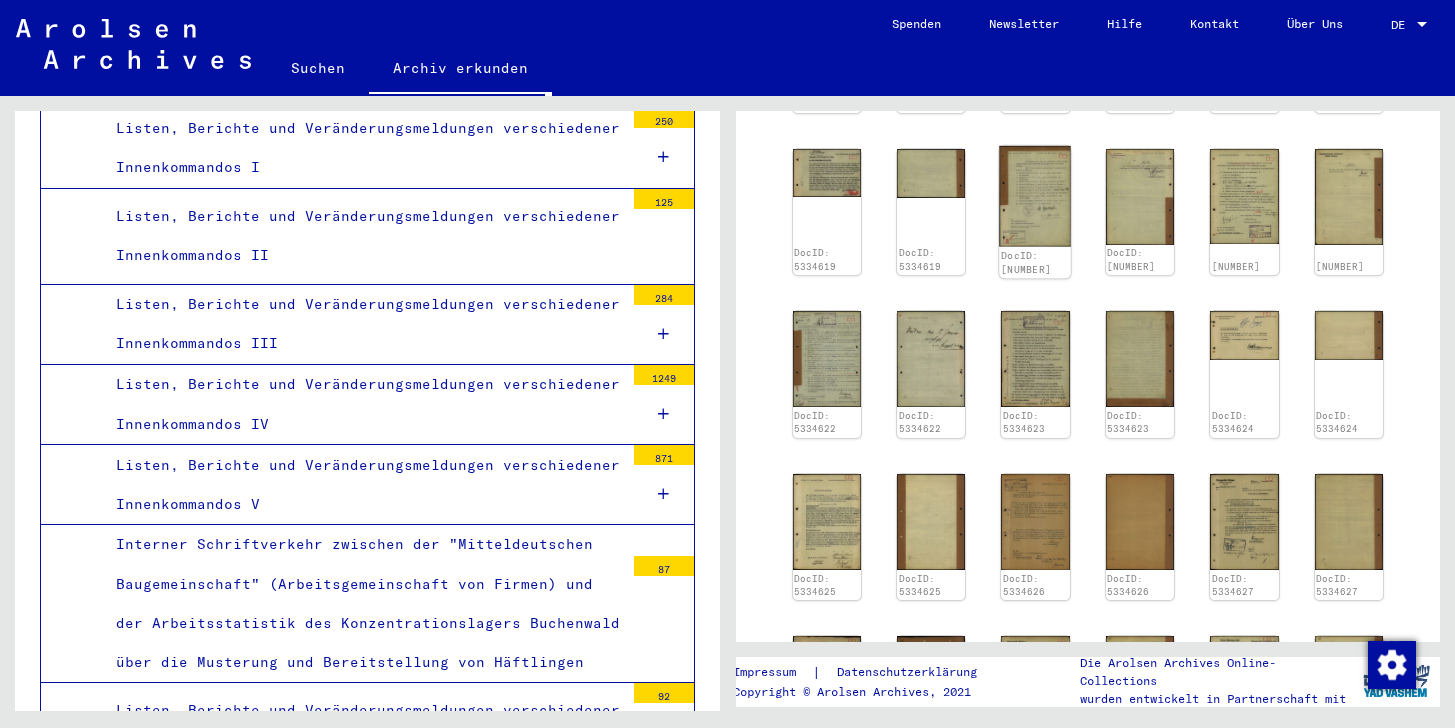 click 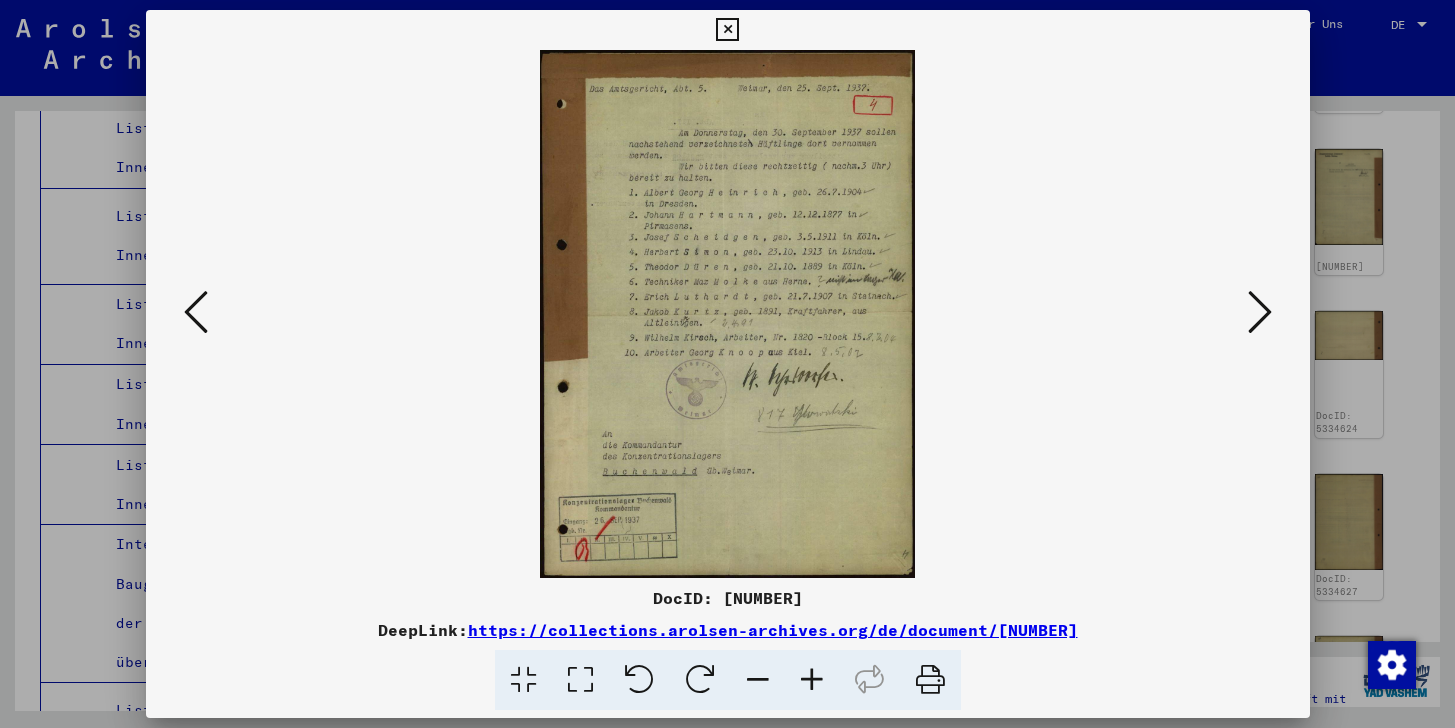 click at bounding box center (727, 30) 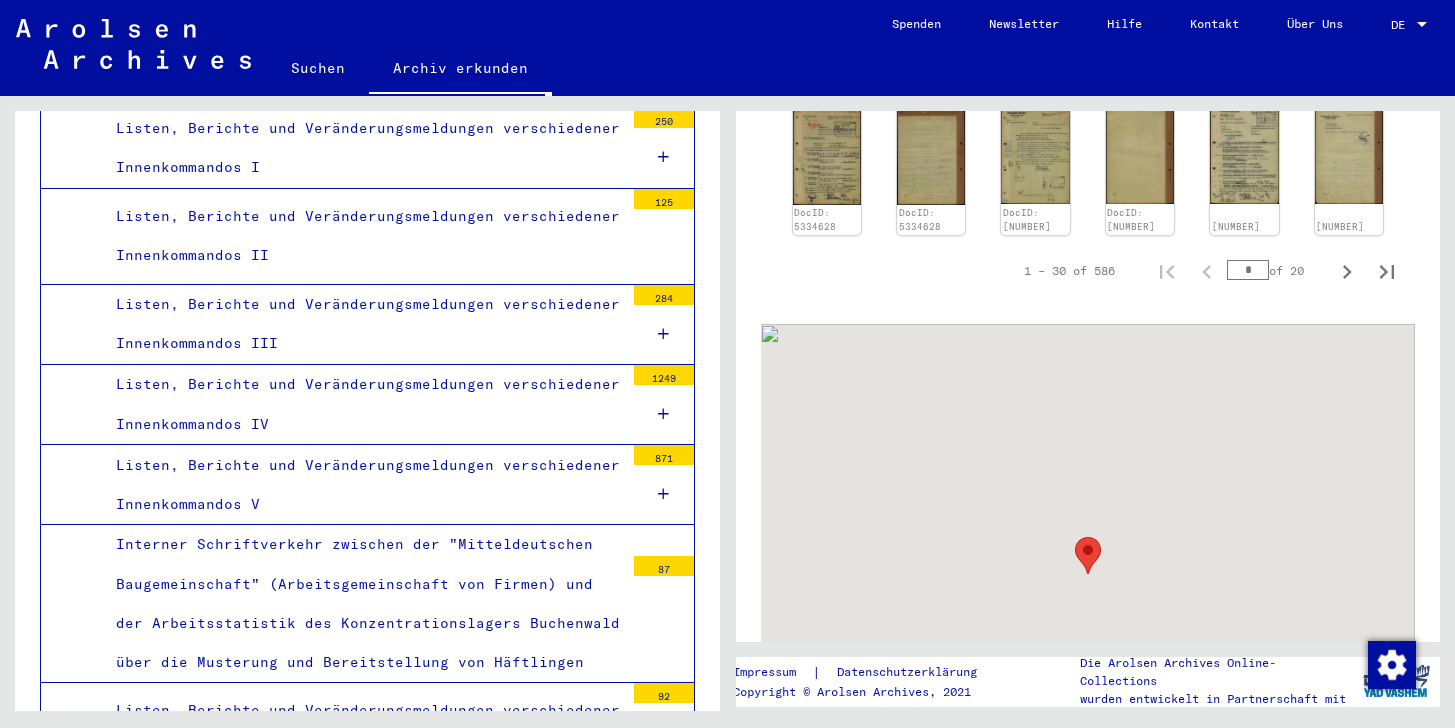 scroll, scrollTop: 1223, scrollLeft: 0, axis: vertical 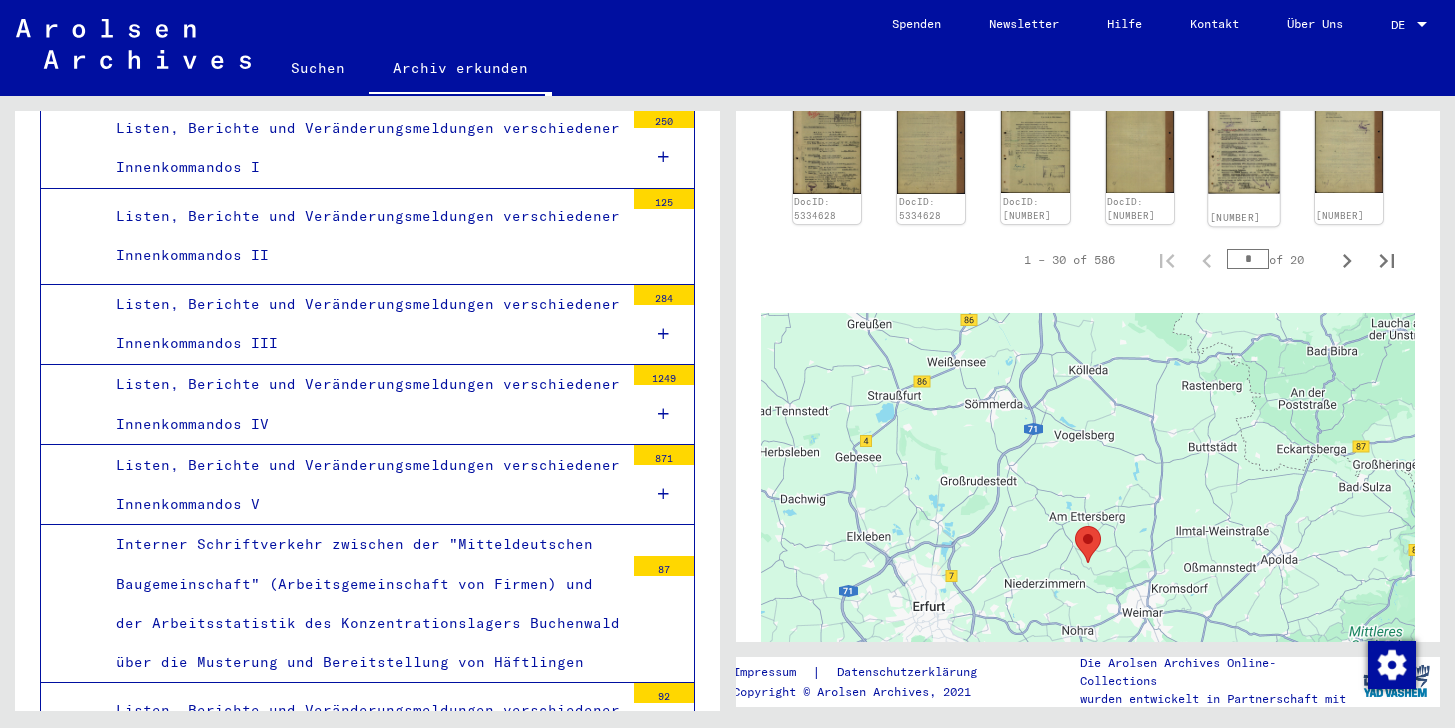 click 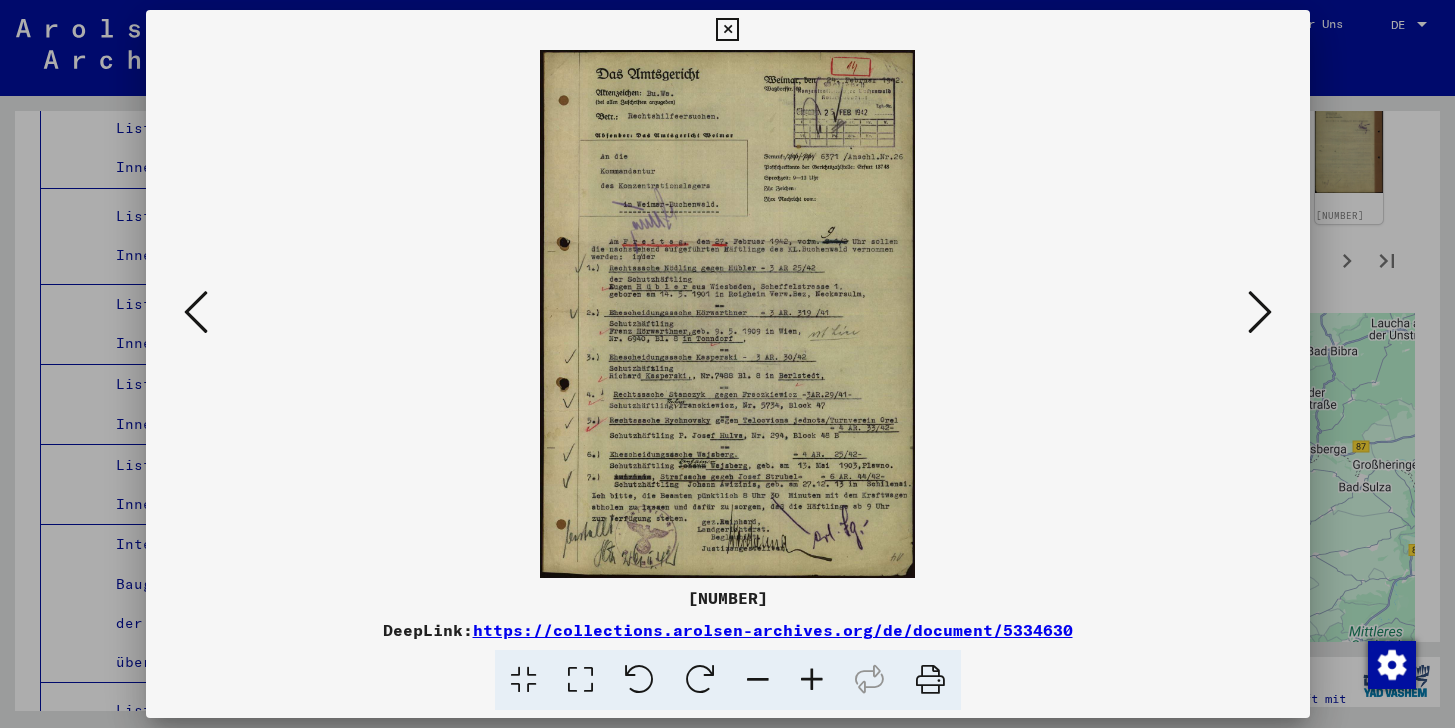 click at bounding box center [727, 30] 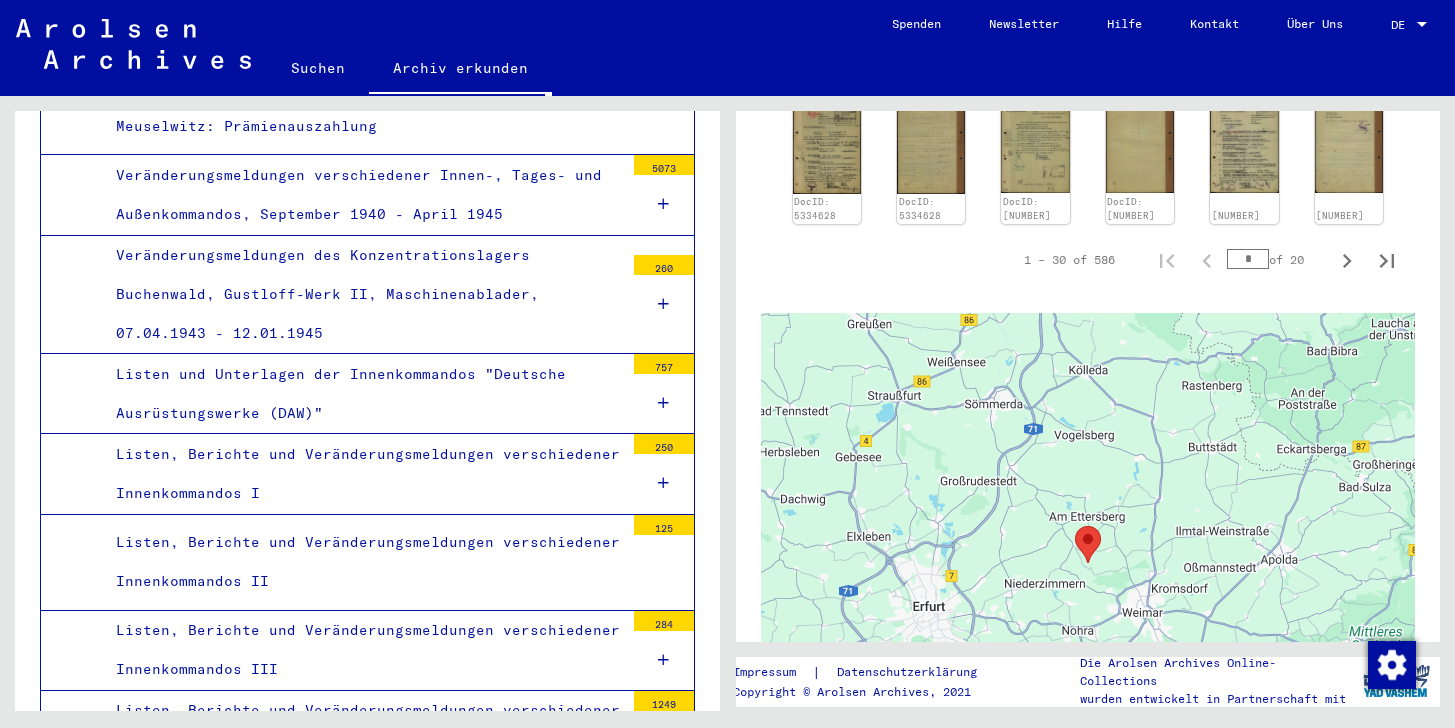 scroll, scrollTop: 13728, scrollLeft: 0, axis: vertical 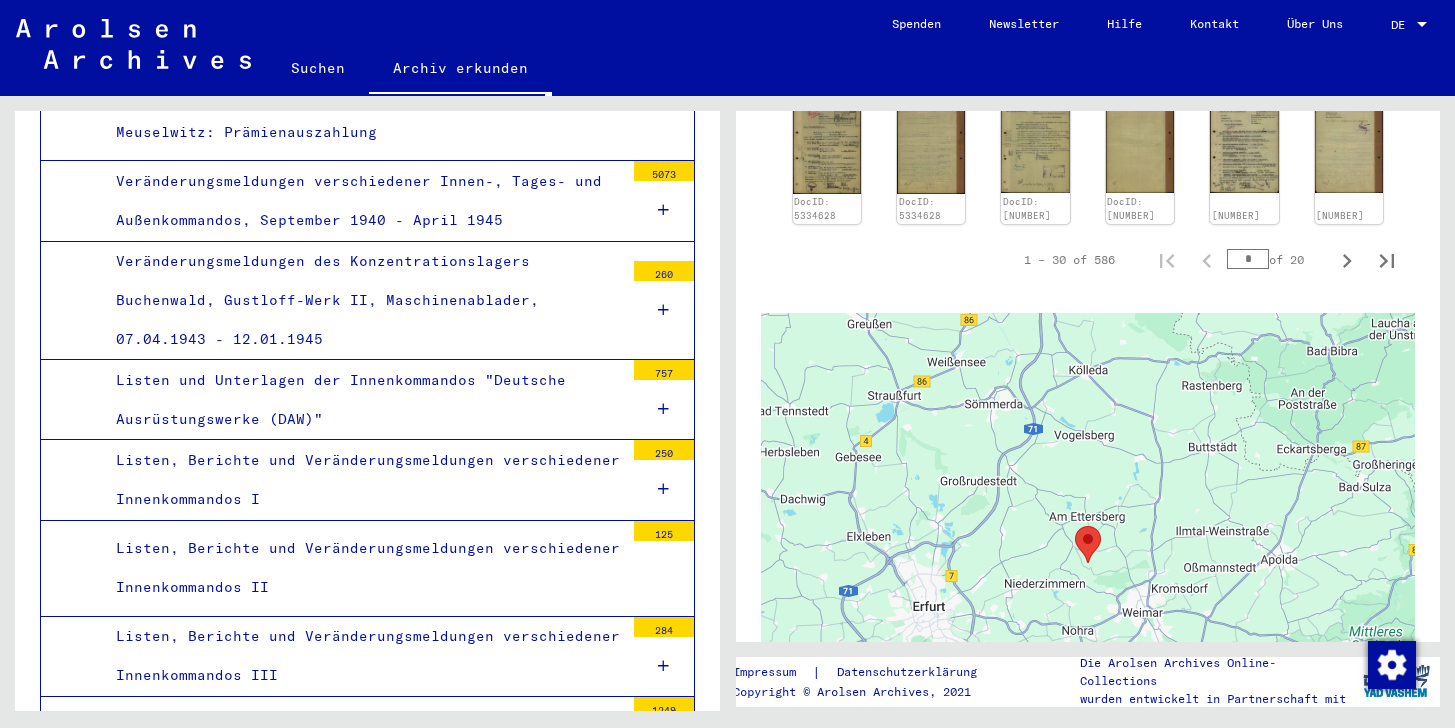 click on "Stärkemeldungen: "Stärke-Appell", 28.11.1937 - 30.12.1938, und      "Kommandierten Meldungen", 10.03.1944 - 17.12.1944, der Innenkommandos" at bounding box center (362, 1250) 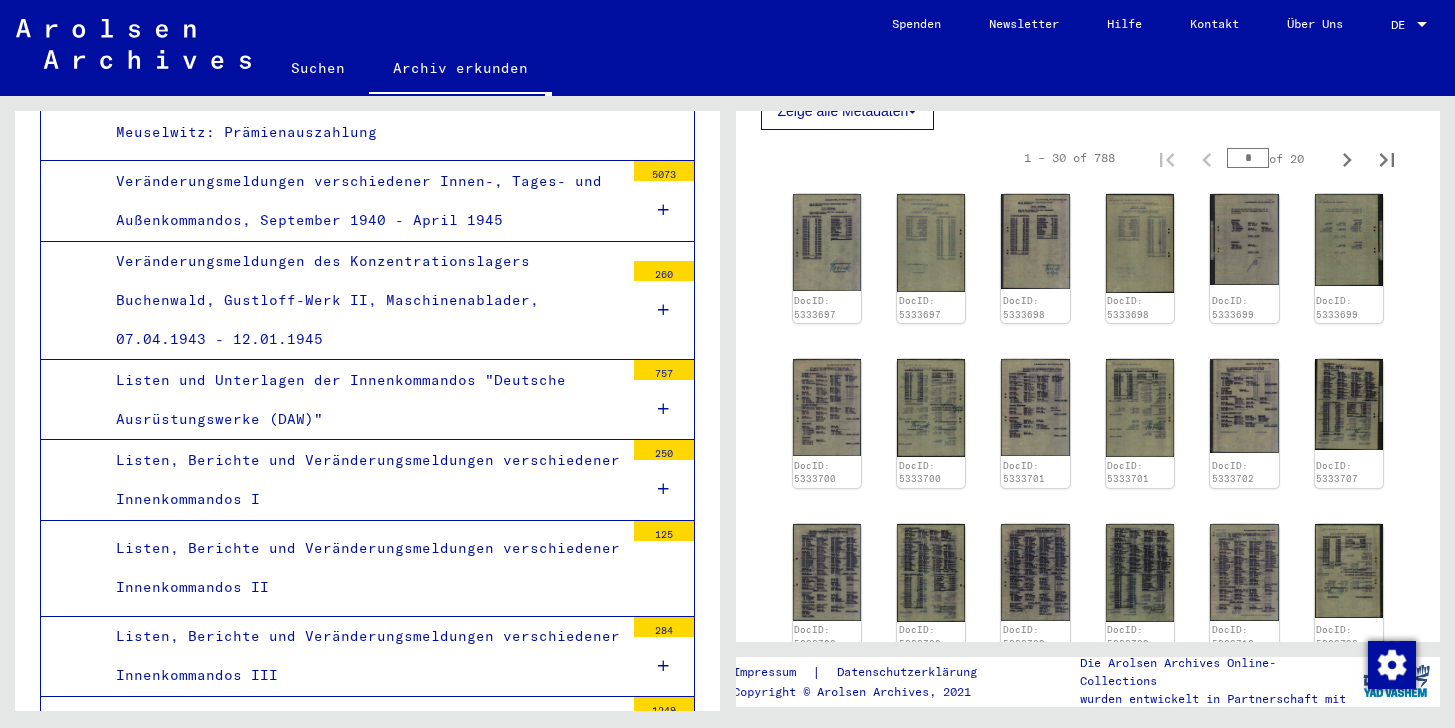 scroll, scrollTop: 692, scrollLeft: 0, axis: vertical 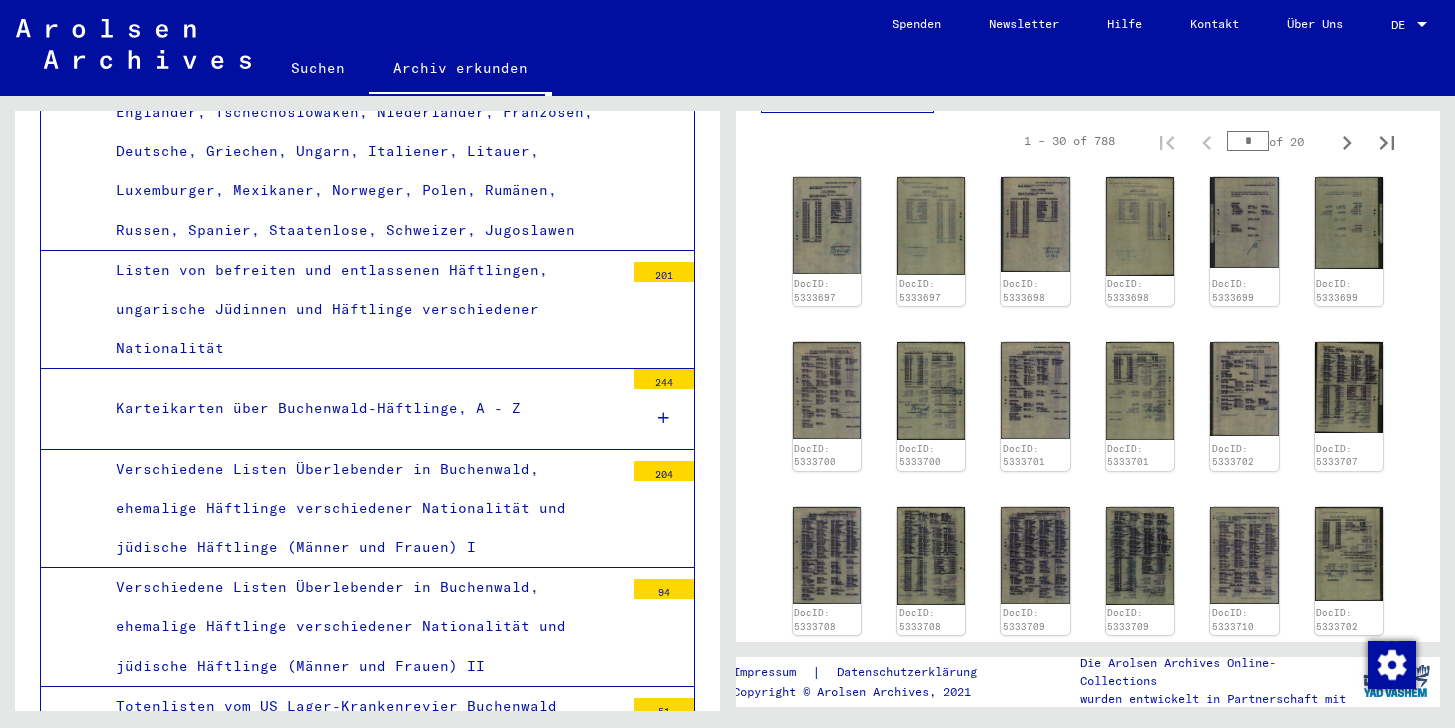 click on "Arbeitsstatistiken: Bereitstellungen von Transporten von Häftlingen,      Transporte, Arbeitseinsätze, Bestrafungen; bei Bombenangriffen Verstorbene      und Verletzte" at bounding box center [362, 1759] 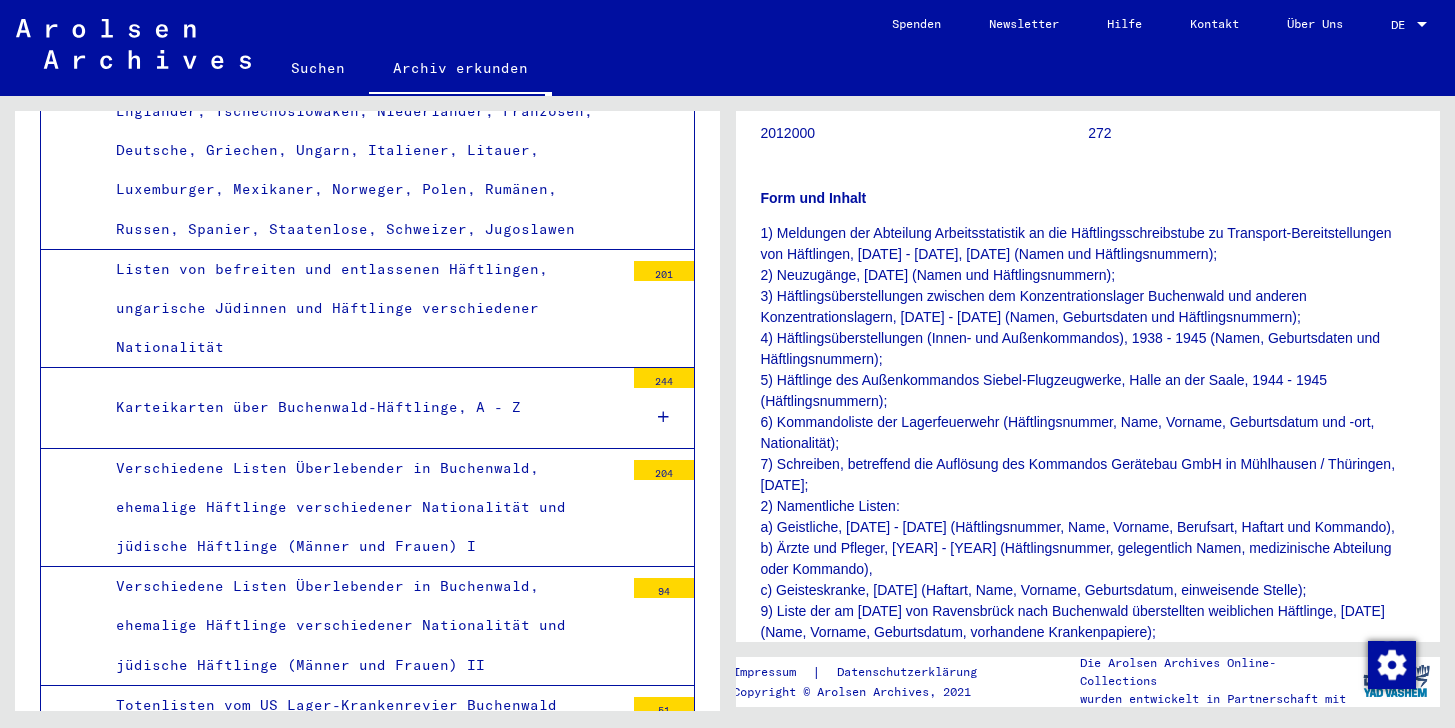 scroll, scrollTop: 344, scrollLeft: 0, axis: vertical 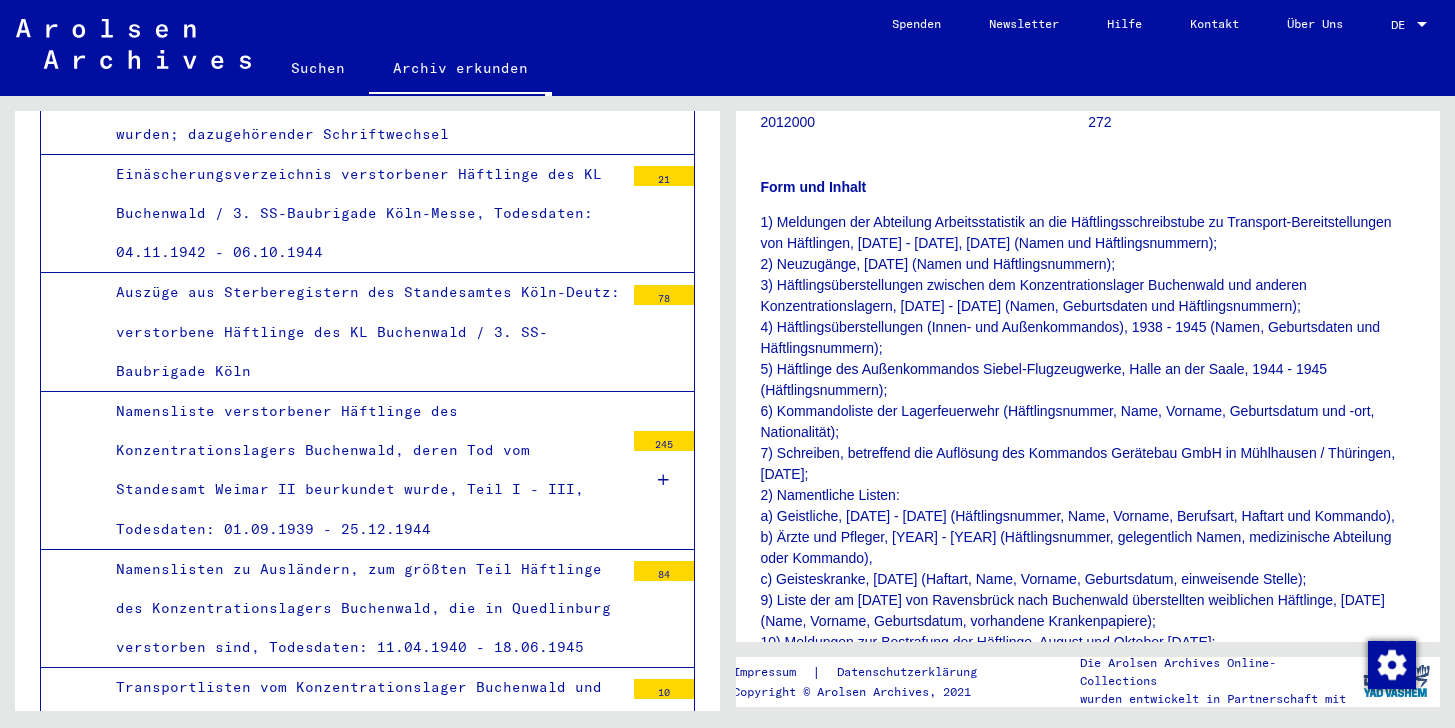 click on "Strafmeldungen des Konzentrationslagers Buchenwald, 02.10.1937 -      29.02.1944, 01.03.1944 - 25.07.1944" at bounding box center [362, 2168] 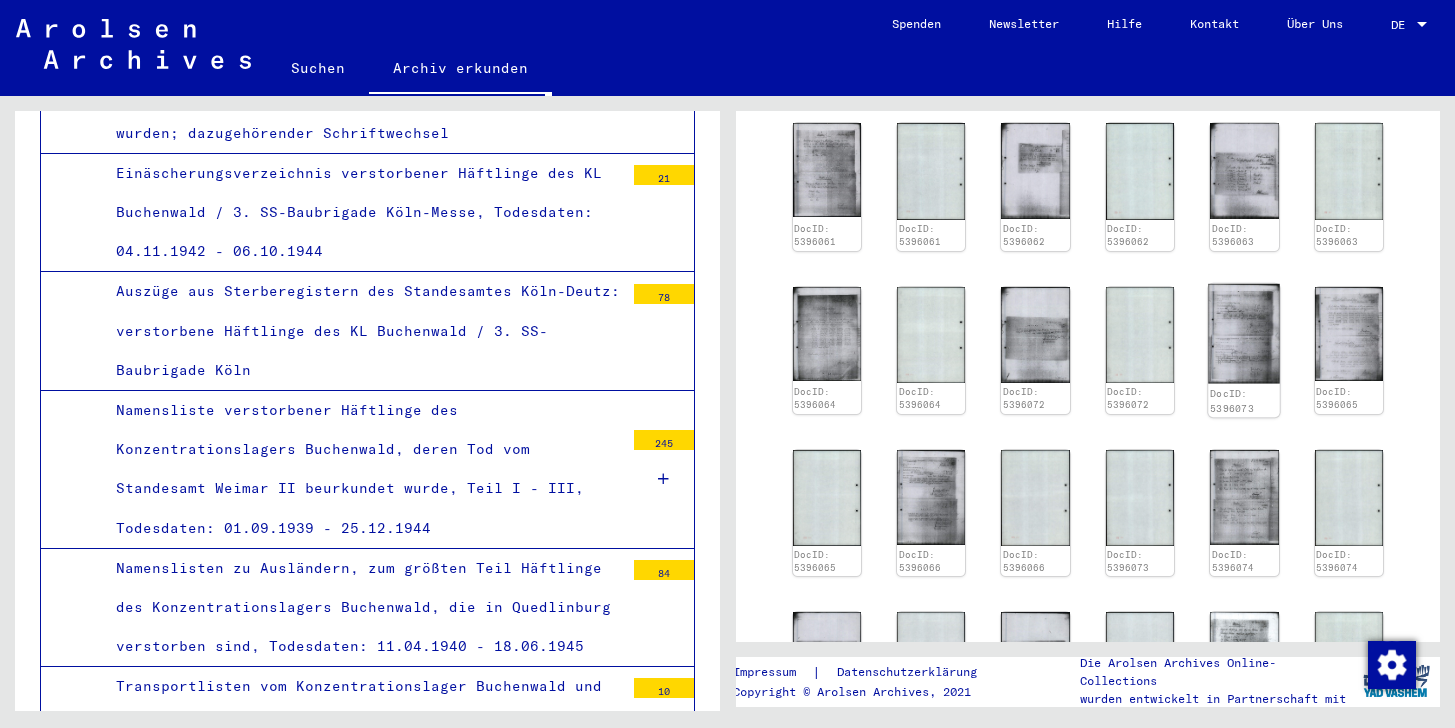 scroll, scrollTop: 854, scrollLeft: 0, axis: vertical 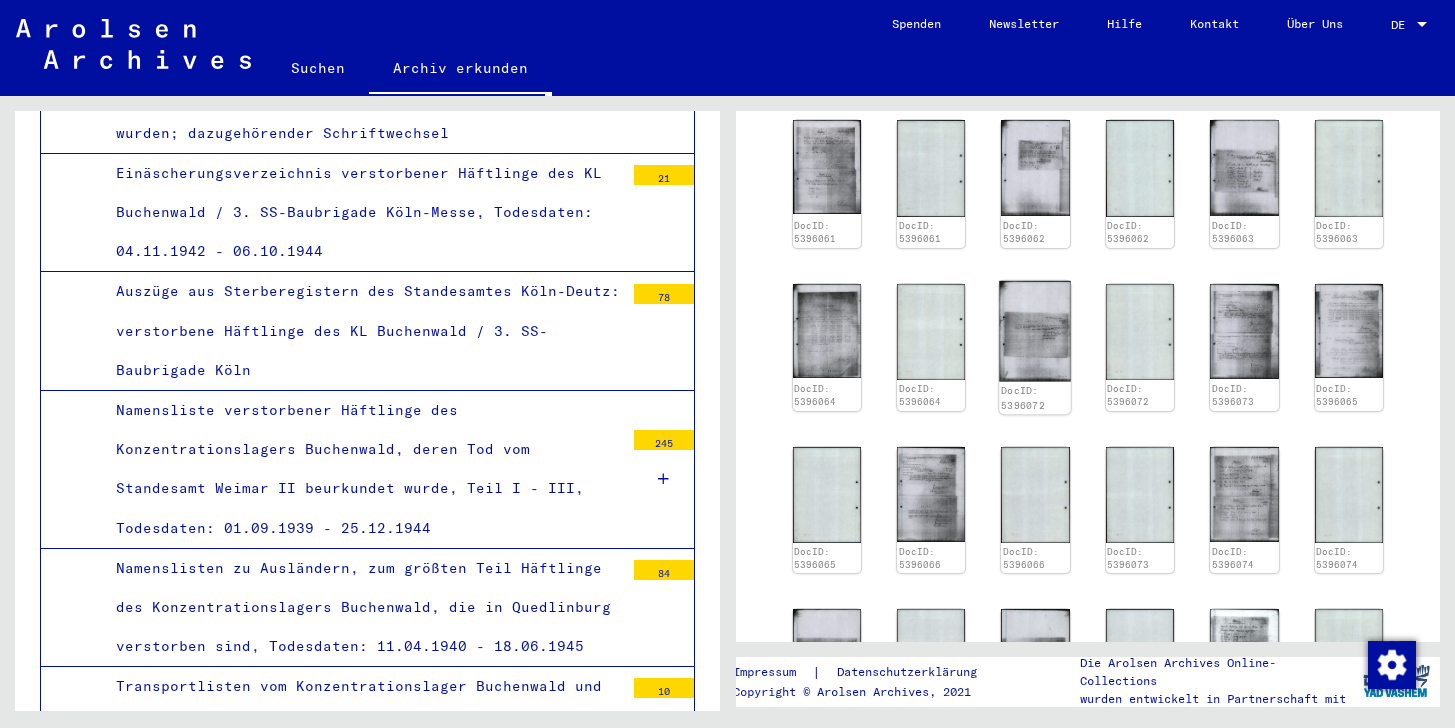 click 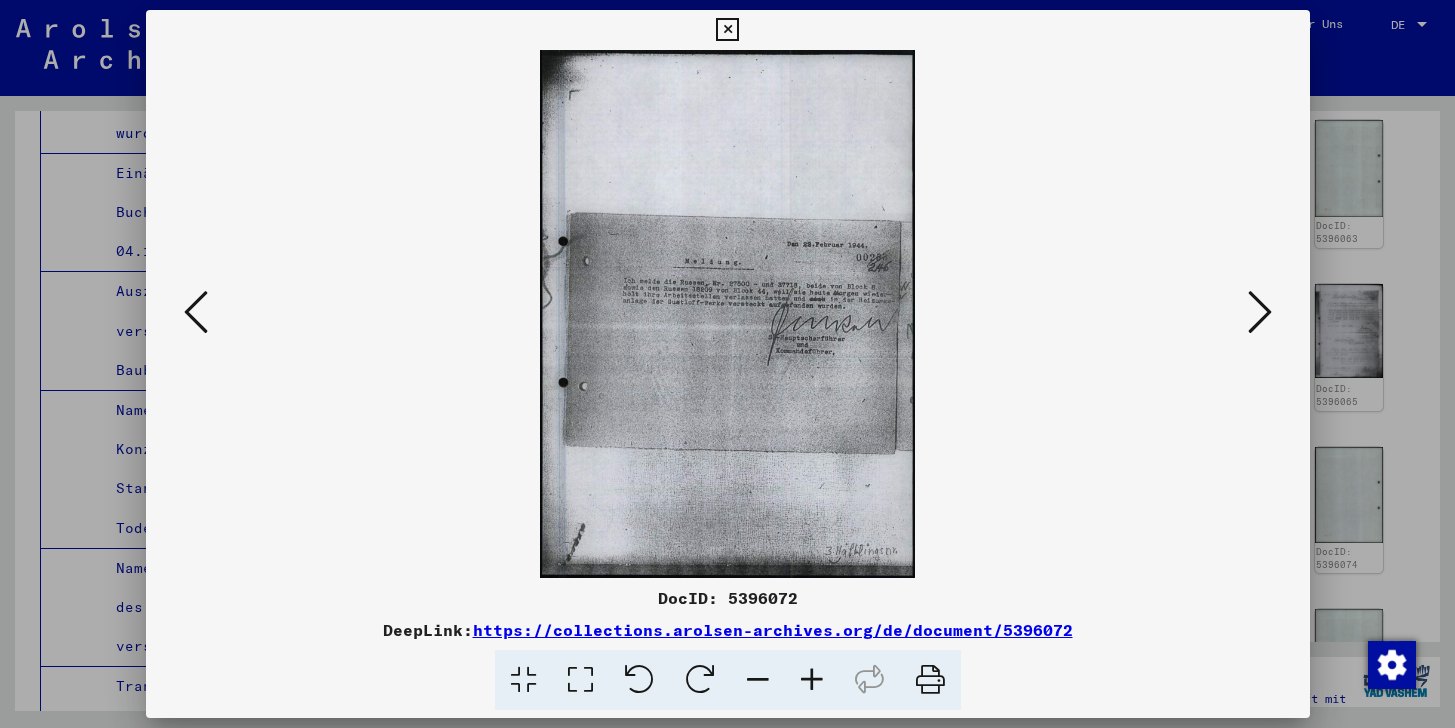 click at bounding box center (727, 30) 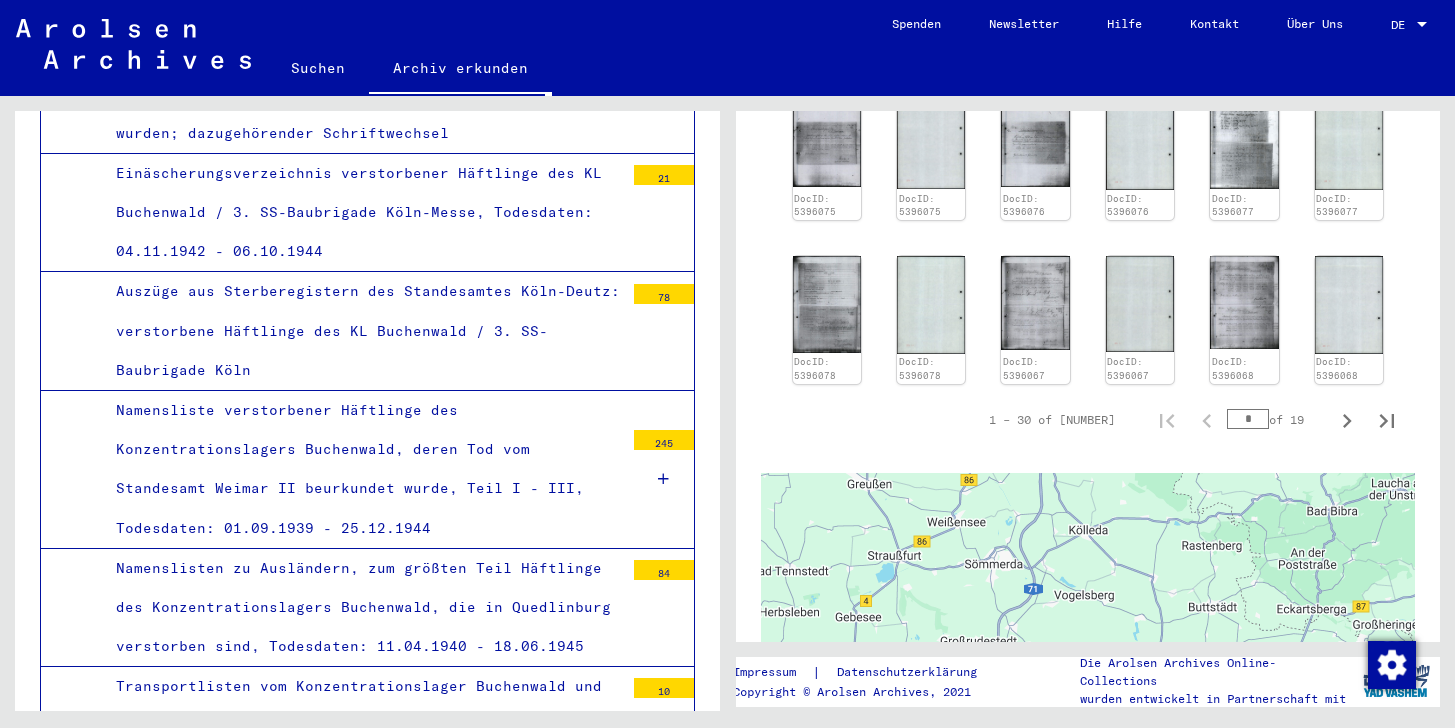 scroll, scrollTop: 1465, scrollLeft: 0, axis: vertical 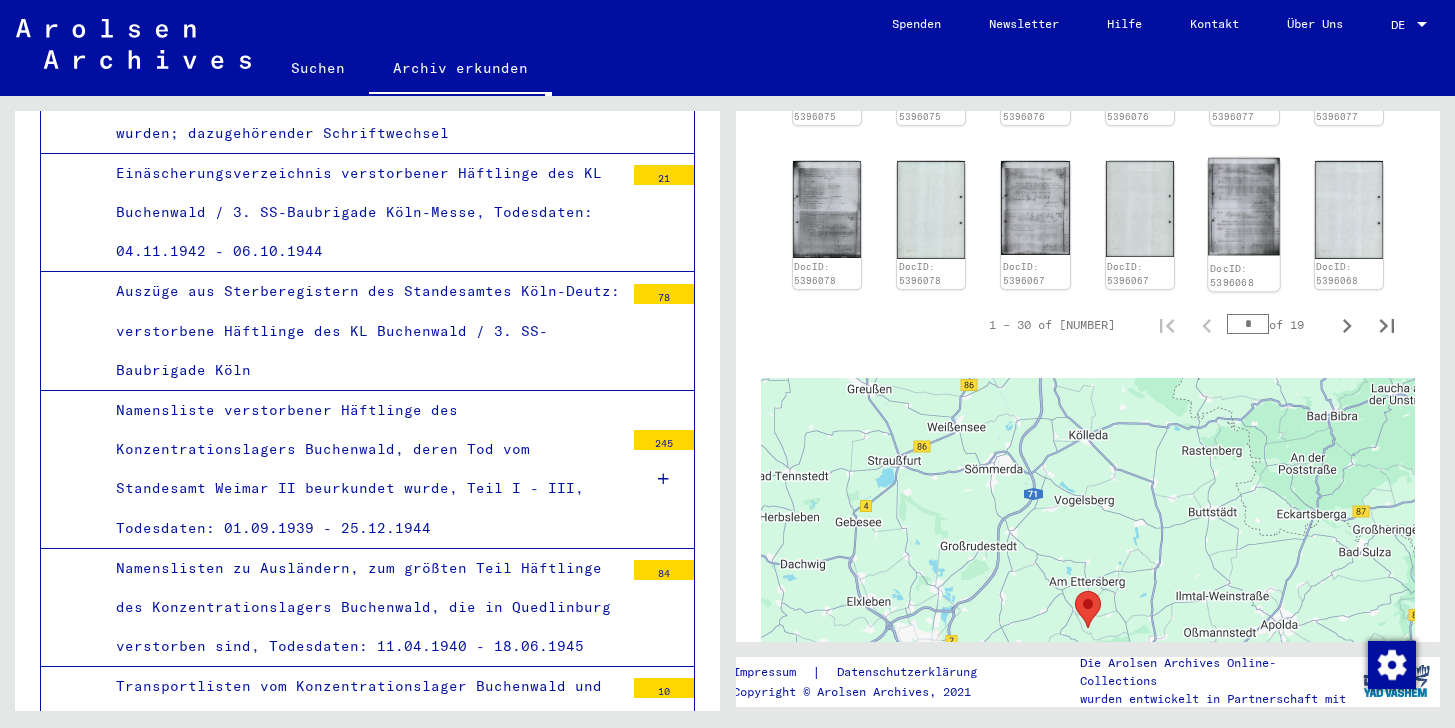 click 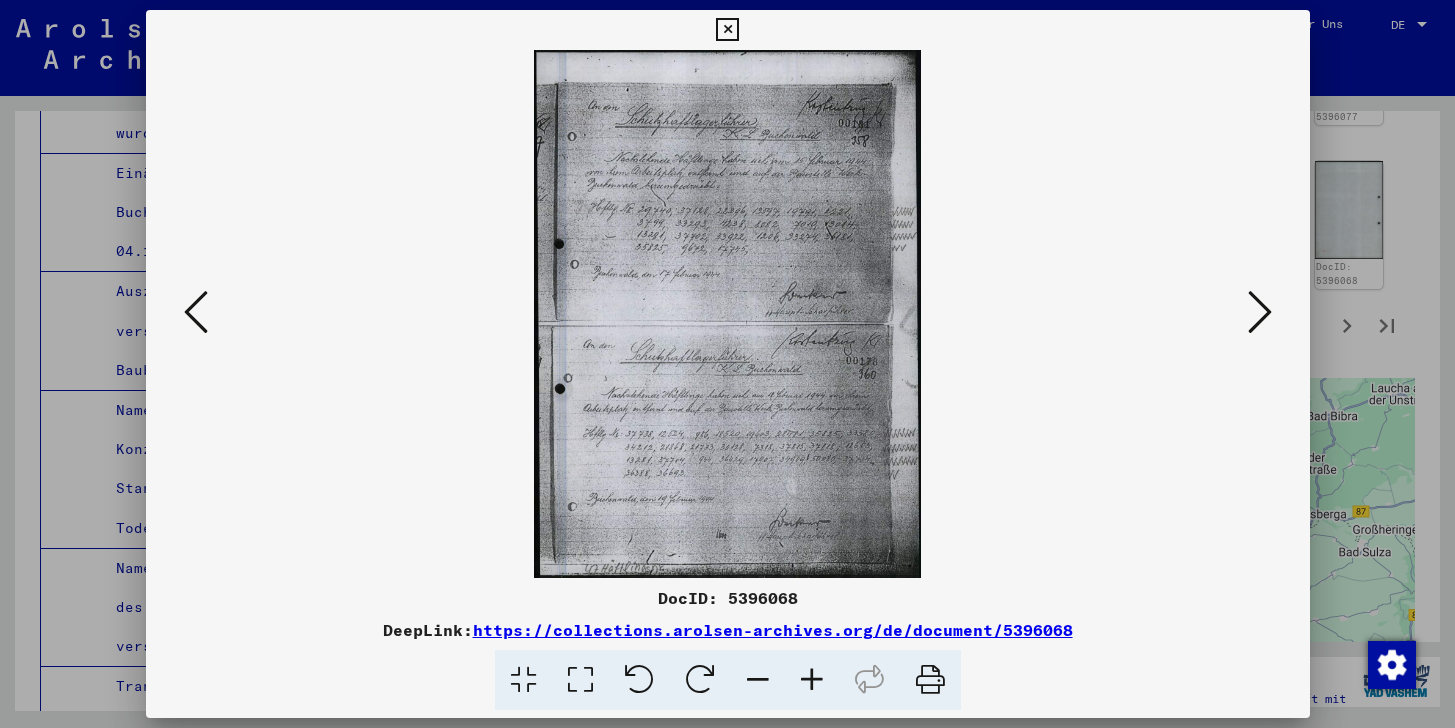 scroll, scrollTop: 0, scrollLeft: 0, axis: both 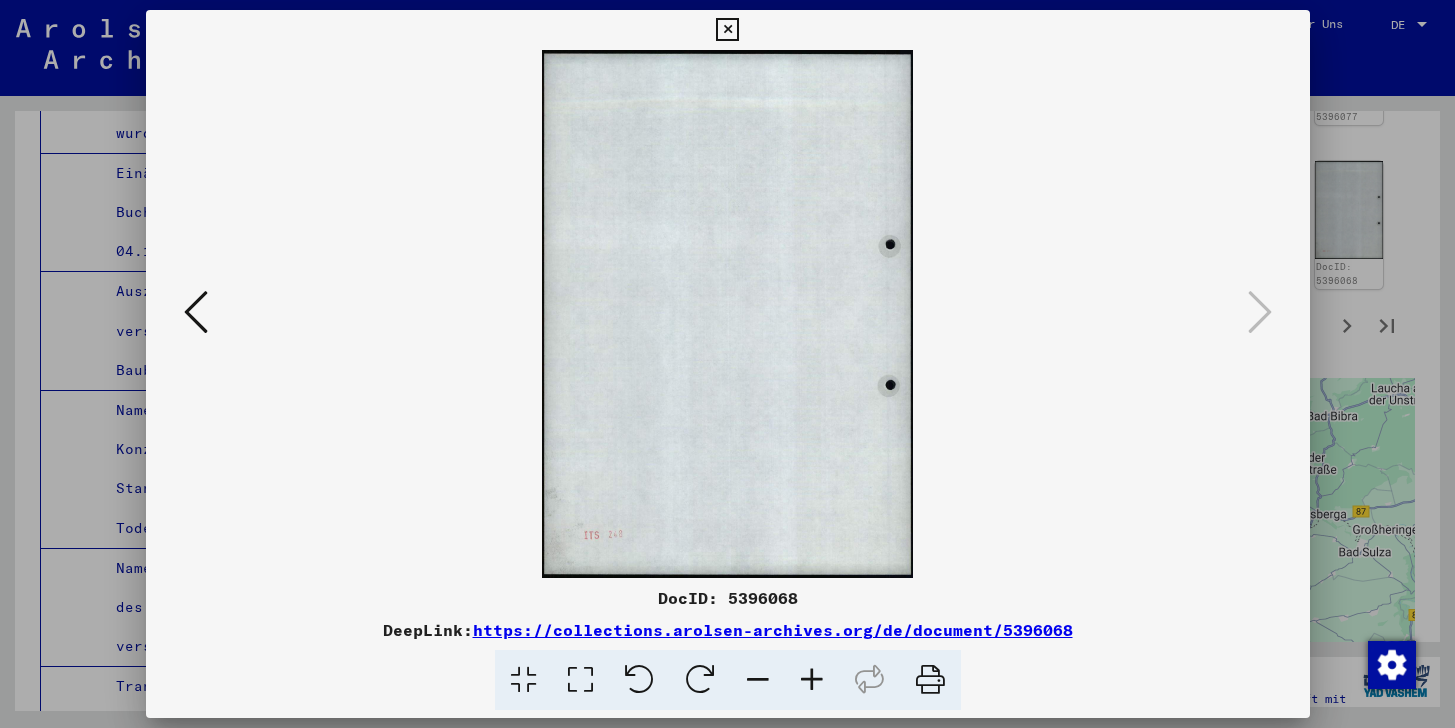 click at bounding box center (727, 30) 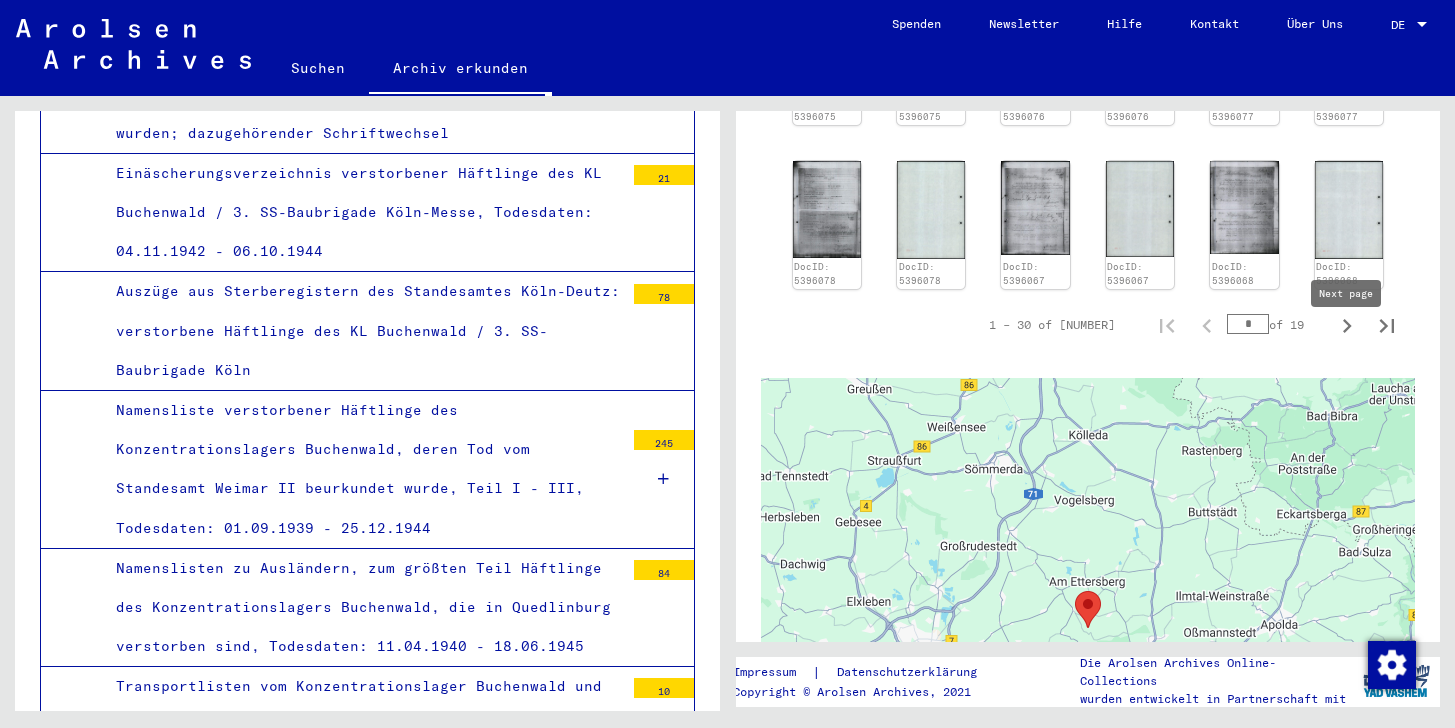 click 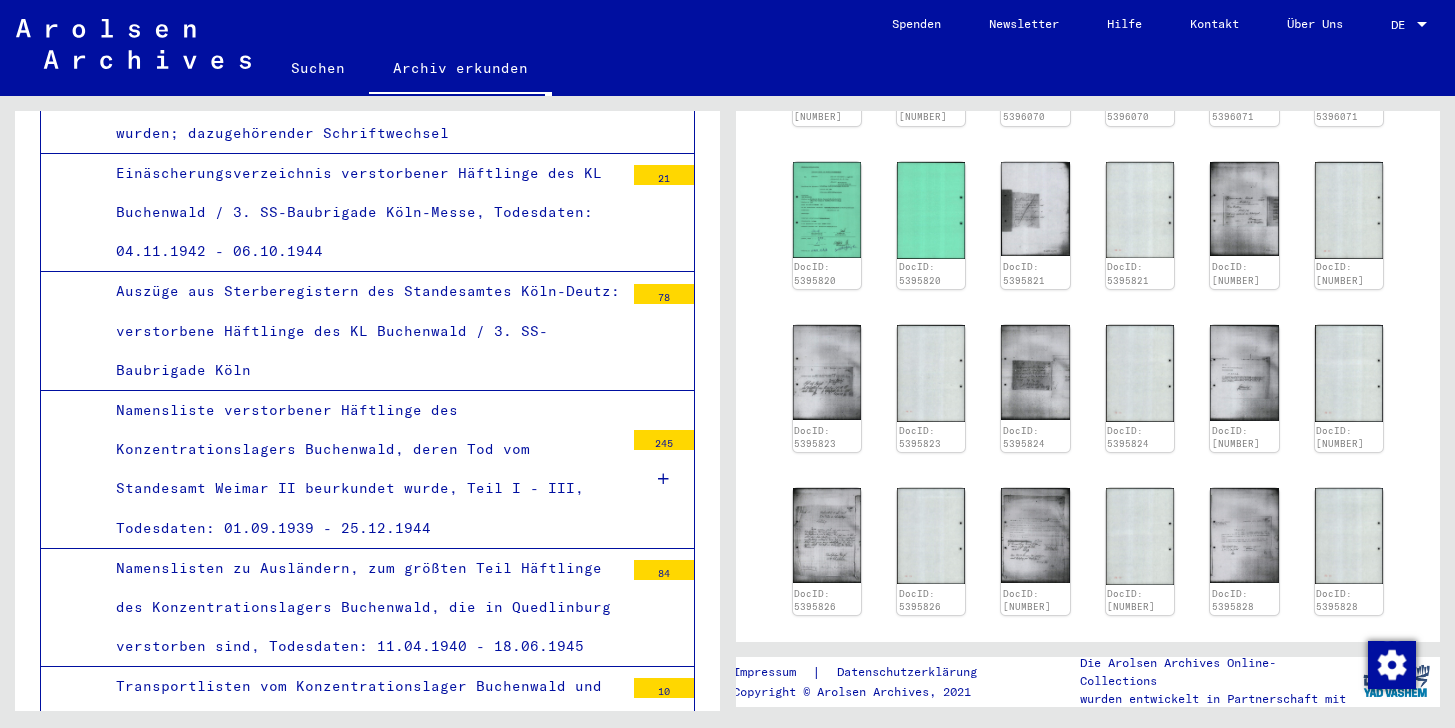 scroll, scrollTop: 1009, scrollLeft: 0, axis: vertical 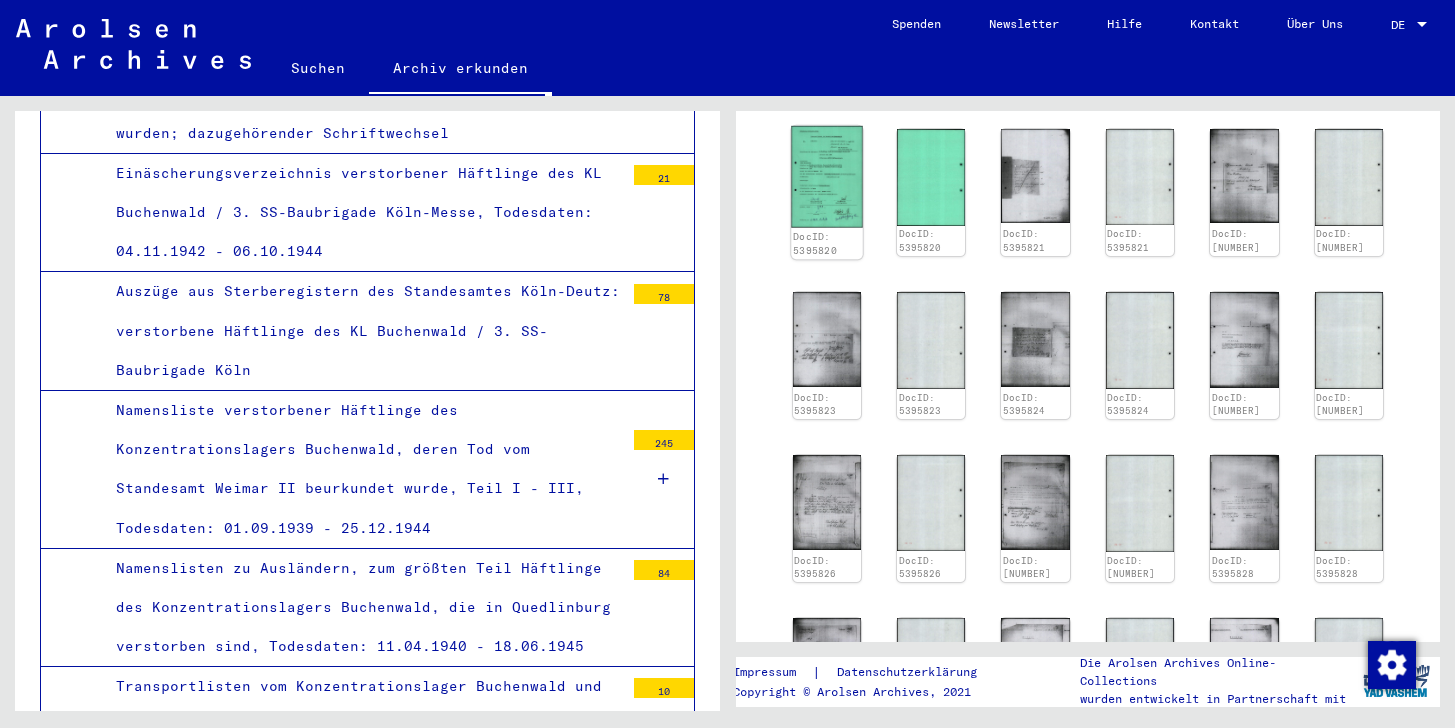 click 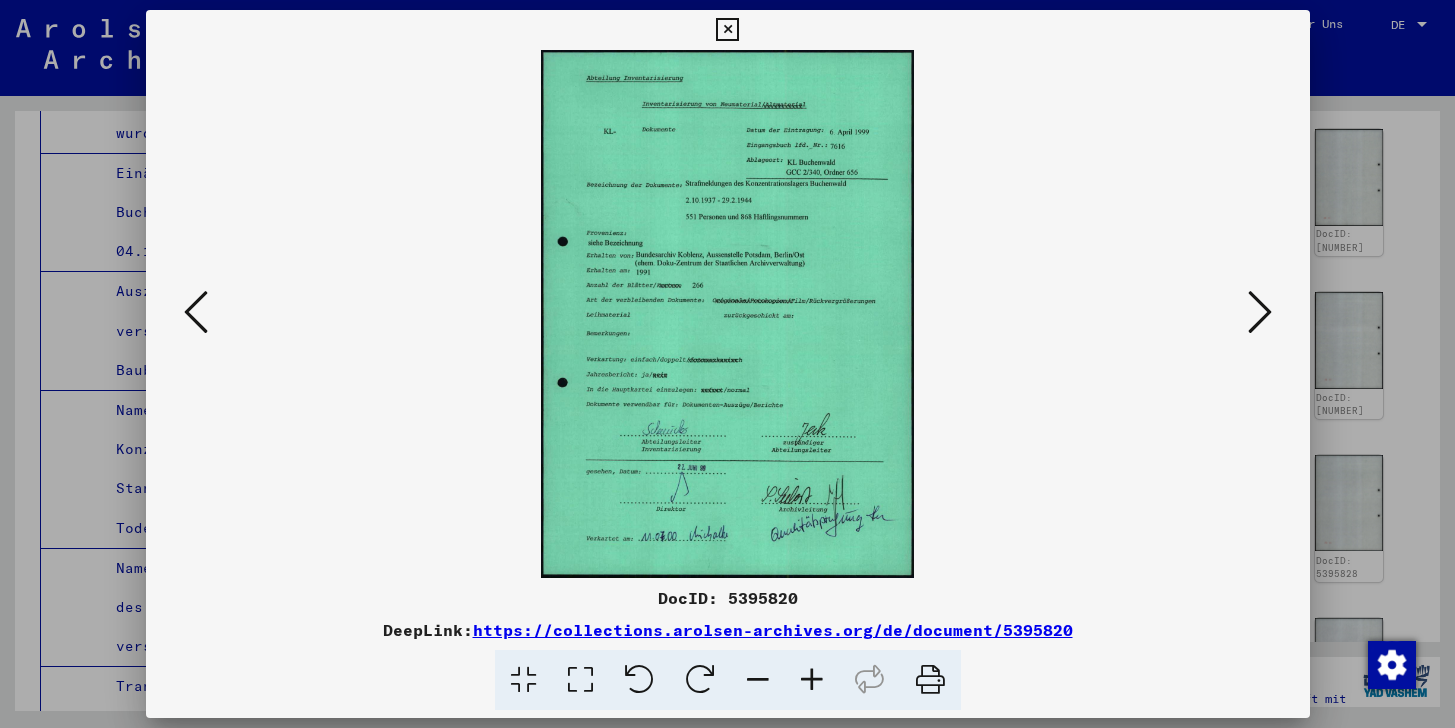 click at bounding box center [727, 30] 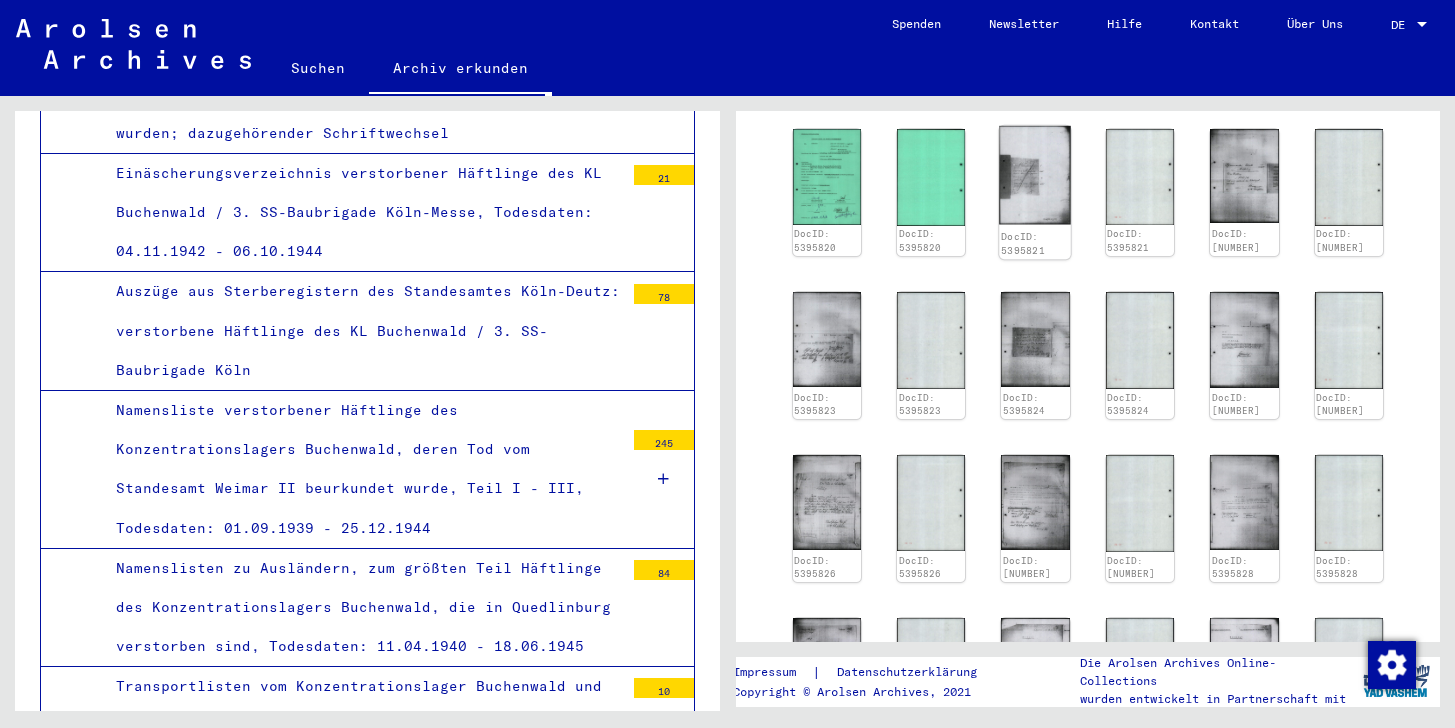 click 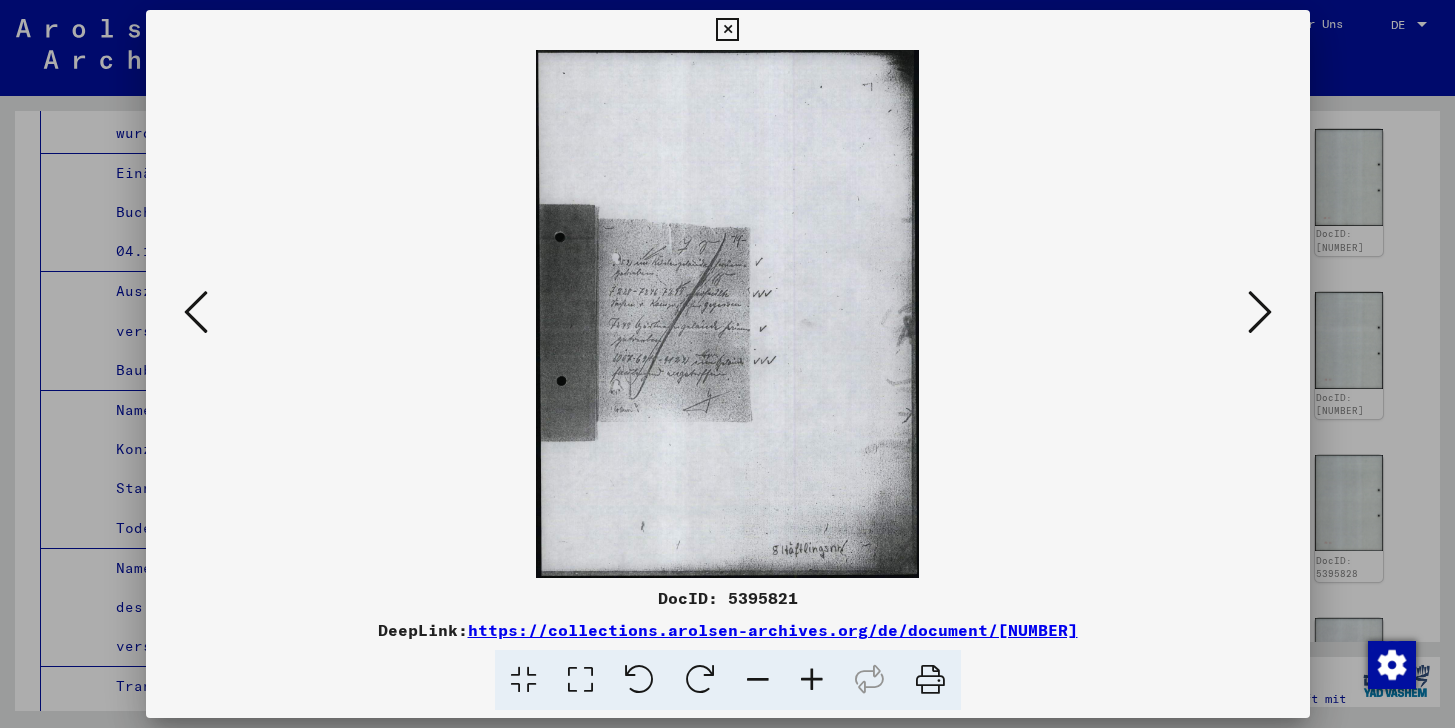 click at bounding box center (1260, 312) 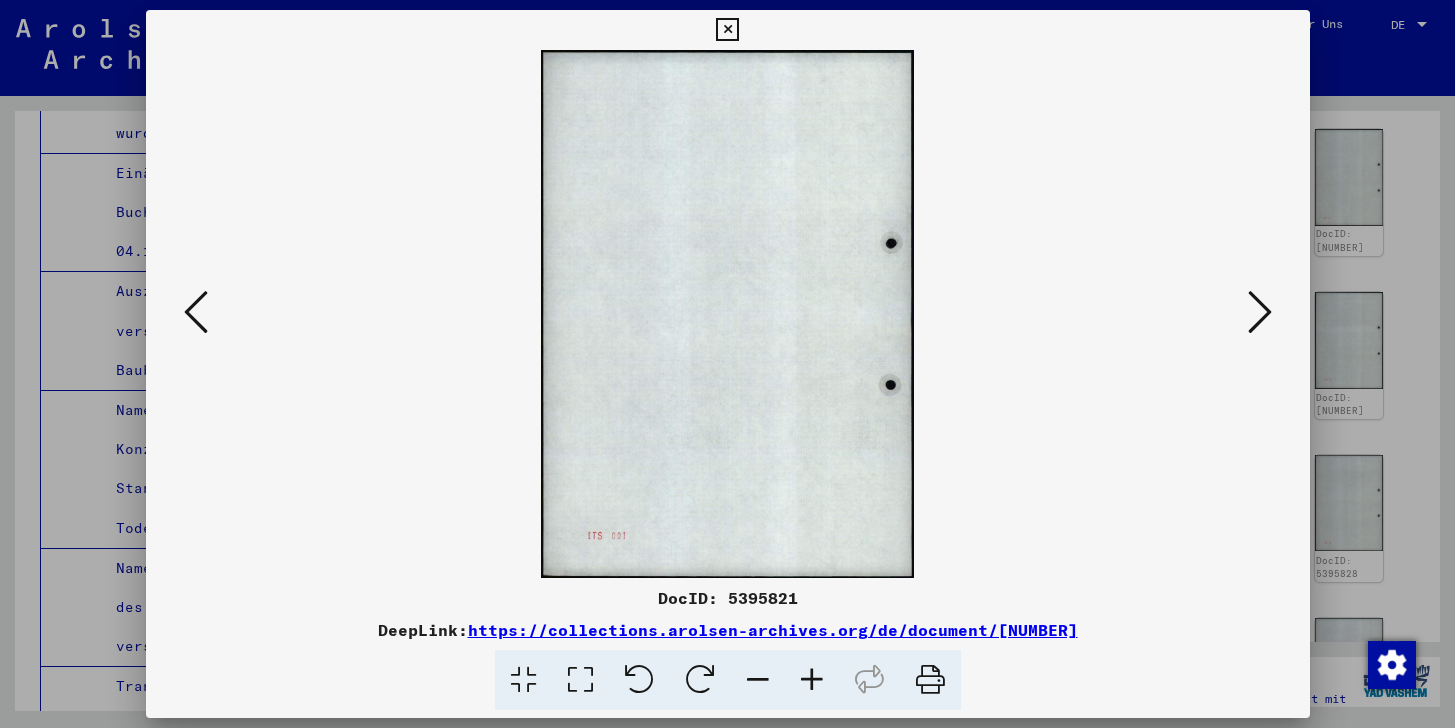 click at bounding box center [1260, 312] 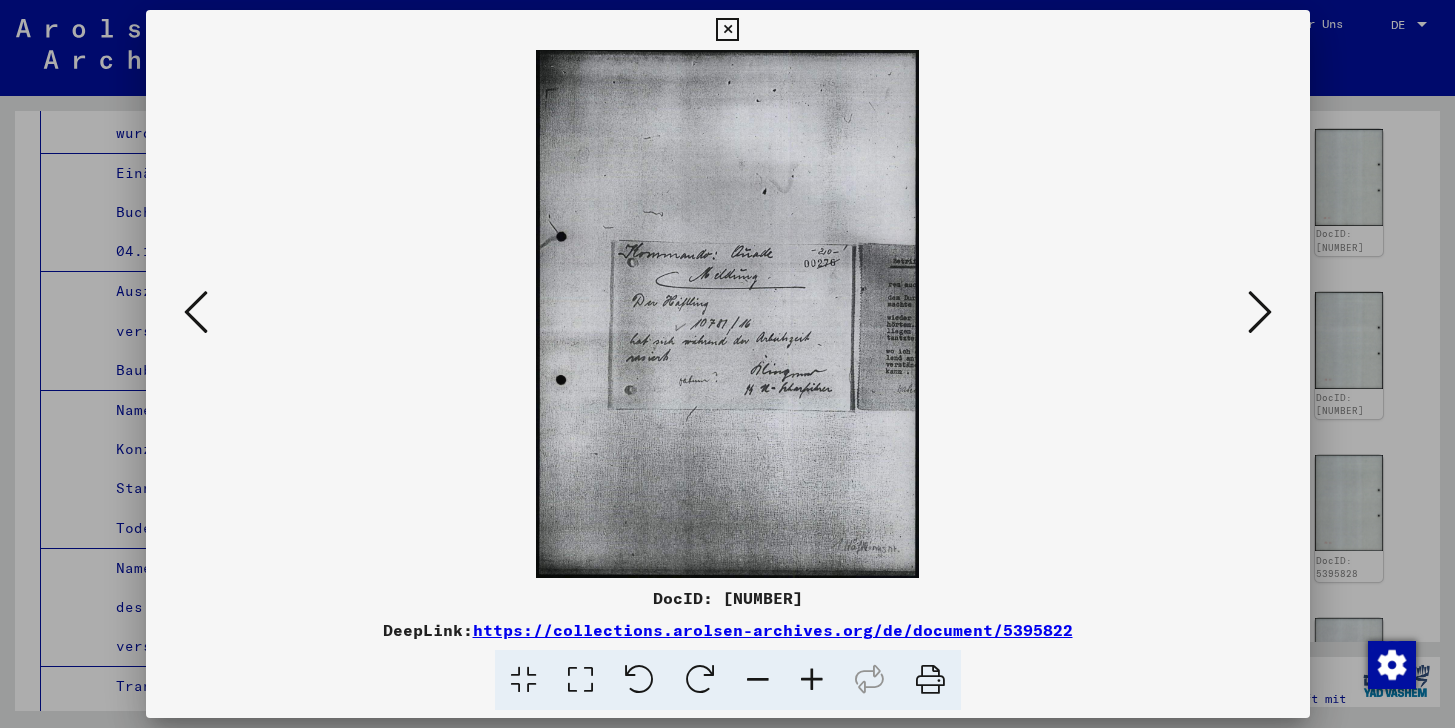 scroll, scrollTop: 0, scrollLeft: 0, axis: both 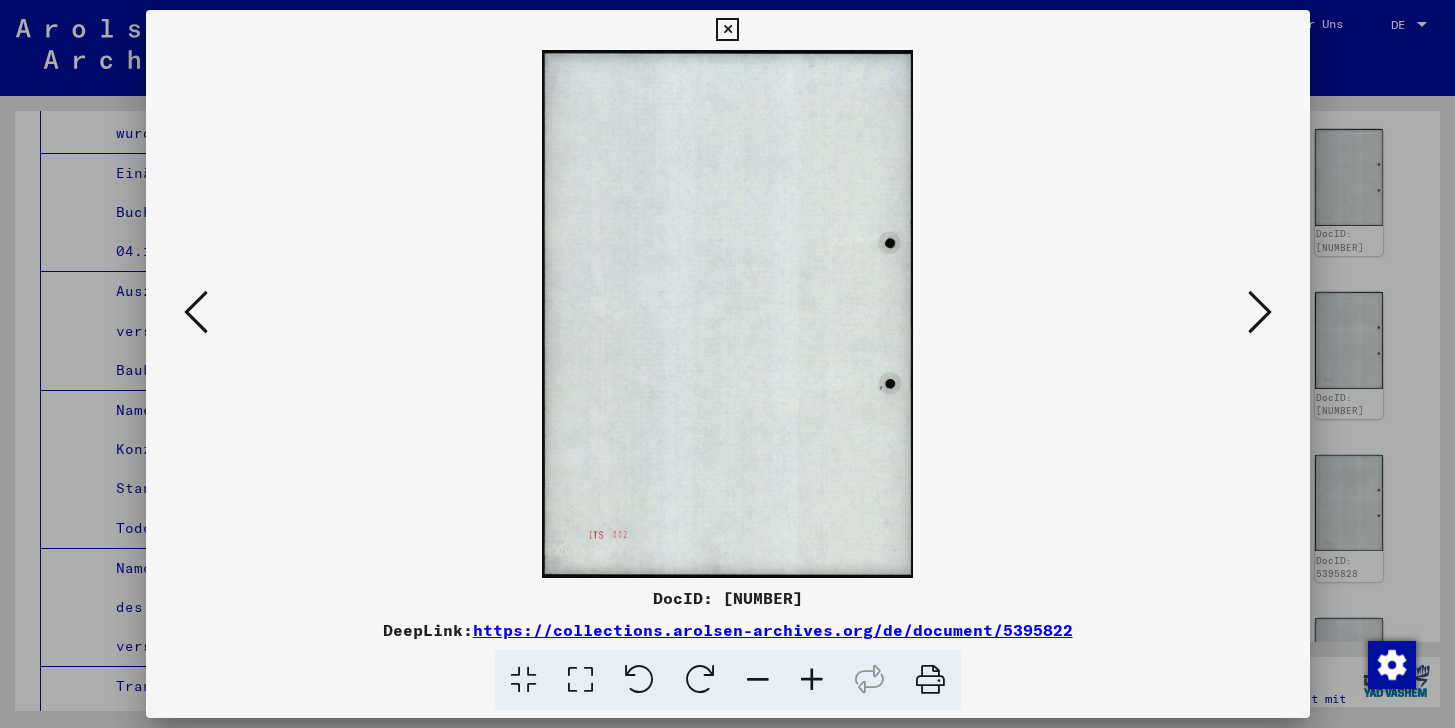 click at bounding box center [1260, 312] 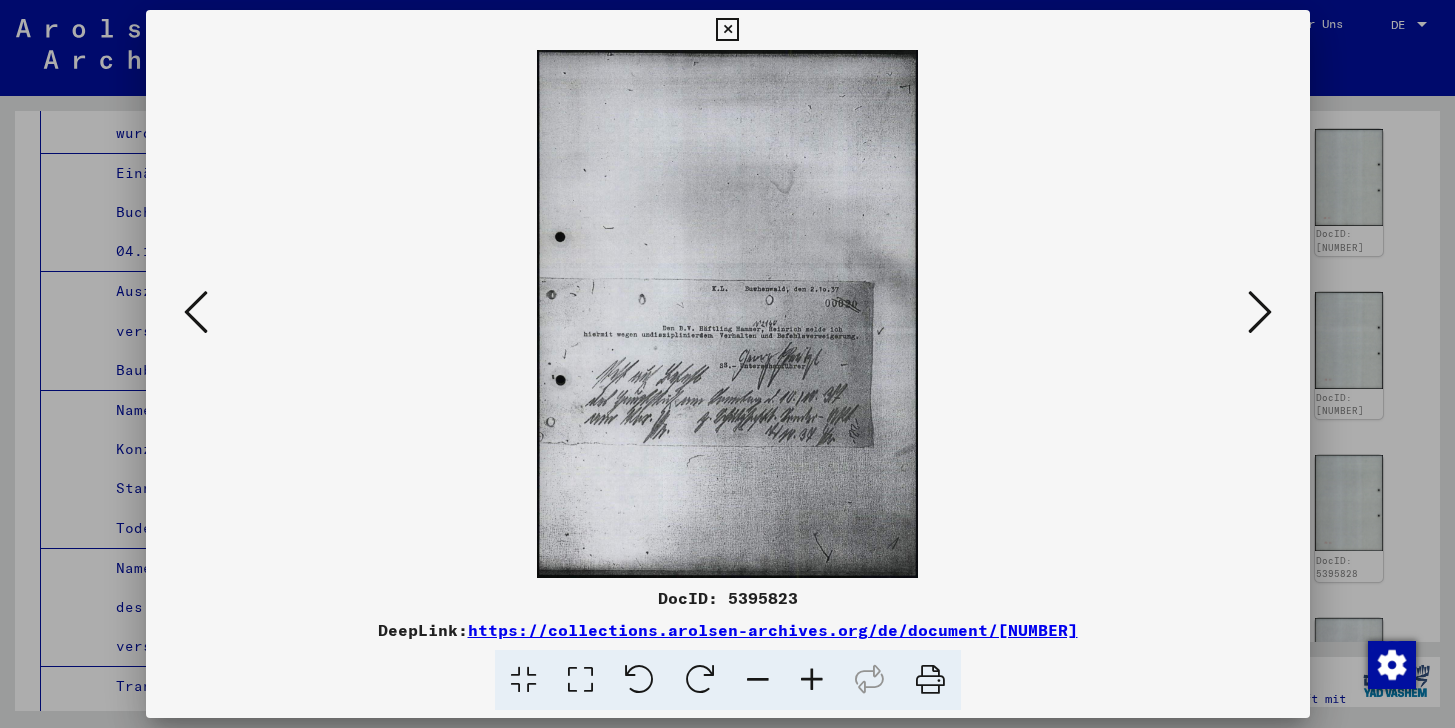 click at bounding box center [727, 30] 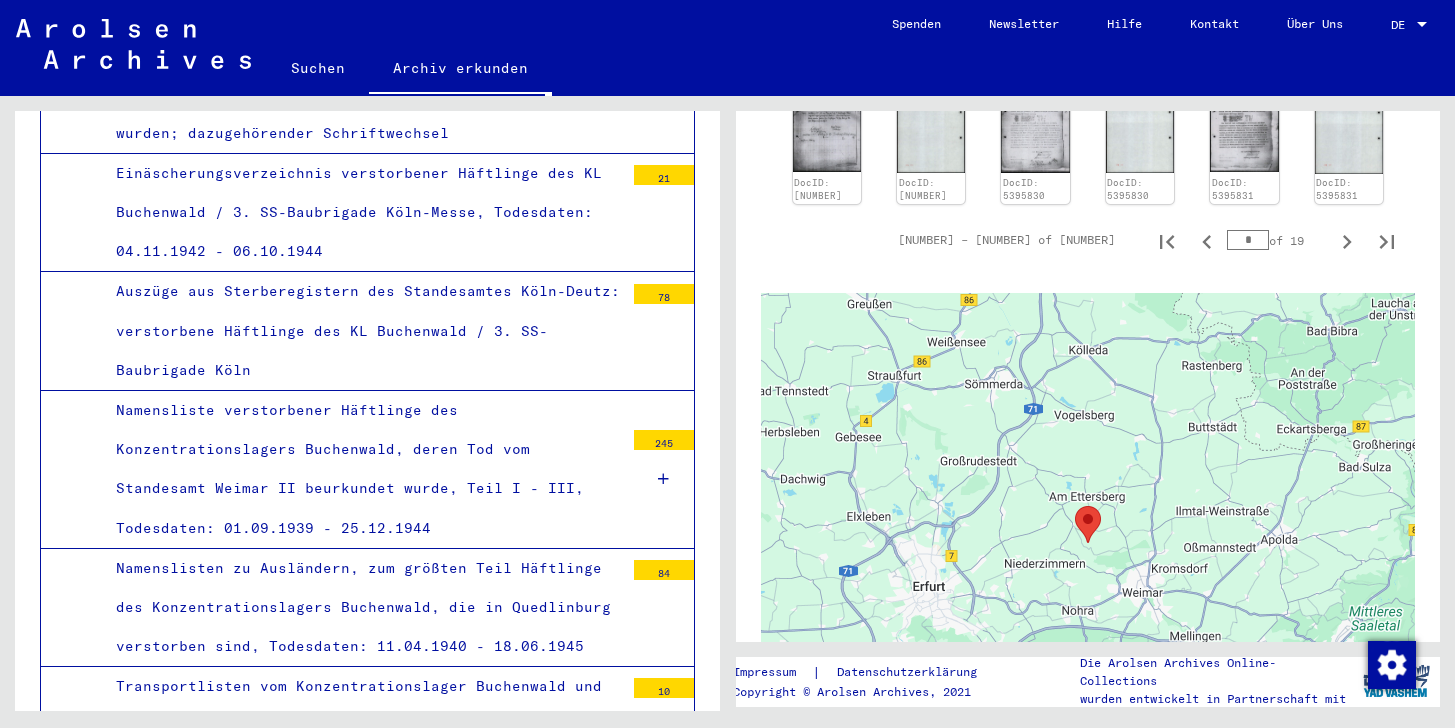 scroll, scrollTop: 1559, scrollLeft: 0, axis: vertical 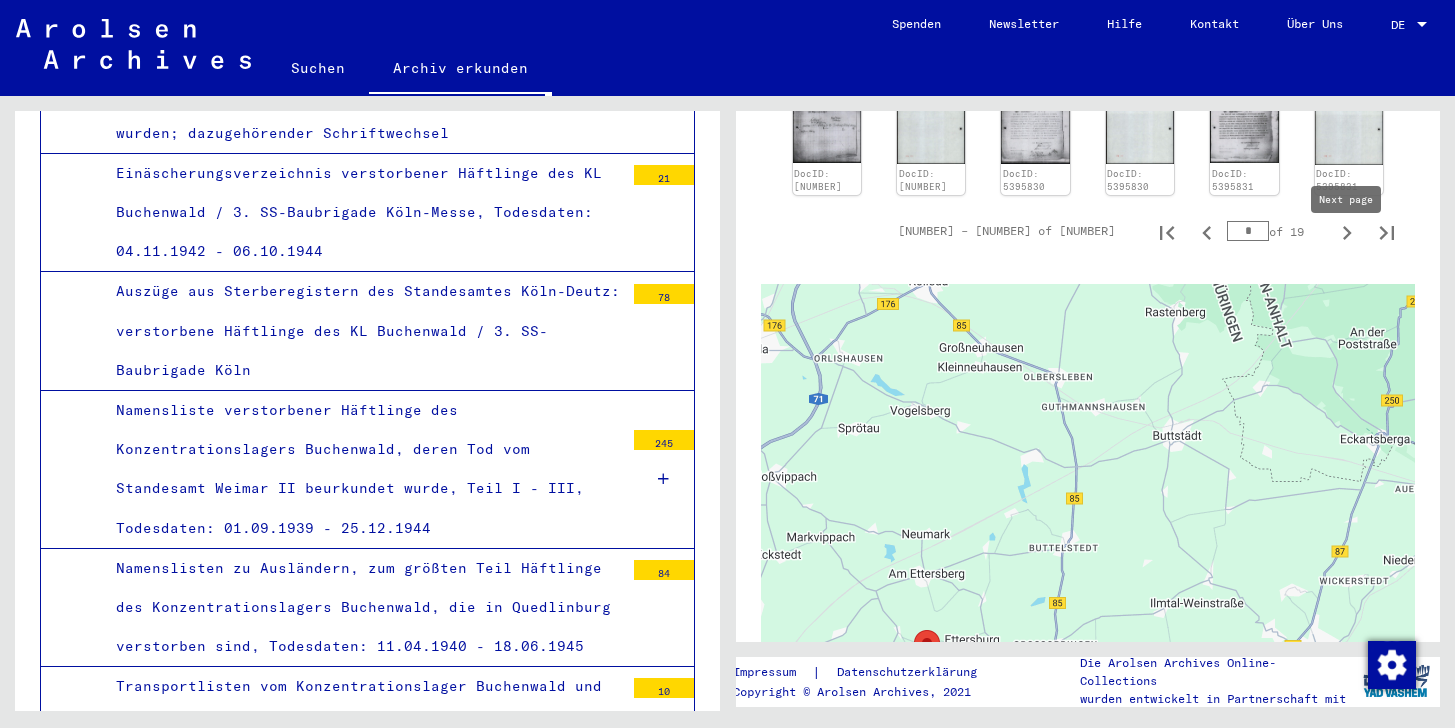 click 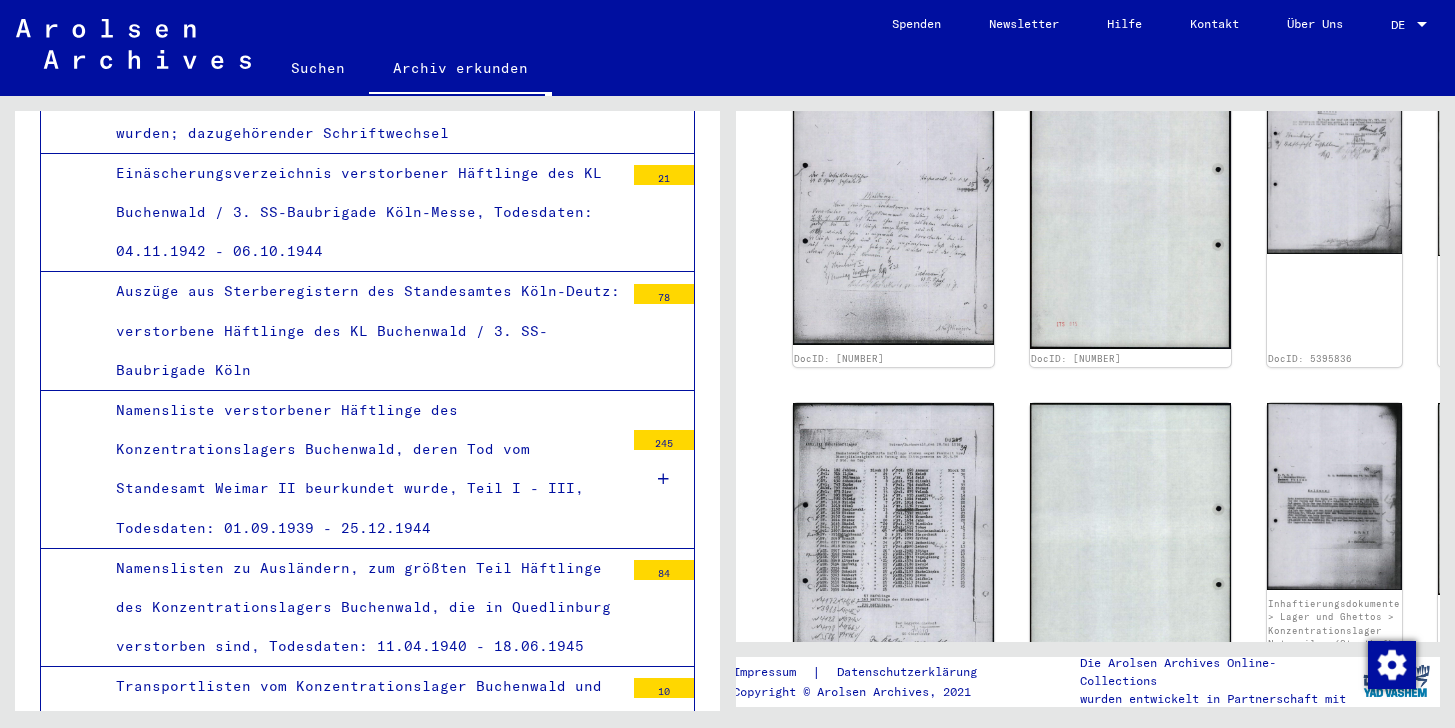 scroll, scrollTop: 1077, scrollLeft: 0, axis: vertical 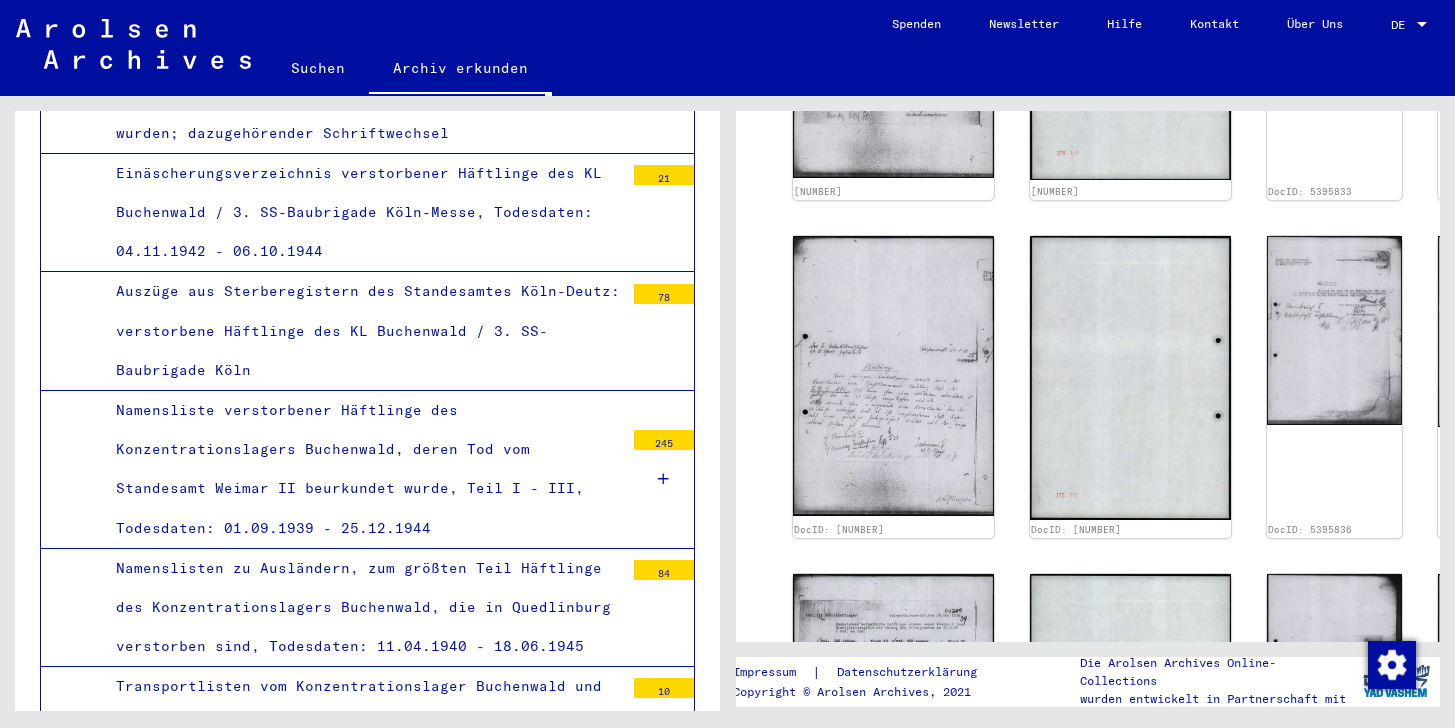 click 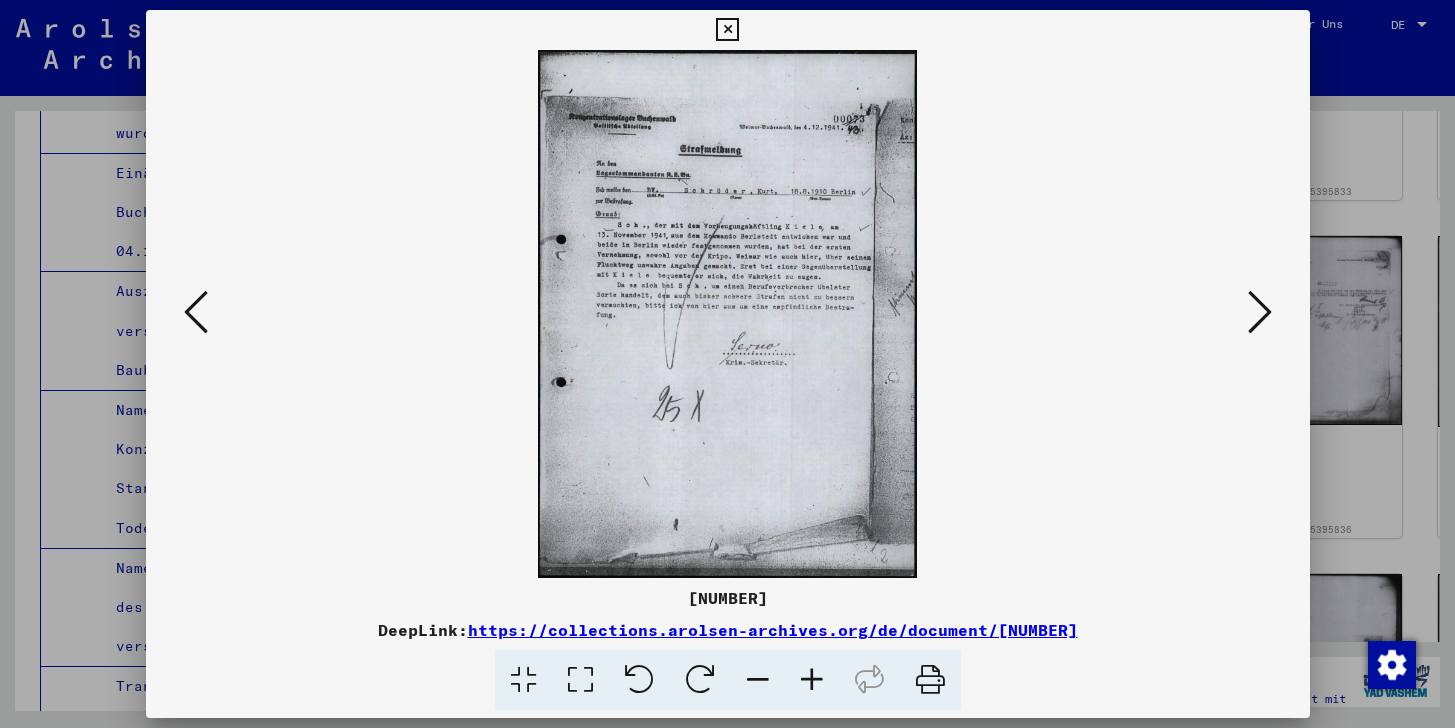 click at bounding box center (727, 30) 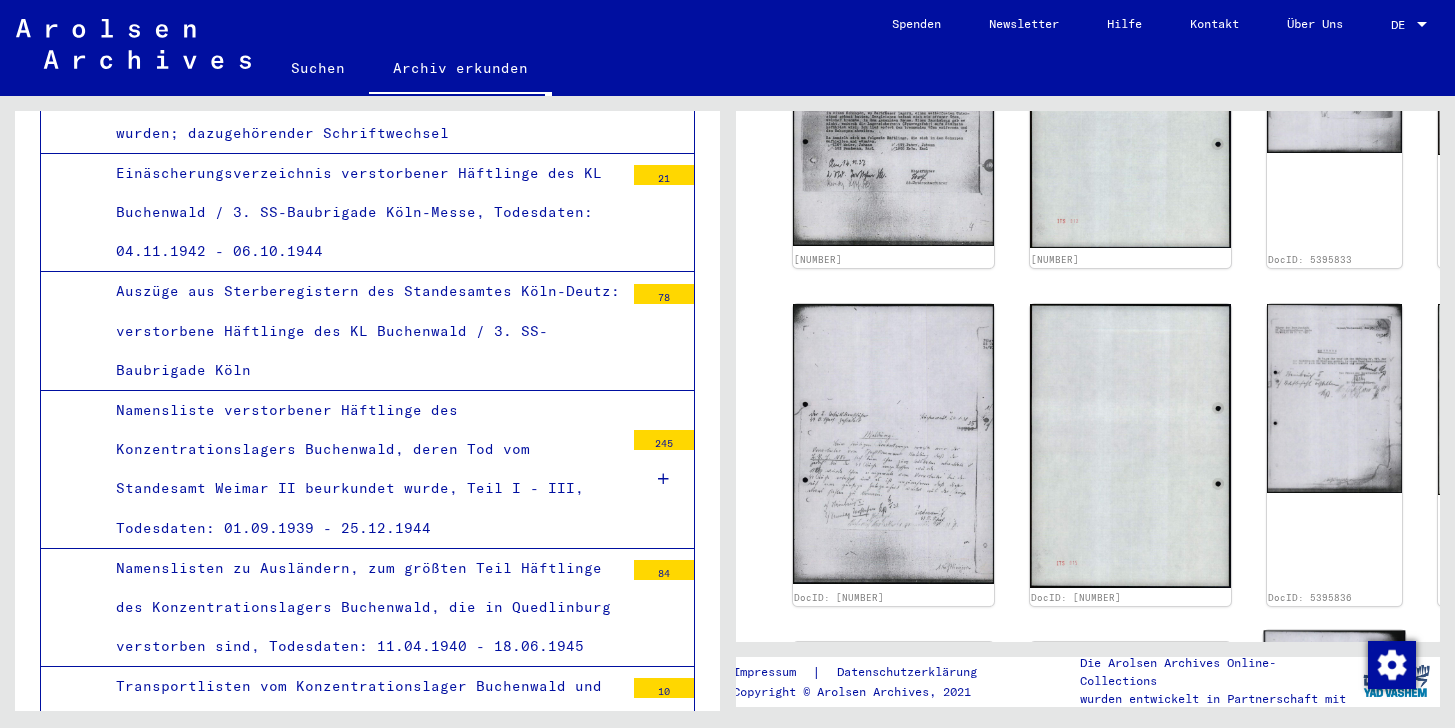 scroll, scrollTop: 1006, scrollLeft: 0, axis: vertical 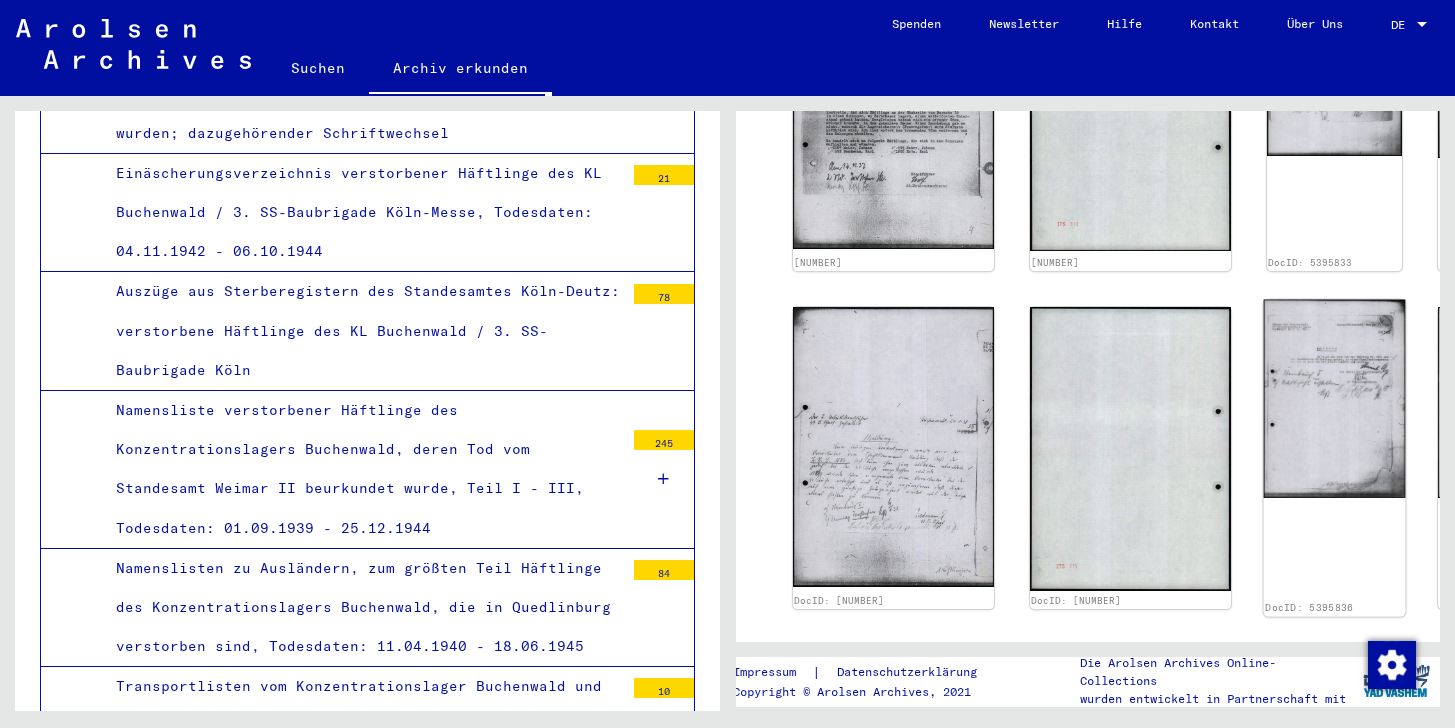 click 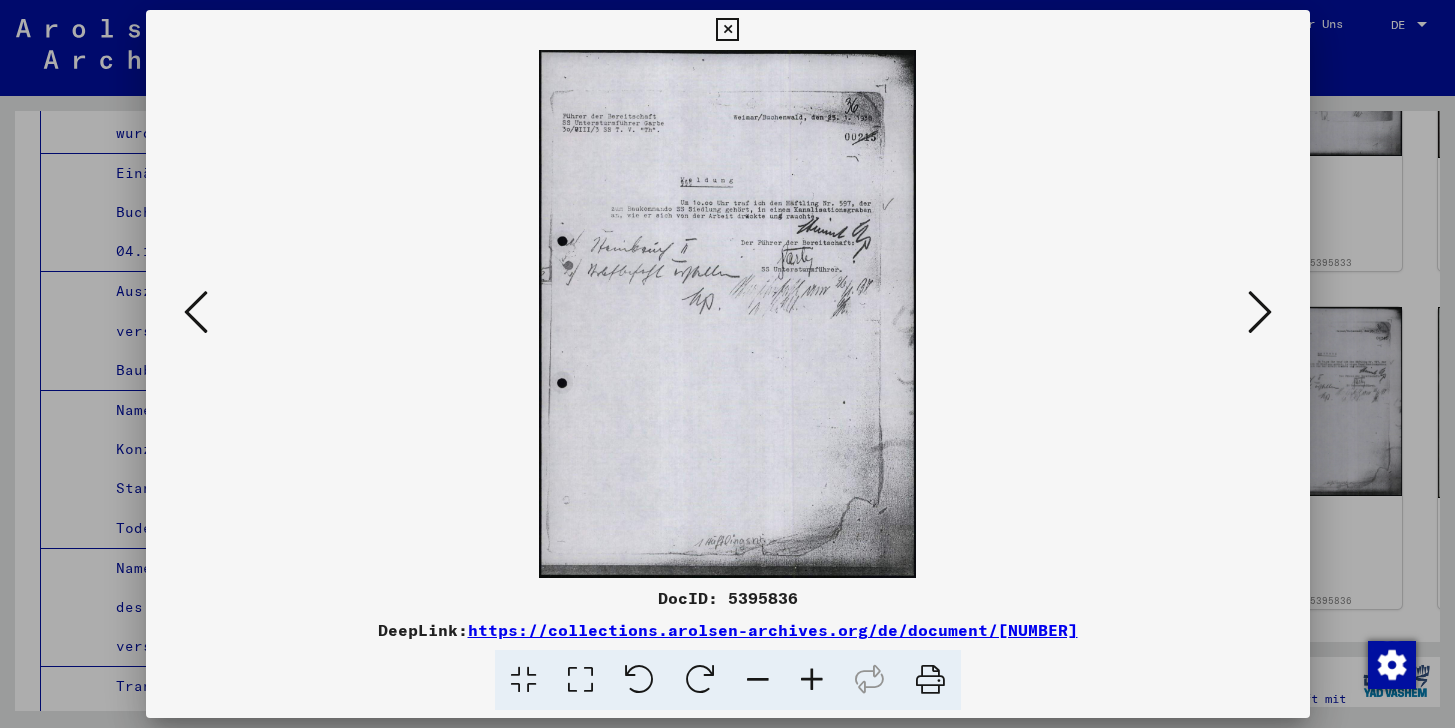 click at bounding box center [1260, 312] 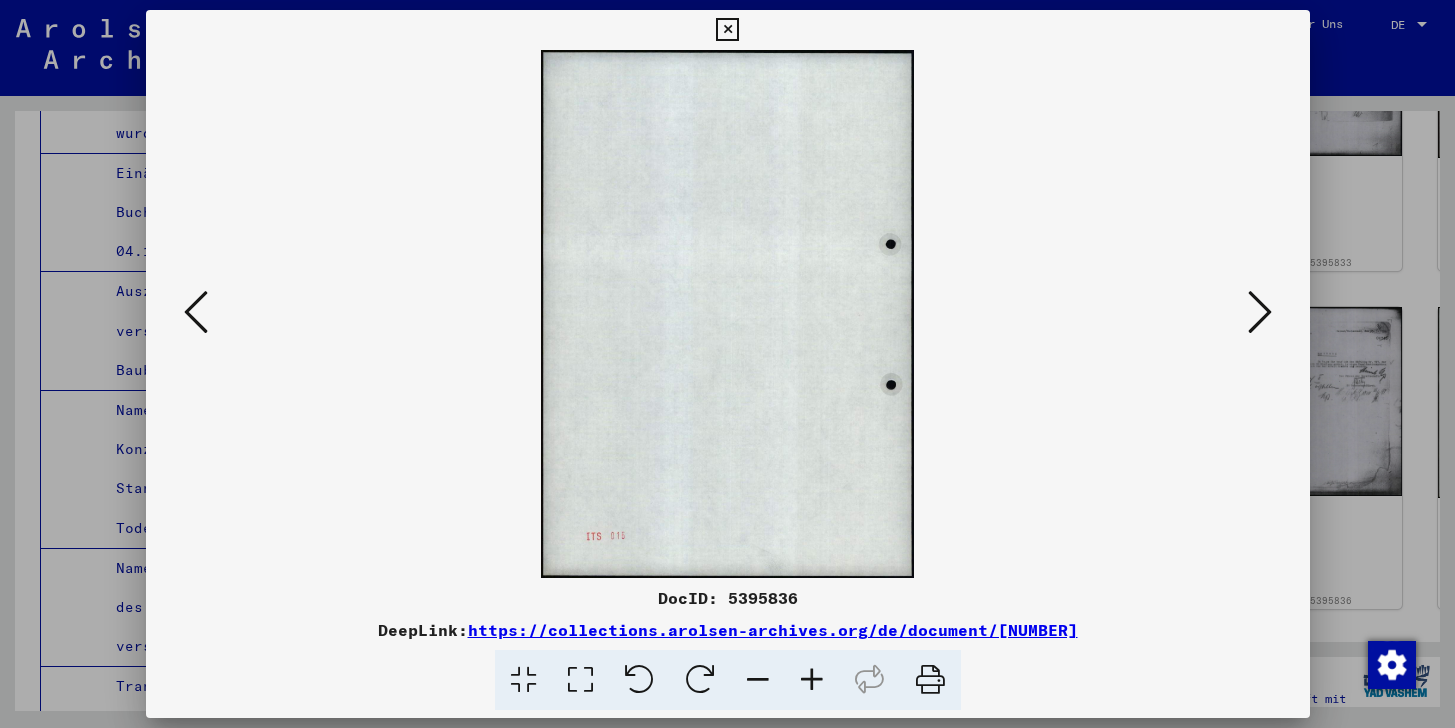 click at bounding box center [1260, 312] 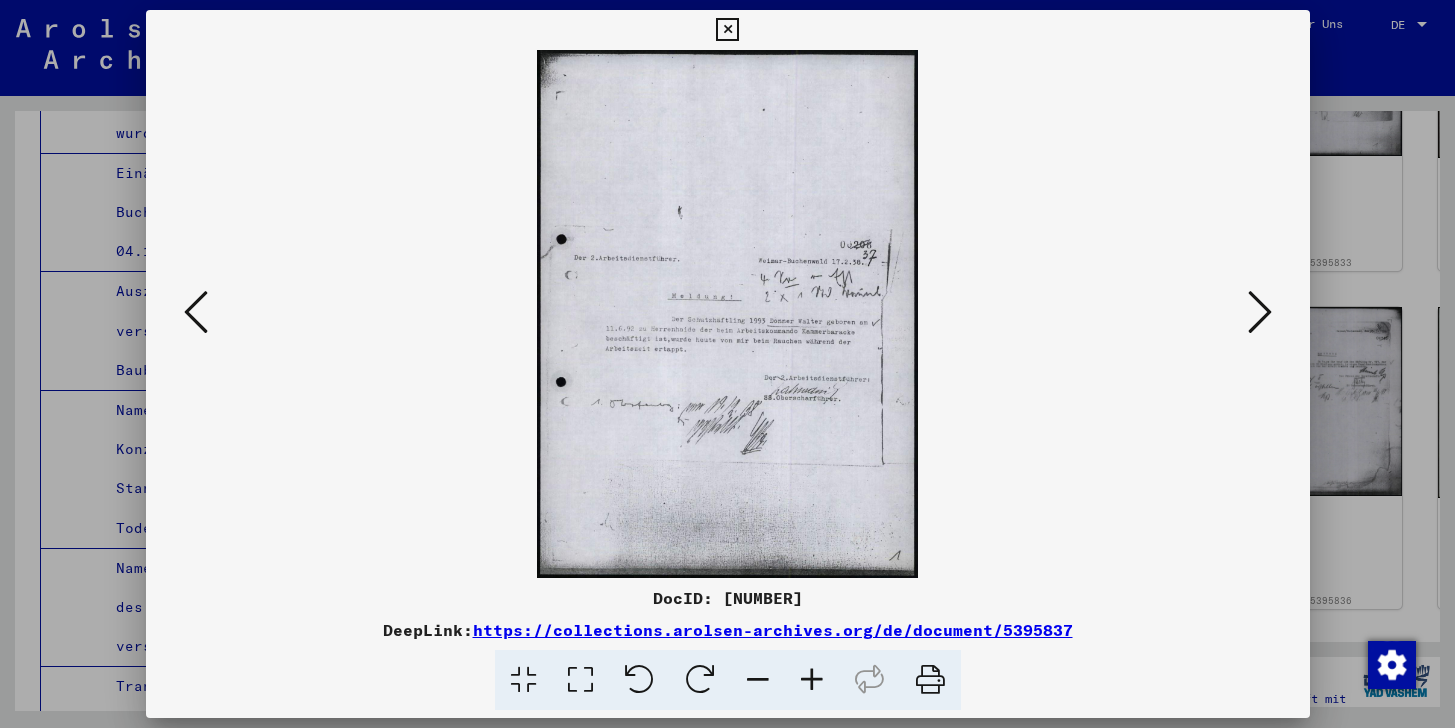 click at bounding box center [1260, 312] 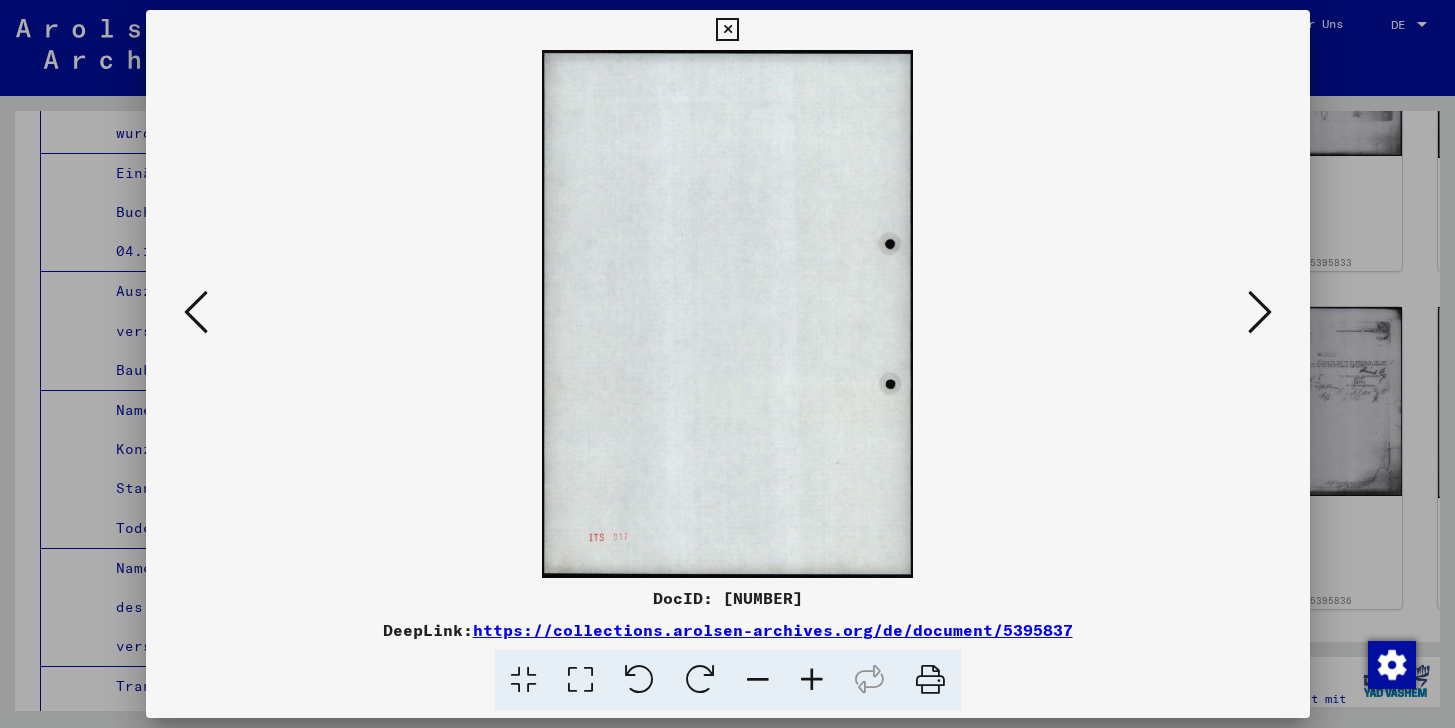 click at bounding box center (1260, 312) 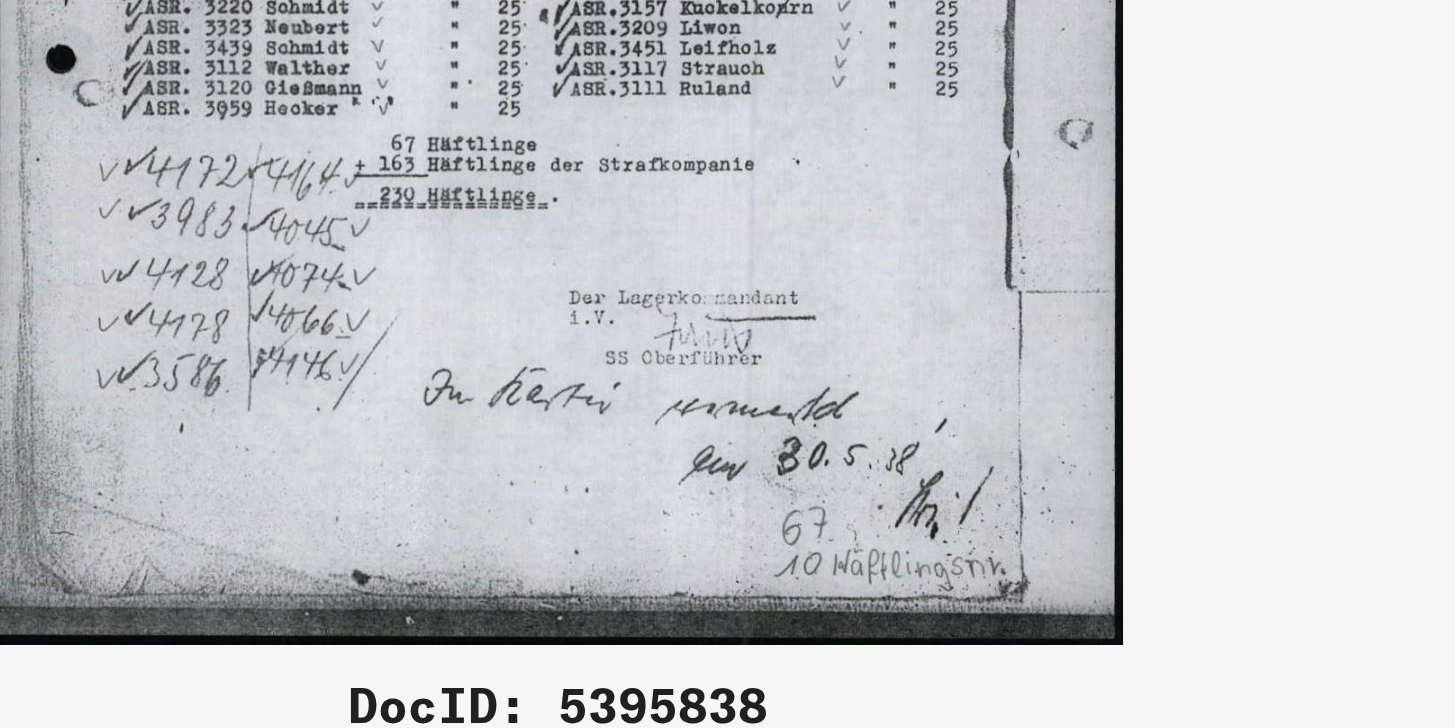 scroll, scrollTop: 1040, scrollLeft: 1625, axis: both 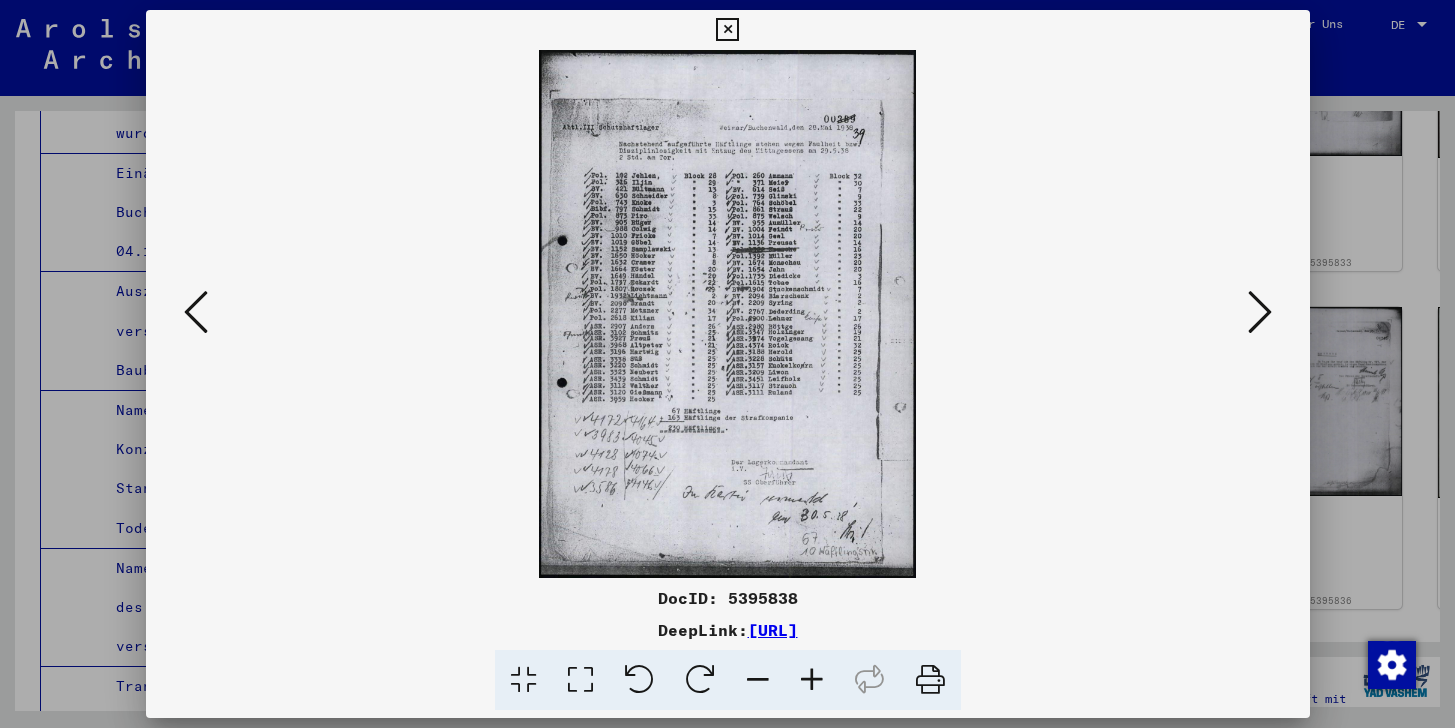 click on "Suchen   Archiv erkunden  Spenden Newsletter Hilfe Kontakt Über Uns  Suchen   Archiv erkunden   Detailfragen/-infos zu den Dokumenten? Stelle hier einen kostenlosen Antrag.  Spenden Newsletter Hilfe Kontakt Über Uns DE DE  Archivbaum der Arolsen Archives  0 - Globale Findmittel 1 - Inhaftierungsdokumente 1.1 - Lager und Ghettos 1.1.0 - Allgemeines 1.1.1 - Polizeiliches Durchgangslager Amersfoort 1.1.2 - Konzentrations- und Vernichtungslager Auschwitz 1.1.3 - Konzentrationslager Bergen-Belsen 1.1.4 - Auffanglager Breendonk 1.1.5 - Konzentrationslager Buchenwald 1.1.5.0 - Allgemeine Informationen Konzentrationslager Buchenwald 24199 1.1.5.1 - Listenmaterial Buchenwald 136307 Nummern-Zugangsbuch des Konzentrationslagers Buchenwald (Männer), Buch-Nr.      1 - 82, Häftlings-Nr. 1 - 139538 7639 Blockbücher des Konzentrationslagers Buchenwald I (Häftlingsnummern: 1 -      12000, 13001 - 114990, 115001 - 140345) 2109 1358 596 911 3339 91 660 140 973 1642 658 58 165 882 356 99 239 81 106 5 2" at bounding box center (727, 364) 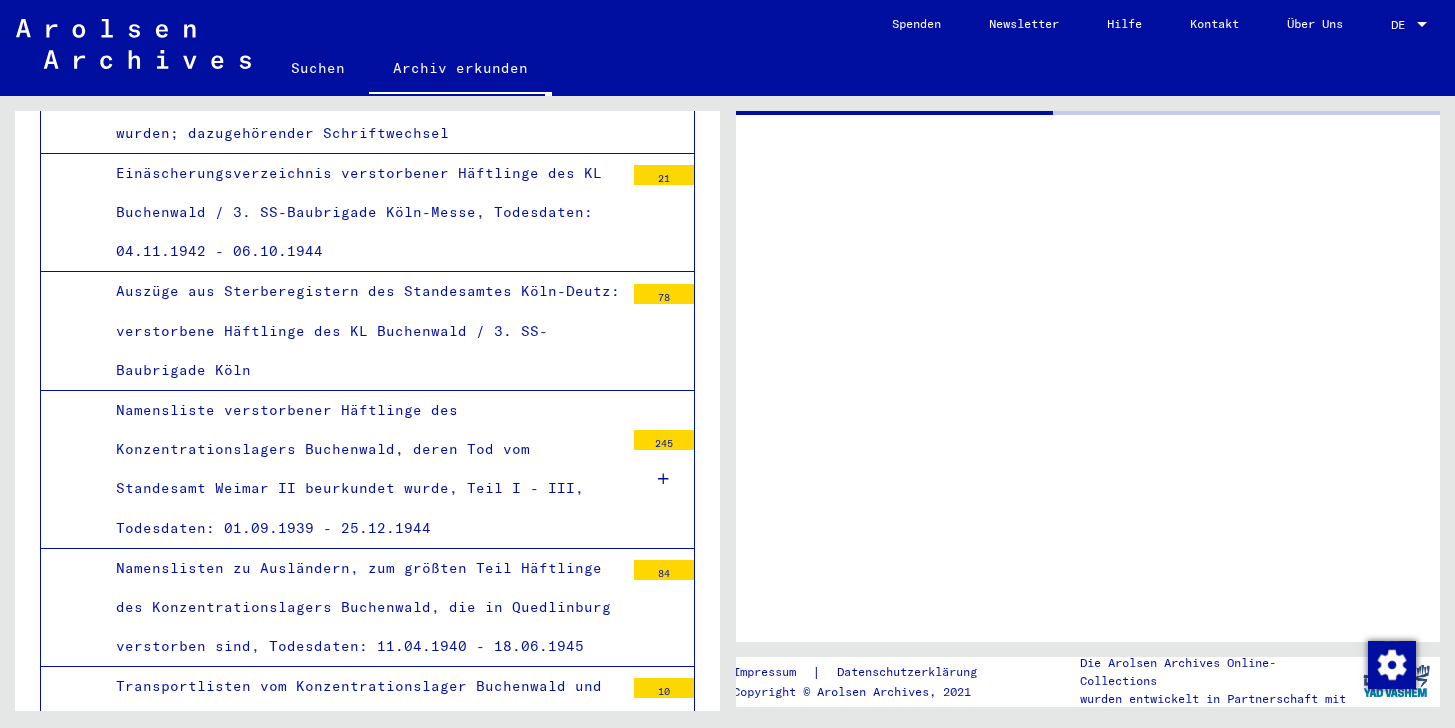 scroll, scrollTop: 0, scrollLeft: 0, axis: both 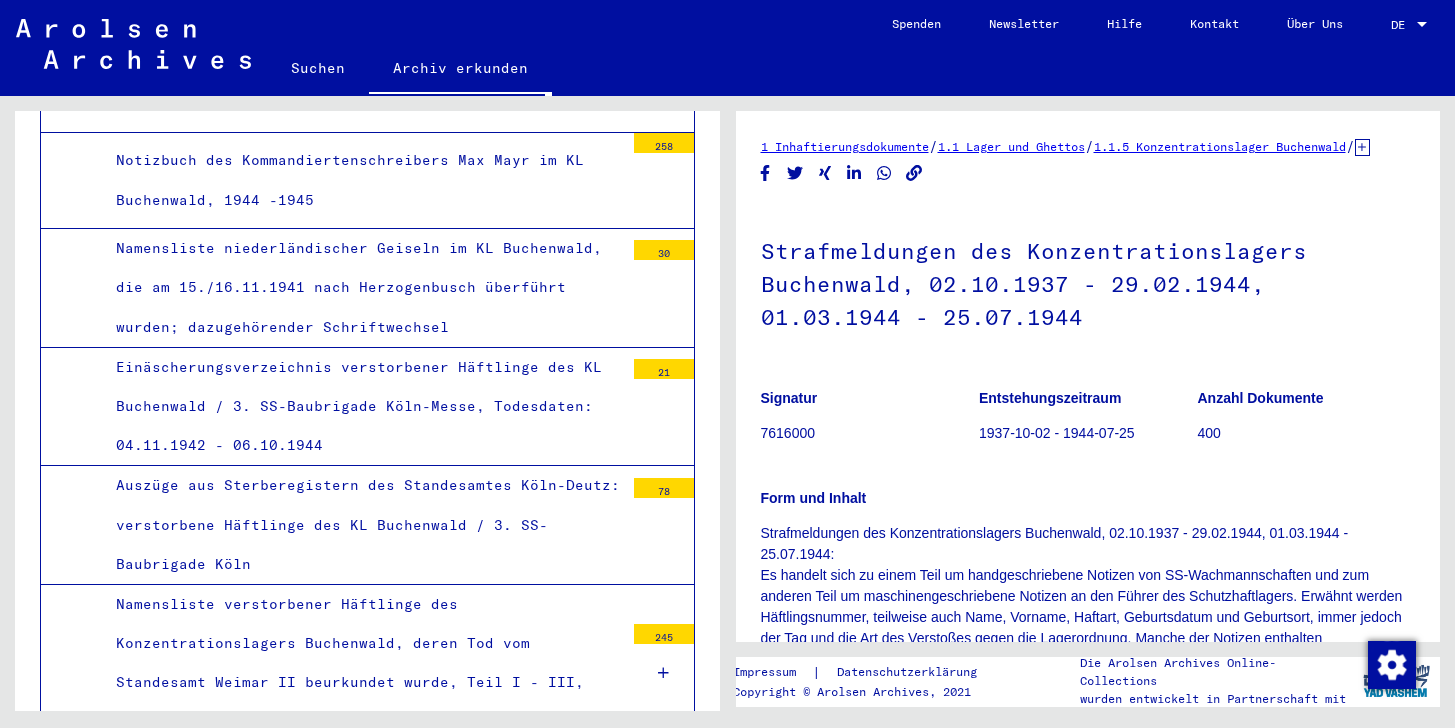 click on "Strafmeldungen des Konzentrationslagers Buchenwald, 02.10.1937 -      29.02.1944, 01.03.1944 - 25.07.1944" at bounding box center (362, 2362) 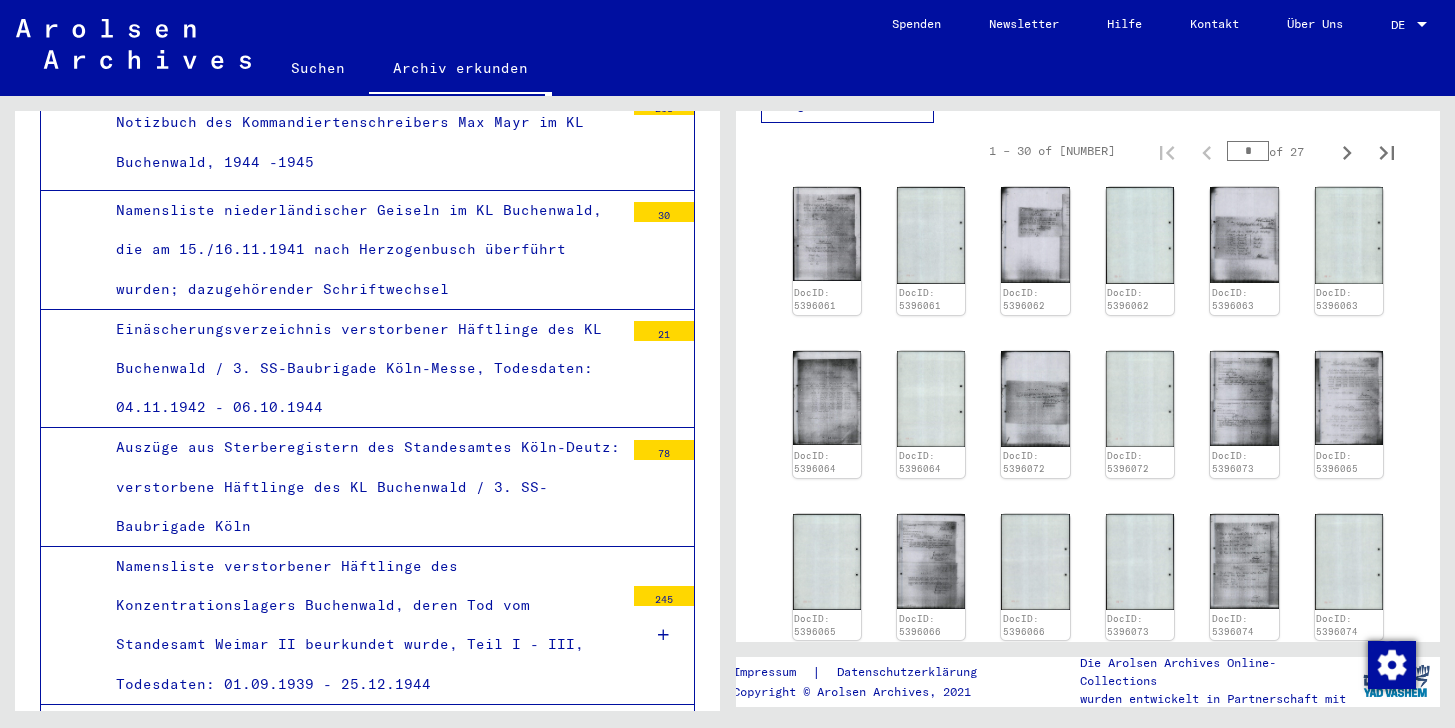 scroll, scrollTop: 791, scrollLeft: 0, axis: vertical 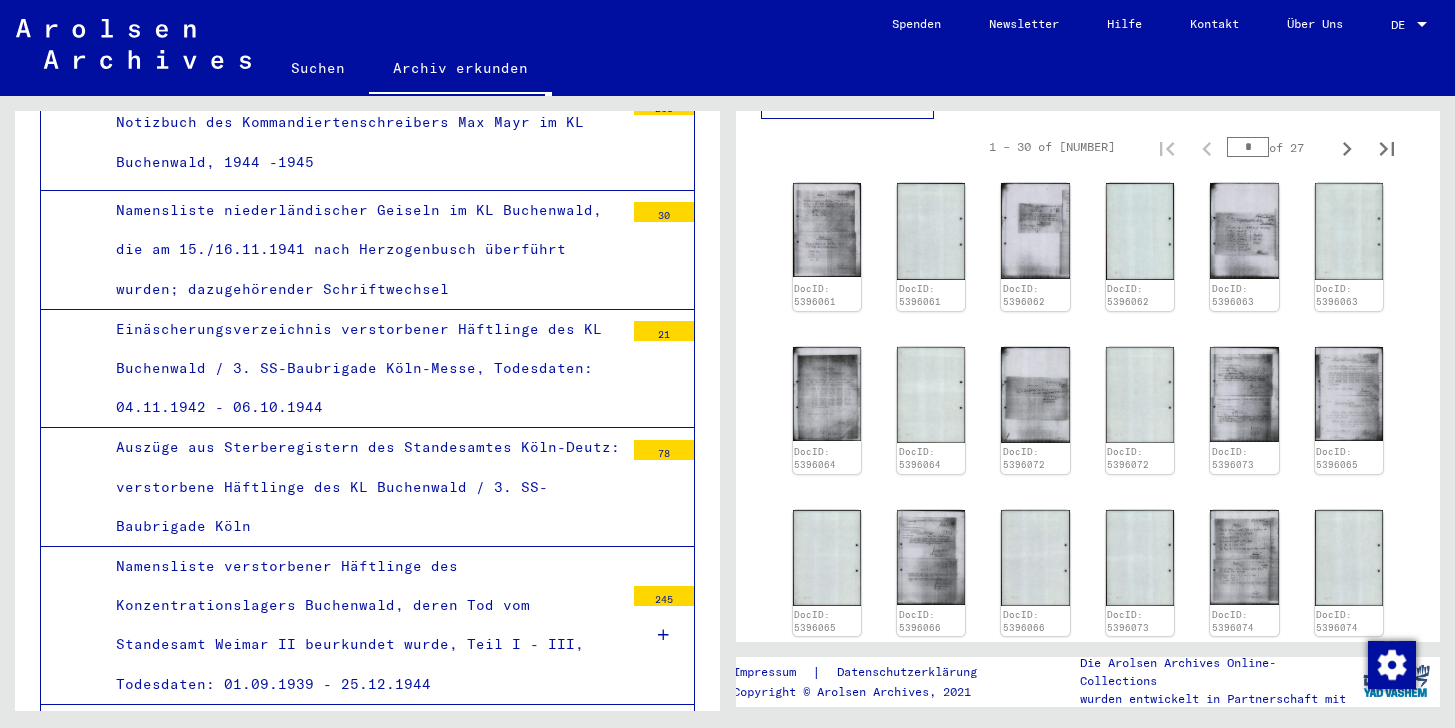 click on "Strafmeldungen des Konzentrationslagers Buchenwald, 02.10.1937 -      29.02.1944, 01.03.1944 - 25.07.1944" at bounding box center (362, 2324) 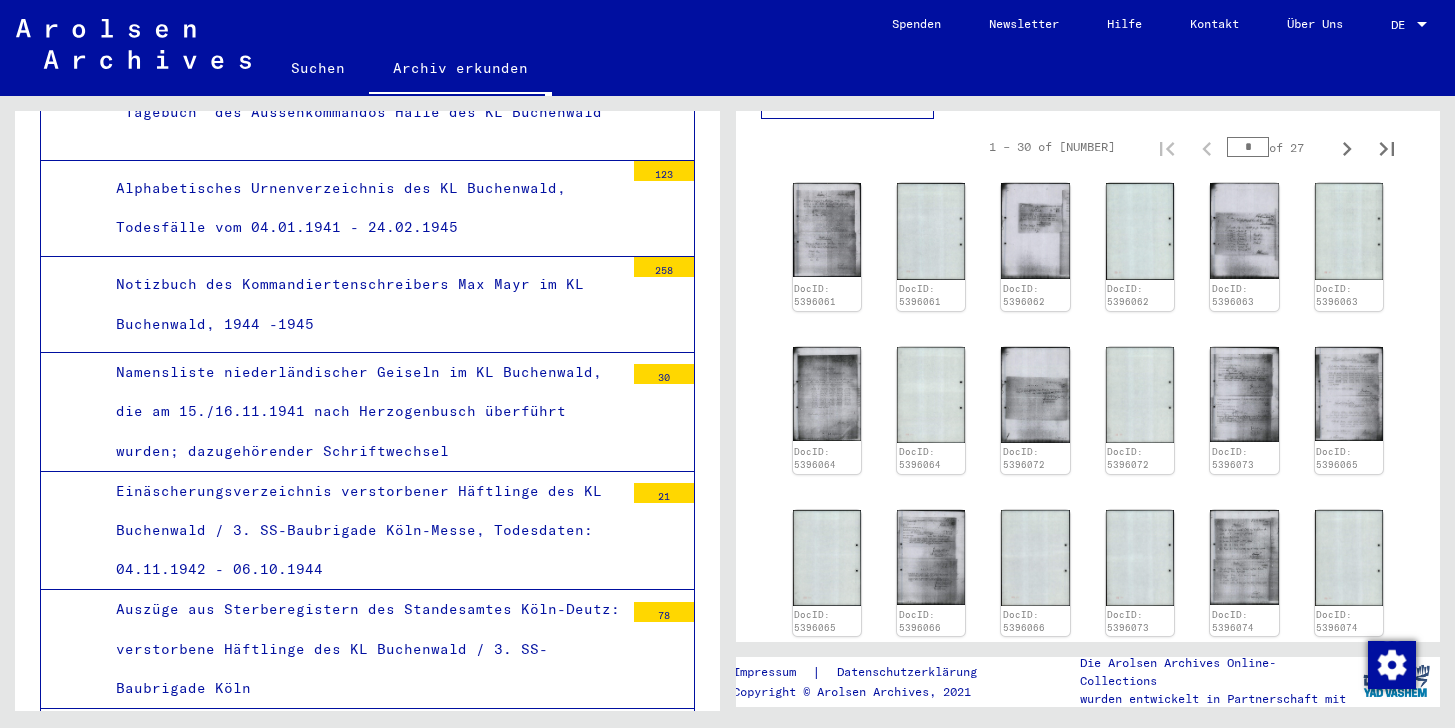 scroll, scrollTop: 28695, scrollLeft: 0, axis: vertical 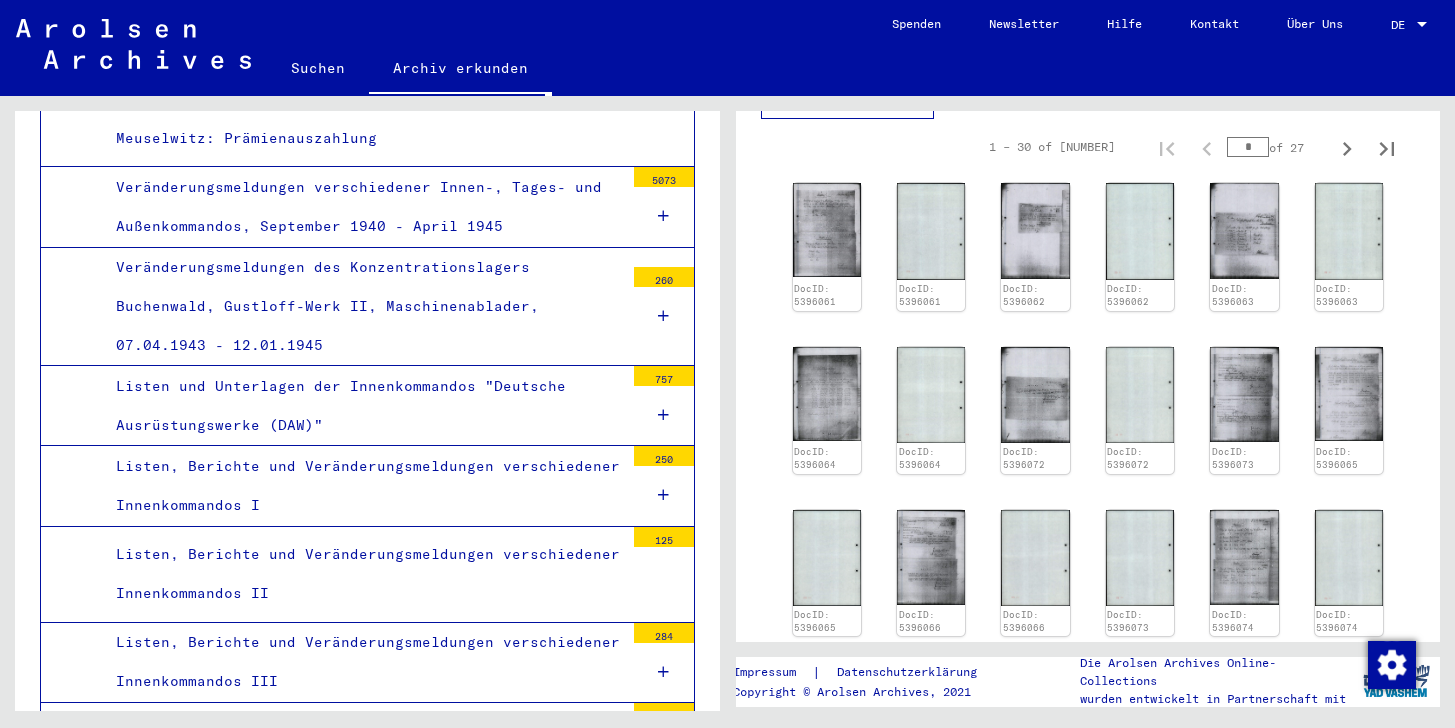 click on "Stärkemeldungen: "Stärke-Appell", 28.11.1937 - 30.12.1938, und      "Kommandierten Meldungen", 10.03.1944 - 17.12.1944, der Innenkommandos" at bounding box center (362, 1256) 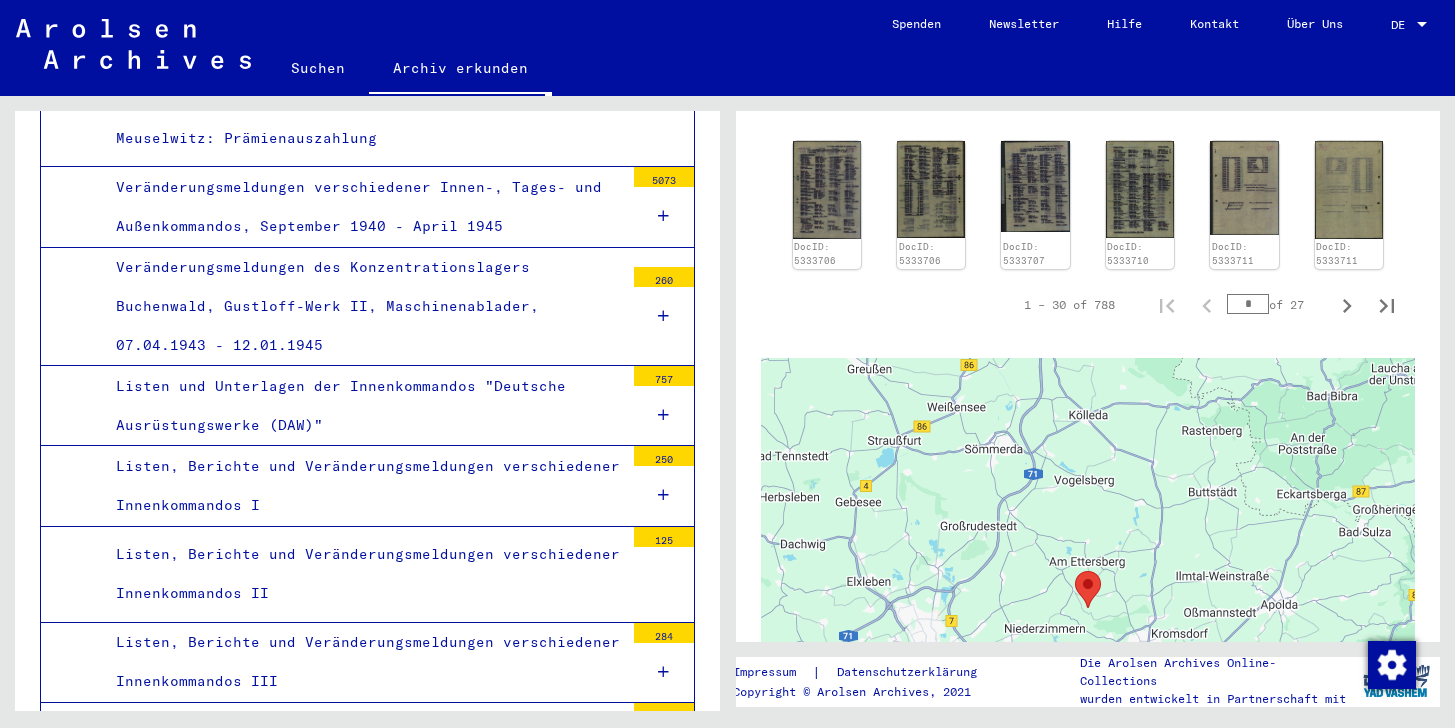 scroll, scrollTop: 1413, scrollLeft: 0, axis: vertical 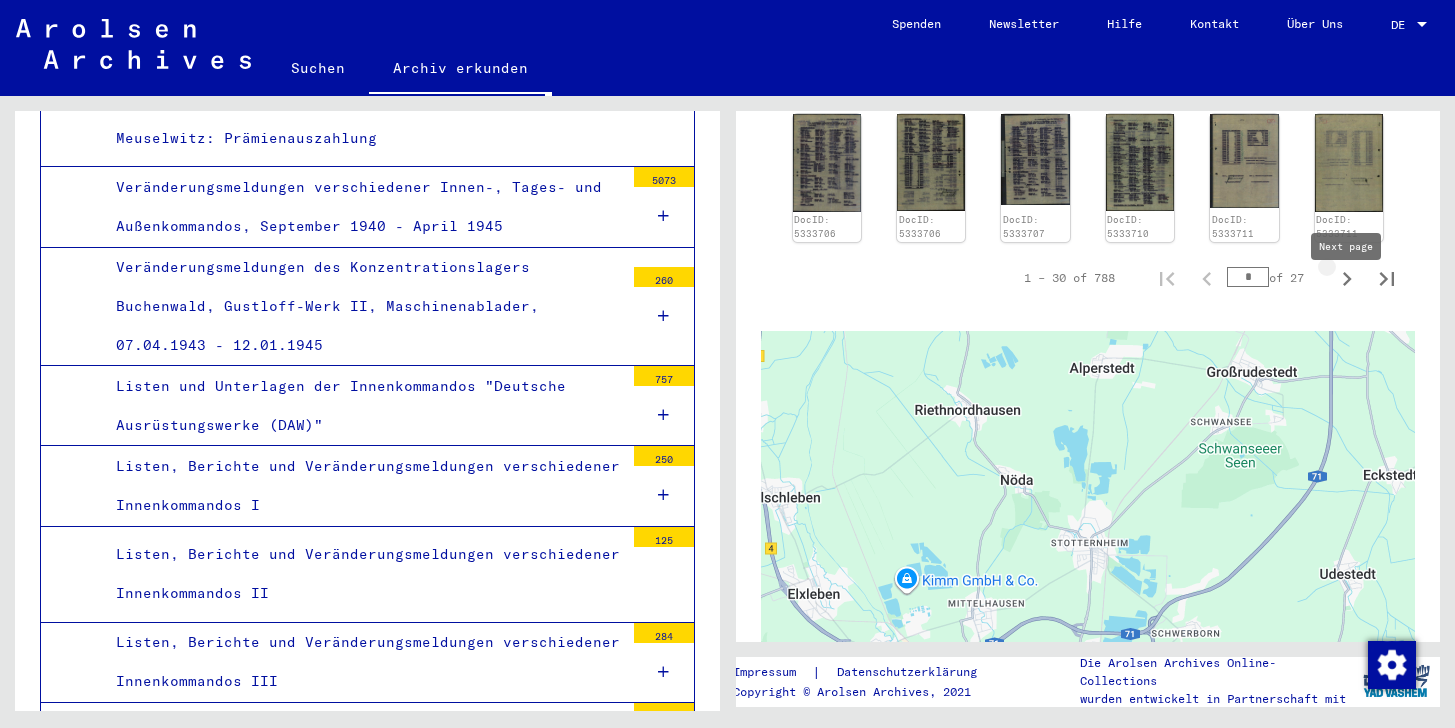 click 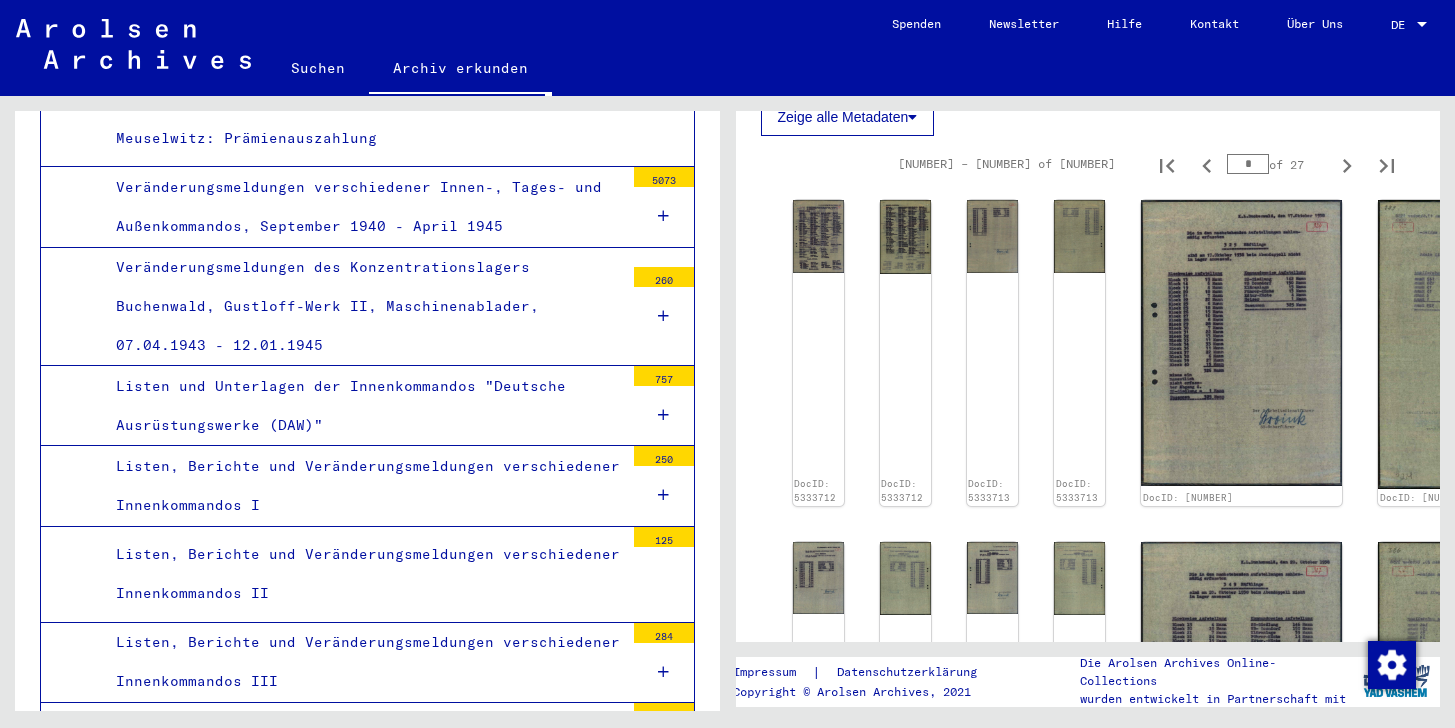 scroll, scrollTop: 653, scrollLeft: 0, axis: vertical 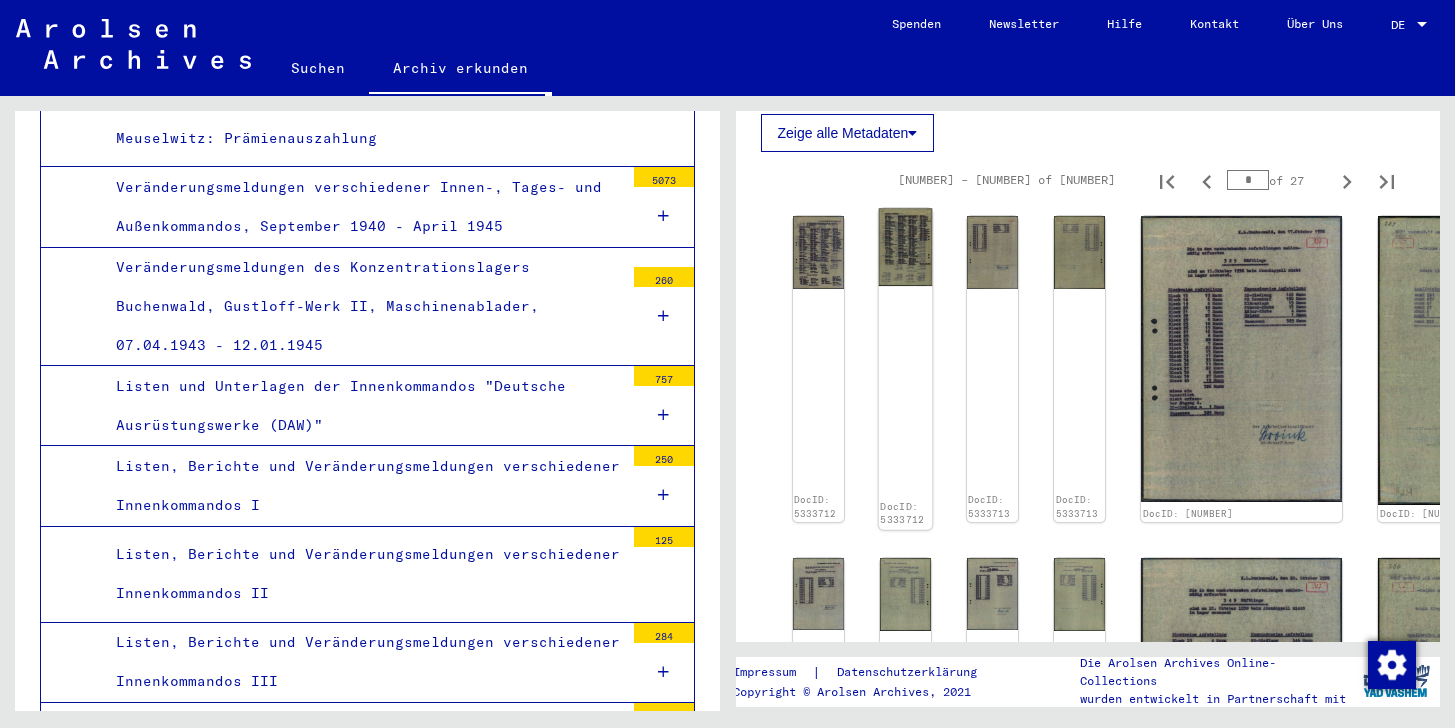 click 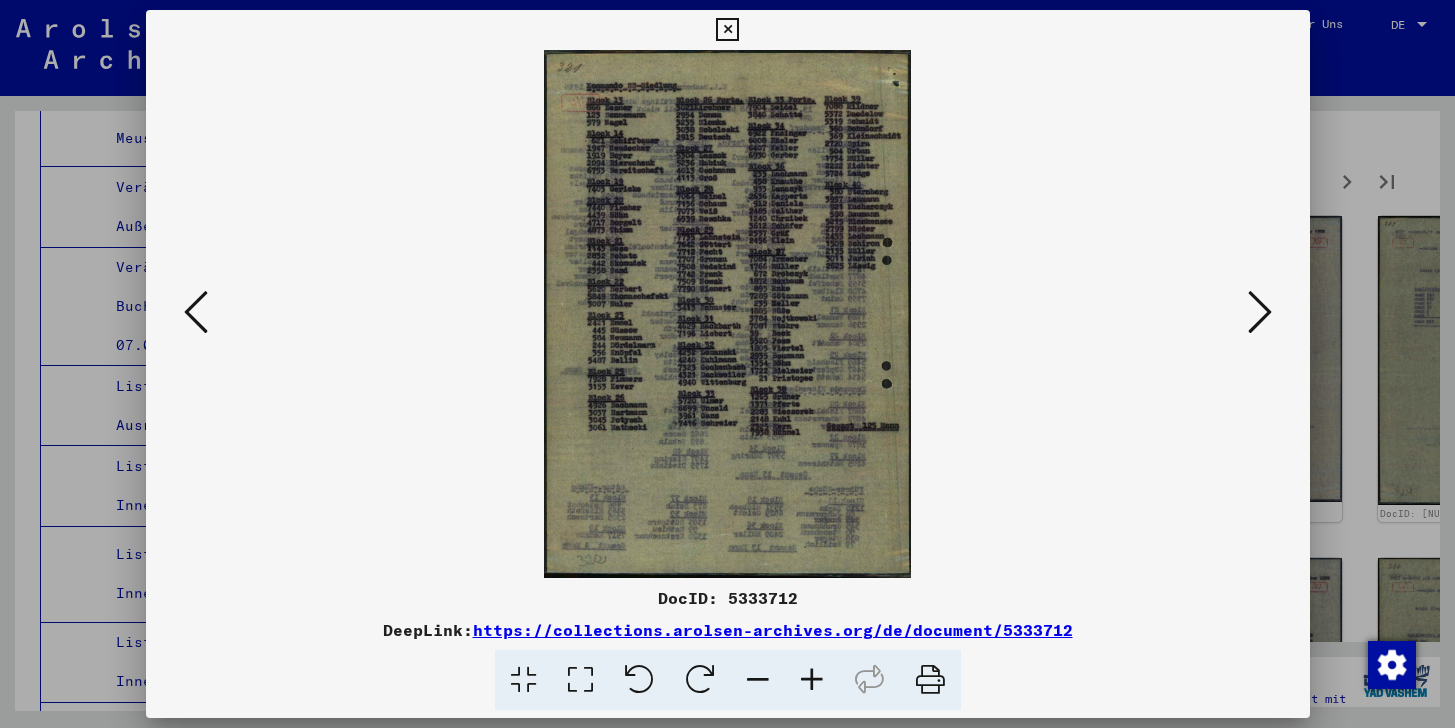 click at bounding box center [727, 30] 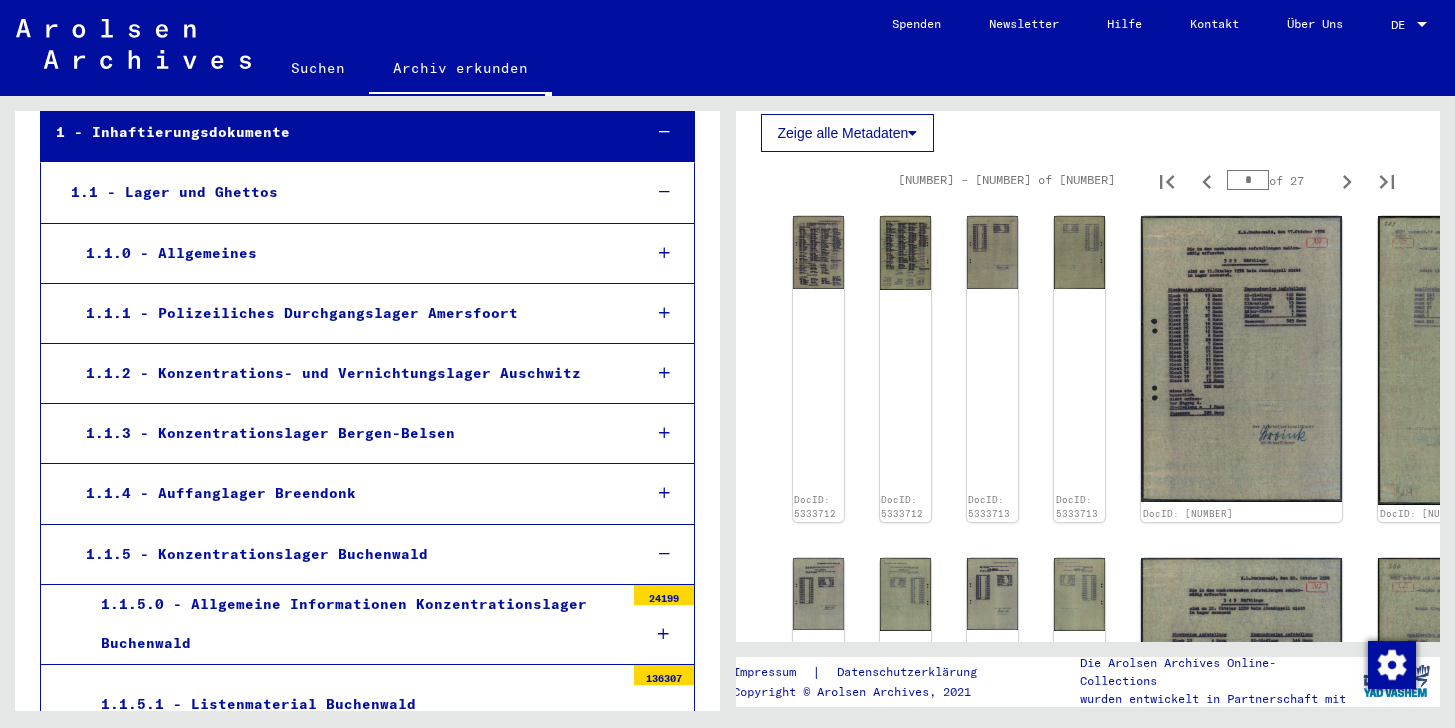 scroll, scrollTop: 0, scrollLeft: 0, axis: both 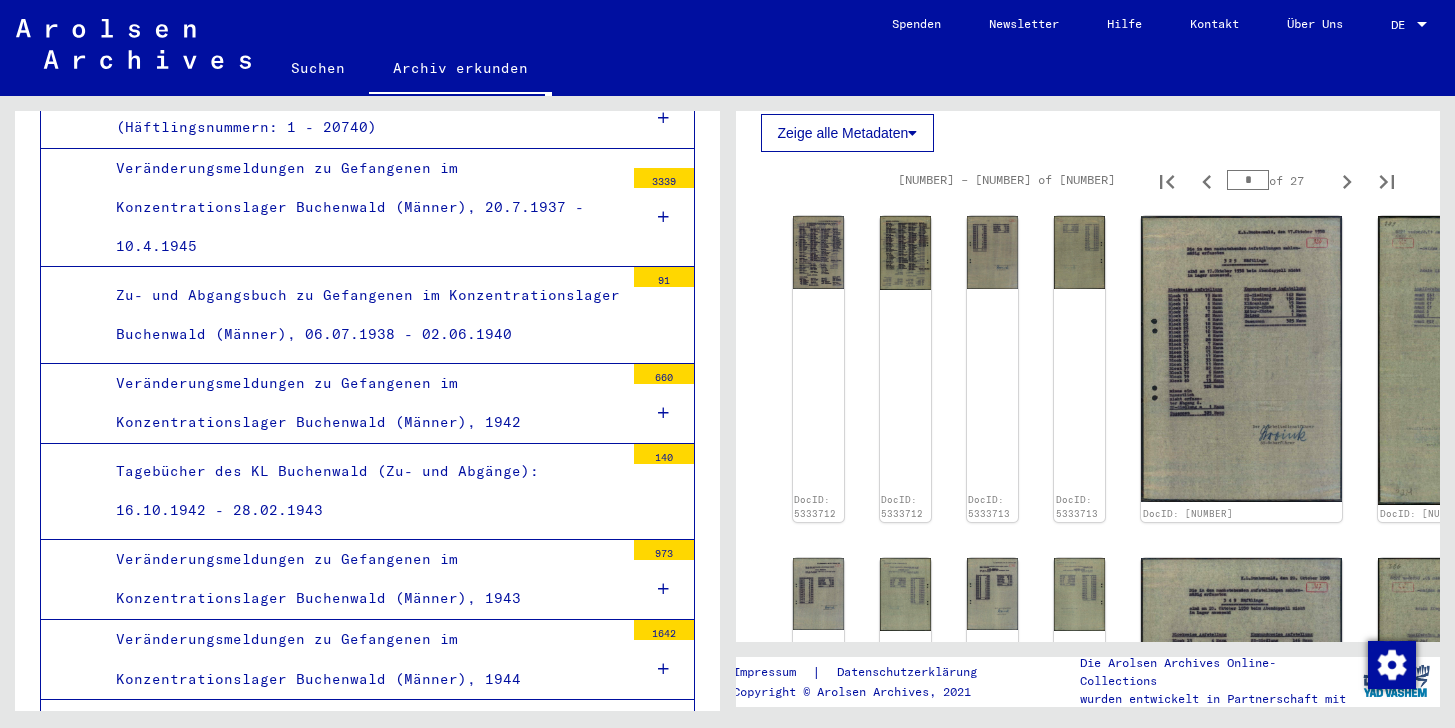 click on "Zu- und Abgangsbuch zu Gefangenen im Konzentrationslager Buchenwald      (Männer), 06.07.1938 - 02.06.1940" at bounding box center [362, 315] 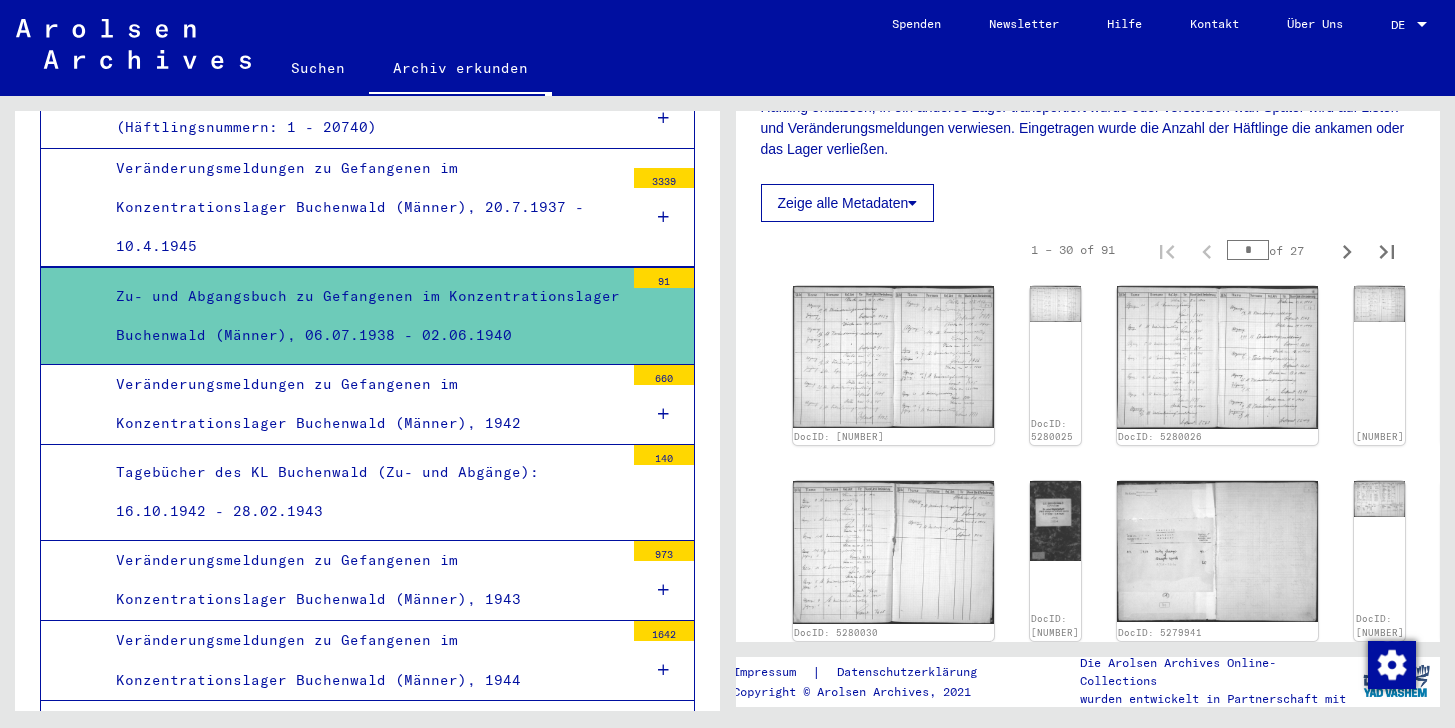 scroll, scrollTop: 471, scrollLeft: 0, axis: vertical 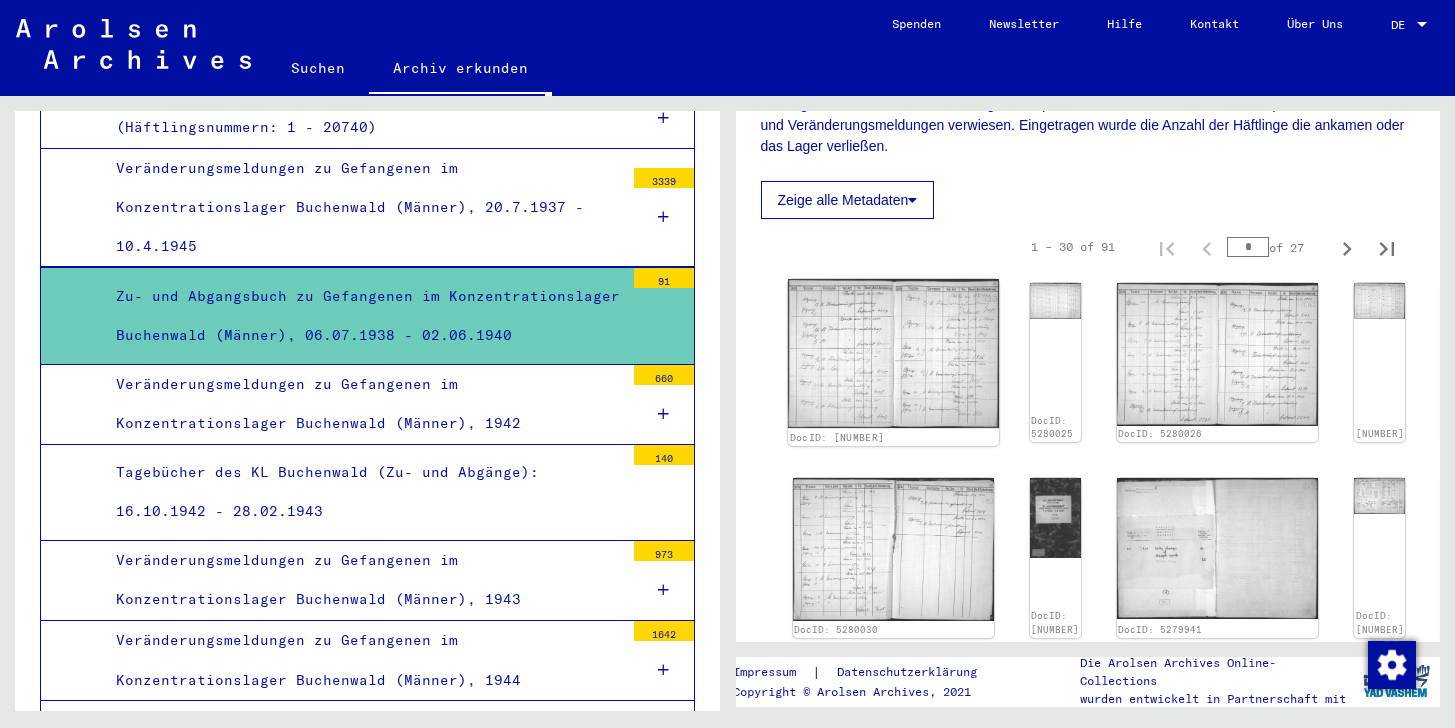 click 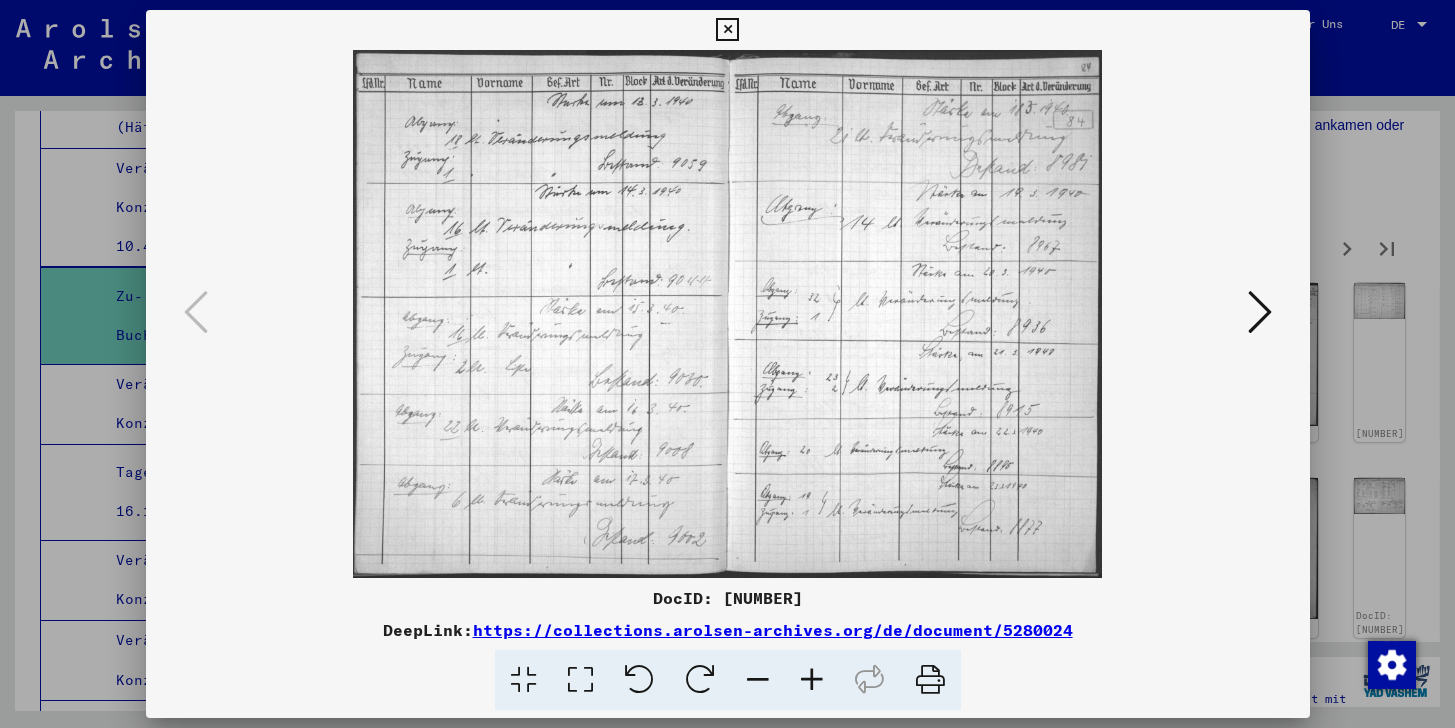click at bounding box center [727, 30] 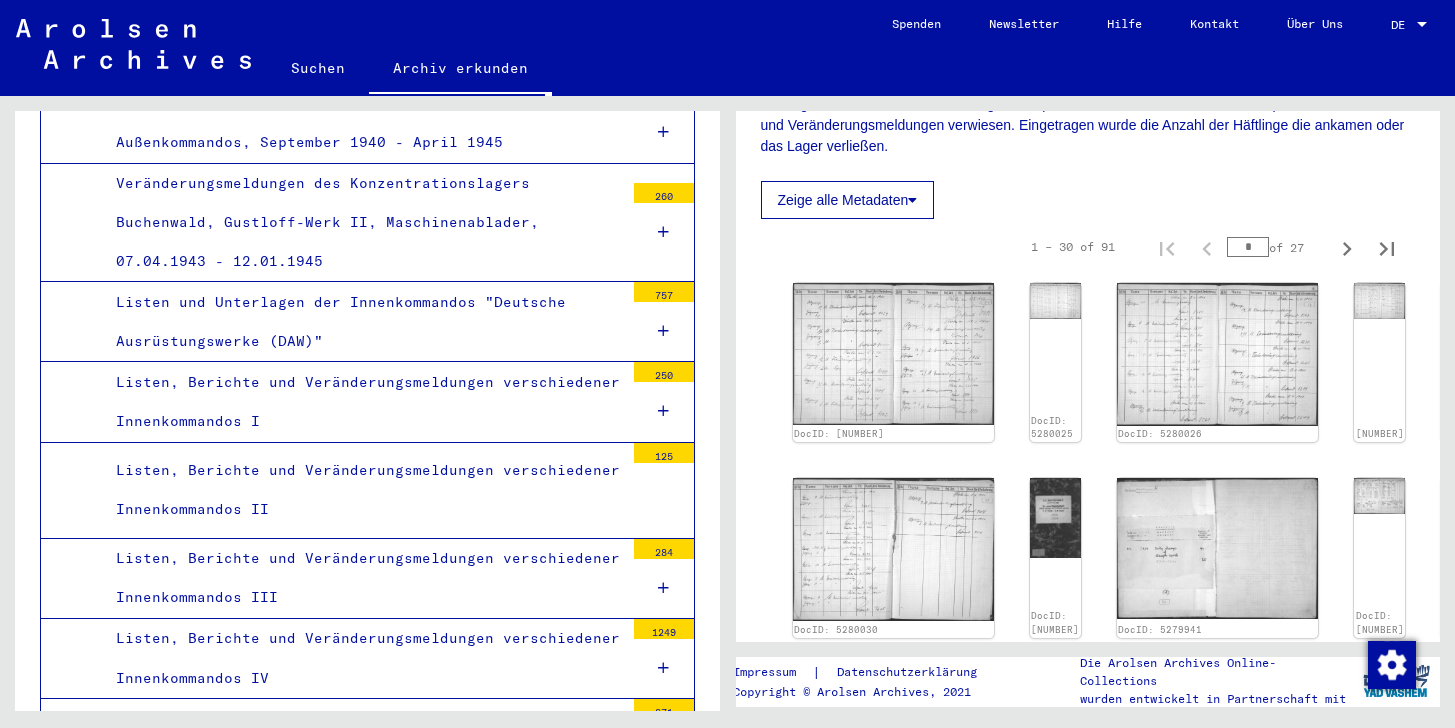 scroll, scrollTop: 13811, scrollLeft: 0, axis: vertical 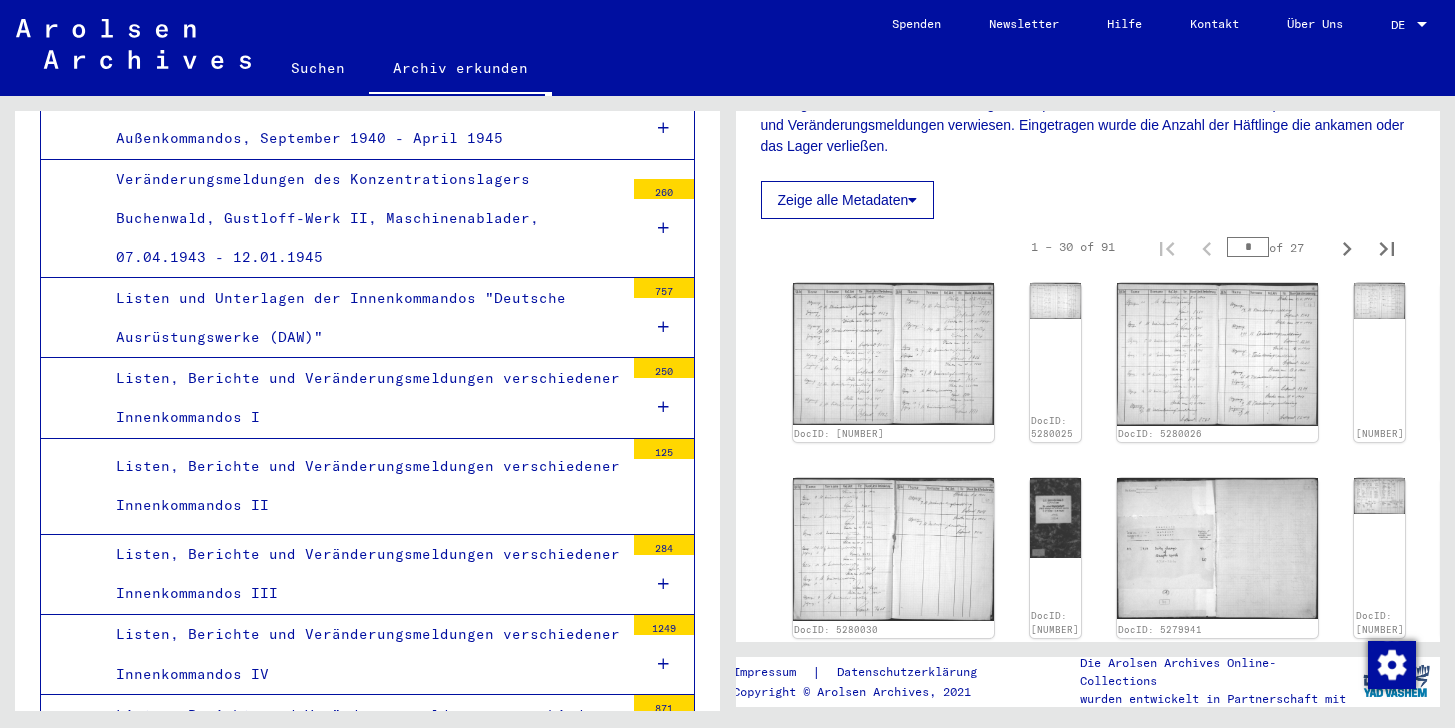 click on "Stärkemeldungen: "Stärke-Appell", 28.11.1937 - 30.12.1938, und      "Kommandierten Meldungen", 10.03.1944 - 17.12.1944, der Innenkommandos" at bounding box center (362, 1168) 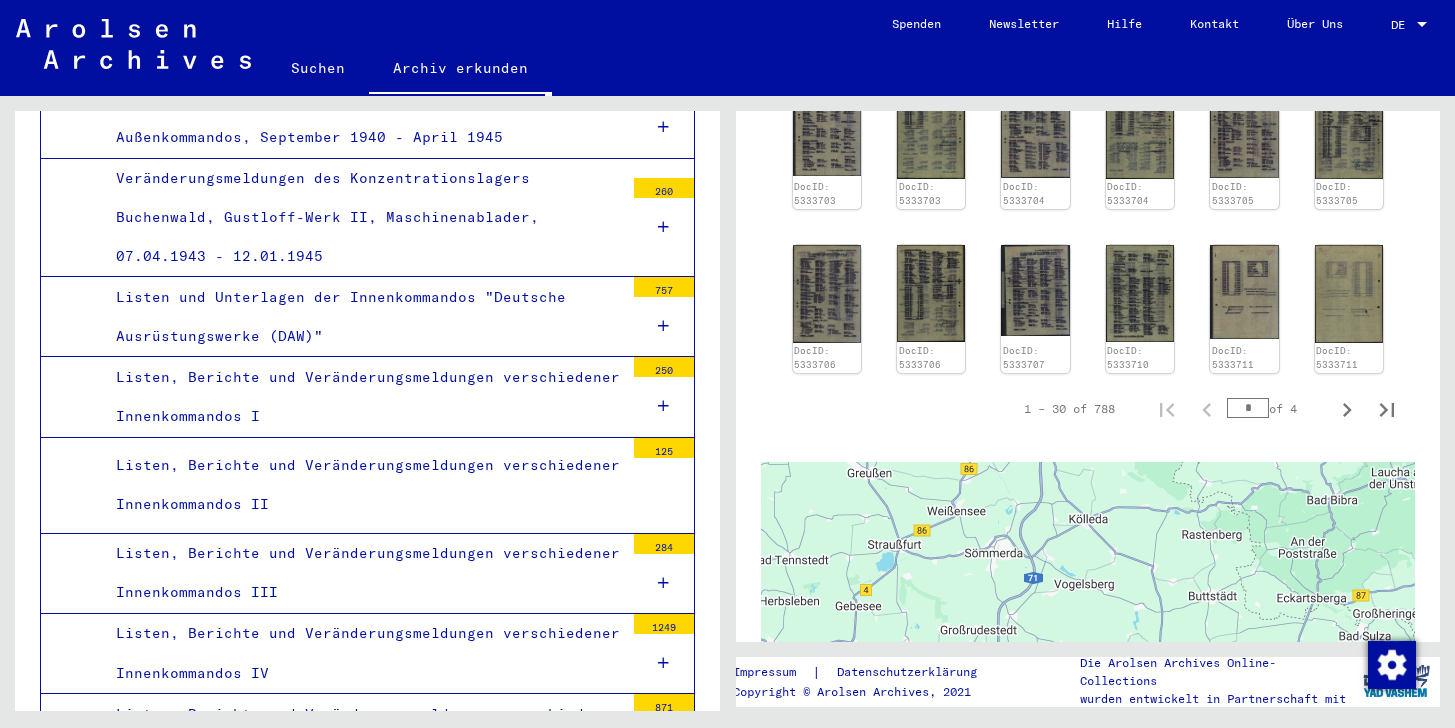 scroll, scrollTop: 1351, scrollLeft: 0, axis: vertical 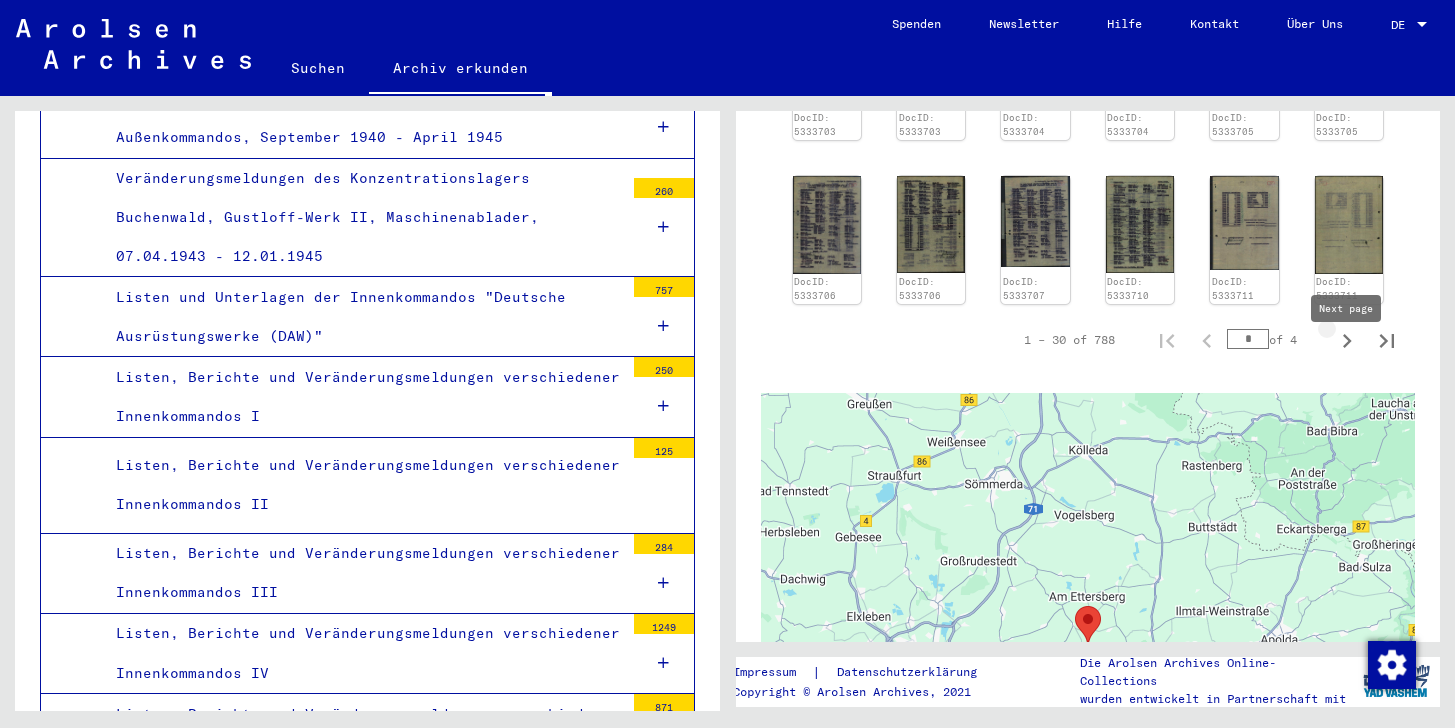 click 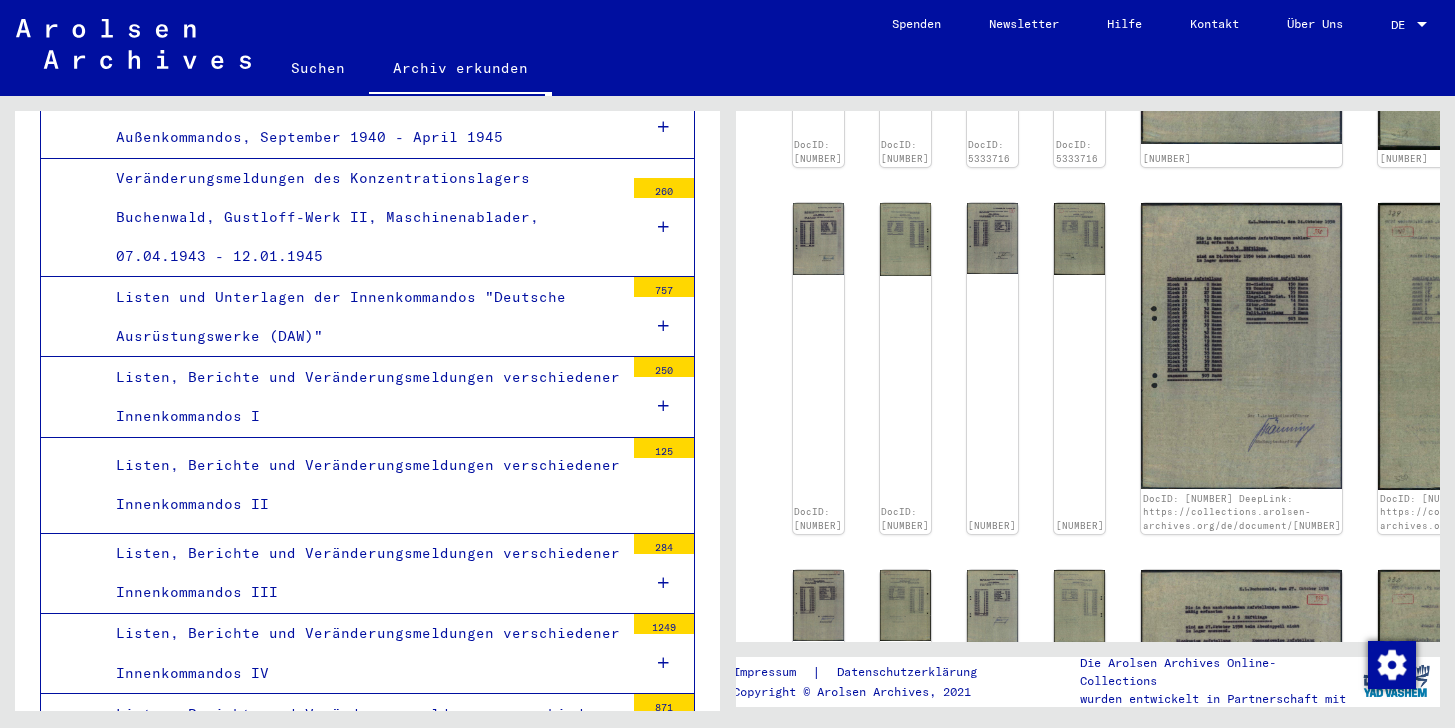 click 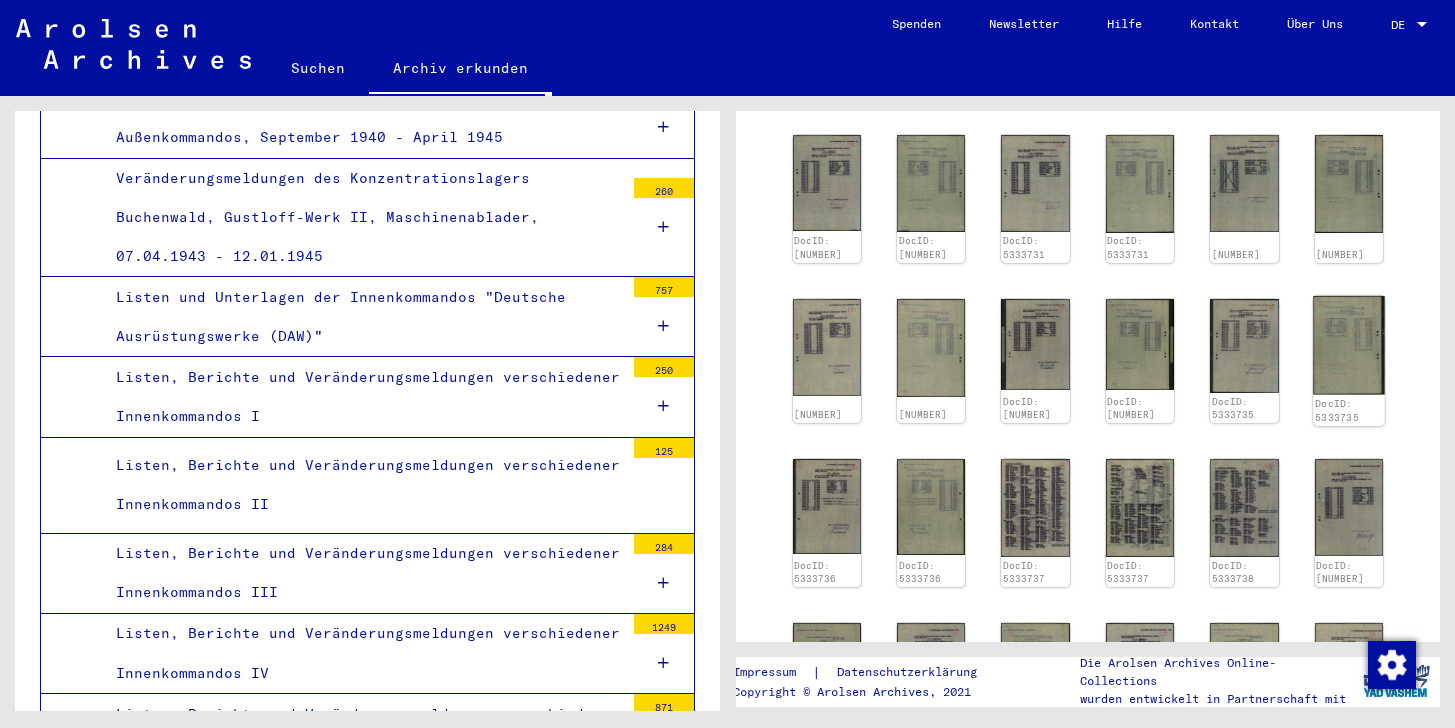 scroll, scrollTop: 892, scrollLeft: 0, axis: vertical 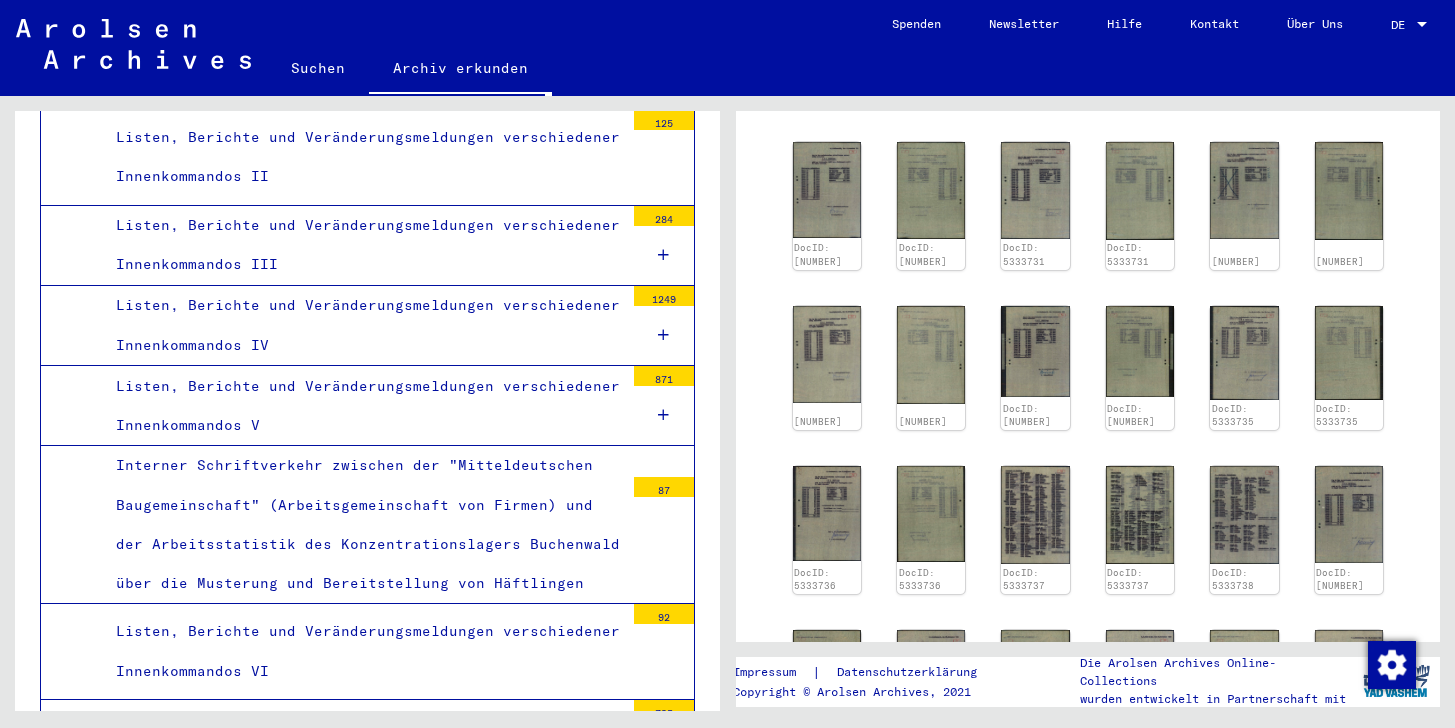 click on "Vorladungen von Häftlingen durch die politische Abteilung, 19.08.1937 -      02.04.1945" at bounding box center (362, 1196) 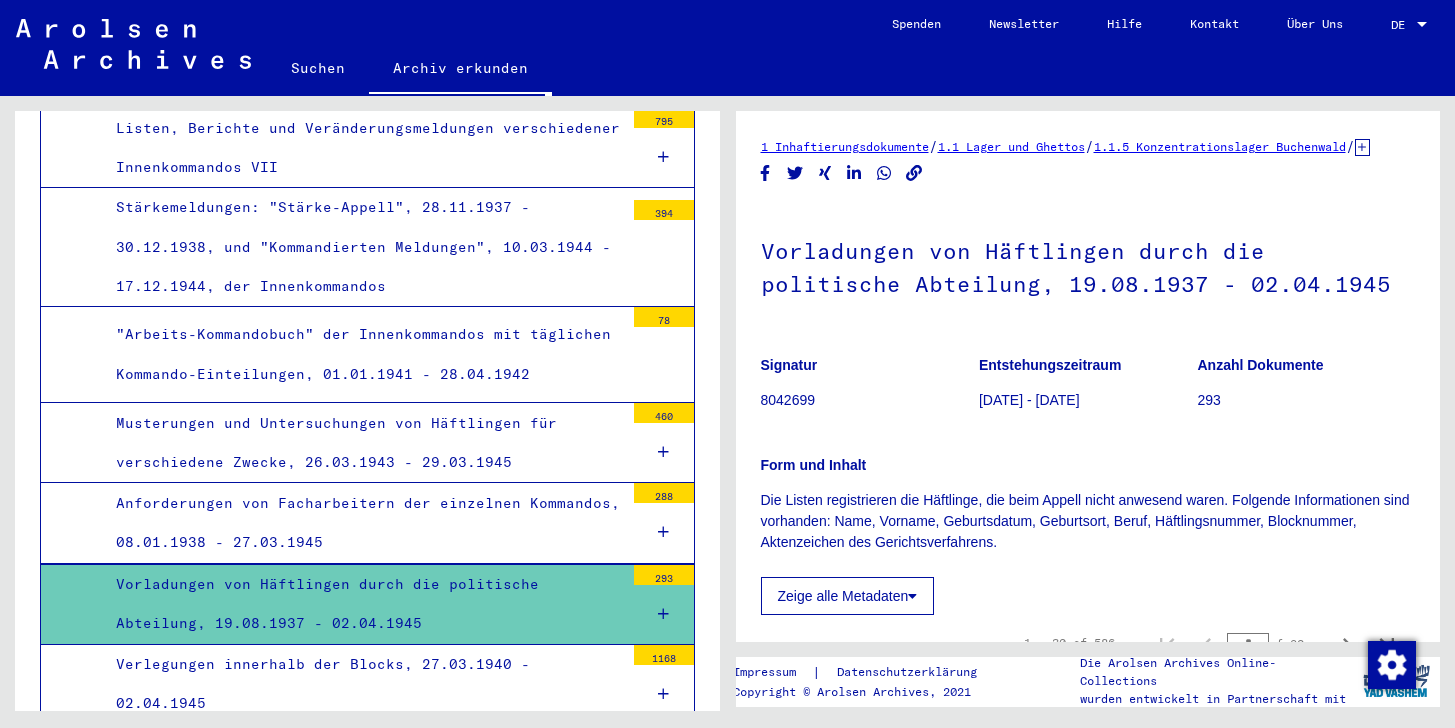 scroll, scrollTop: 14736, scrollLeft: 0, axis: vertical 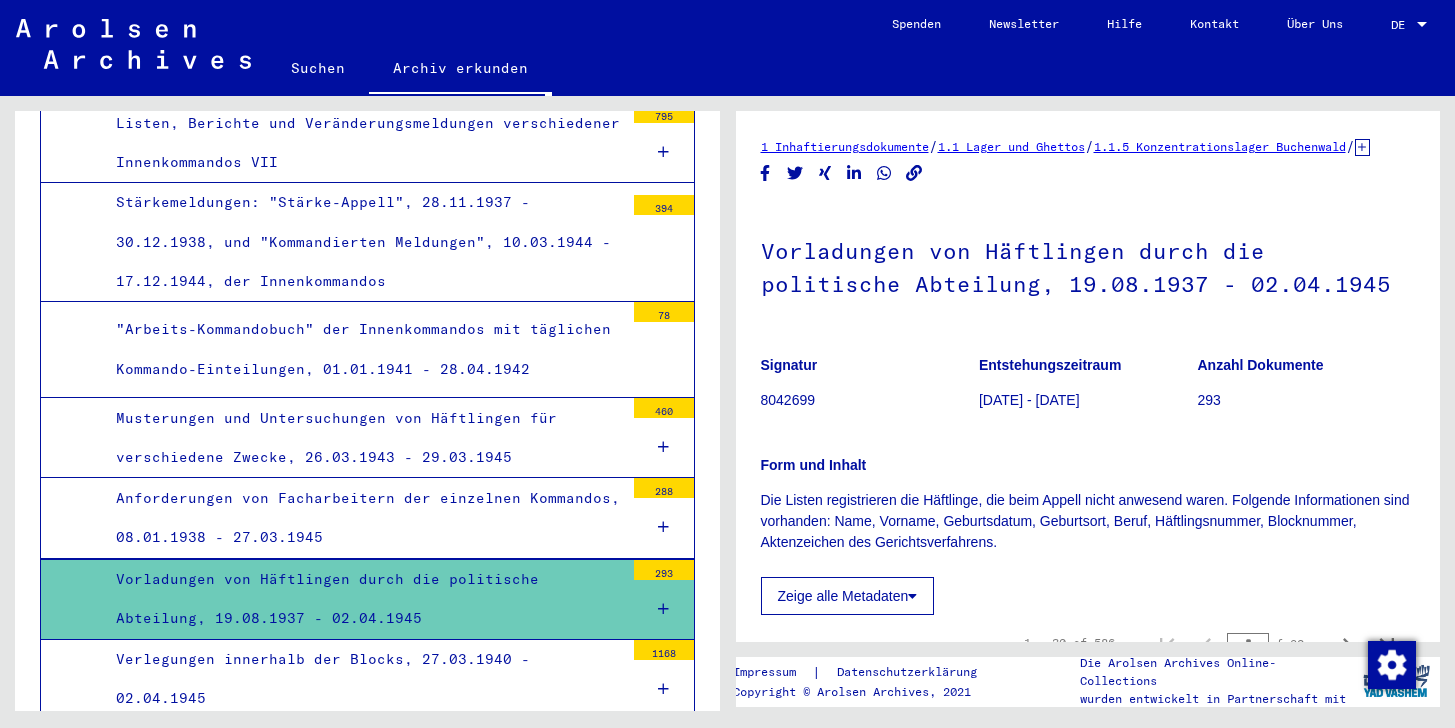 click on "Strafmeldungen, Vernehmungen und Listen über Häftlinge der Strafkompanie      ("K-Häftlinge"), 27.08.1937 - 09.04.1945" at bounding box center (362, 1340) 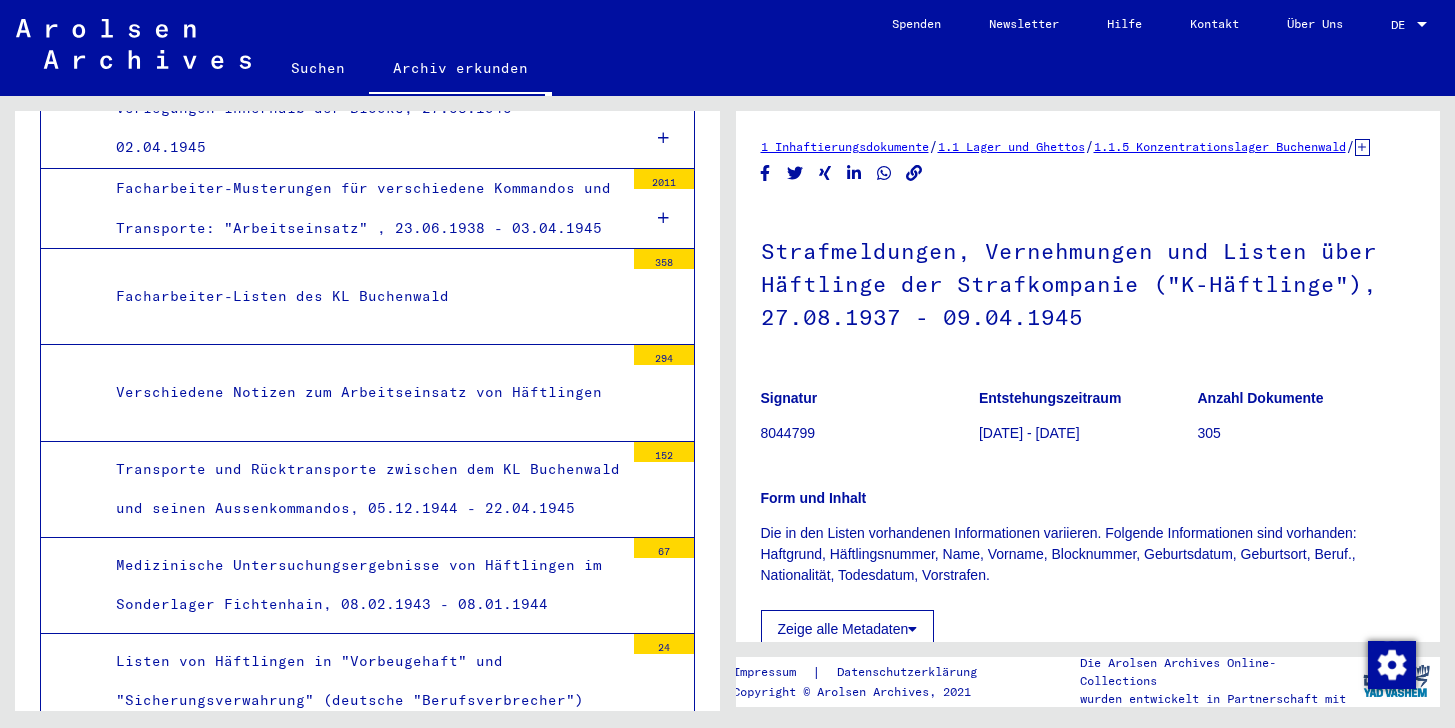 scroll, scrollTop: 15295, scrollLeft: 0, axis: vertical 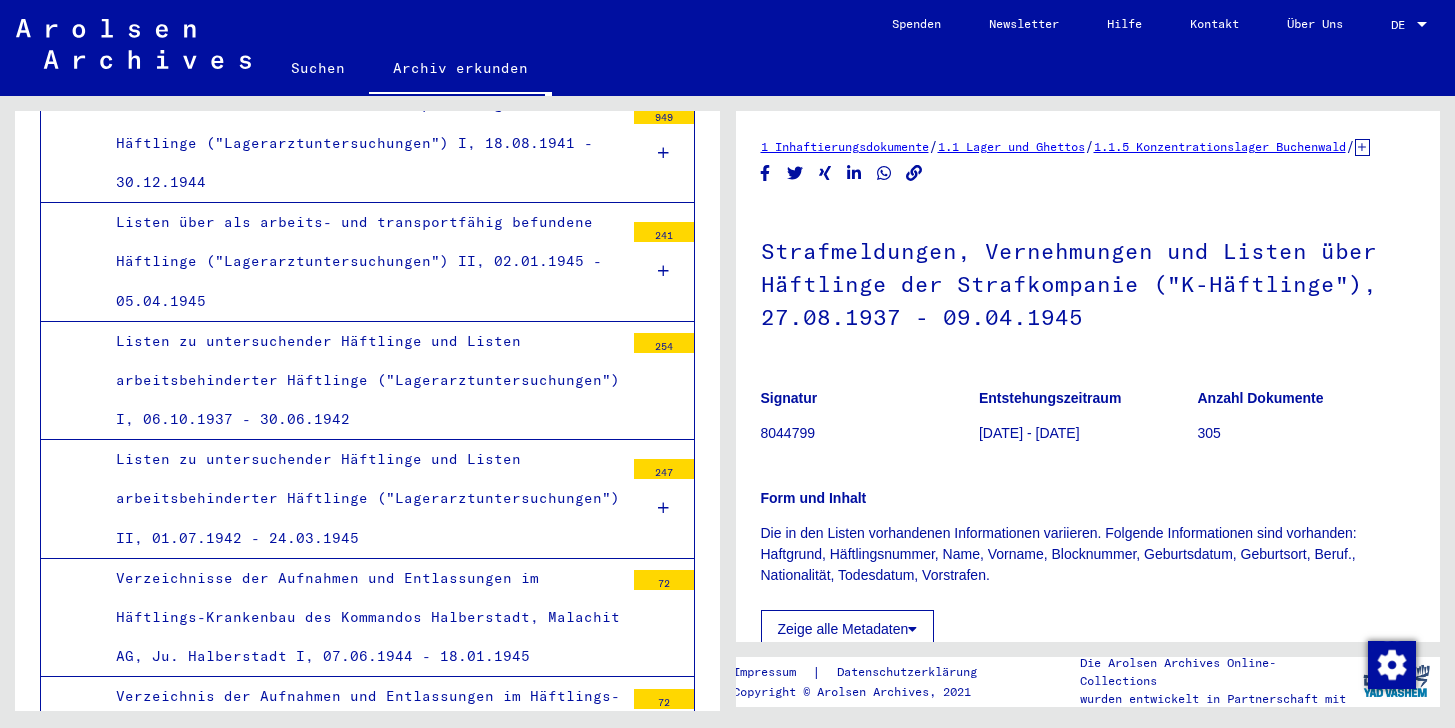 click on "Anordnungen der Politischen Abteilung des KL Buchenwald über Entlassungen      oder Transporte von Häftlingen (Männer) I, 25.05.1939 - 31.12.1942" at bounding box center [362, 1267] 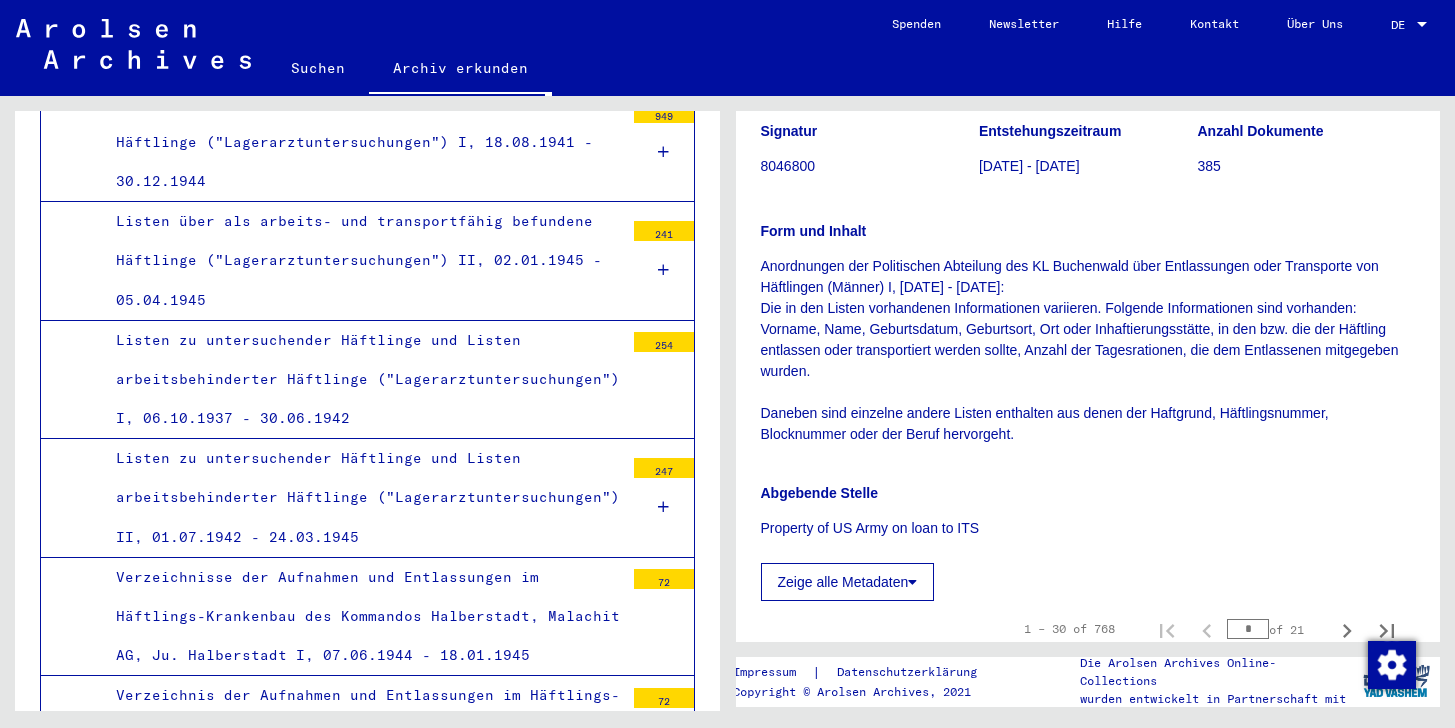 scroll, scrollTop: 304, scrollLeft: 0, axis: vertical 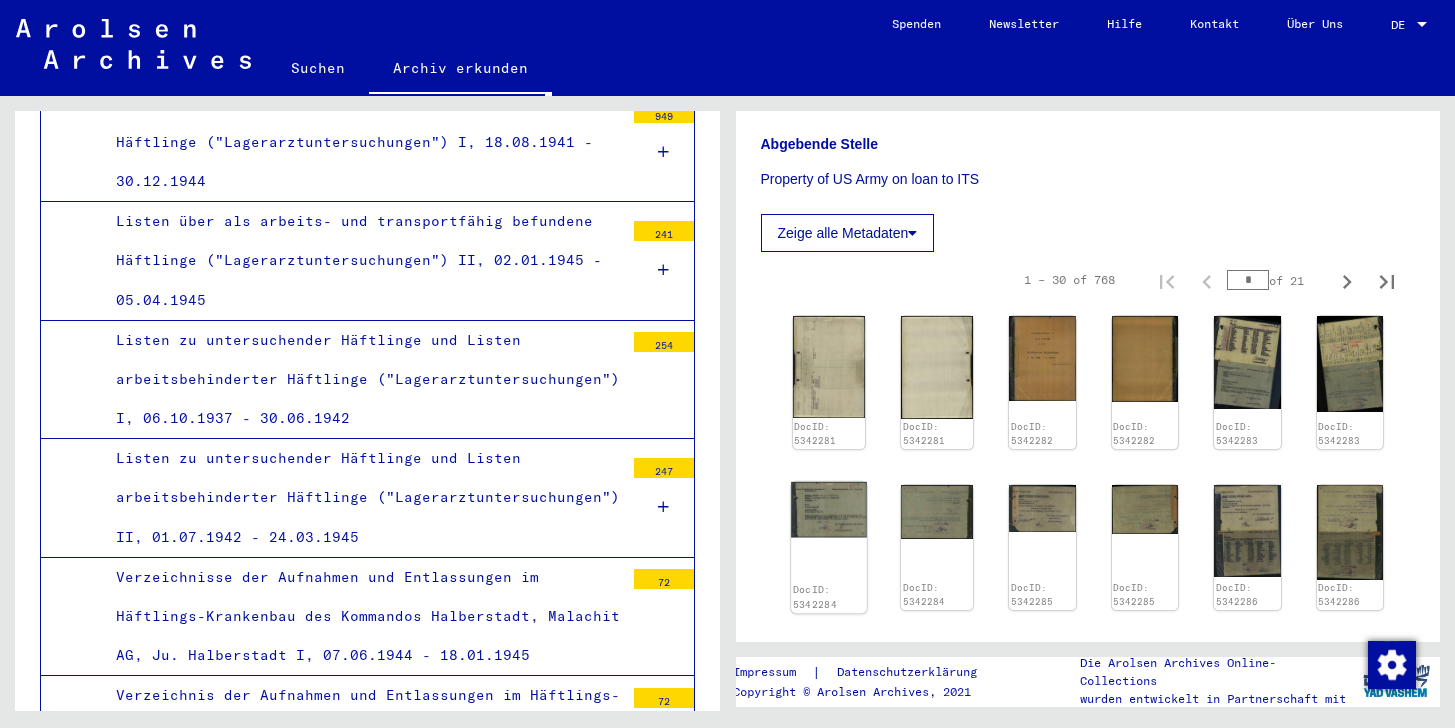 click 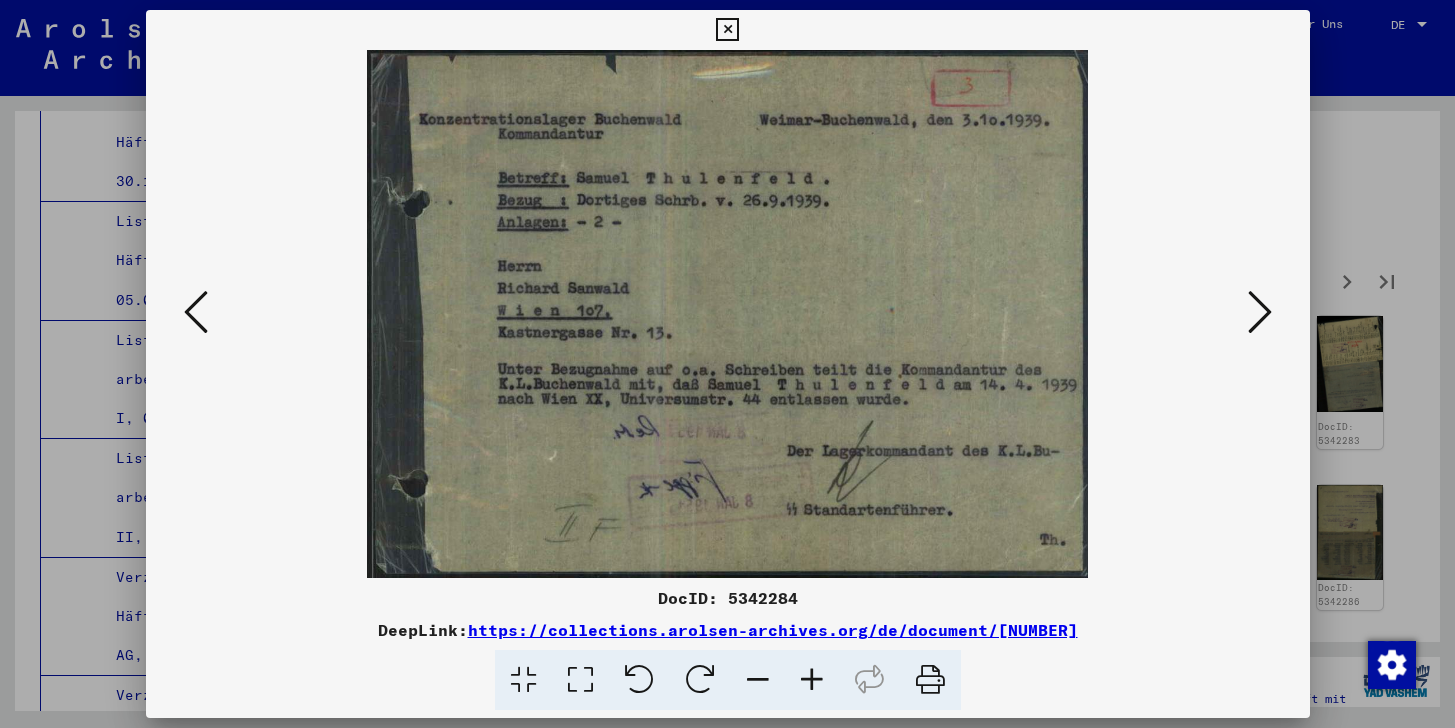 click at bounding box center [728, 314] 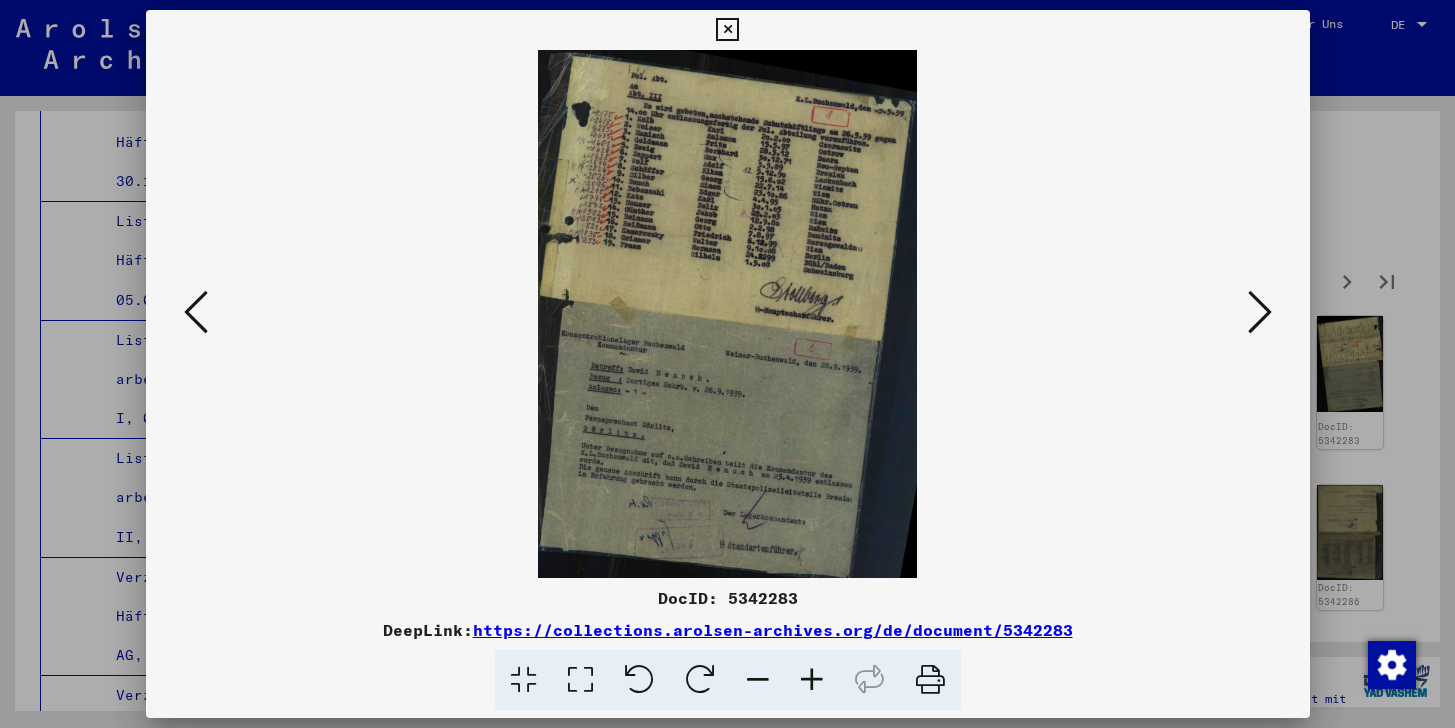 click at bounding box center (196, 312) 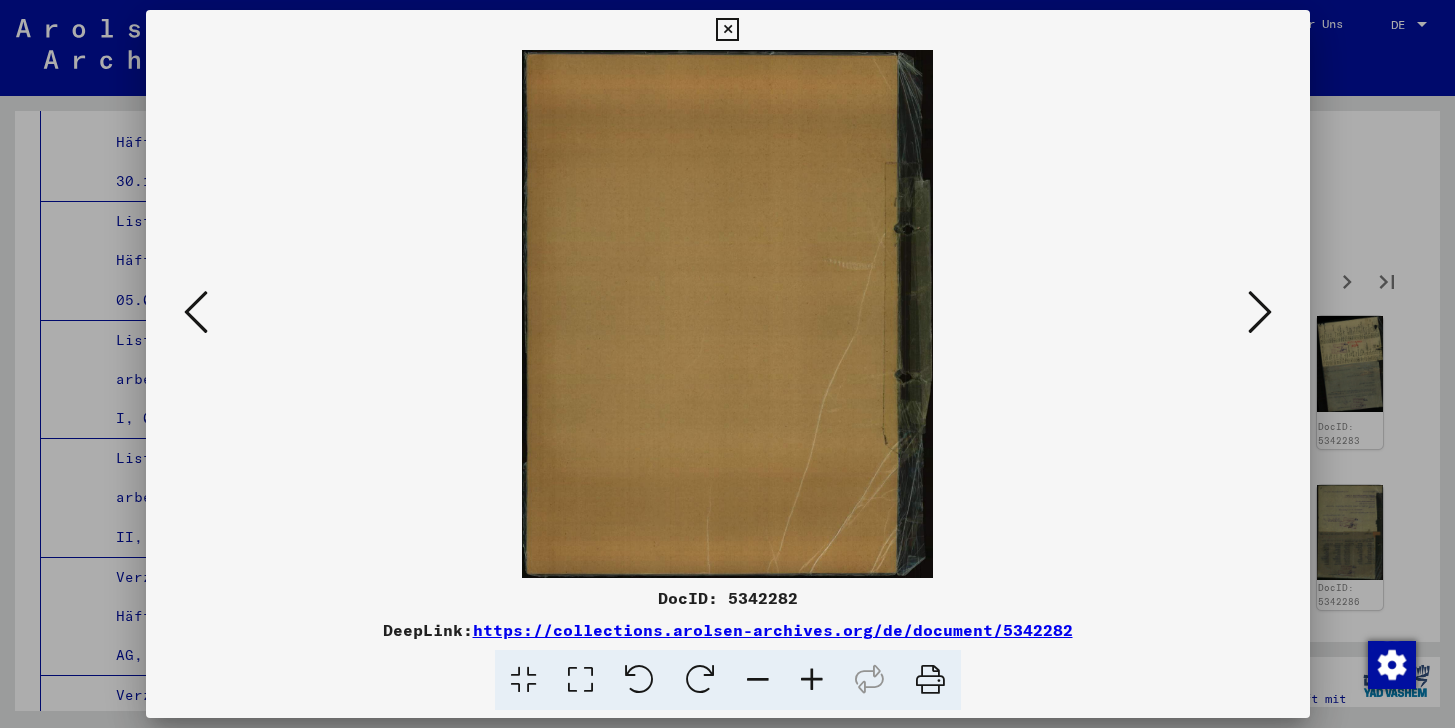 click at bounding box center [196, 312] 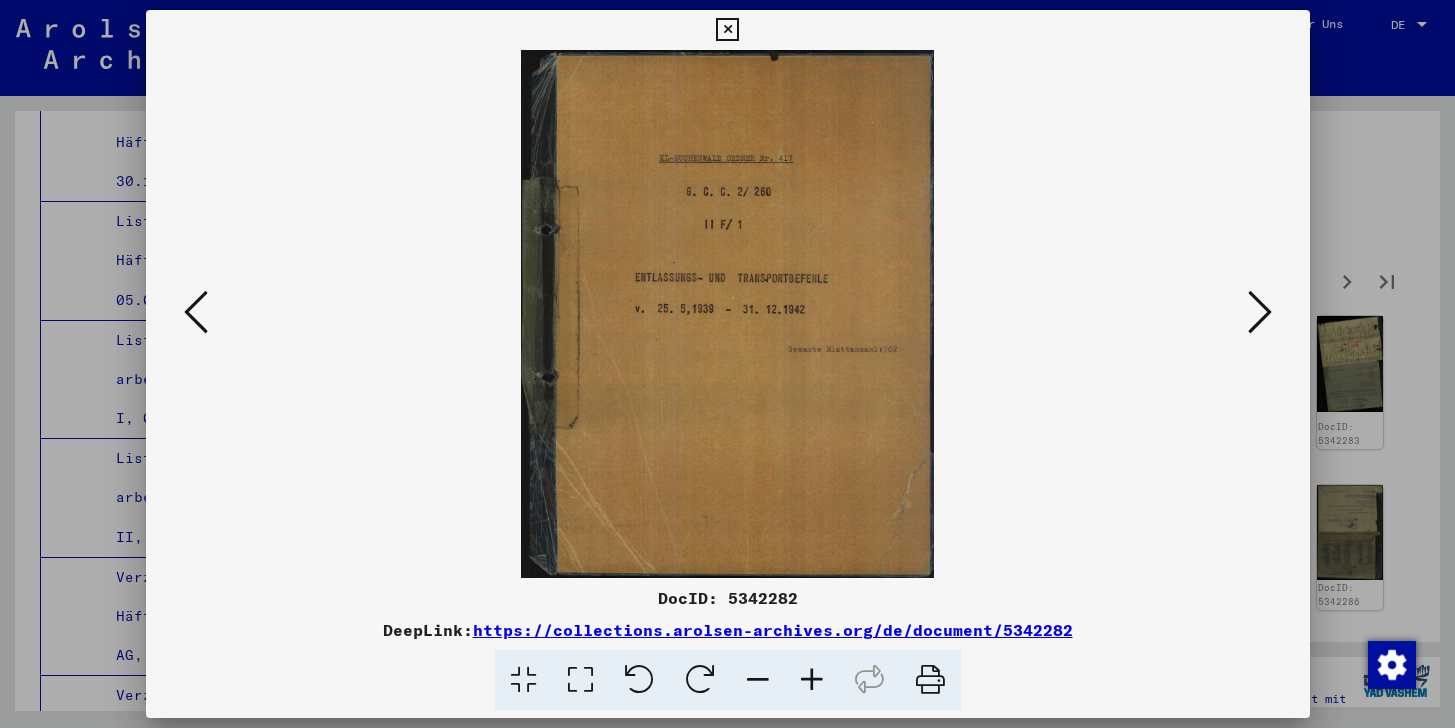 click at bounding box center [1260, 312] 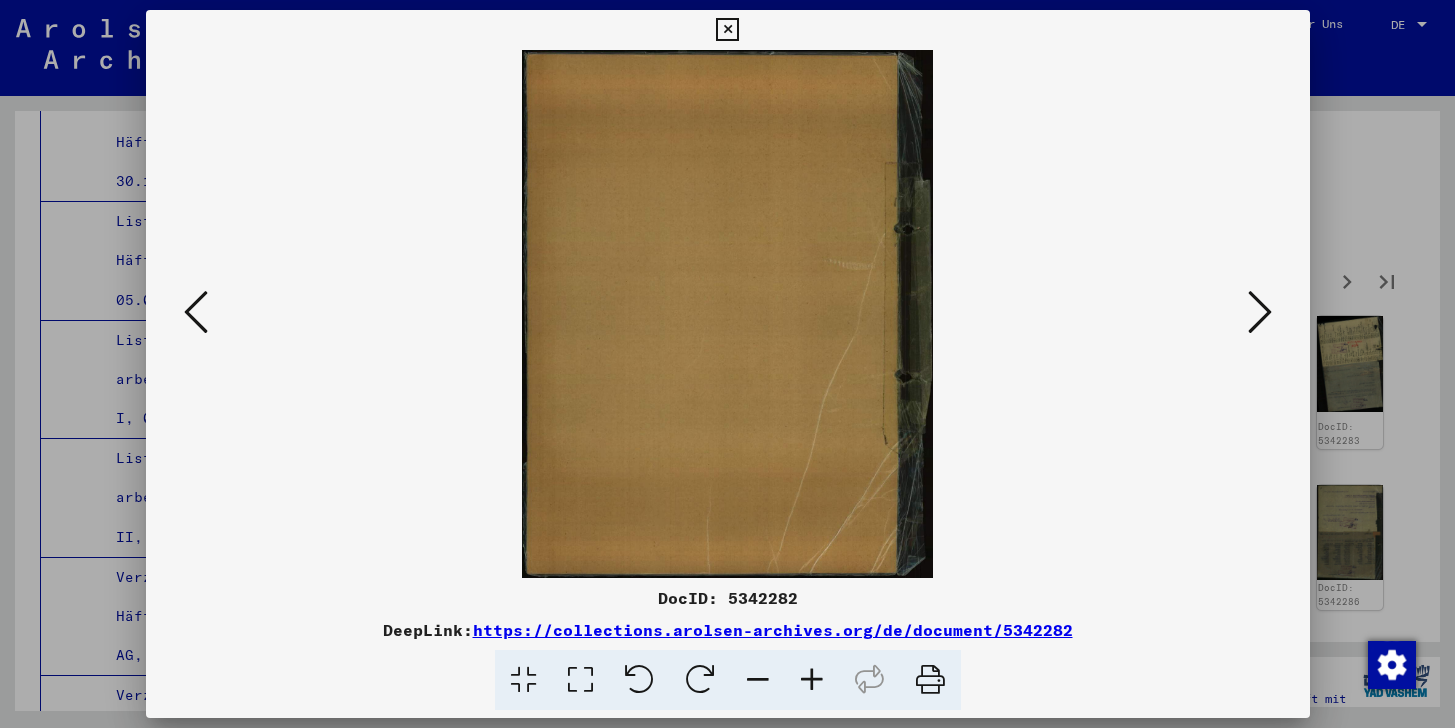 click at bounding box center (1260, 312) 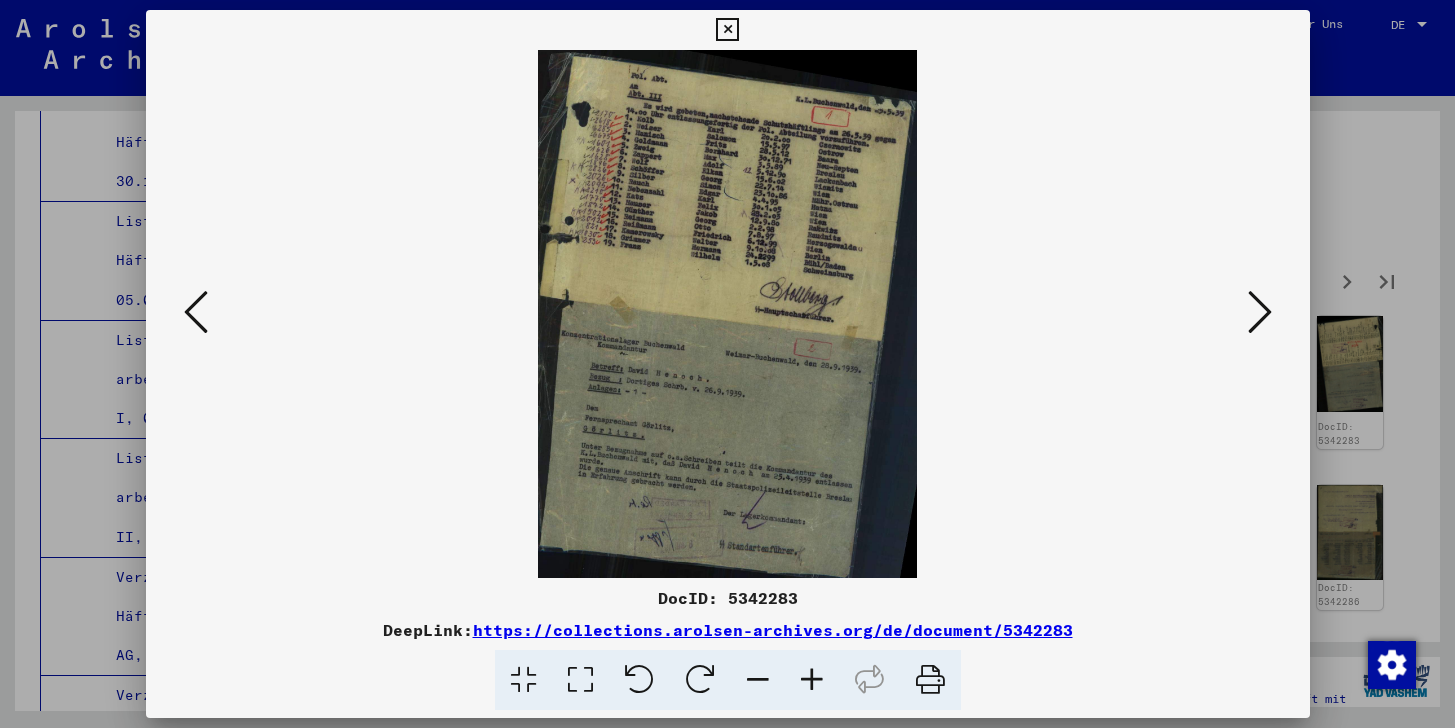 click at bounding box center (1260, 313) 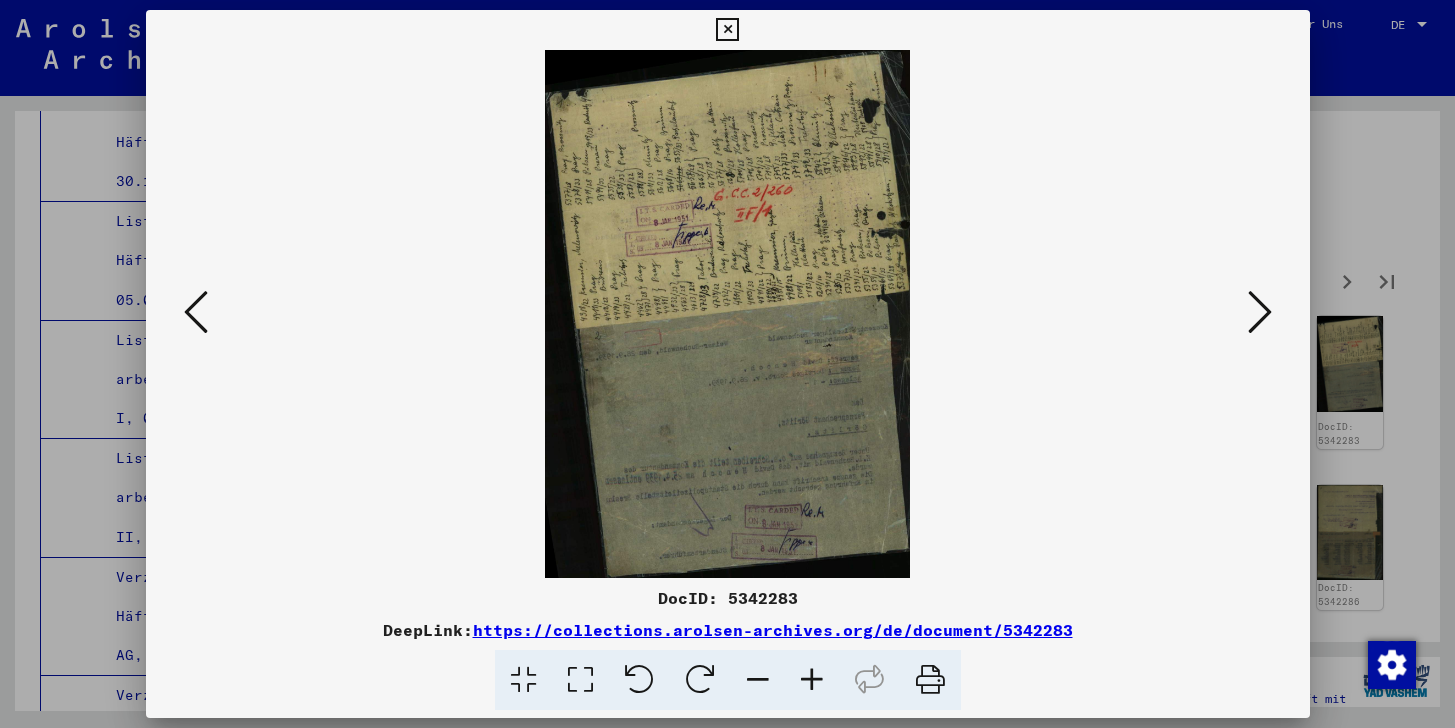 click at bounding box center [1260, 312] 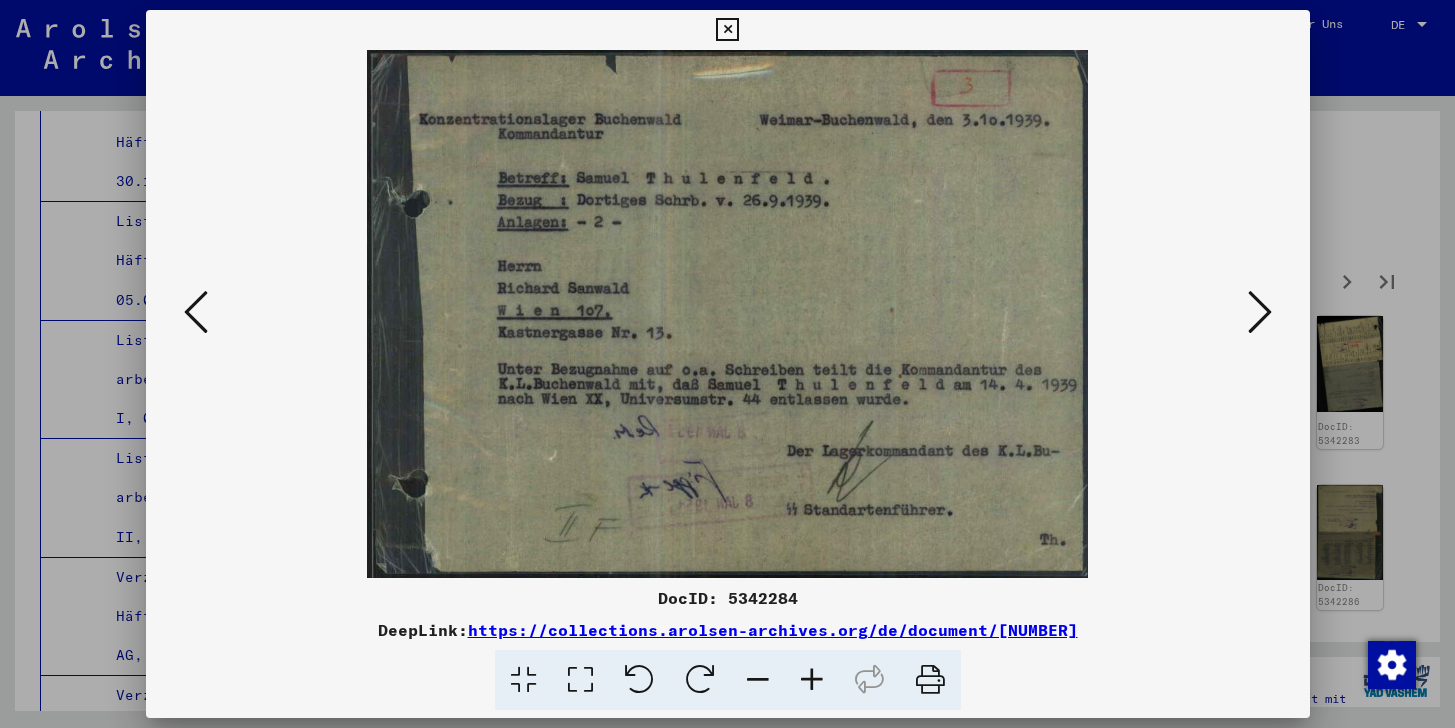 click at bounding box center [1260, 312] 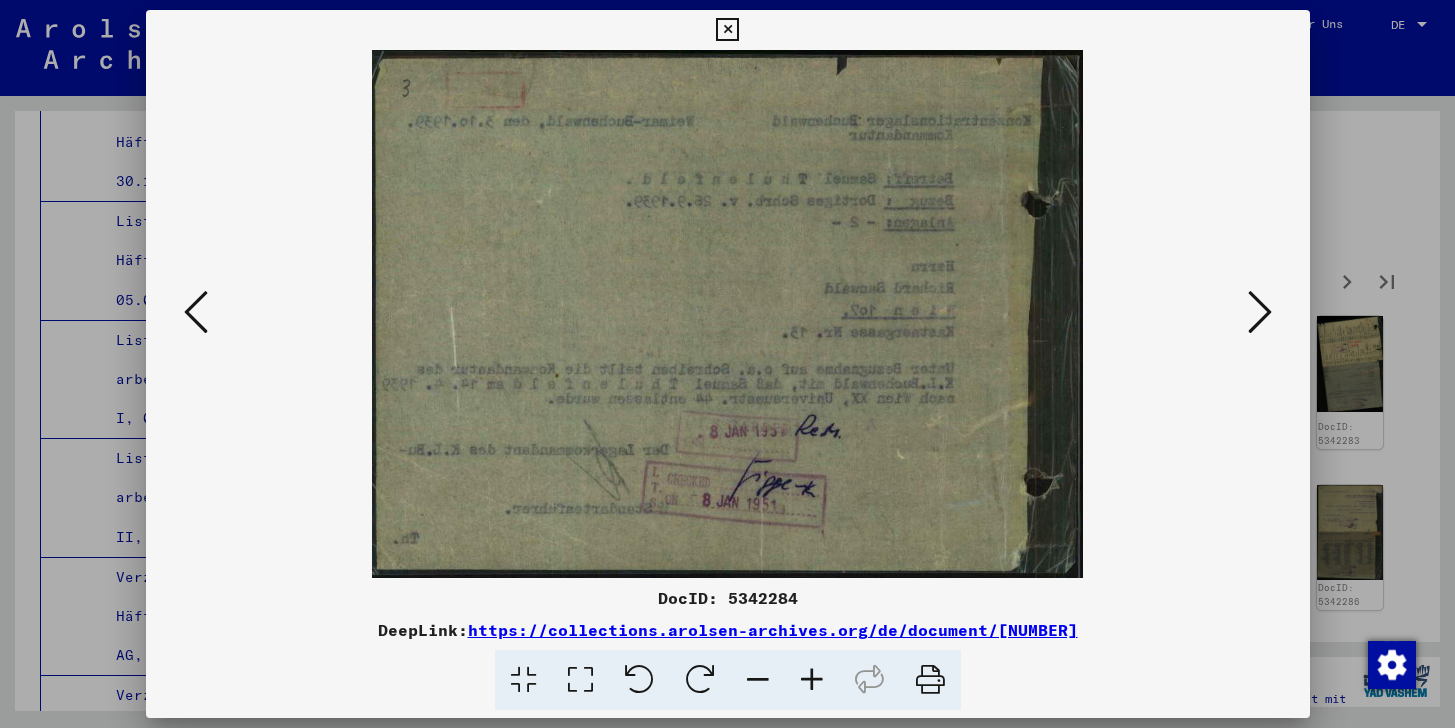 click at bounding box center (1260, 312) 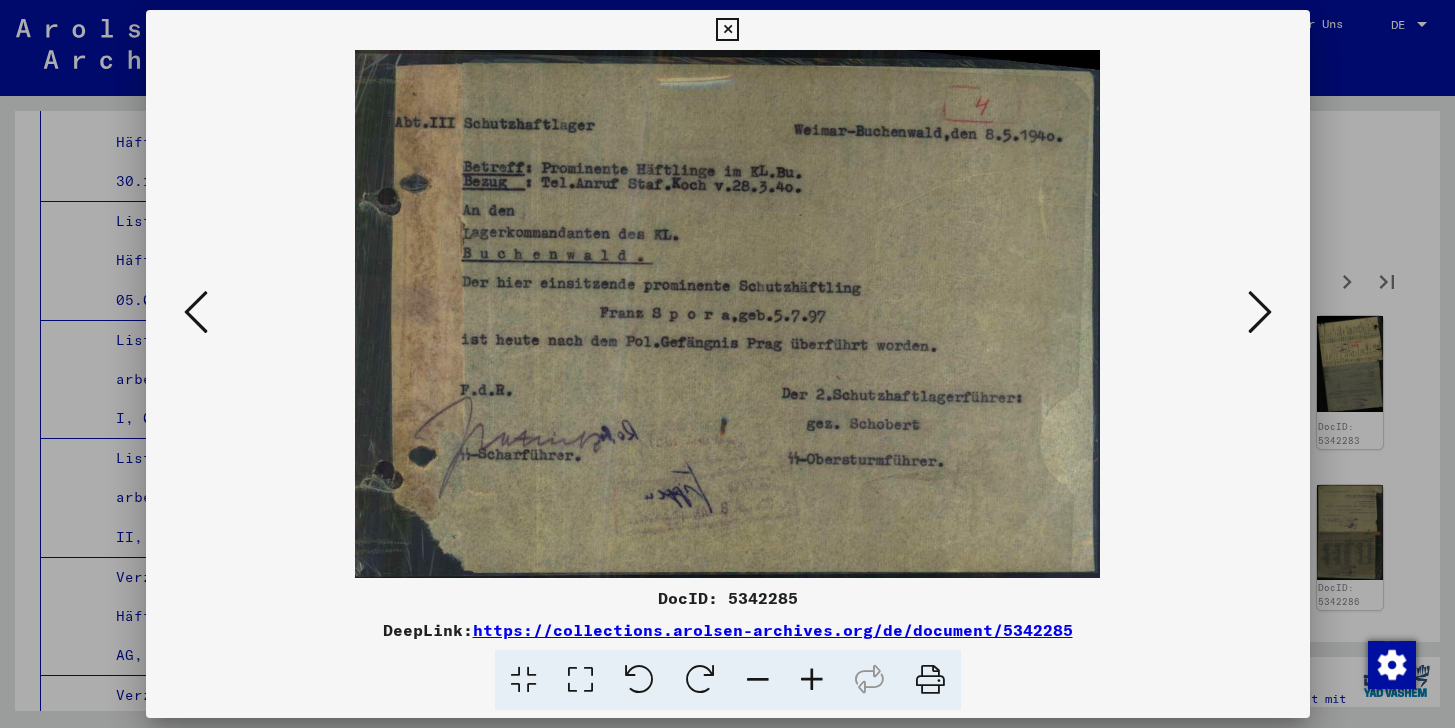 click at bounding box center [727, 30] 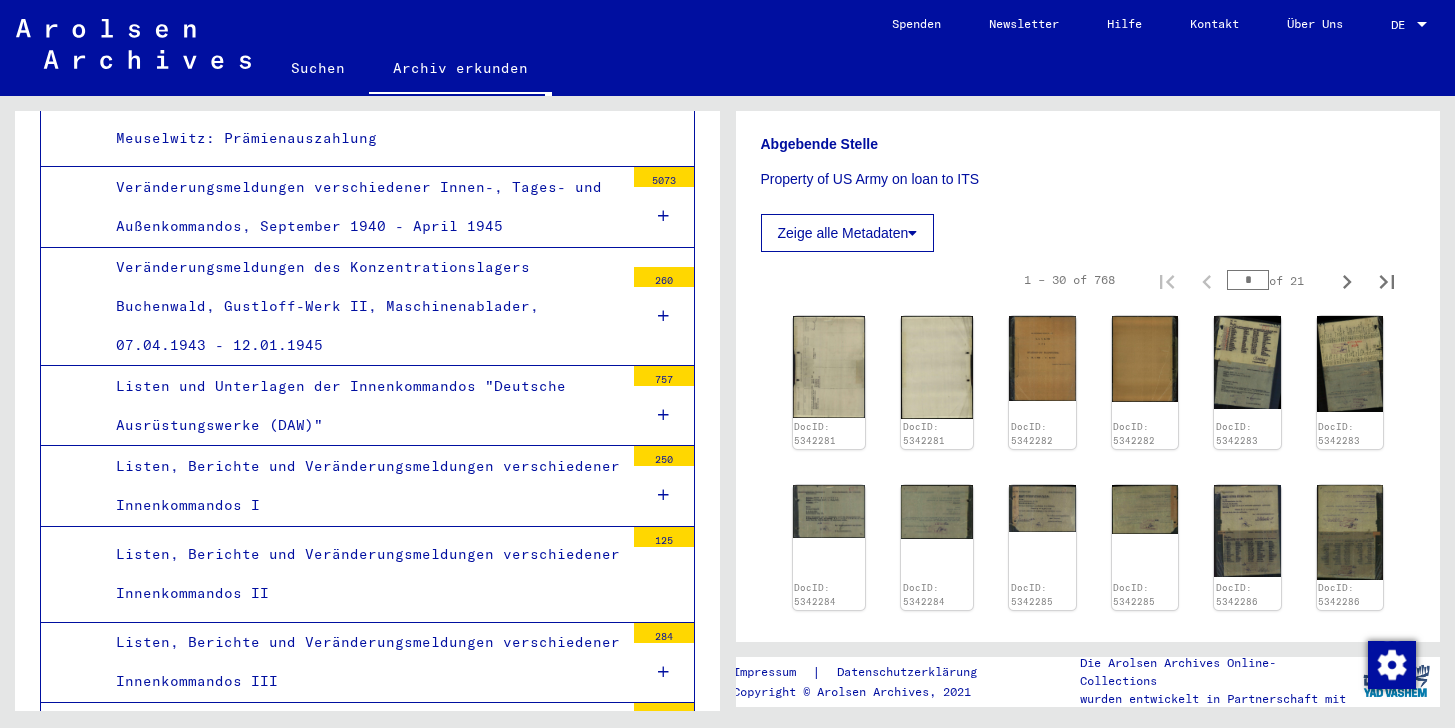 scroll, scrollTop: 22455, scrollLeft: 0, axis: vertical 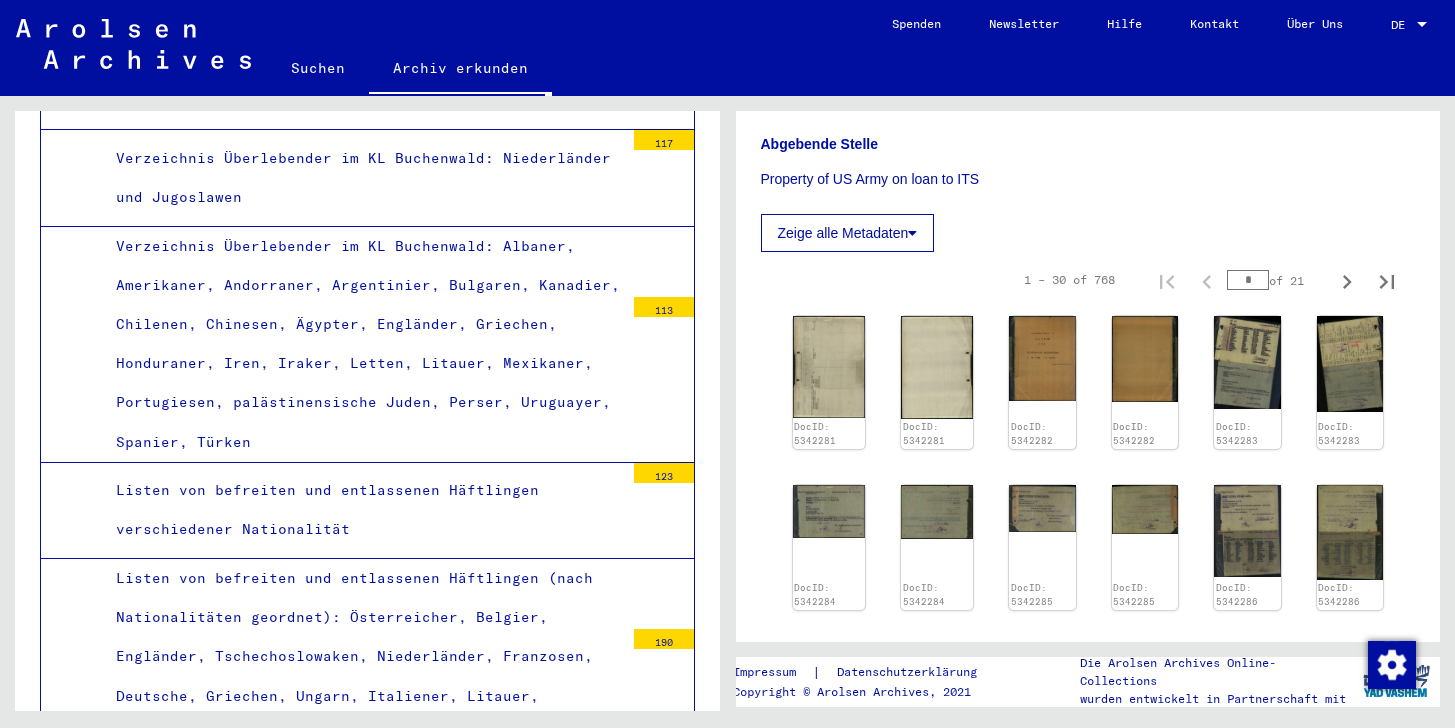 click on "Stärkemeldungen des KL Buchenwald, 05.01.1938 - 04.07.1942 (Statistische      Aufstellungen)" at bounding box center [362, 1826] 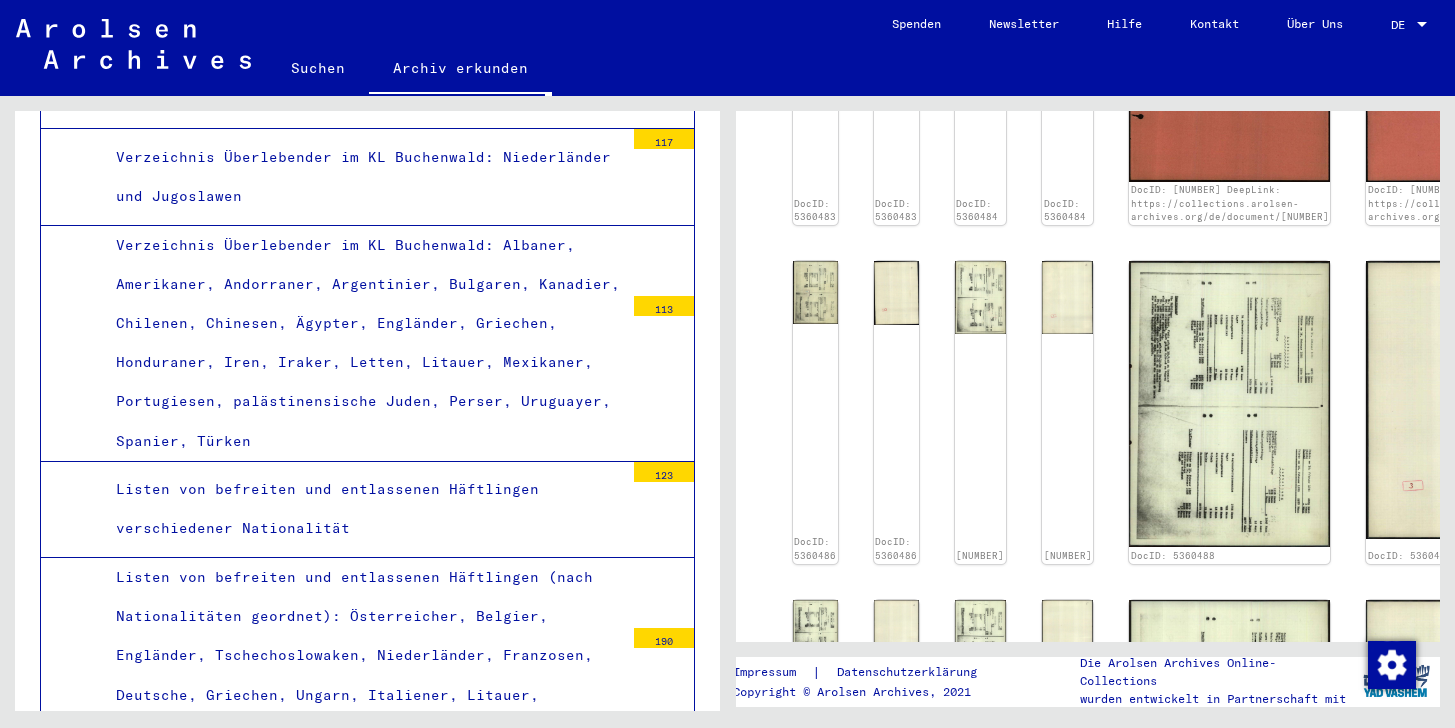 scroll, scrollTop: 1540, scrollLeft: 0, axis: vertical 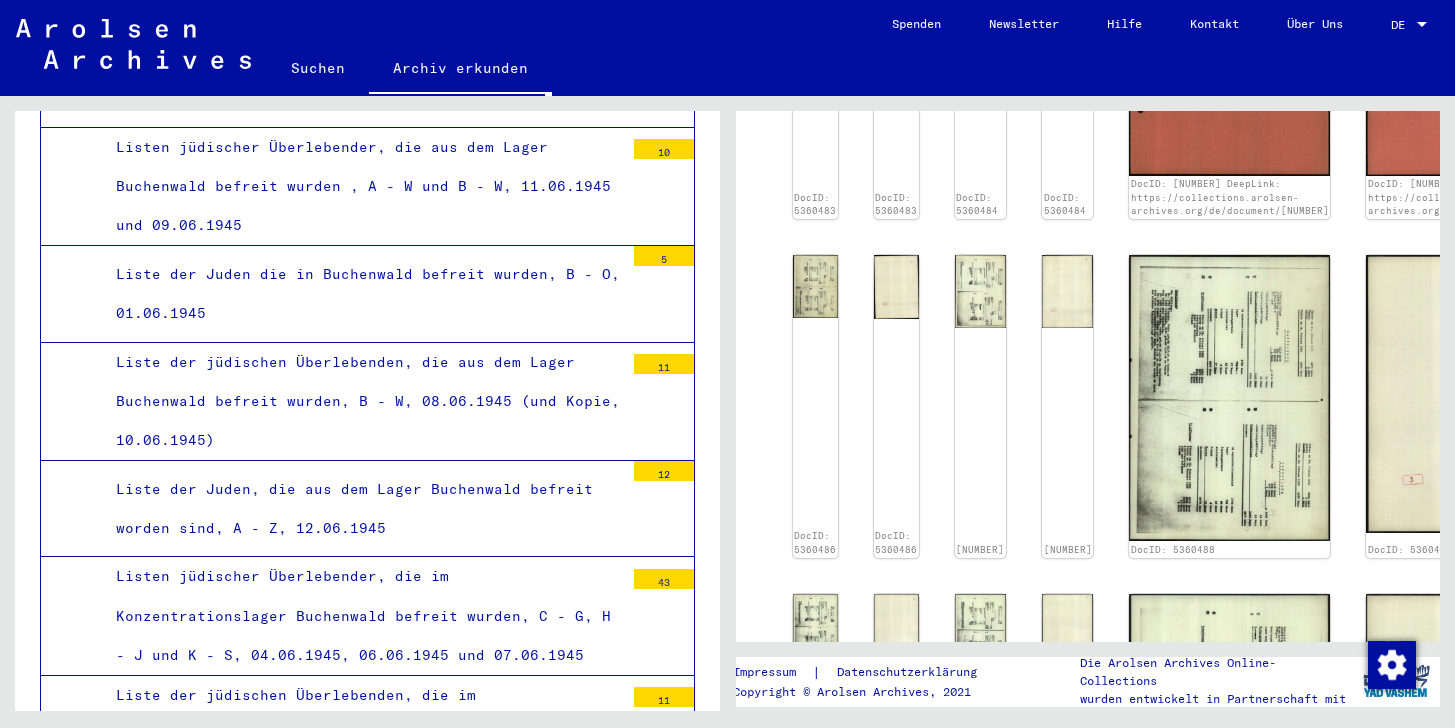 click on "Zählappell-Buch der Häftlinge des Blocks 6" at bounding box center [362, 2037] 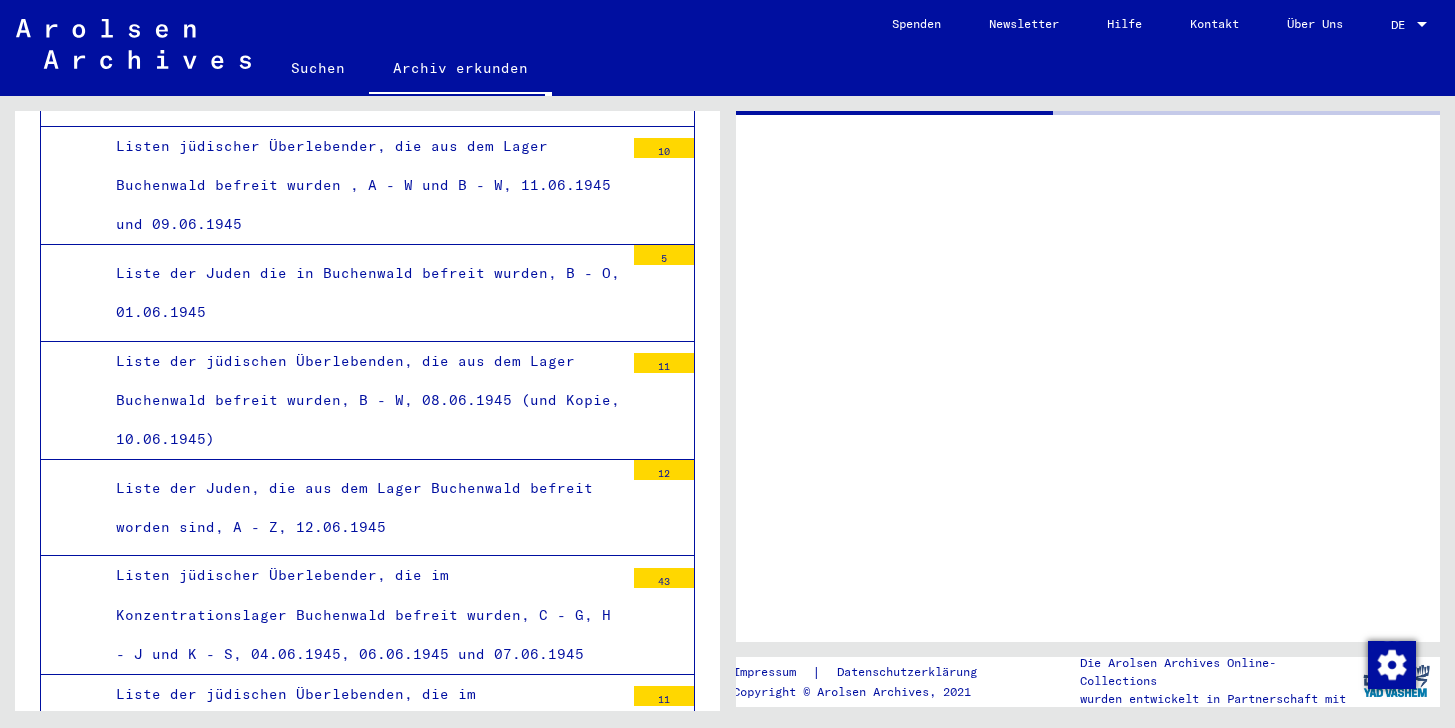 scroll, scrollTop: 0, scrollLeft: 0, axis: both 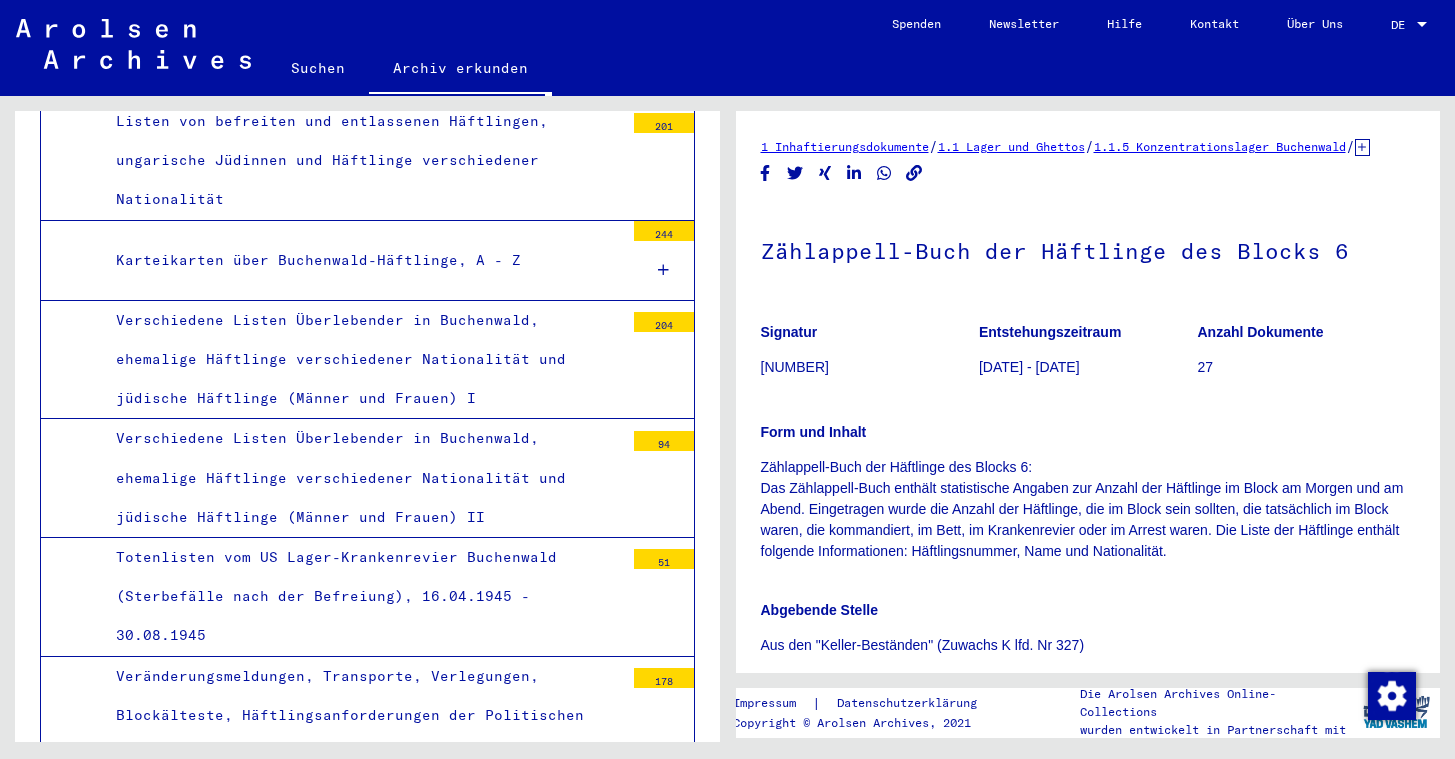 click on "Überstellungen und Rücküberstellungen von Häftlingen zwischen dem      Aussenkommando Mittelbau-Dora und dem Konzentrationslager Buchenwald      einschl. anderer Außenkommandos" at bounding box center [362, 2058] 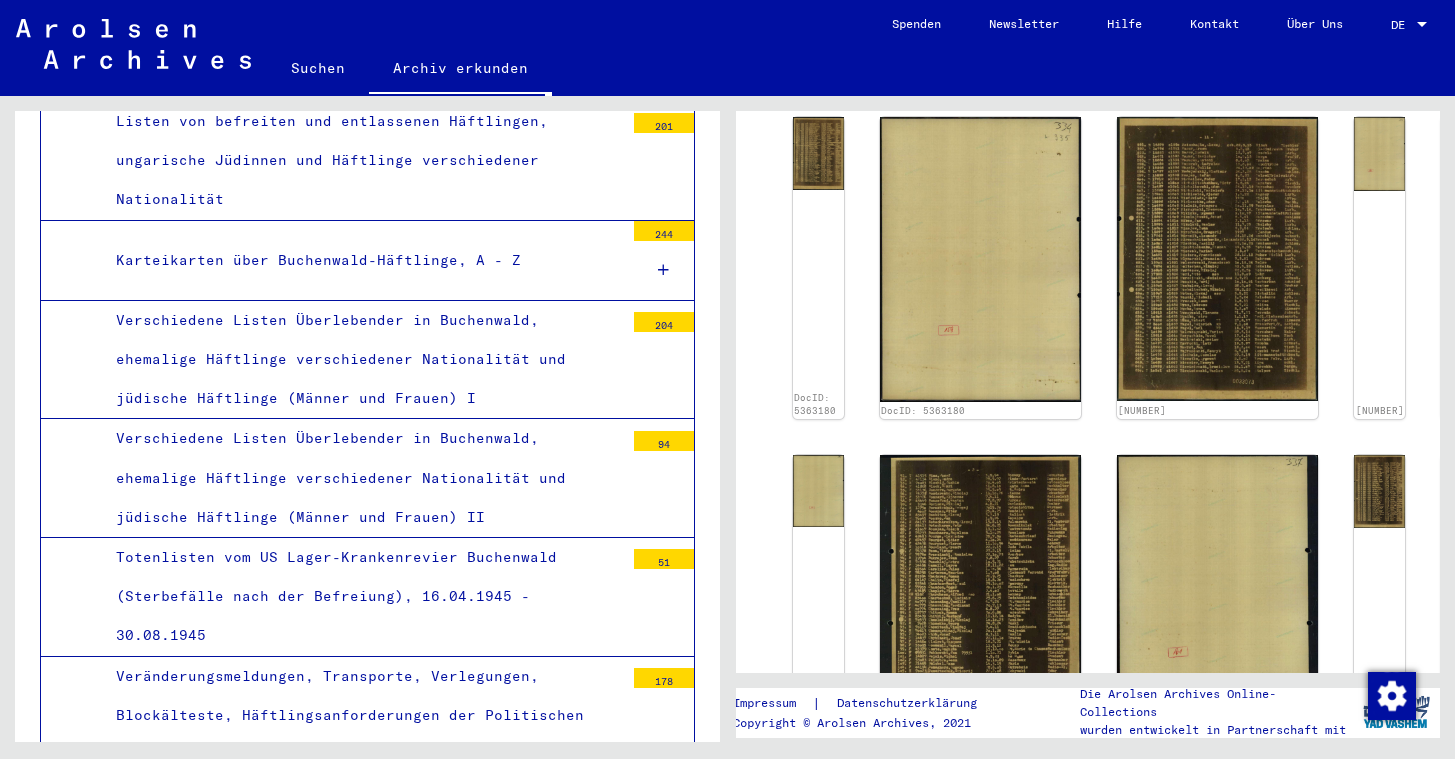 scroll, scrollTop: 1035, scrollLeft: 0, axis: vertical 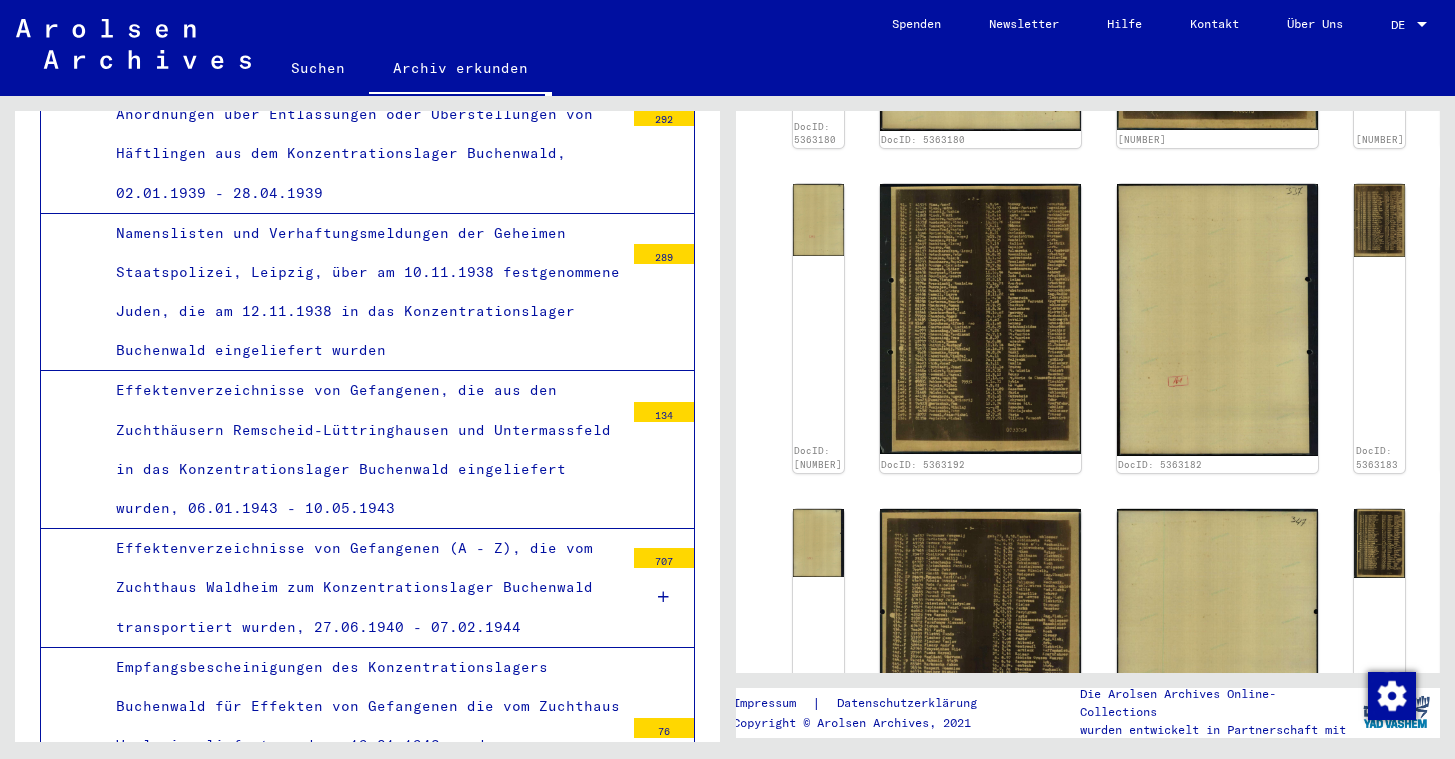 click on "Gräberliste von Juden, die im Aussenkommando Tröglitz verstorben und in      Gera beerdigt sind" at bounding box center (362, 2243) 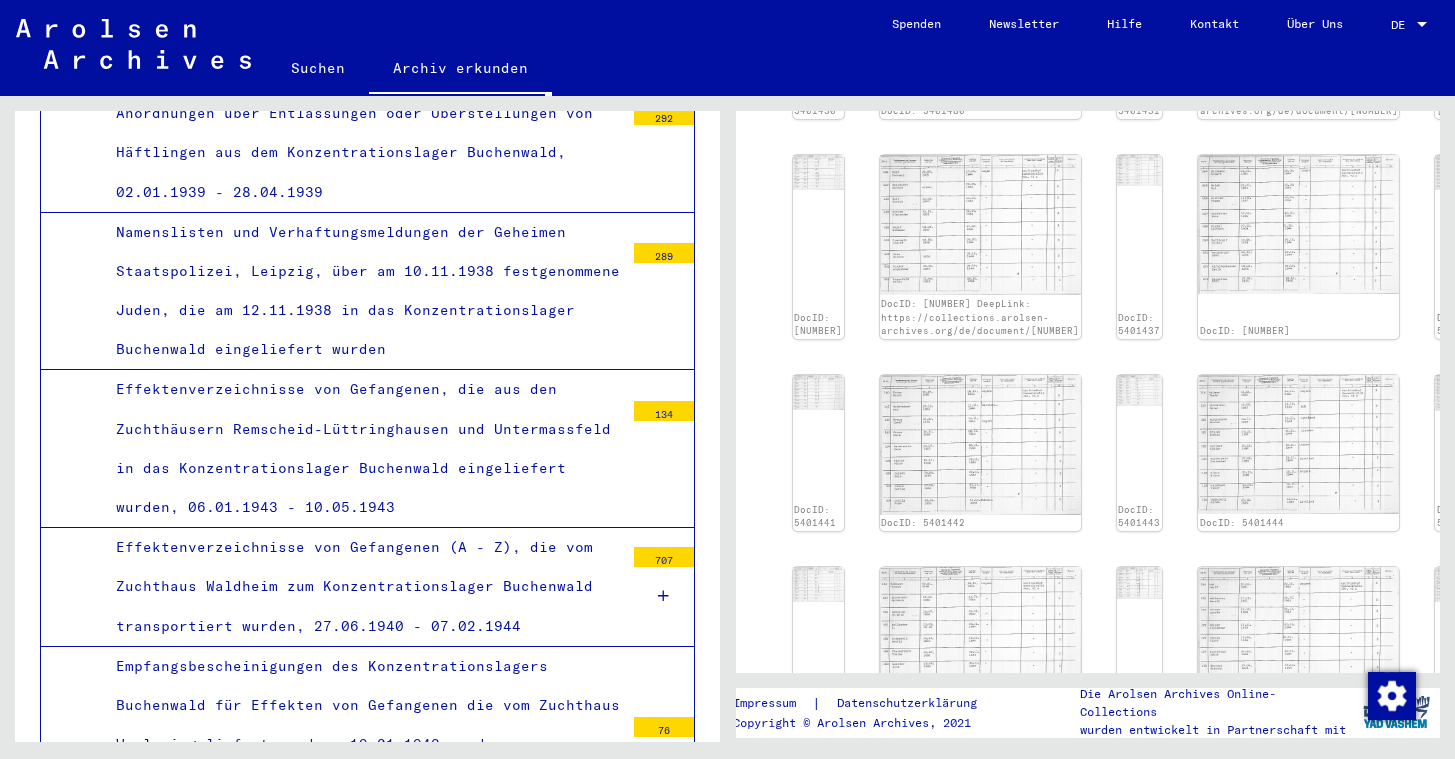 scroll, scrollTop: 843, scrollLeft: 0, axis: vertical 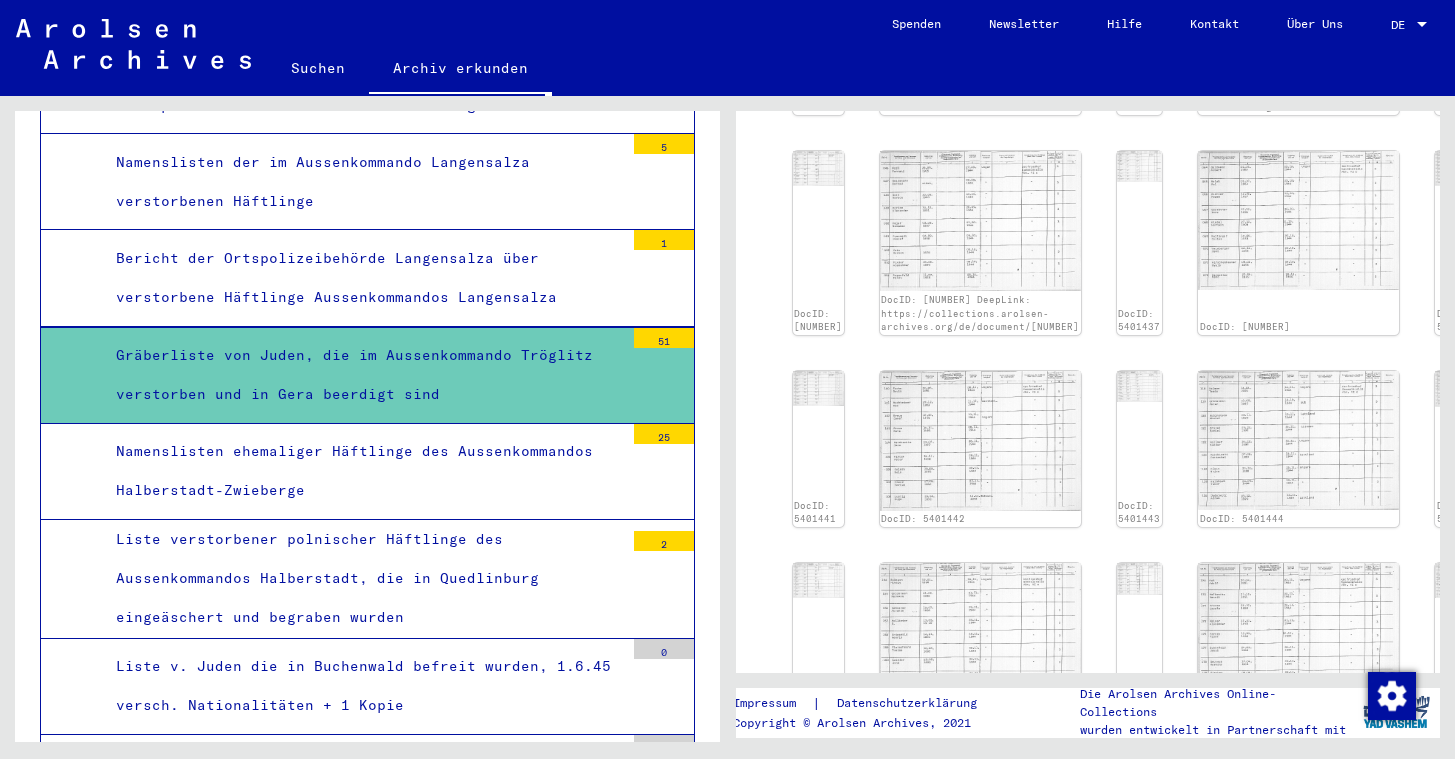 click on "1.1.5.3 - Individuelle Unterlagen Männer Buchenwald" at bounding box center (355, 2491) 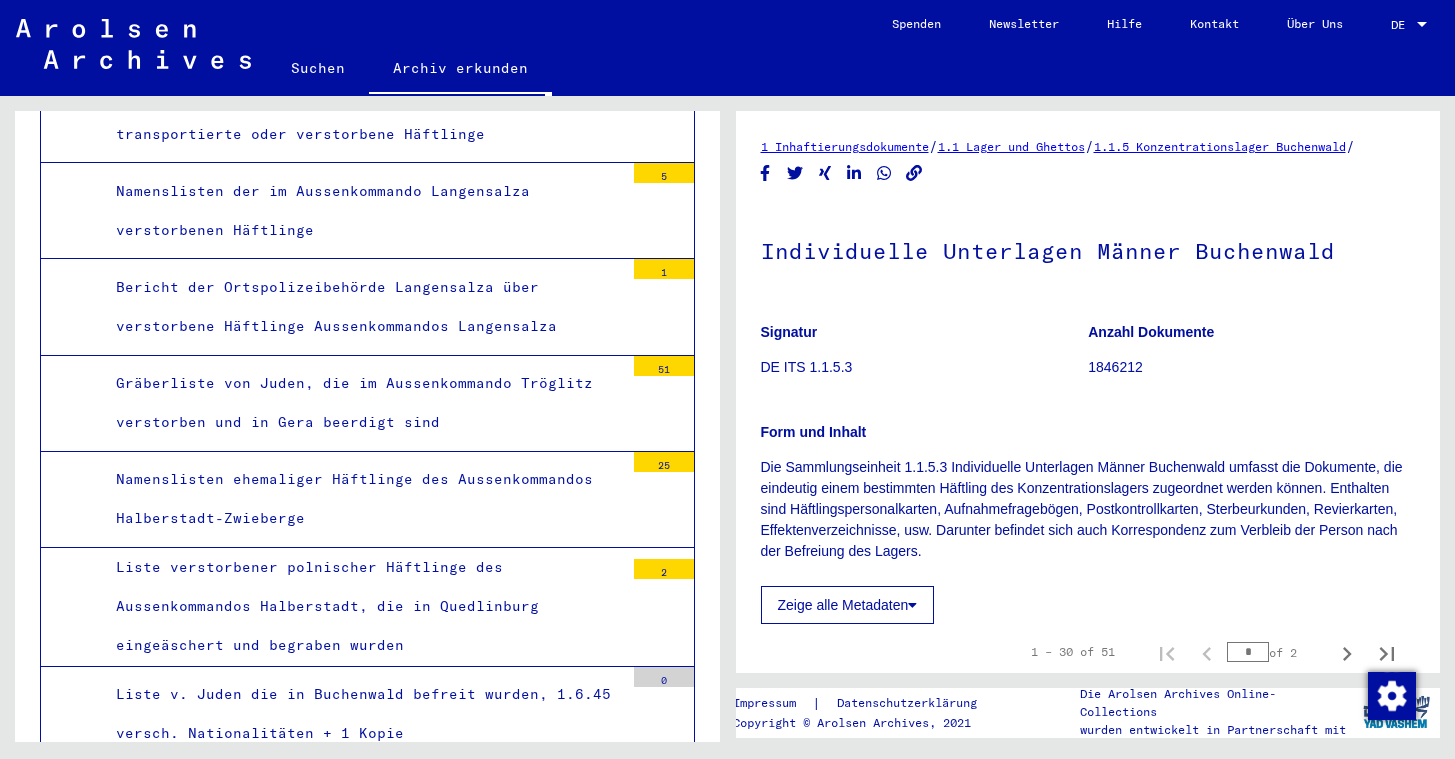 scroll, scrollTop: 32946, scrollLeft: 0, axis: vertical 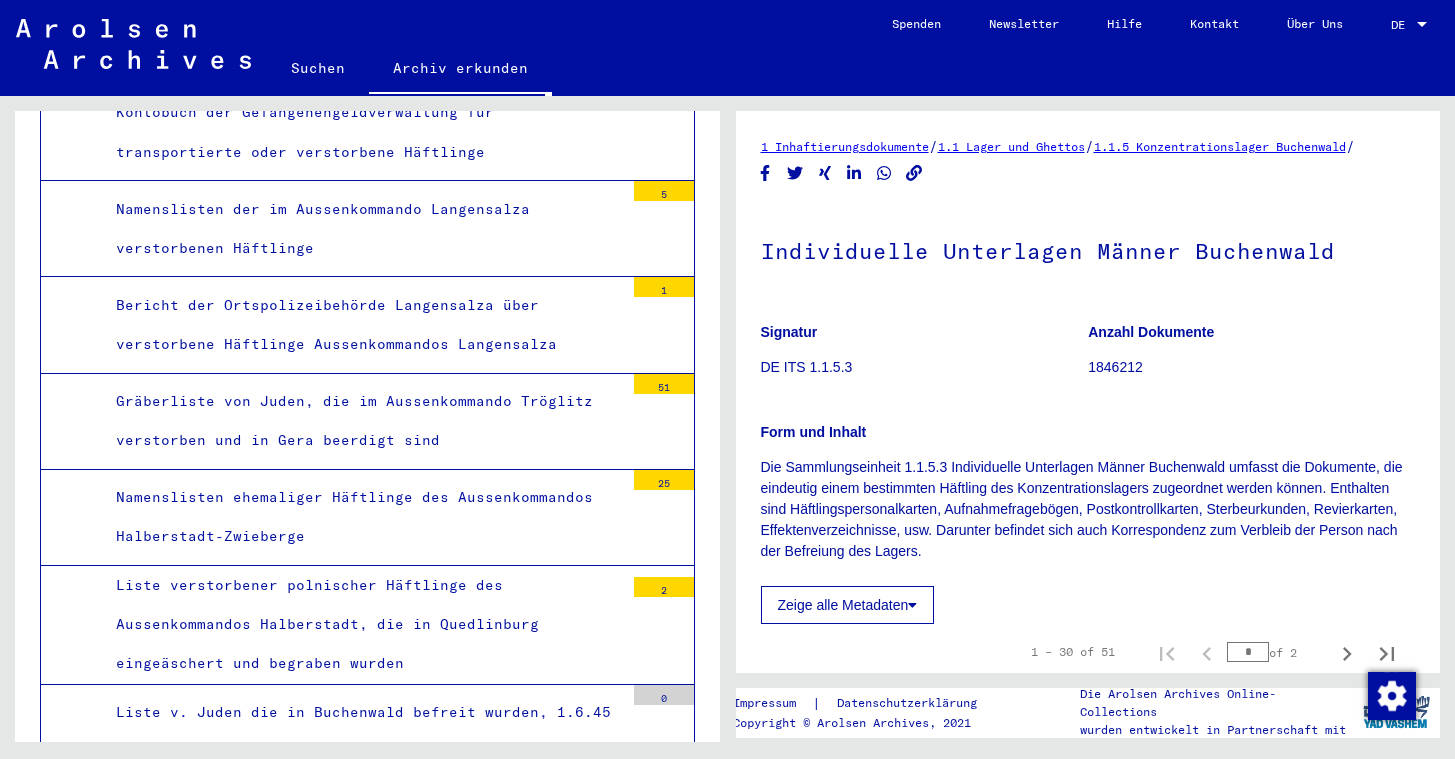 click on "1.1.5.3 - Individuelle Unterlagen Männer Buchenwald" at bounding box center [355, 2538] 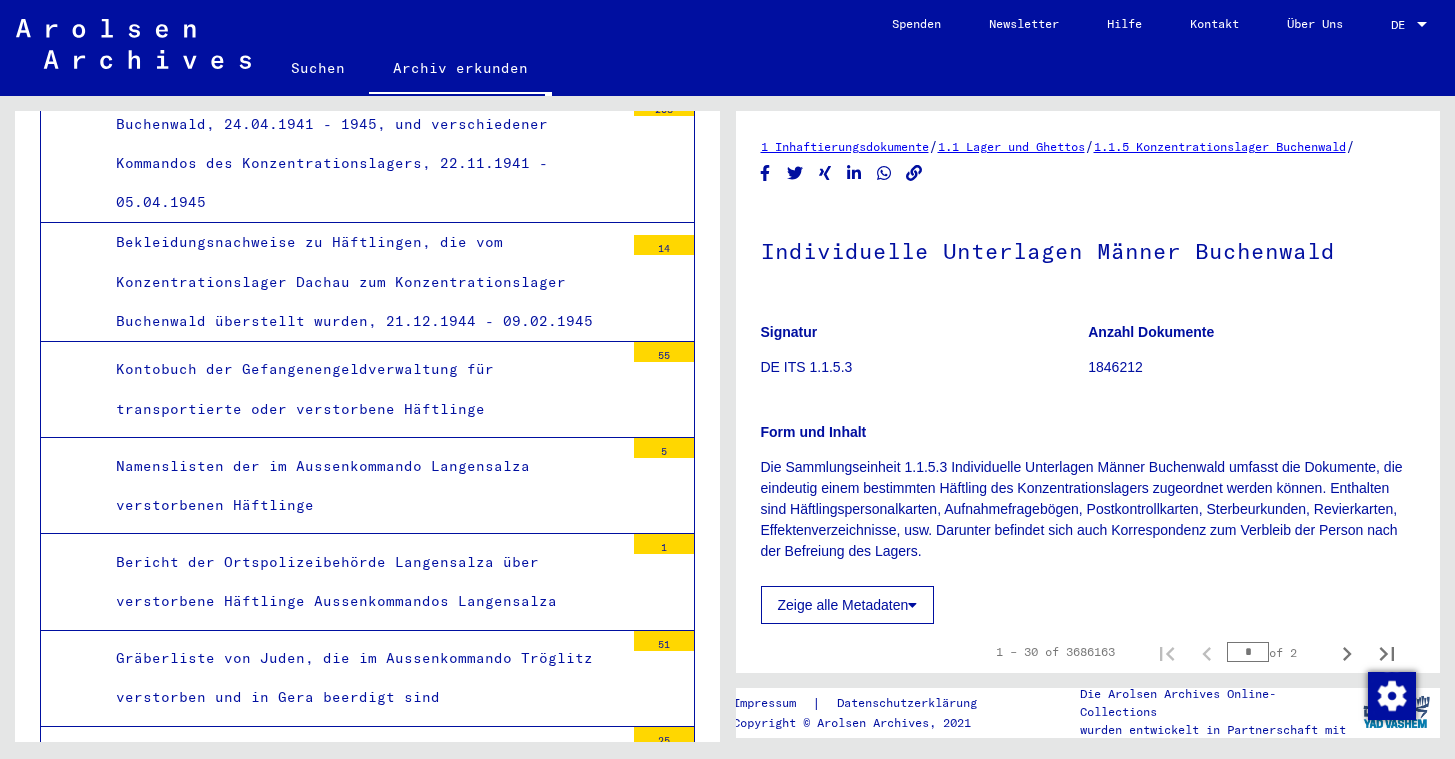 scroll, scrollTop: 32675, scrollLeft: 0, axis: vertical 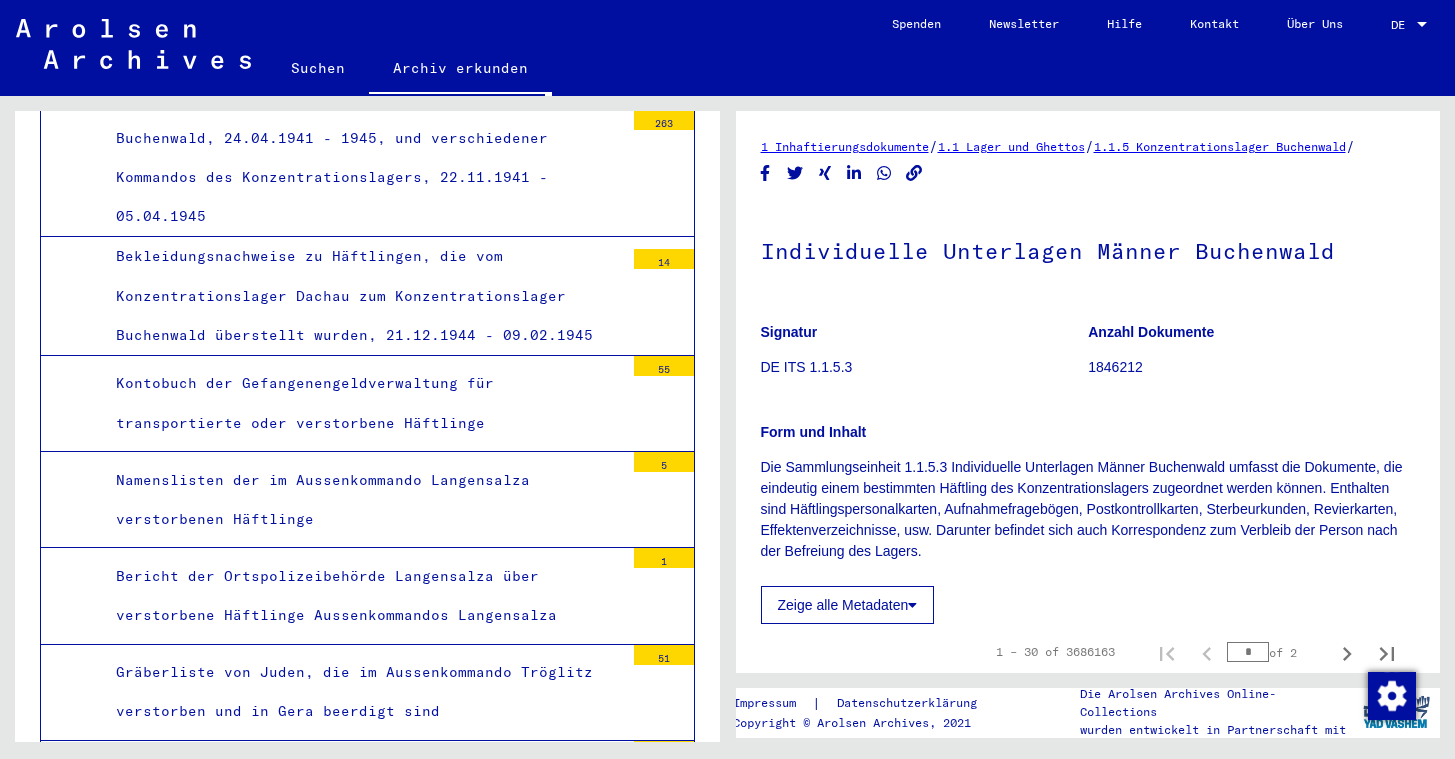 click on "1.1.5.3 - Individuelle Unterlagen Männer Buchenwald" at bounding box center (355, 2809) 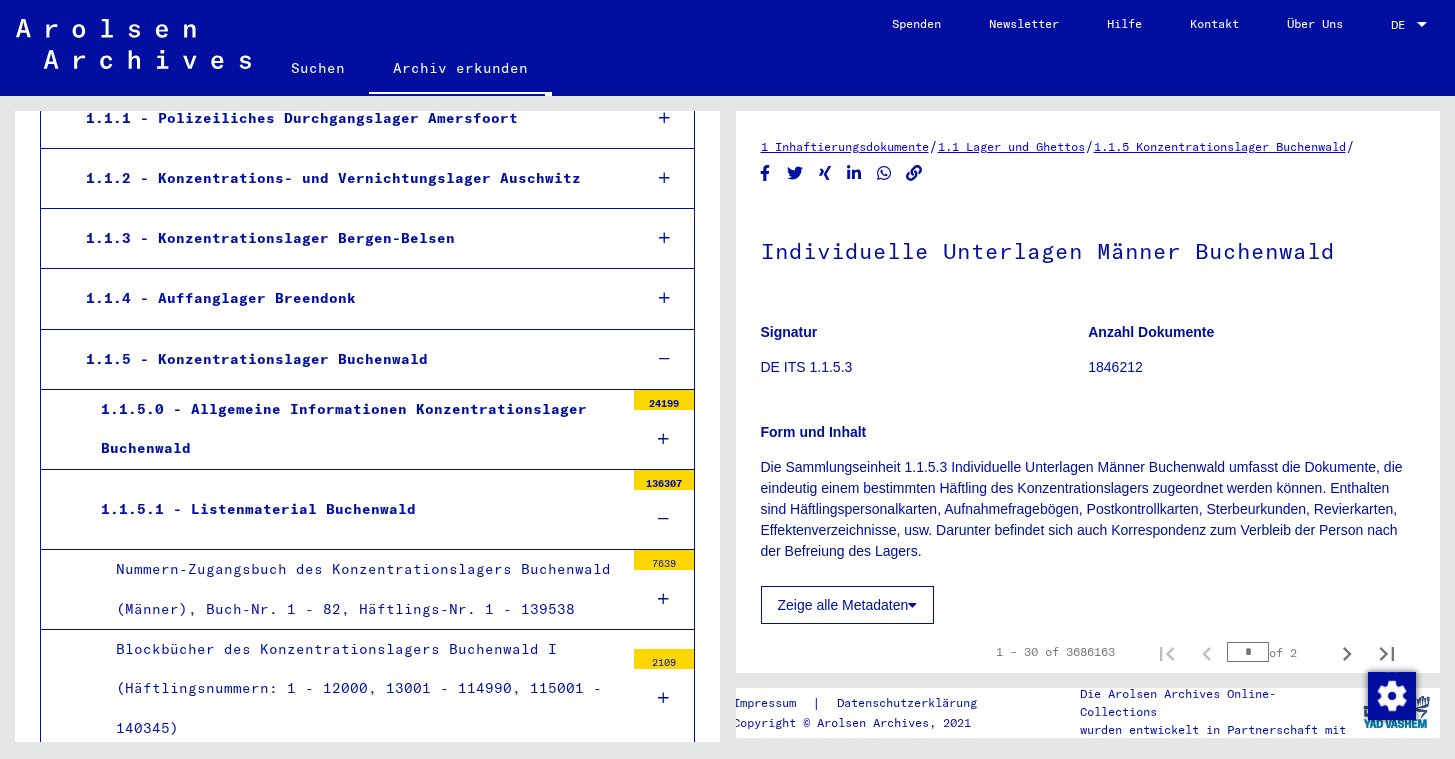 scroll, scrollTop: 382, scrollLeft: 0, axis: vertical 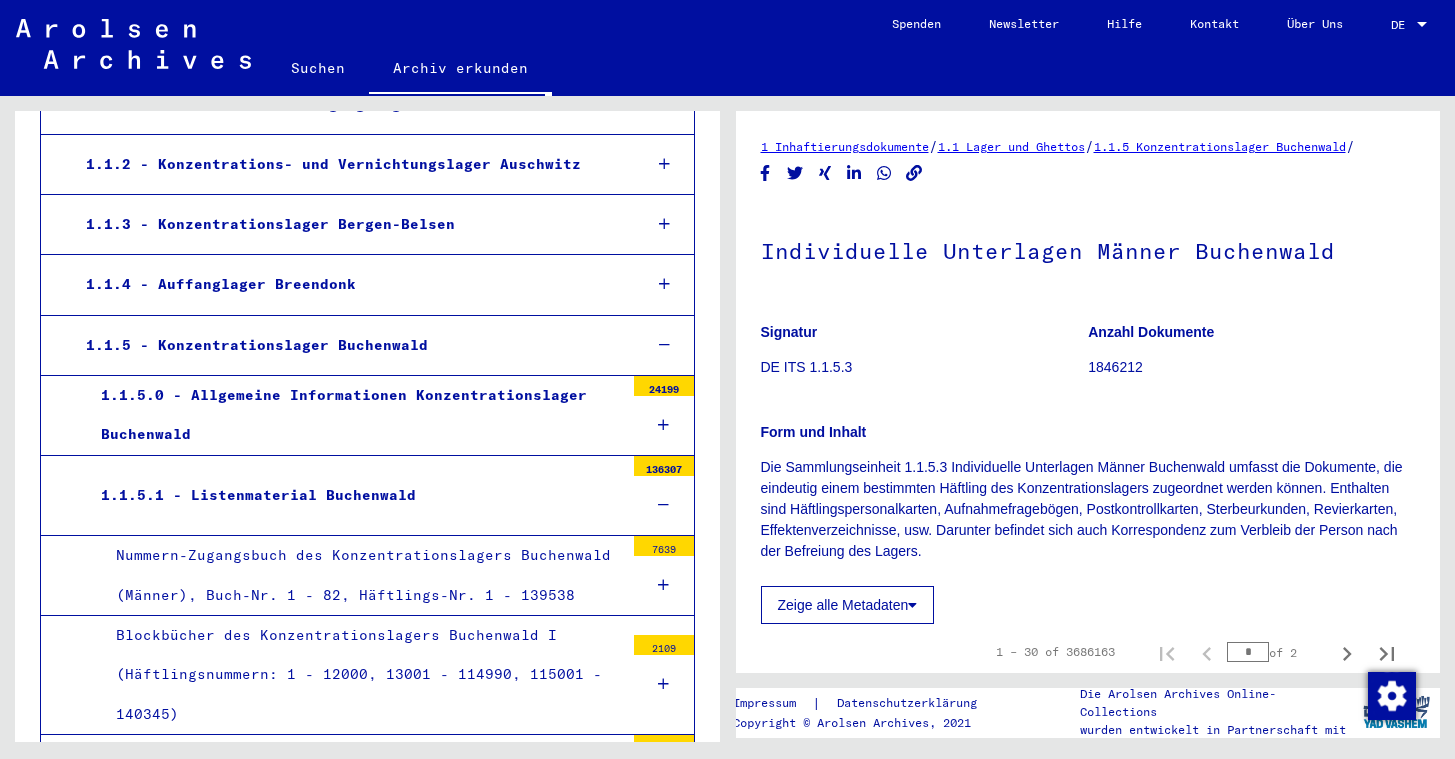 click on "1.1.5.1 - Listenmaterial Buchenwald" at bounding box center [355, 495] 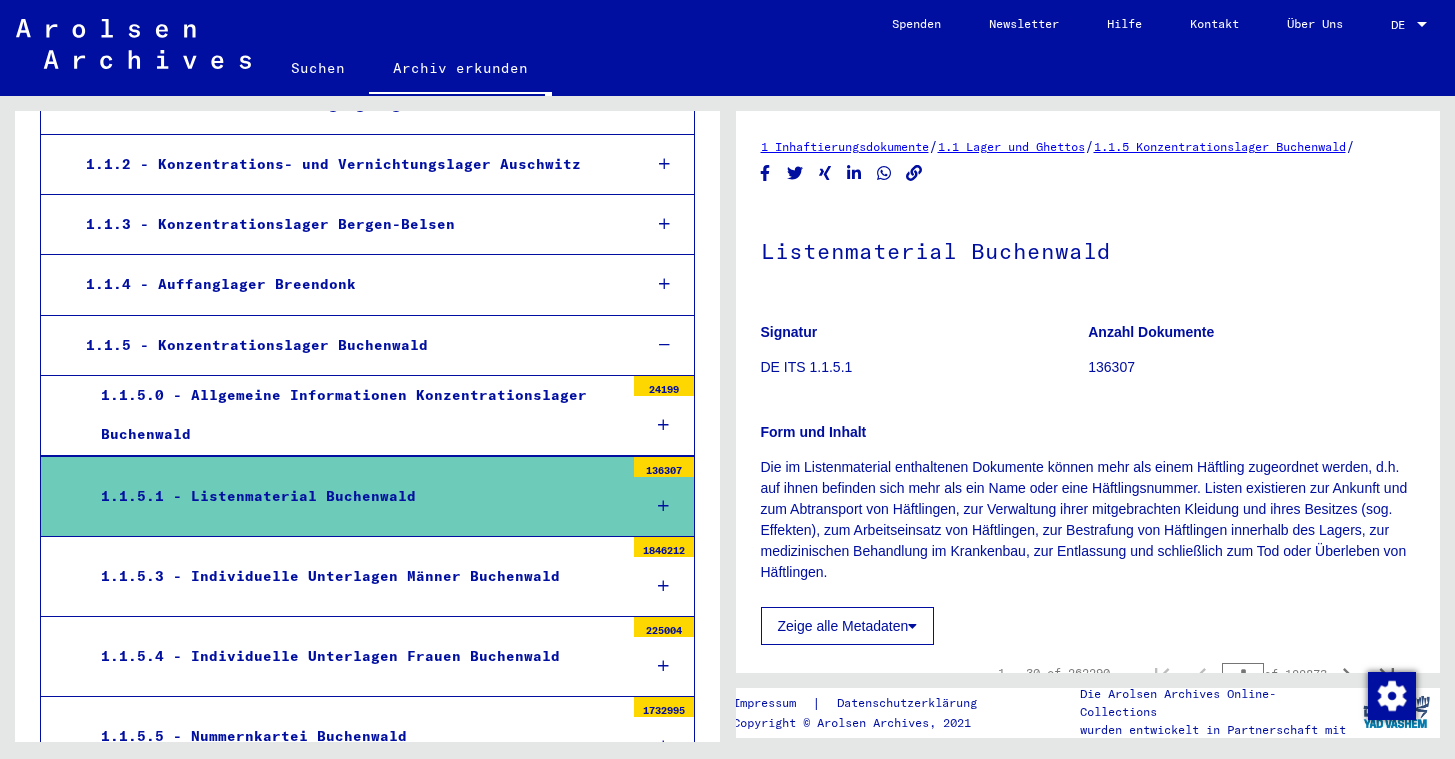 click on "1.1.5.0 - Allgemeine Informationen Konzentrationslager Buchenwald" at bounding box center (355, 415) 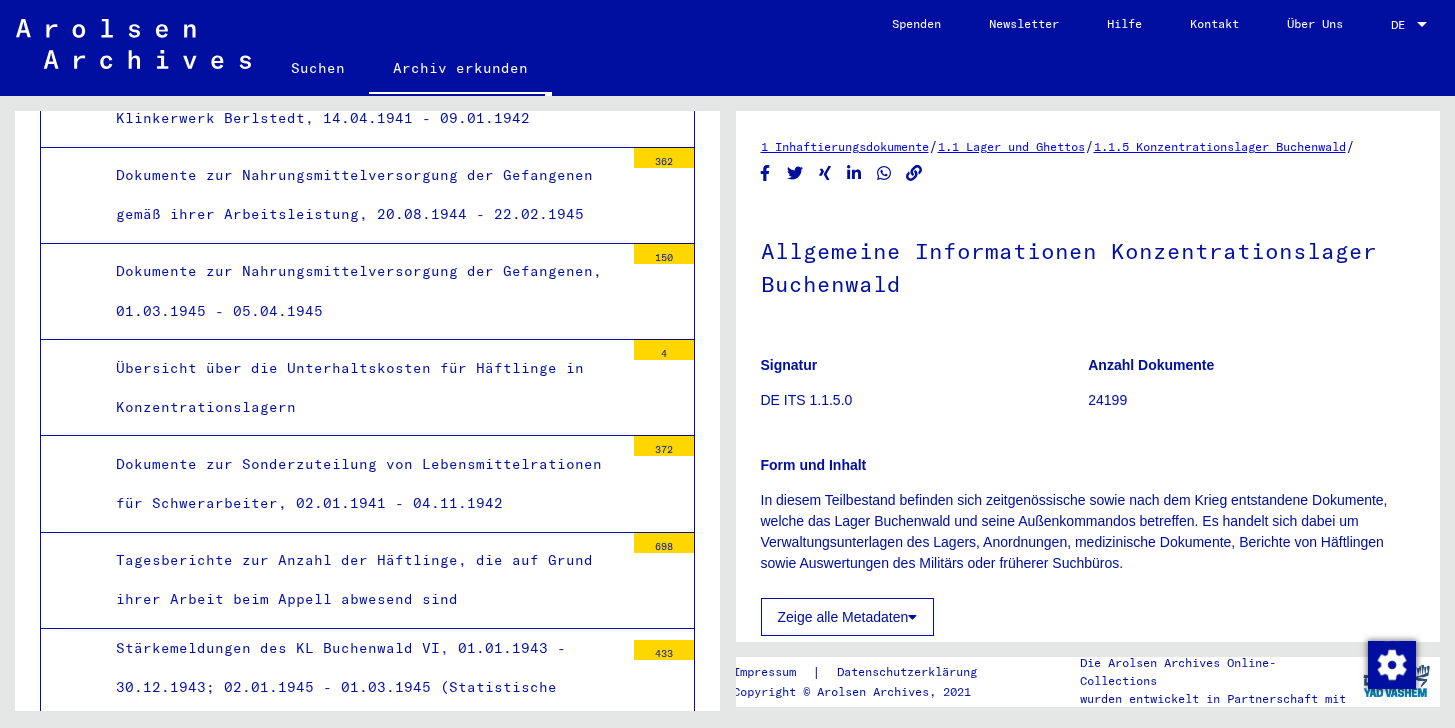 scroll, scrollTop: 5024, scrollLeft: 0, axis: vertical 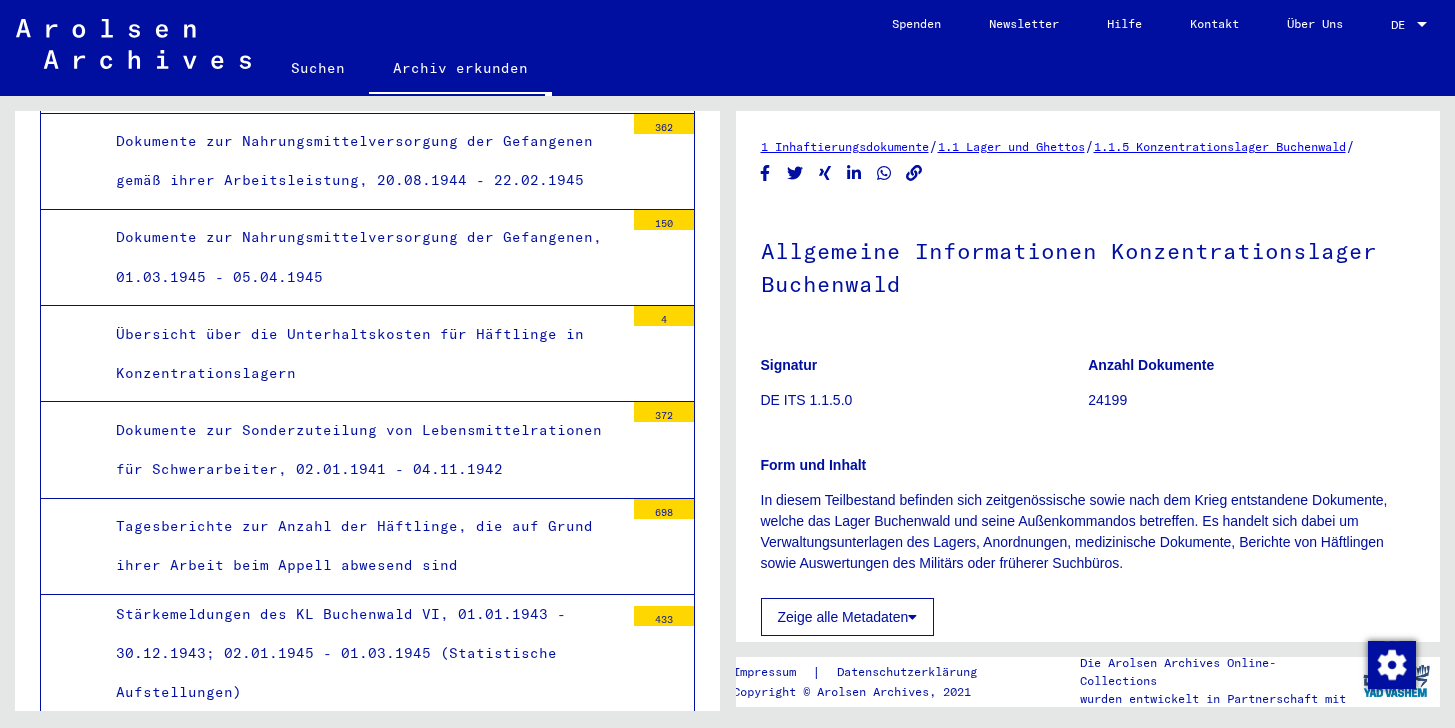 click on "Monatliche Stärkemeldungen zu Arbeitskommandos innerhalb des Lagers und      der Postenkette II, April, Mai und Juni 1938" at bounding box center (362, 930) 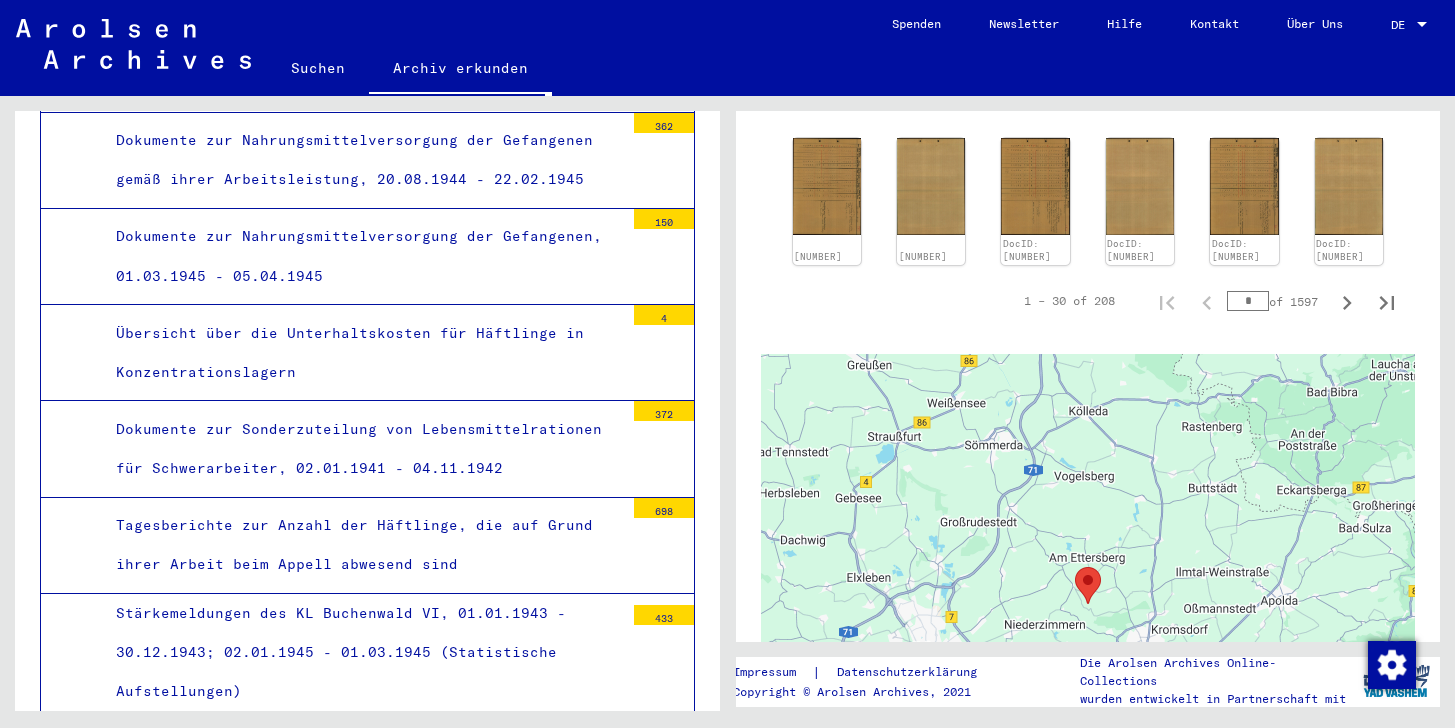 scroll, scrollTop: 1450, scrollLeft: 0, axis: vertical 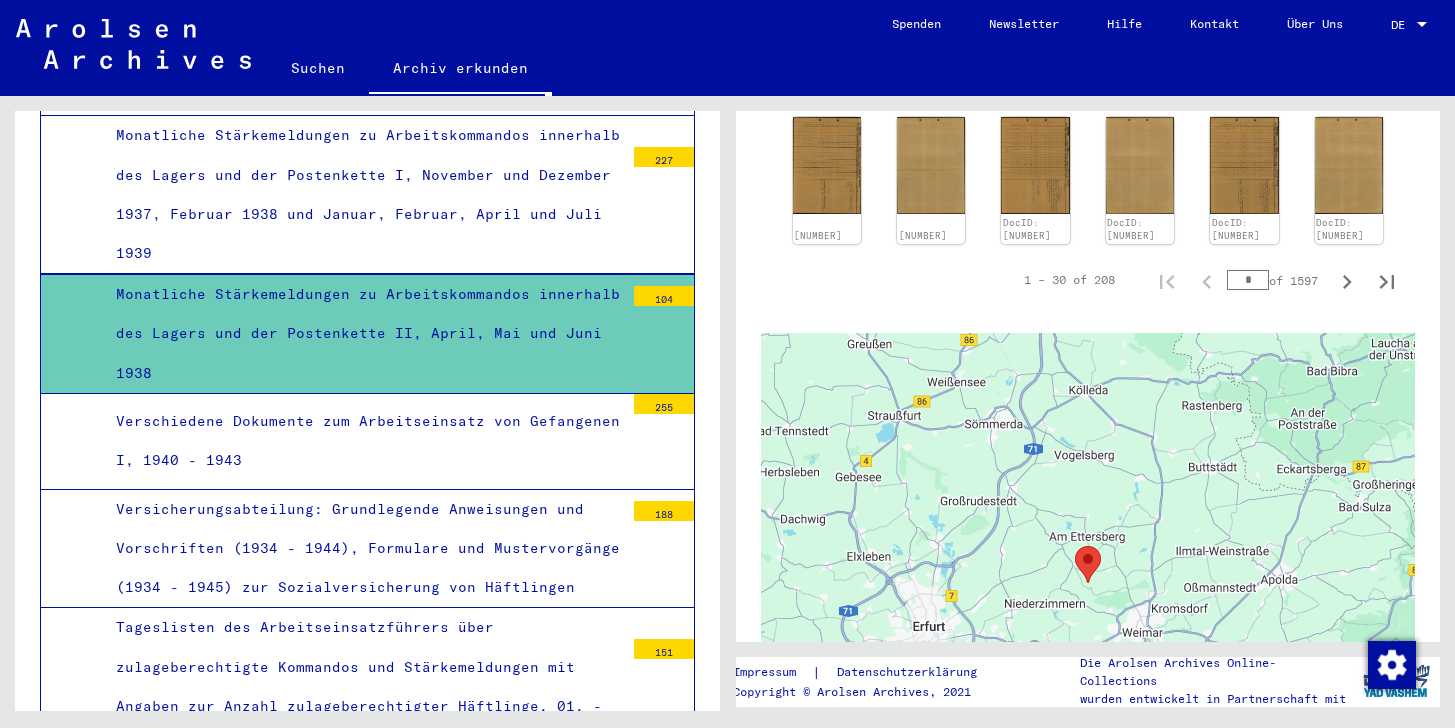 click on ""Dienst-Tagebuch des Schutzhaftlagerführers": Eintragungen über Stärke      beim Morgenappell, Zugang, Abgang, Stärke beim Abendappell und Besonderes,      18.10.1938 - 21.07.1939" at bounding box center [362, 844] 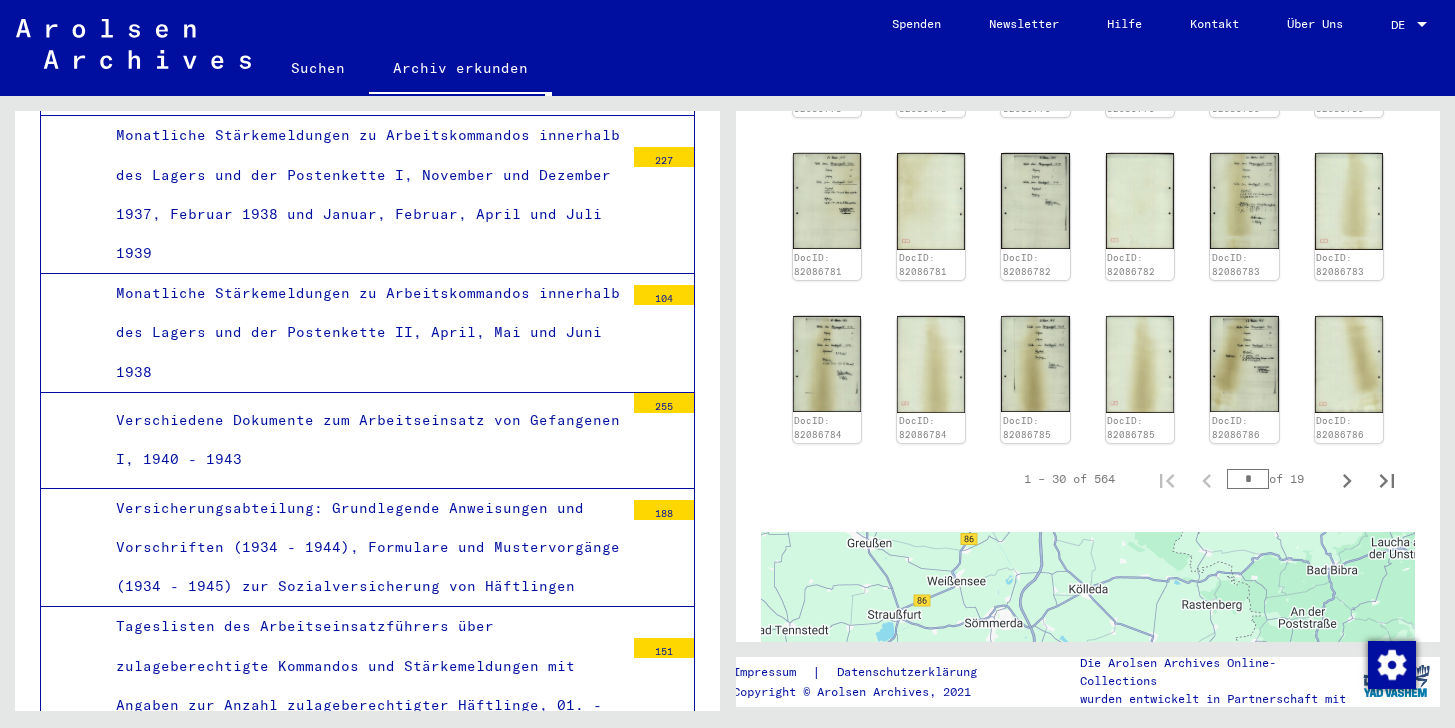 scroll, scrollTop: 1152, scrollLeft: 0, axis: vertical 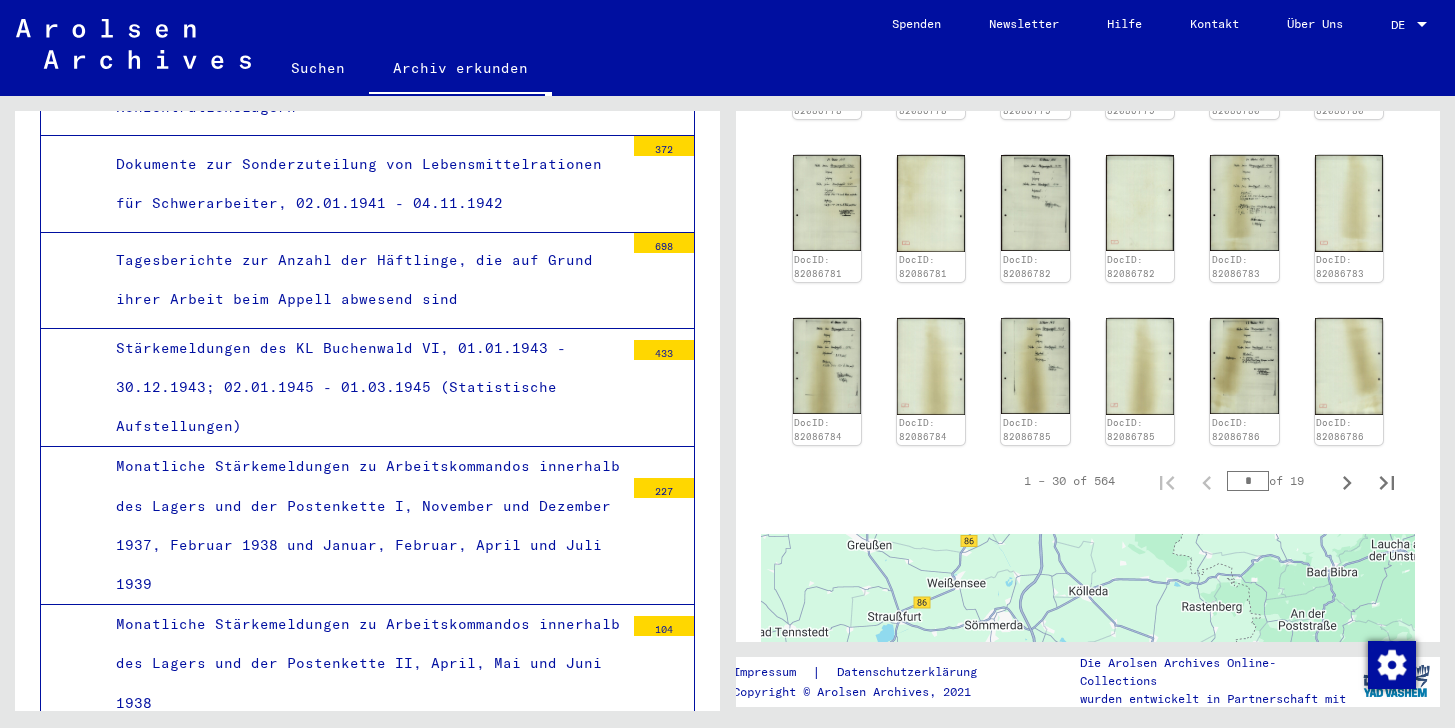 click on "Monatliche Stärkemeldungen zu Arbeitskommandos innerhalb des Lagers und      der Postenkette II, April, Mai und Juni 1938" at bounding box center (362, 664) 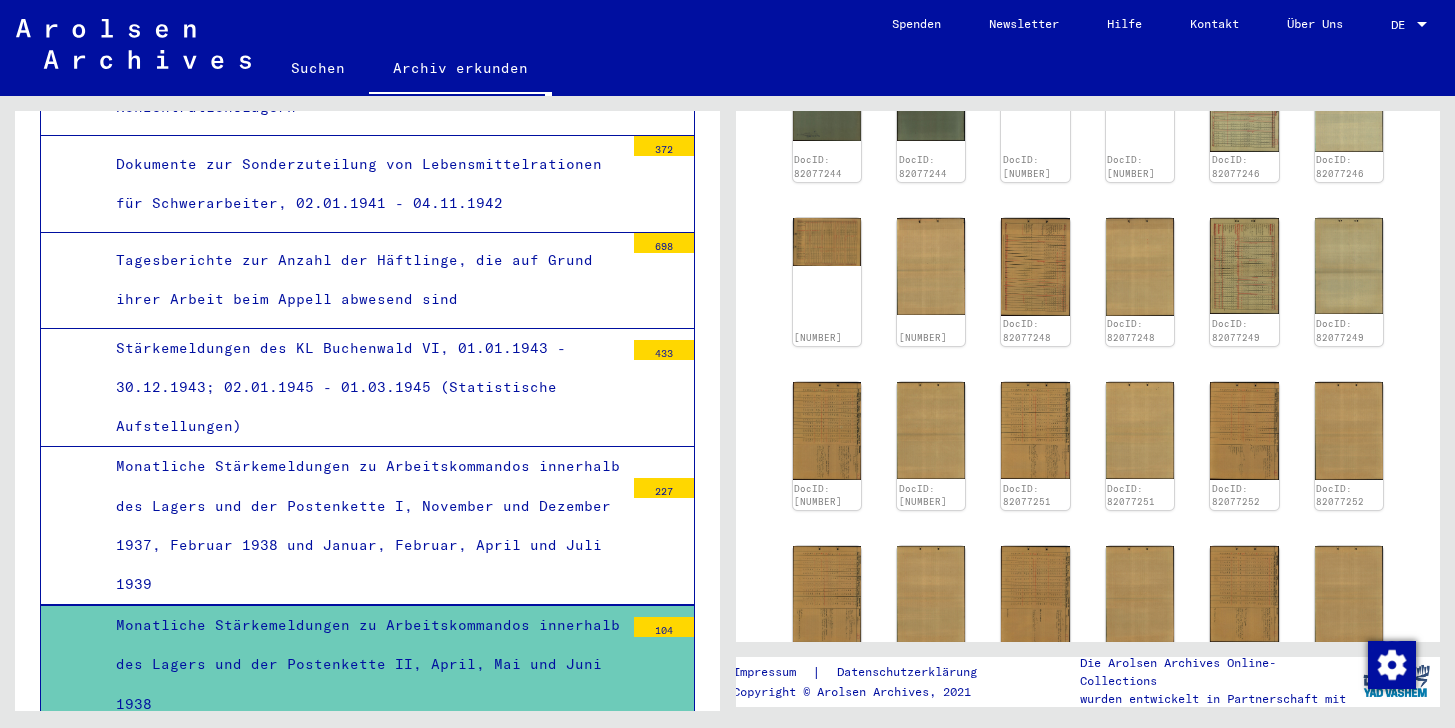 scroll, scrollTop: 876, scrollLeft: 0, axis: vertical 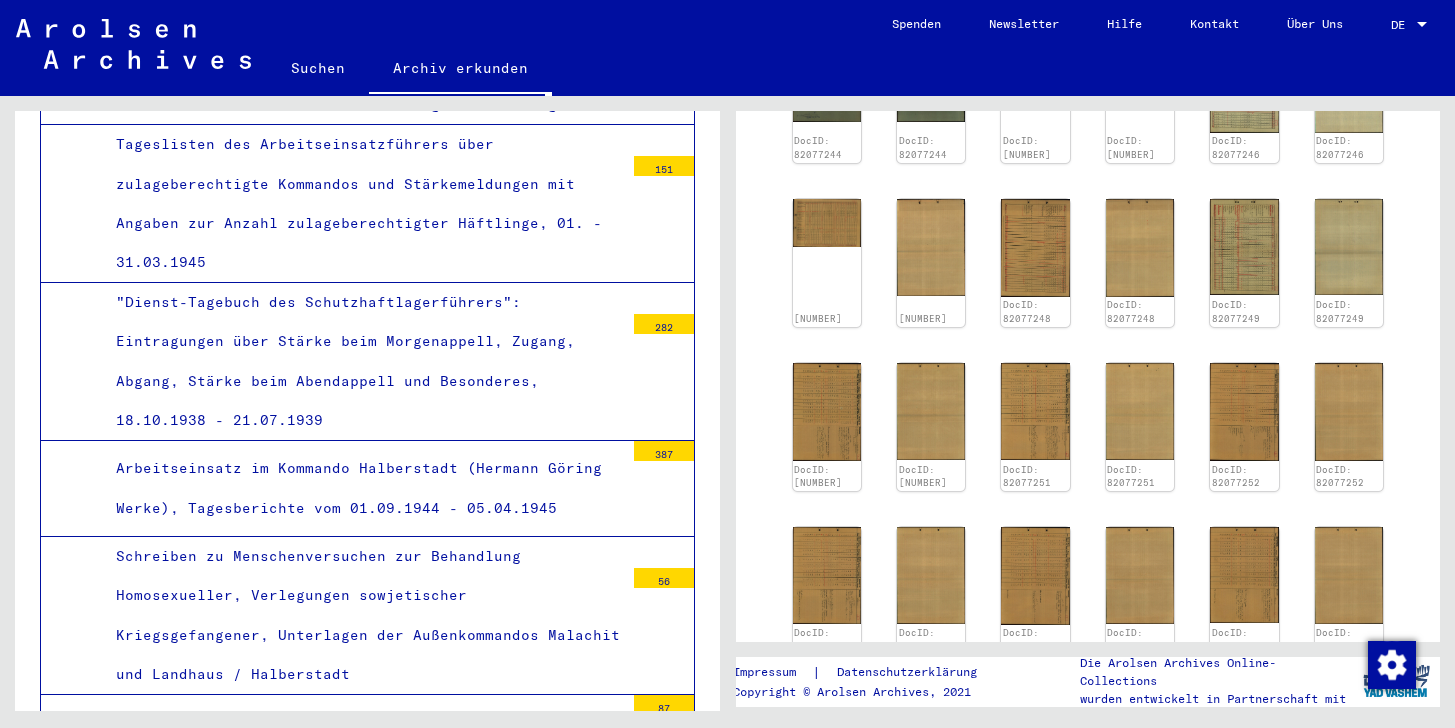 click on ""Dienst-Tagebuch des Blockführers vom Dienst": Eintragungen über      Häftlingsbestand, Zugang, Abgang und besondere Vorkommnisse, 18.3.38 -      6.1.39" at bounding box center (362, 850) 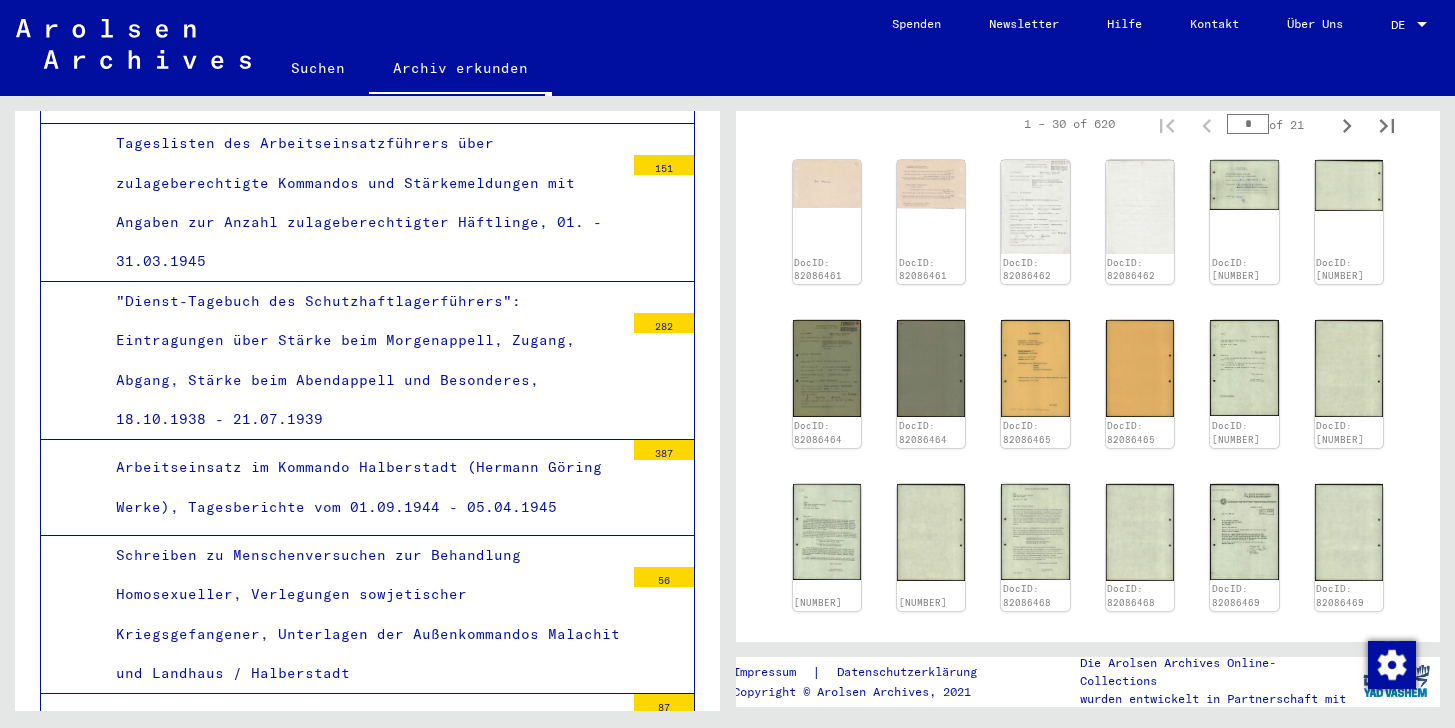 scroll, scrollTop: 666, scrollLeft: 0, axis: vertical 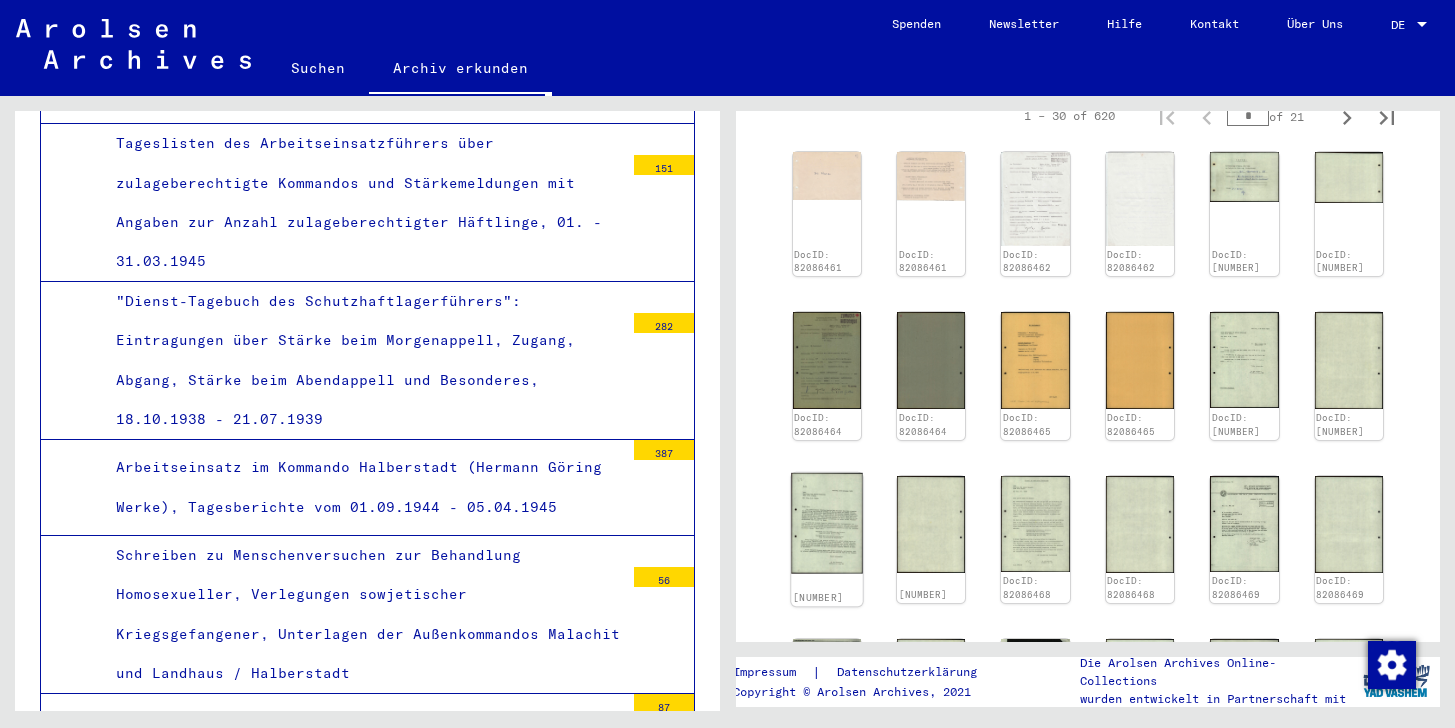 click 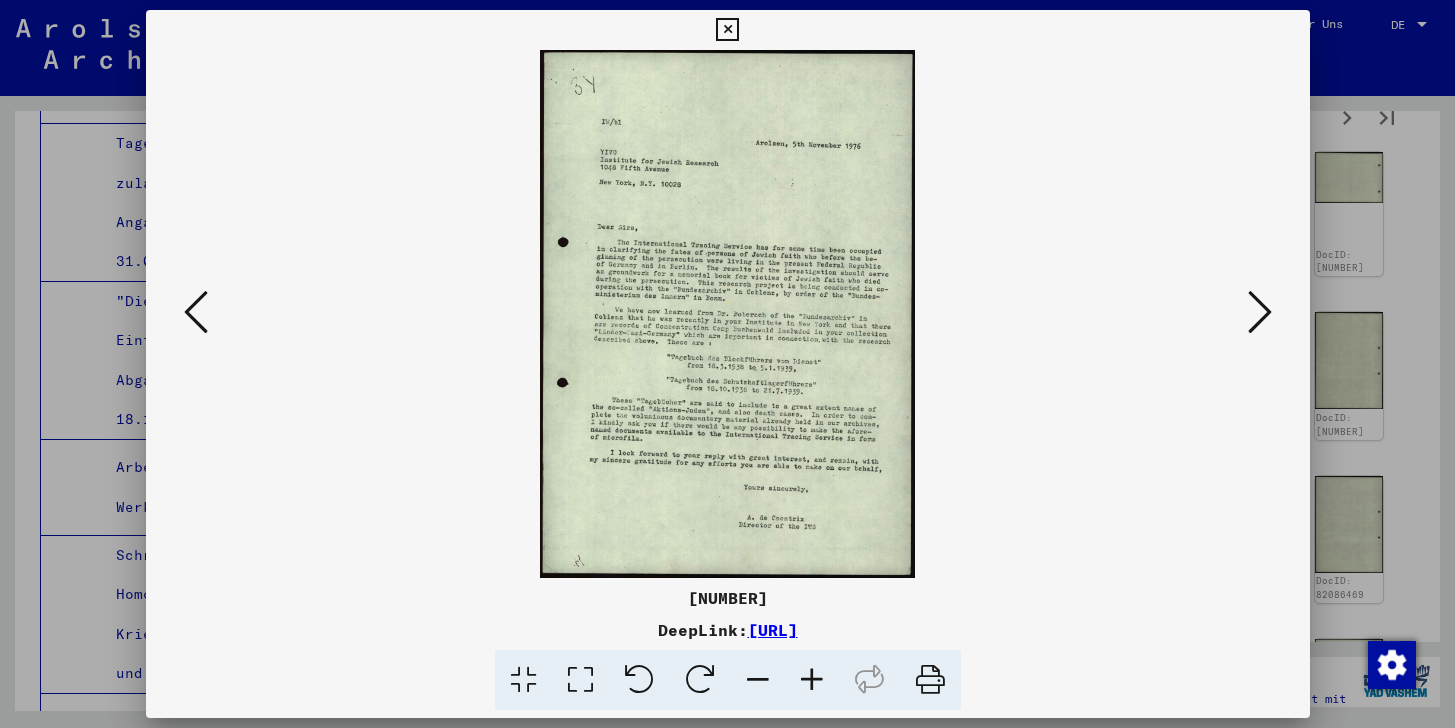 click at bounding box center [727, 30] 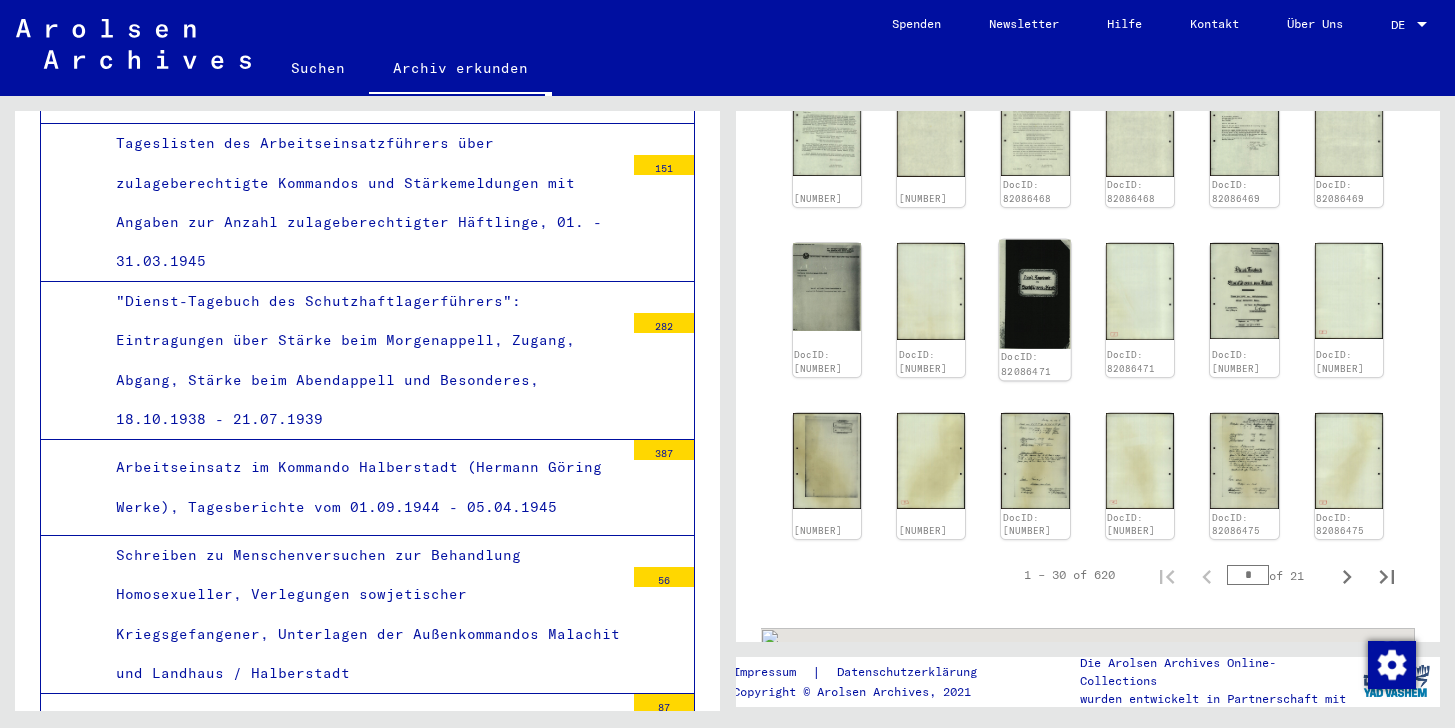 scroll, scrollTop: 1091, scrollLeft: 0, axis: vertical 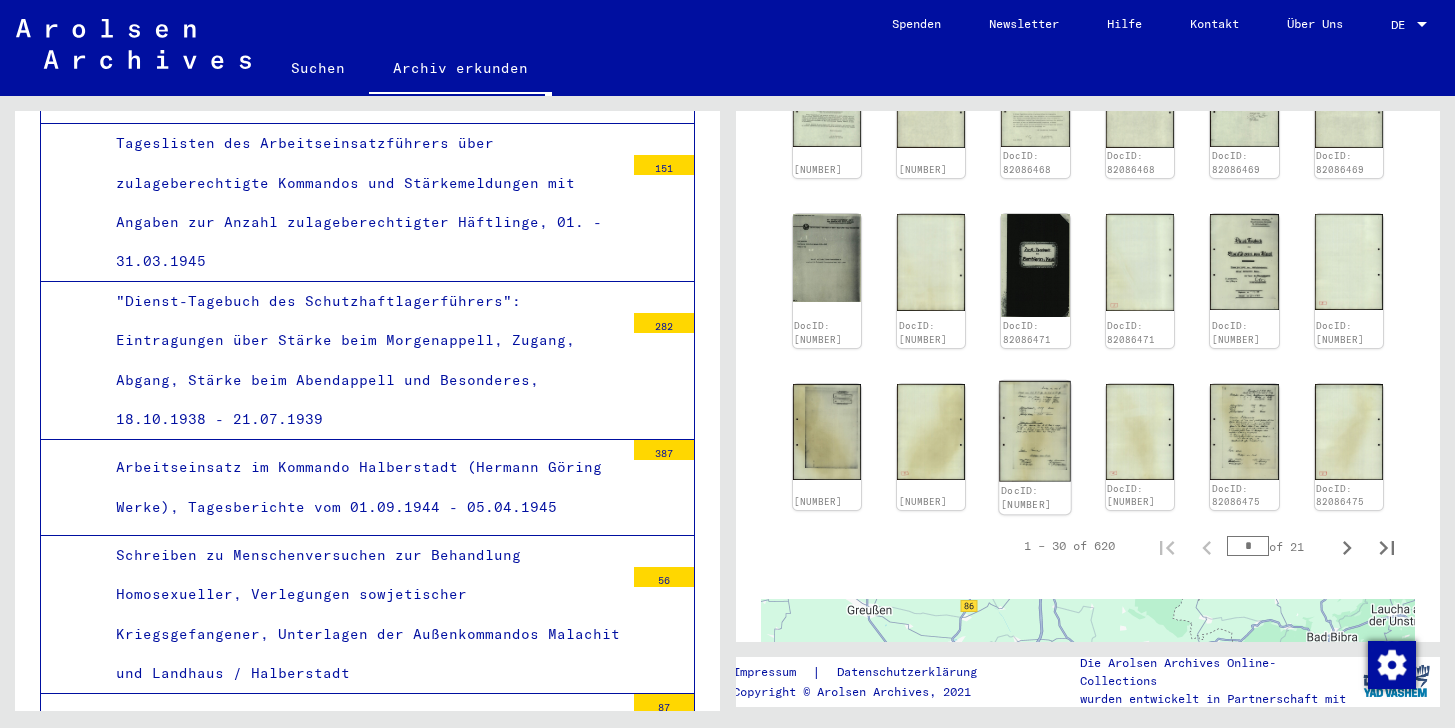 click 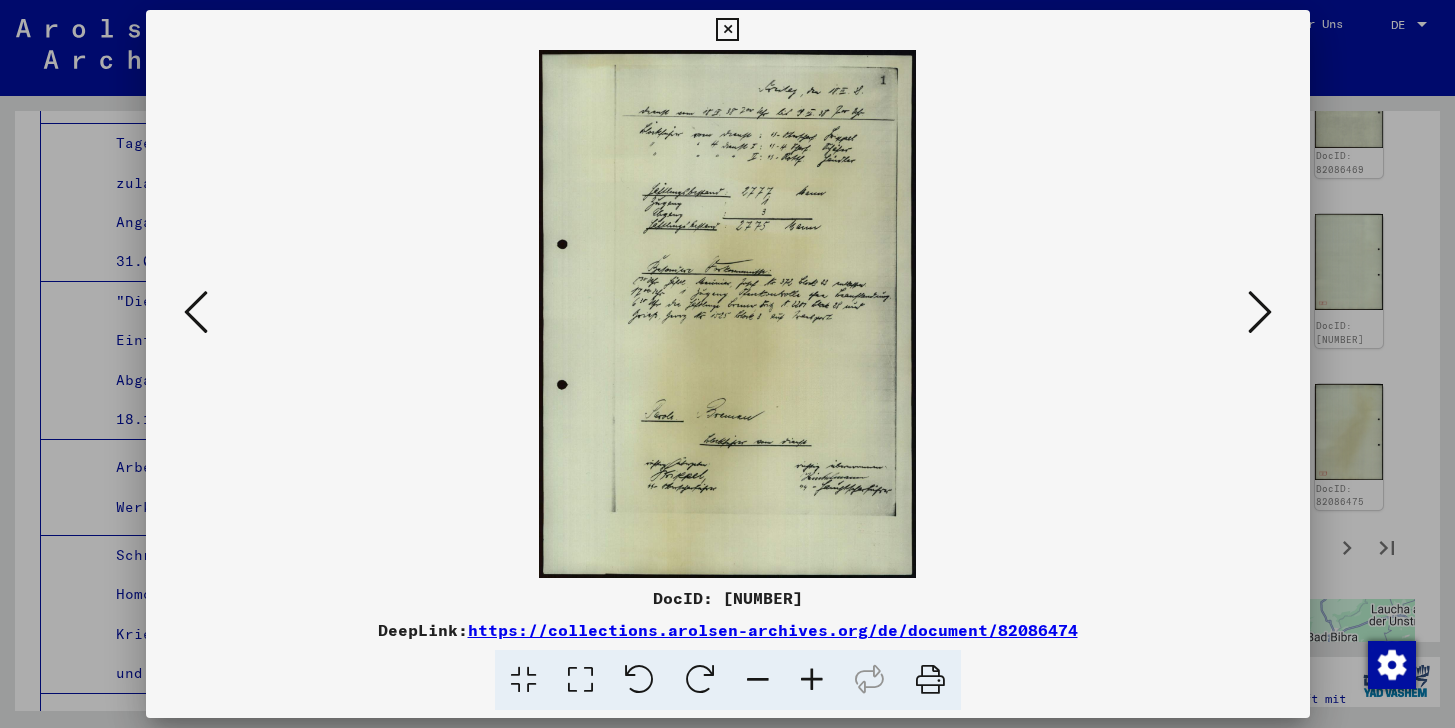 click at bounding box center (727, 30) 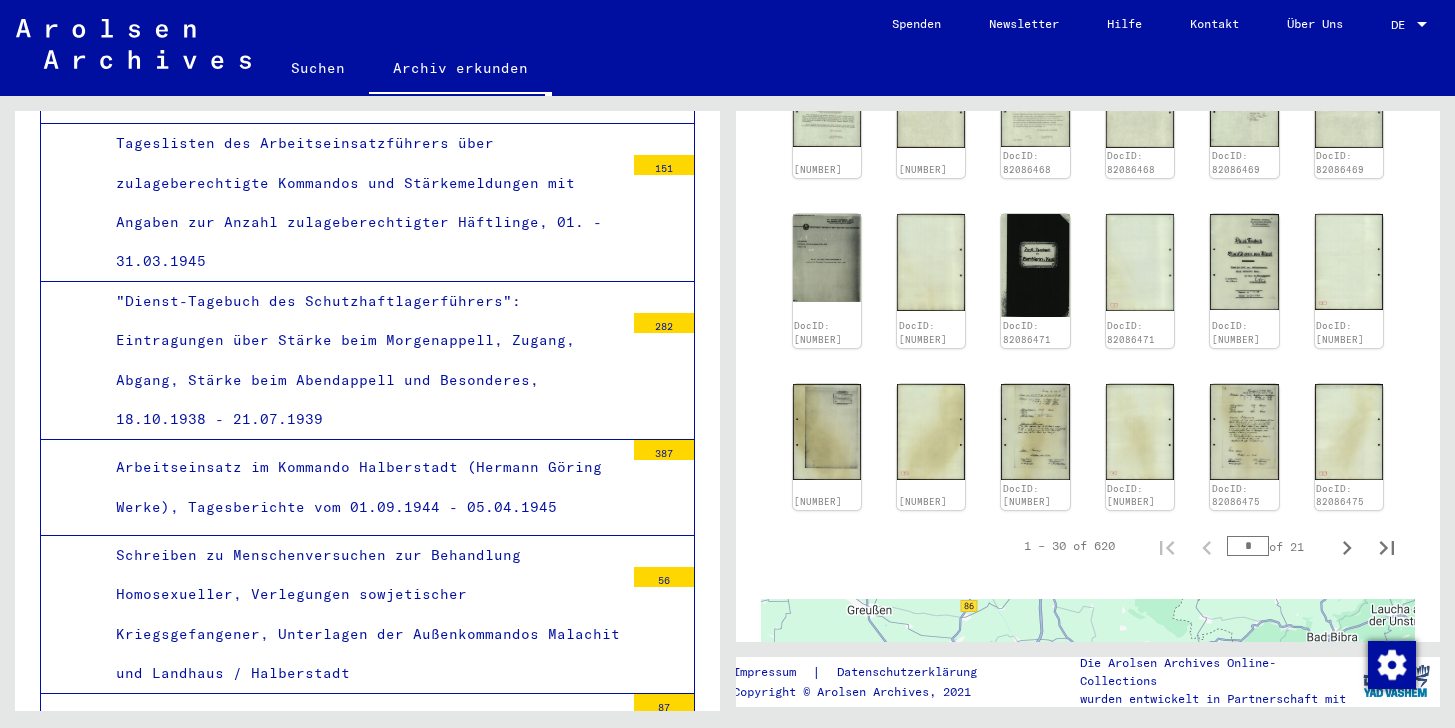 click on "*" at bounding box center [1248, 546] 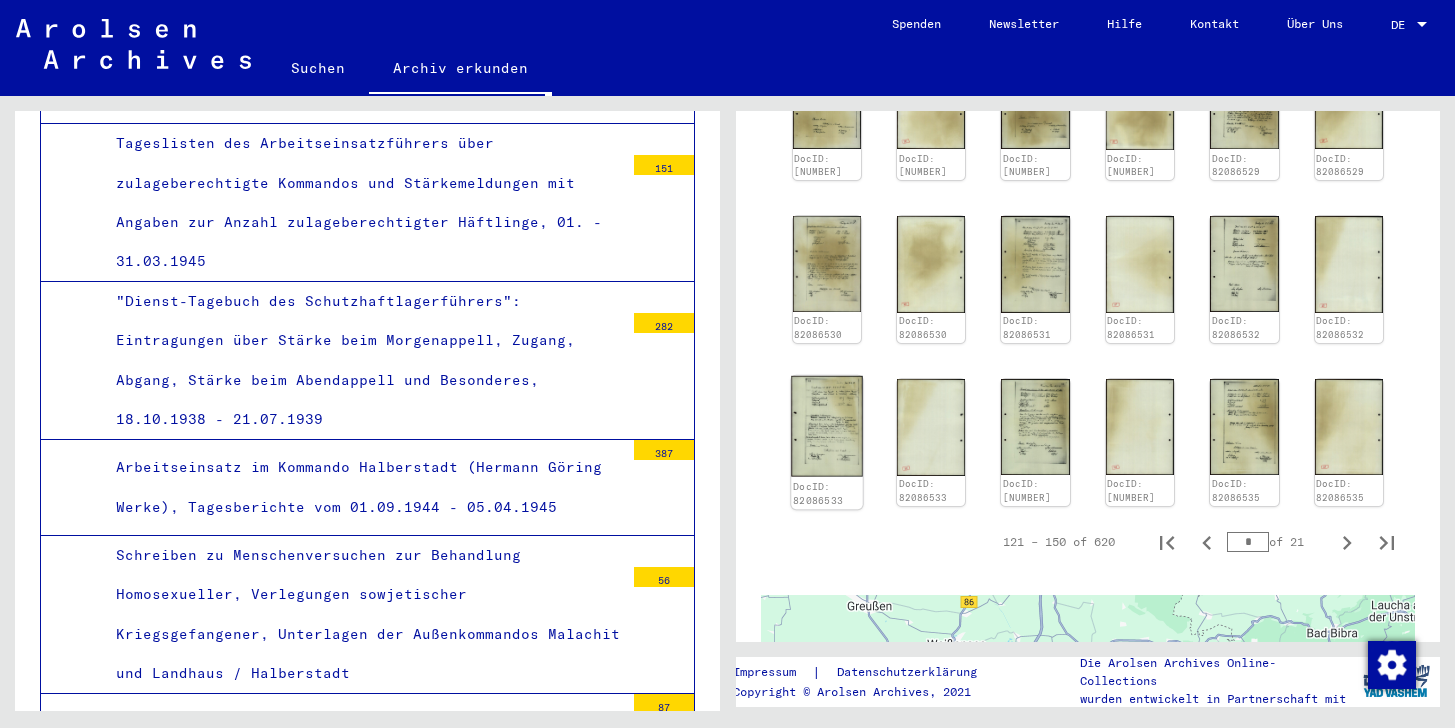 click 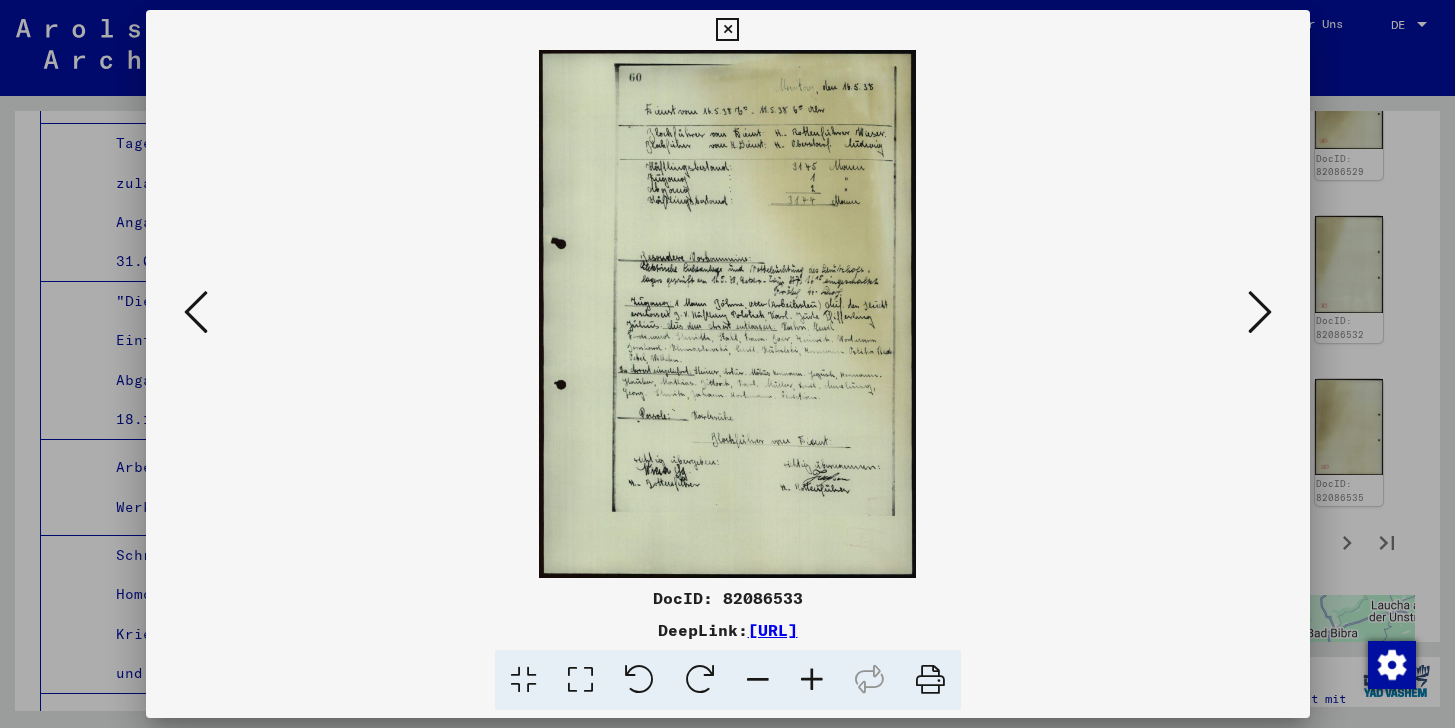 click at bounding box center (196, 312) 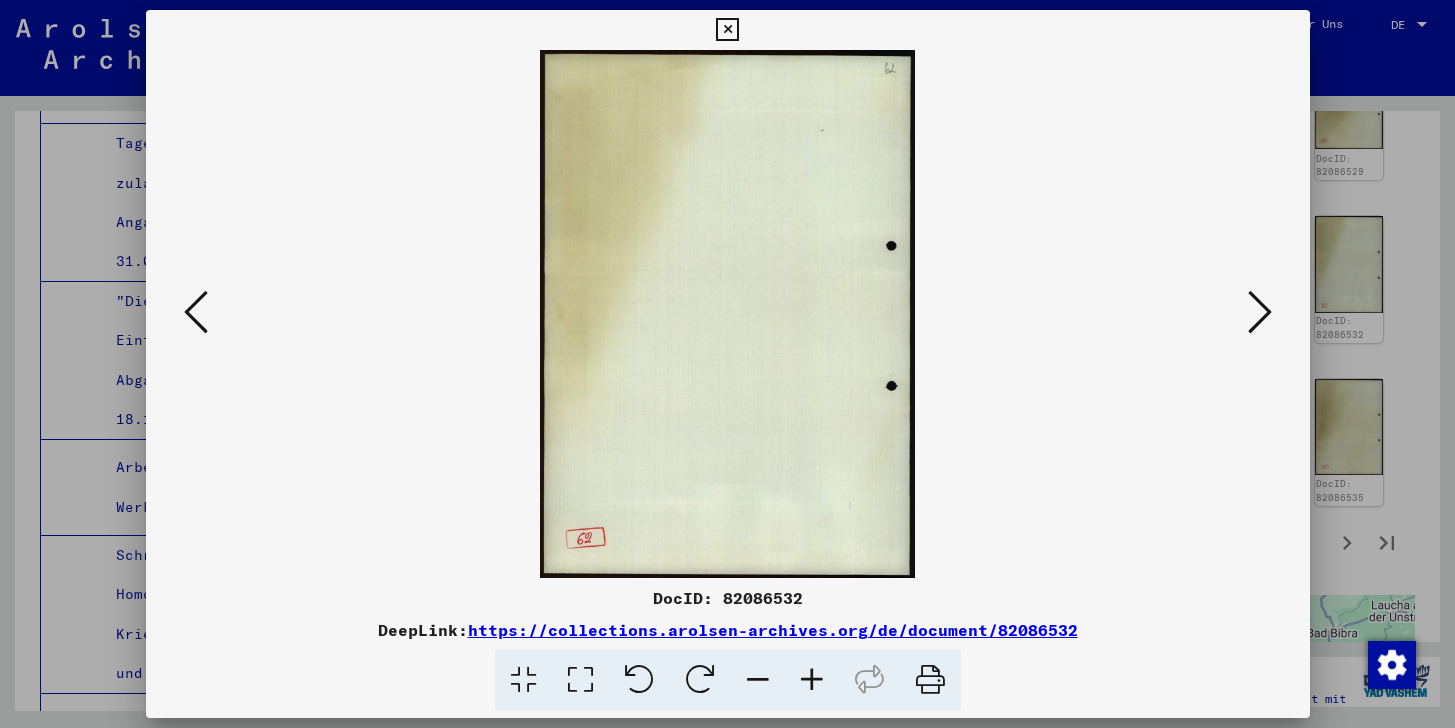 click at bounding box center [196, 312] 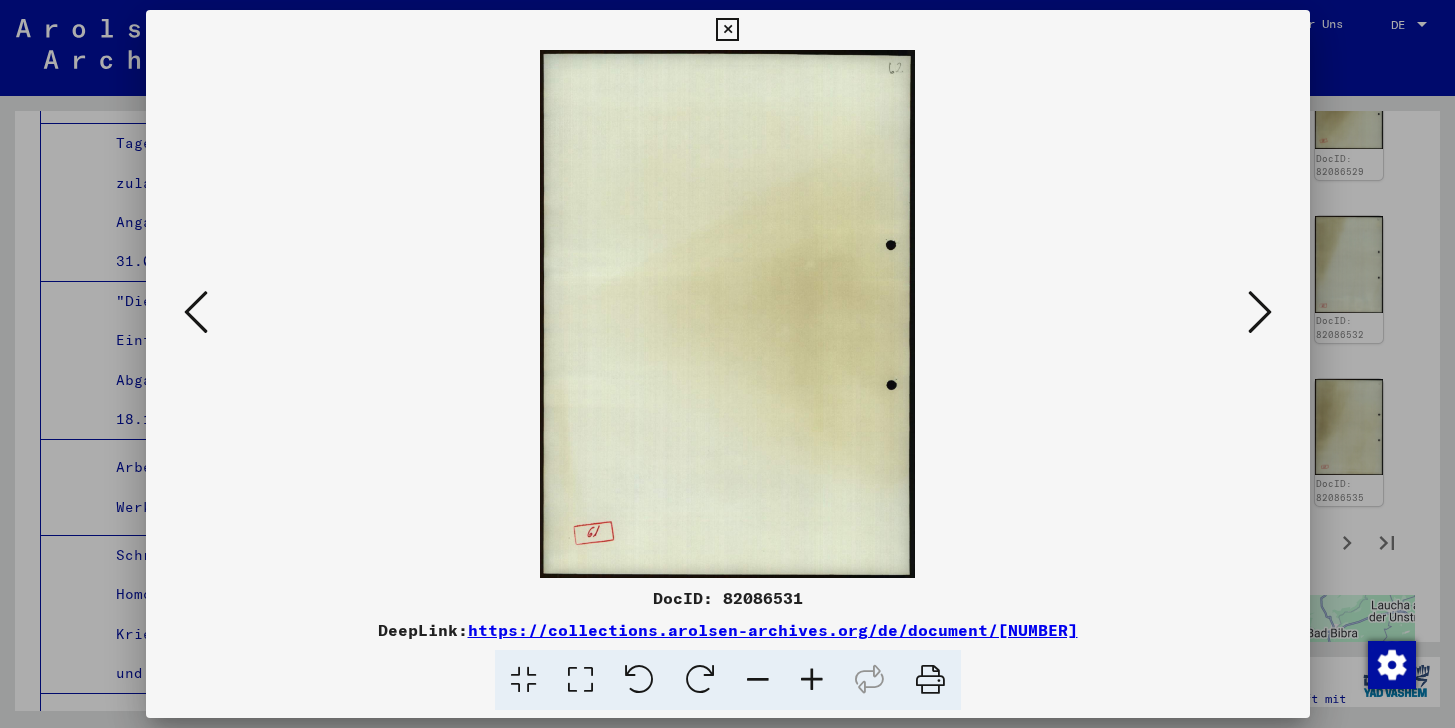 click at bounding box center [196, 312] 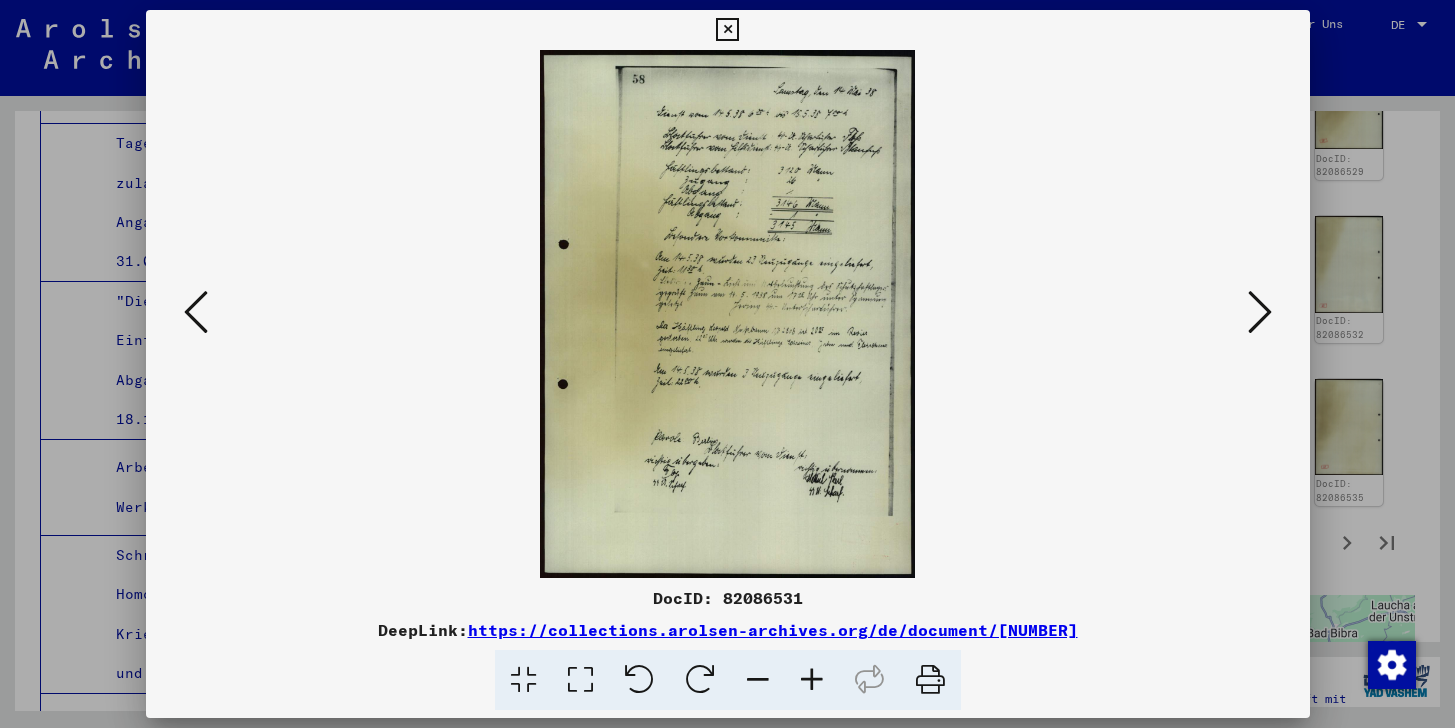 click at bounding box center [196, 312] 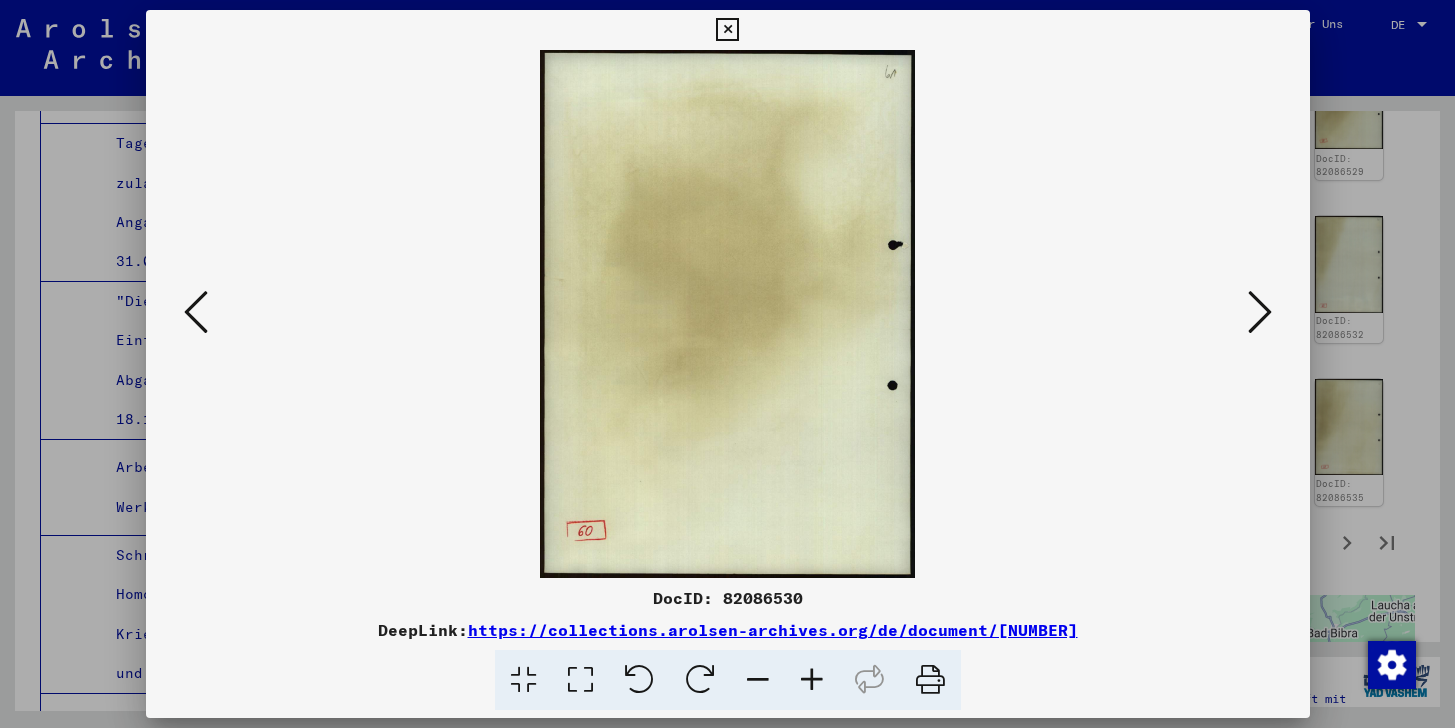 click at bounding box center [196, 312] 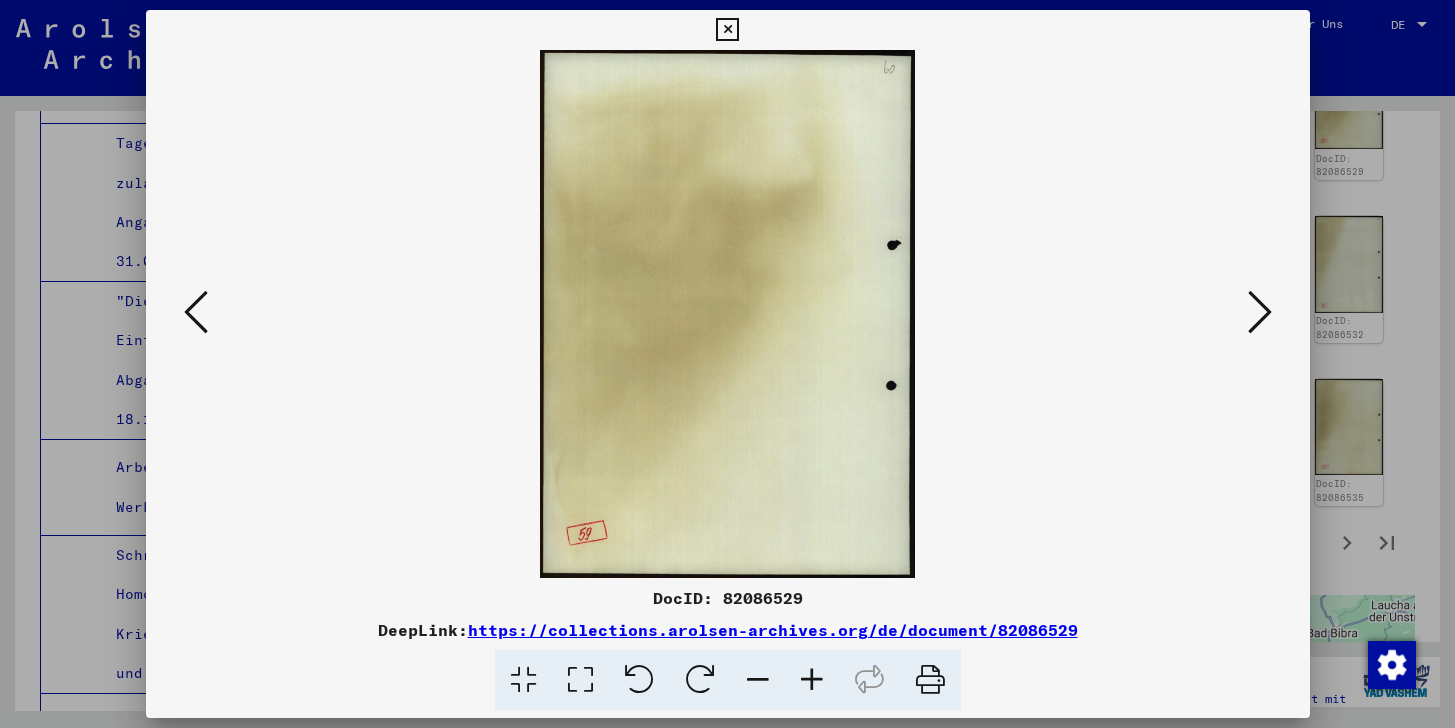 click at bounding box center (196, 312) 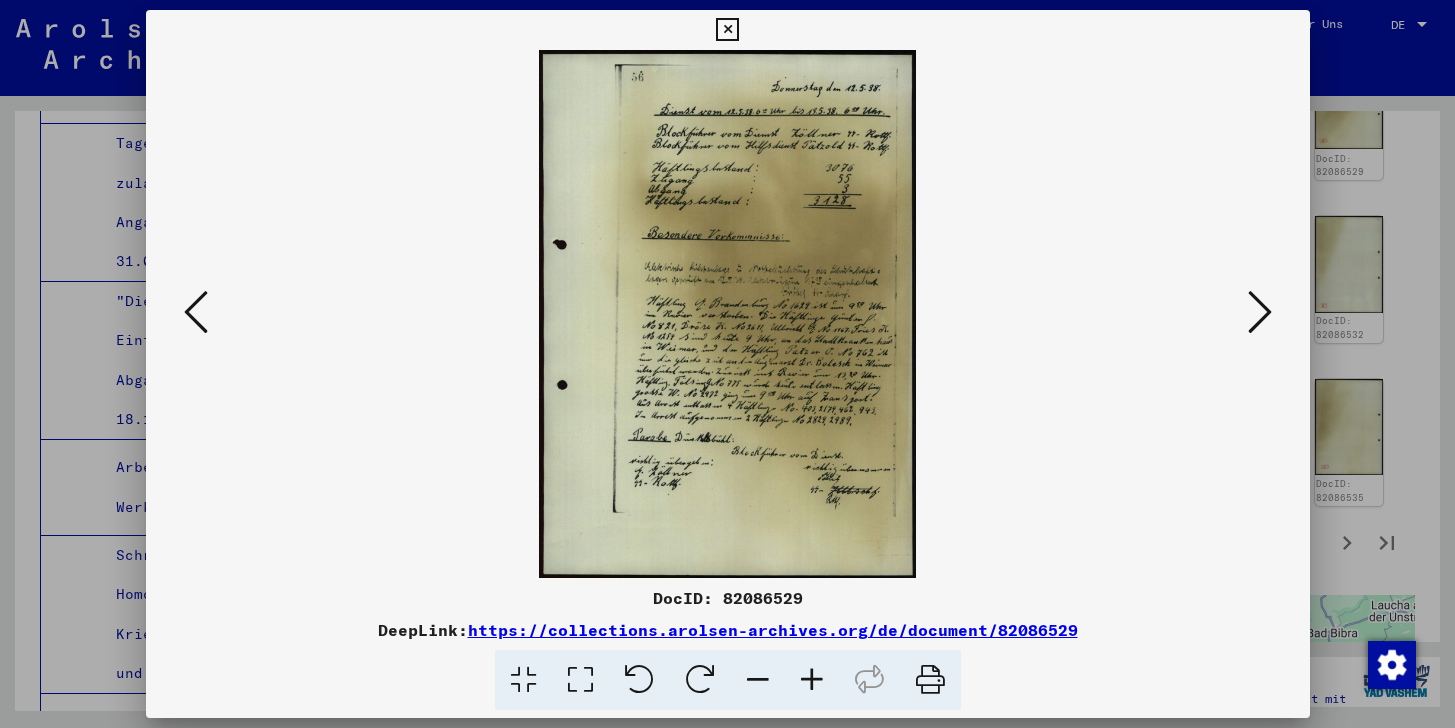 click at bounding box center (196, 312) 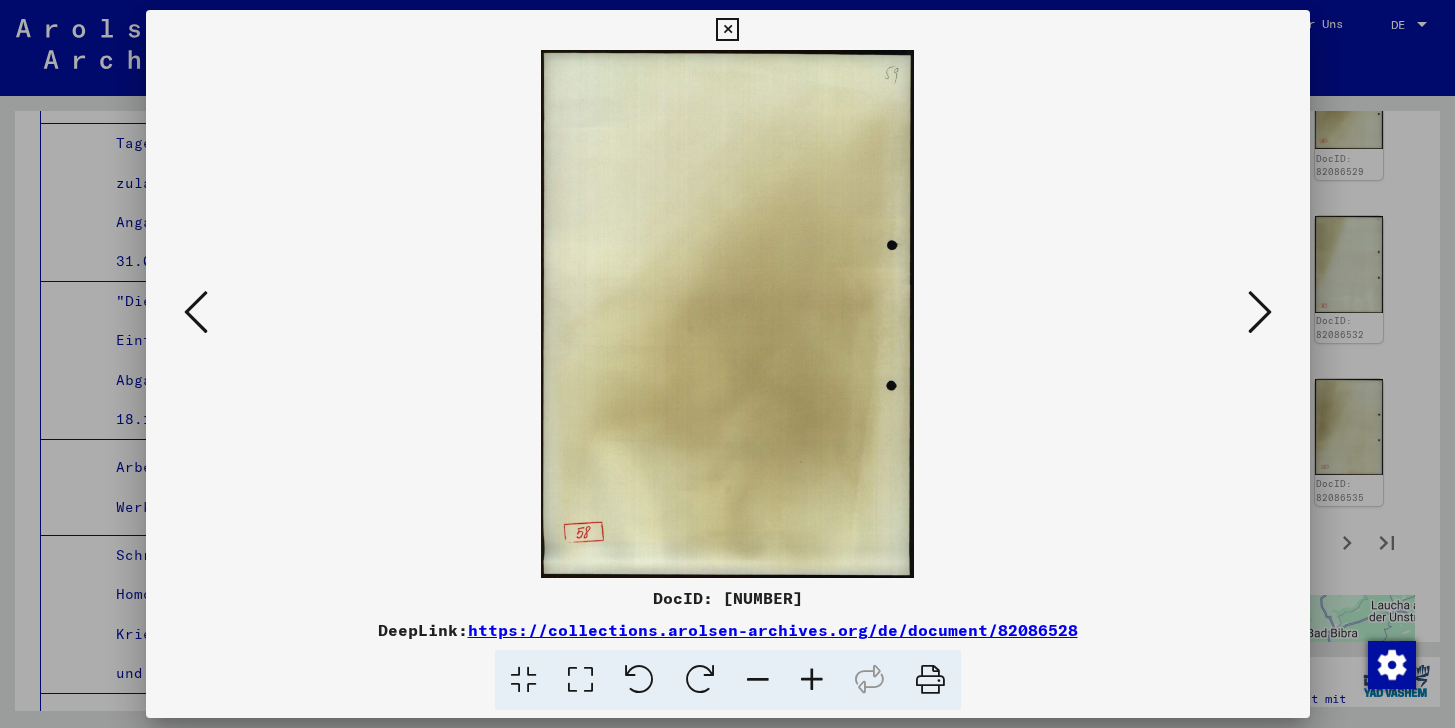 click at bounding box center (196, 312) 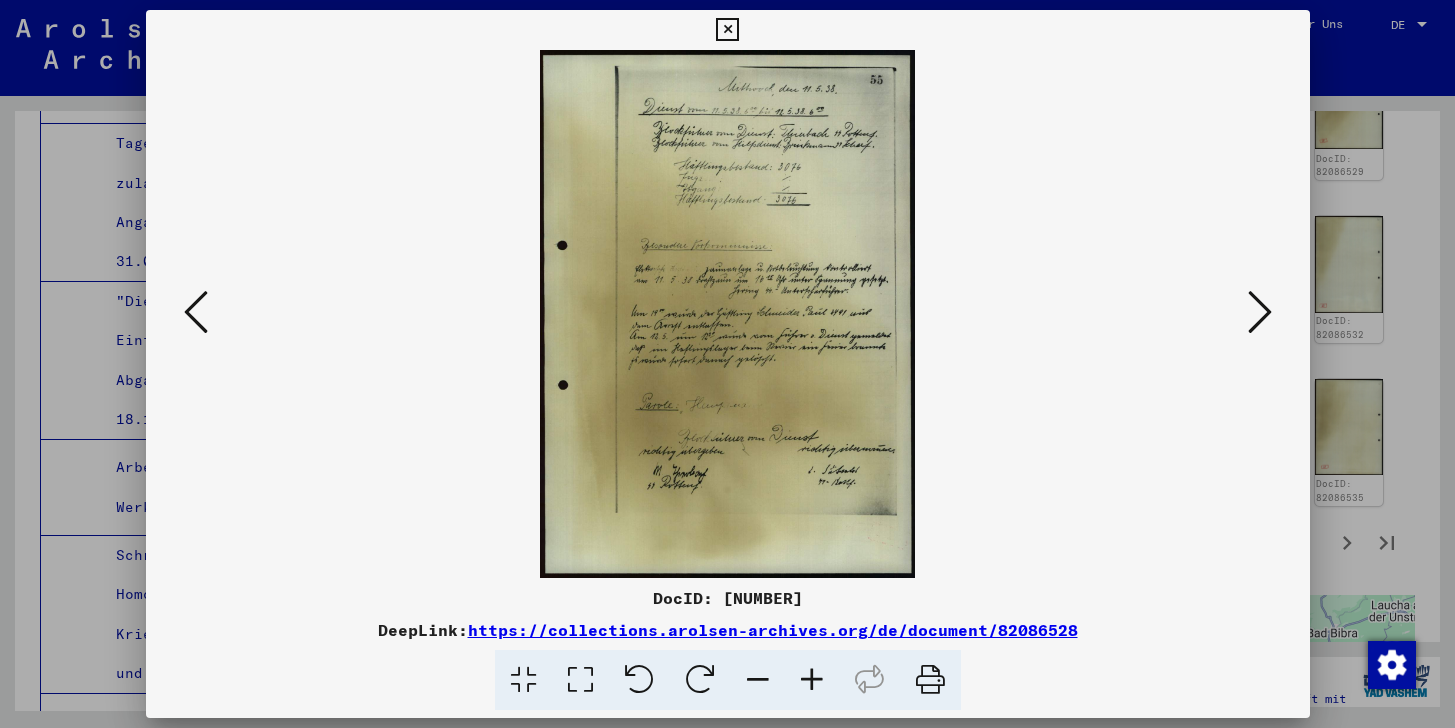 click at bounding box center [1260, 312] 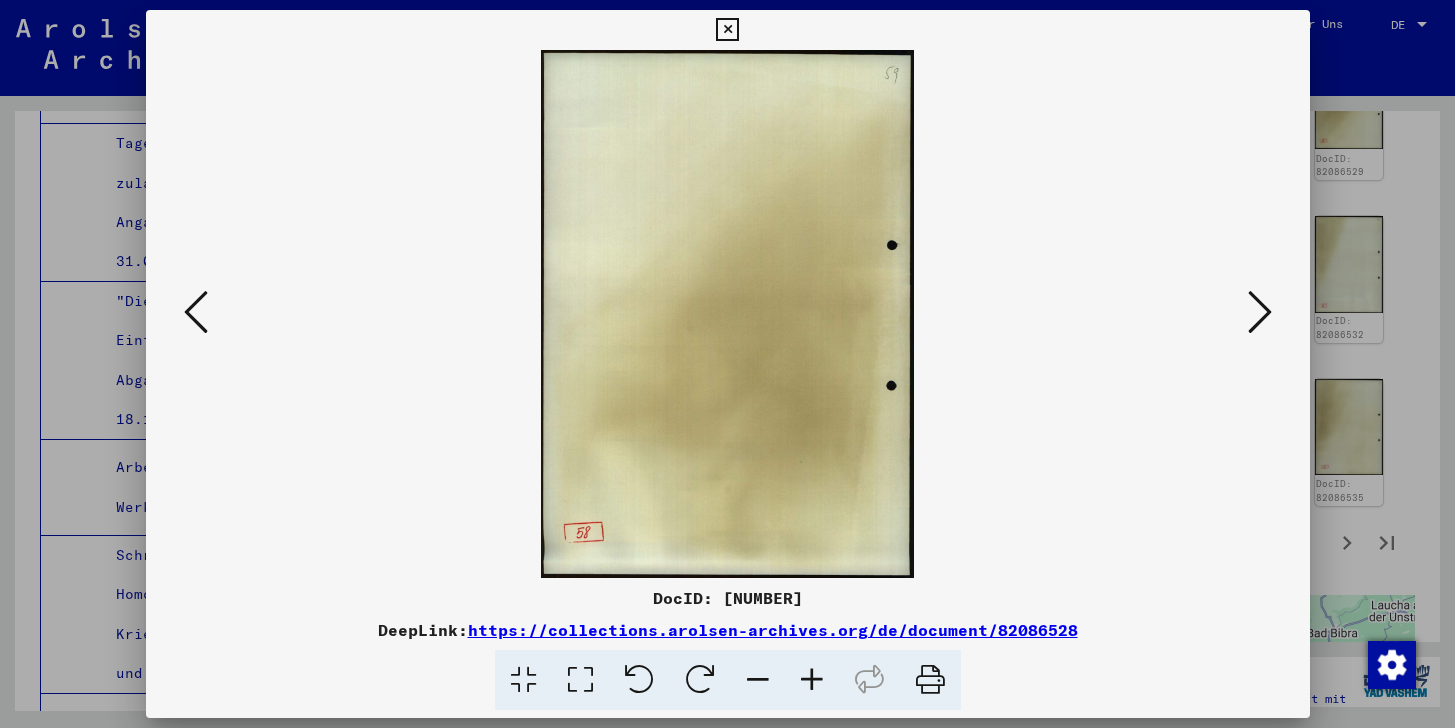 click at bounding box center [1260, 312] 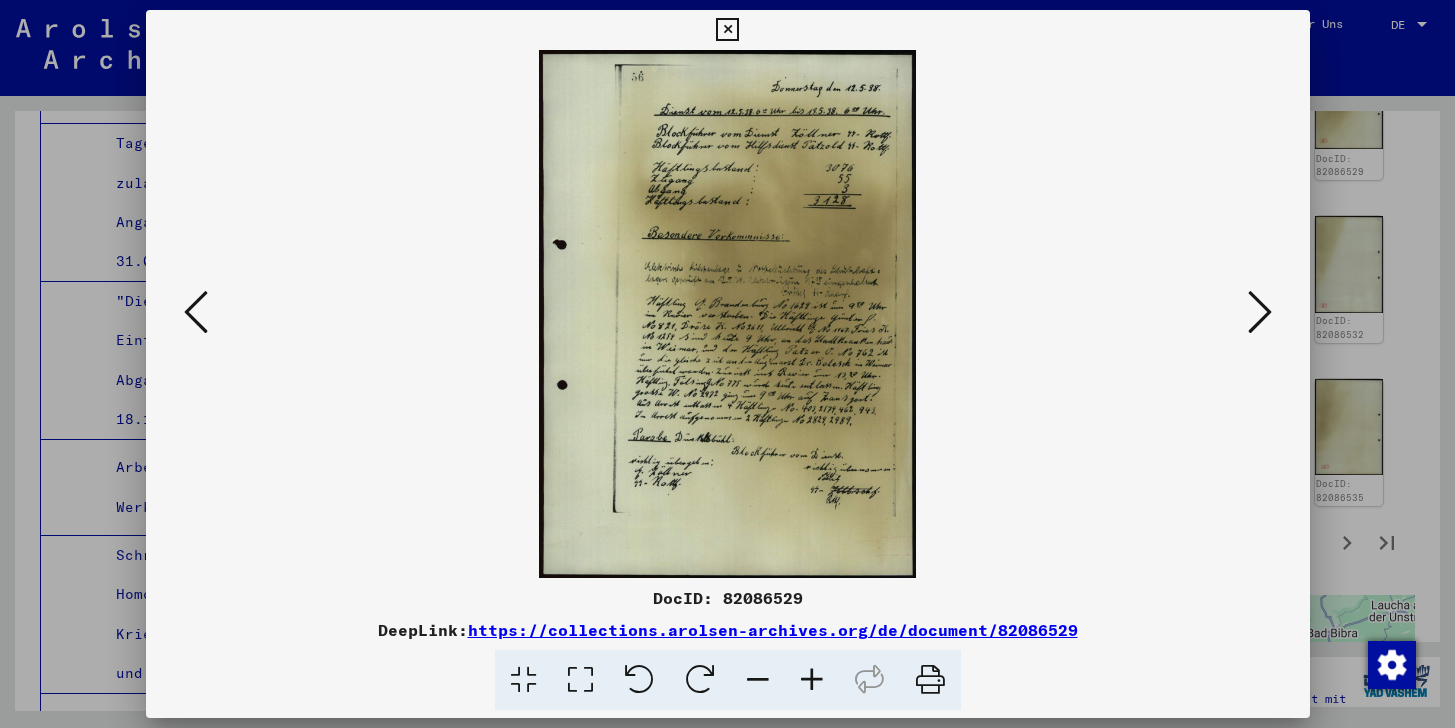 click at bounding box center (1260, 312) 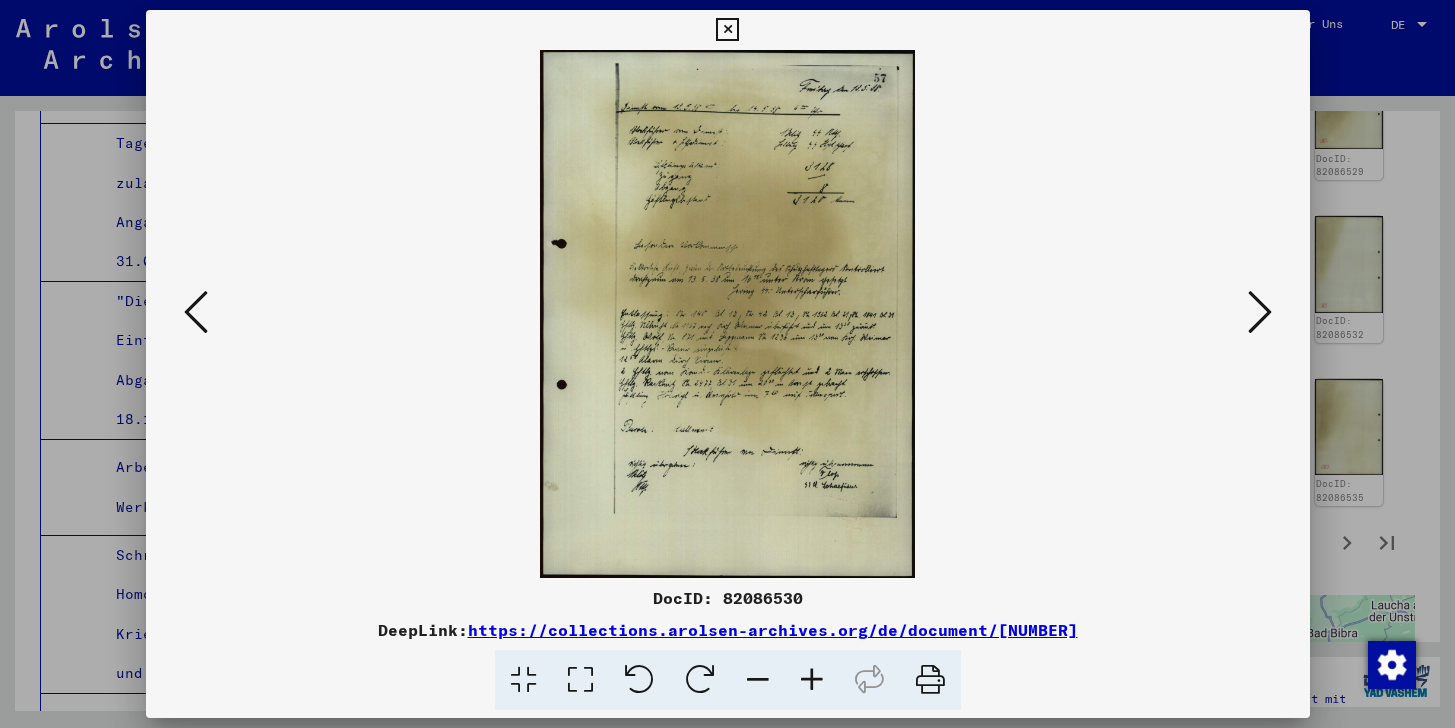 click at bounding box center (1260, 312) 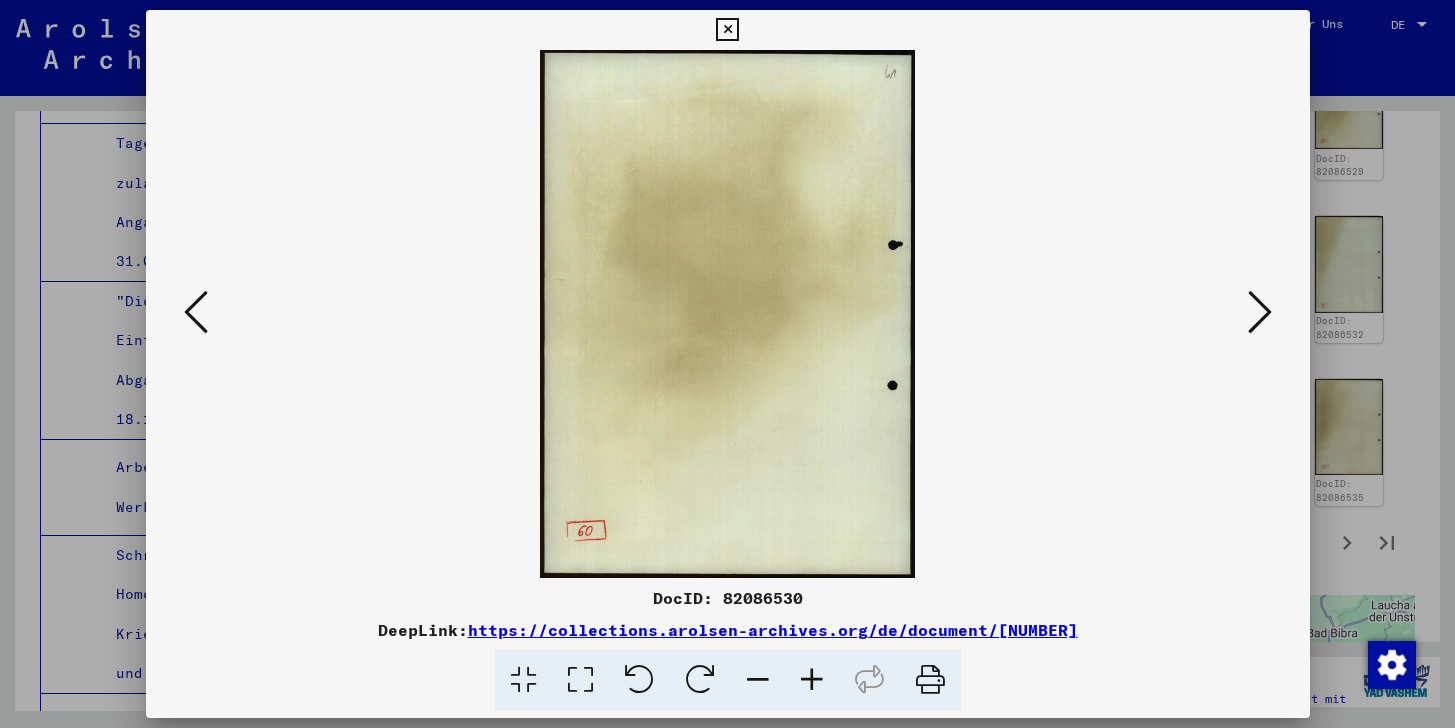click at bounding box center (1260, 312) 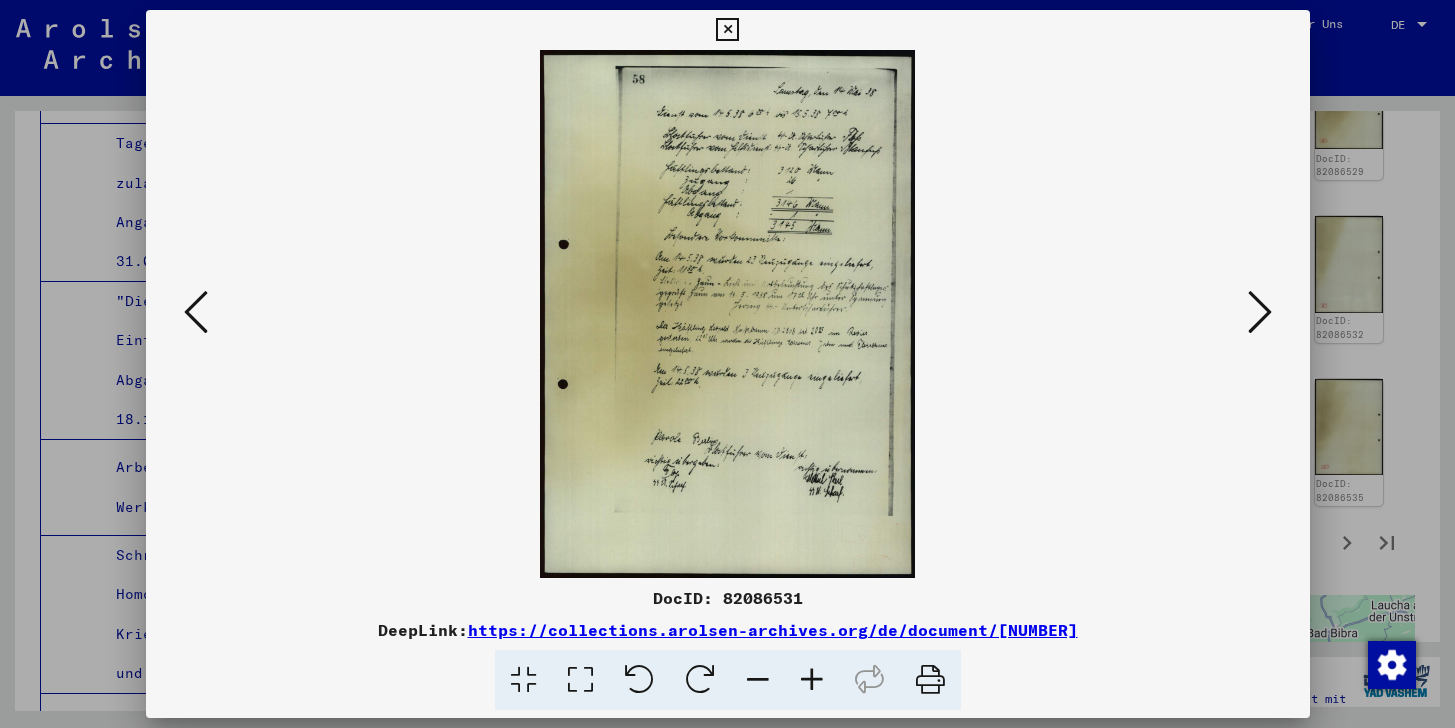 click at bounding box center [1260, 312] 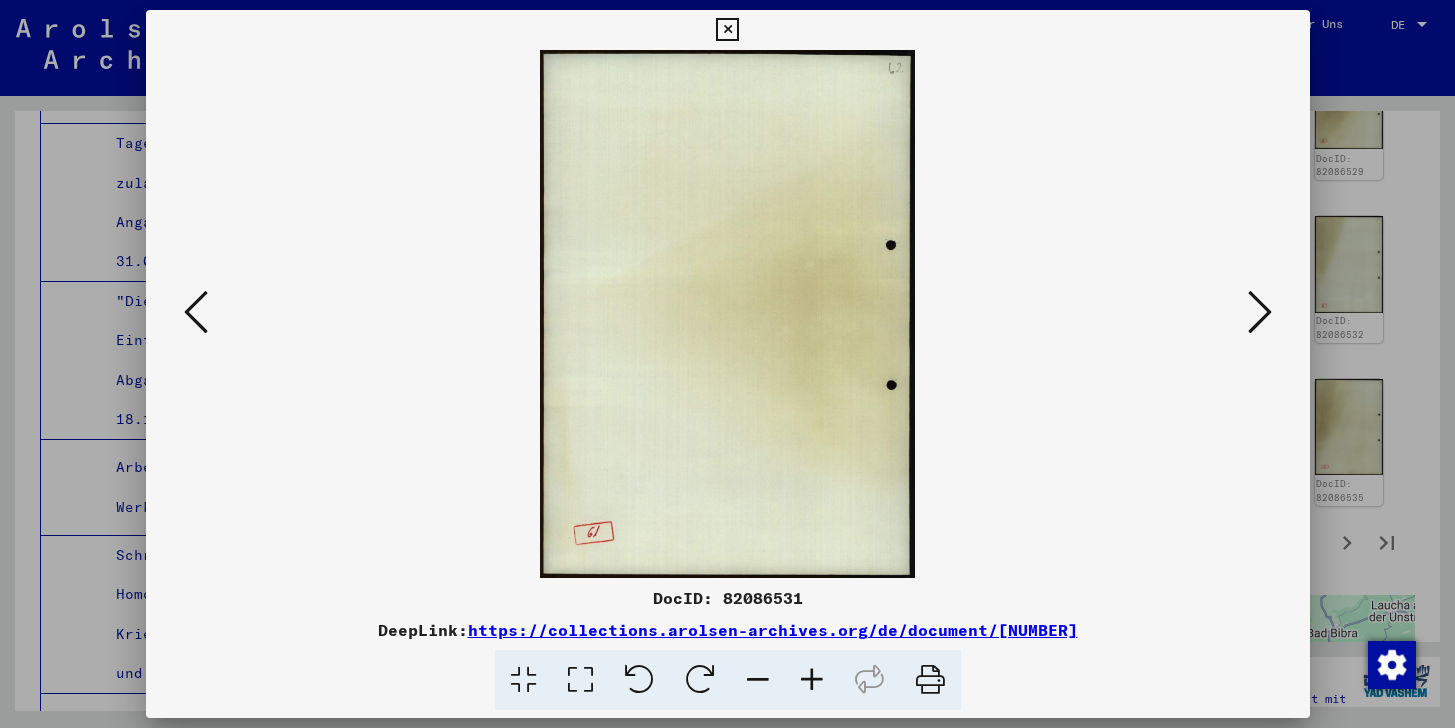click at bounding box center [1260, 312] 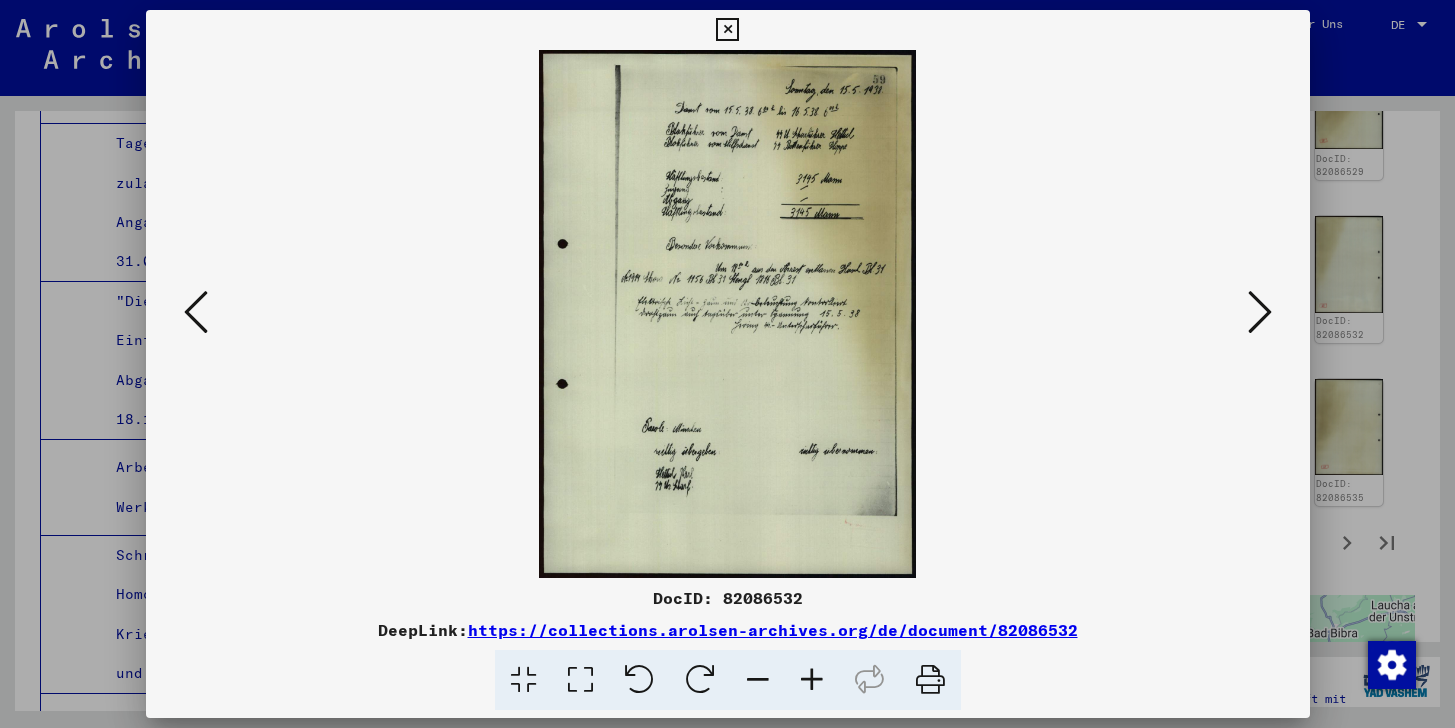 click at bounding box center (1260, 312) 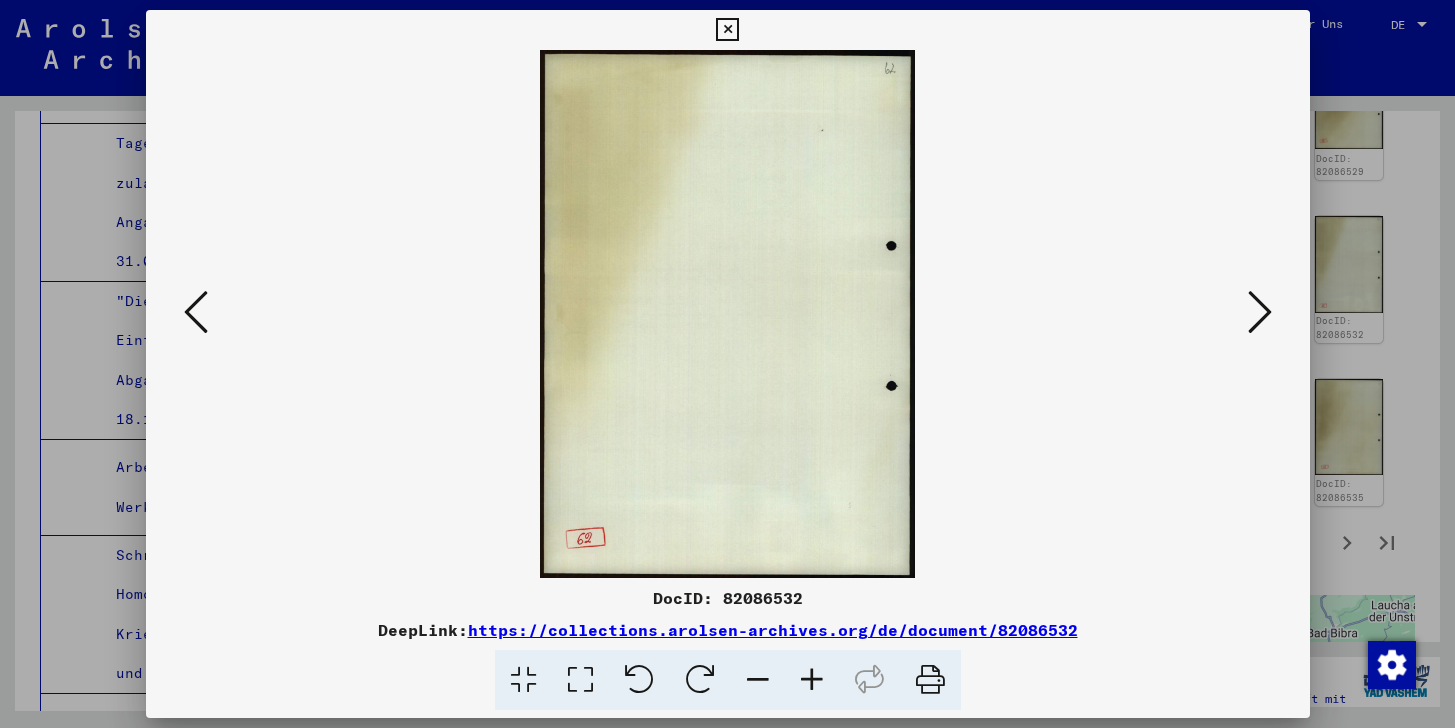 click at bounding box center (1260, 312) 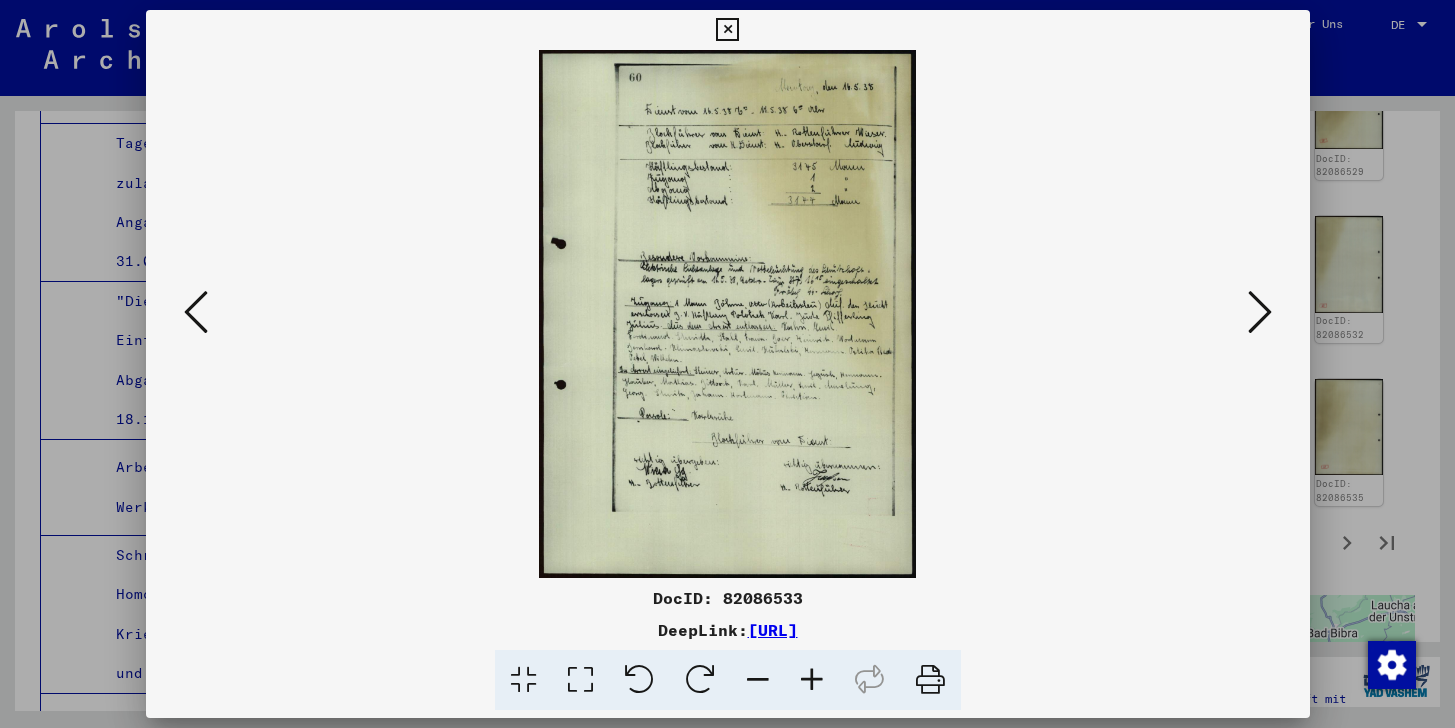 click at bounding box center (1260, 312) 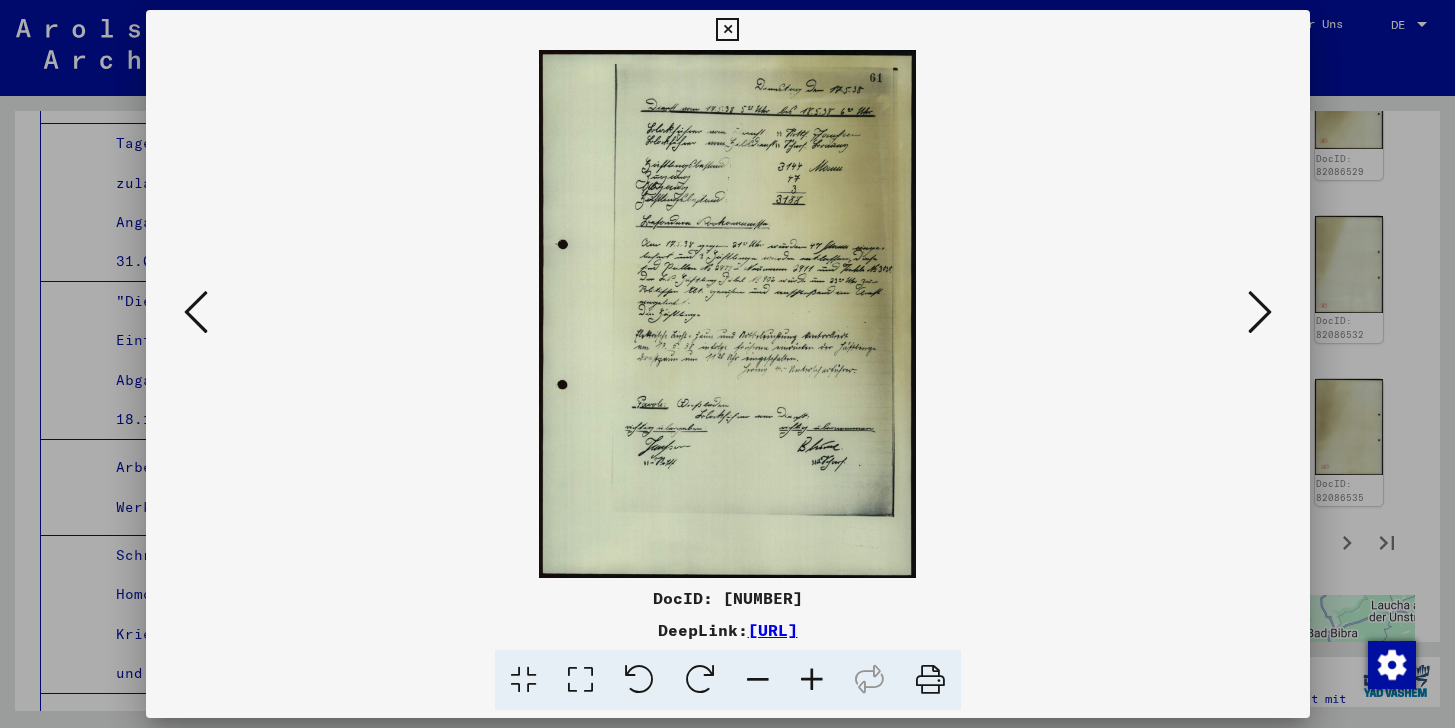 click at bounding box center (1260, 312) 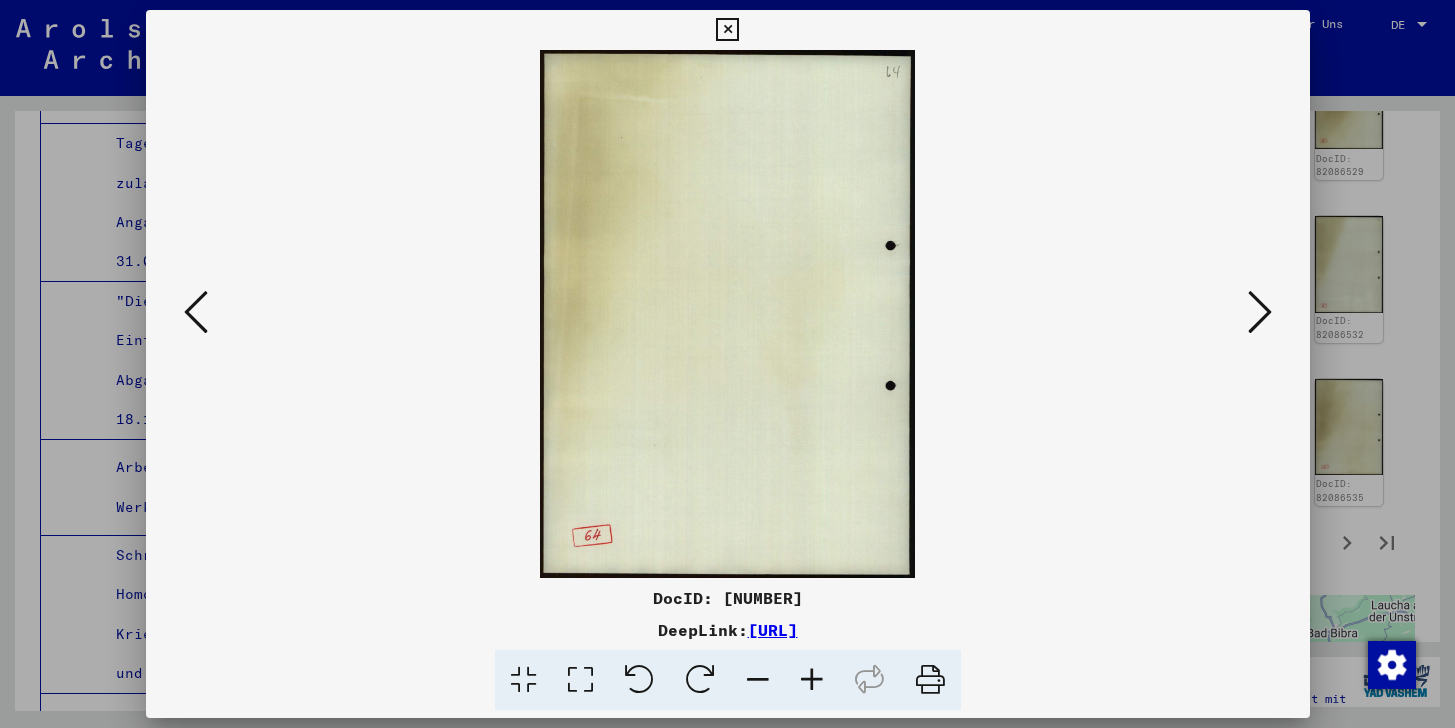 click at bounding box center (1260, 312) 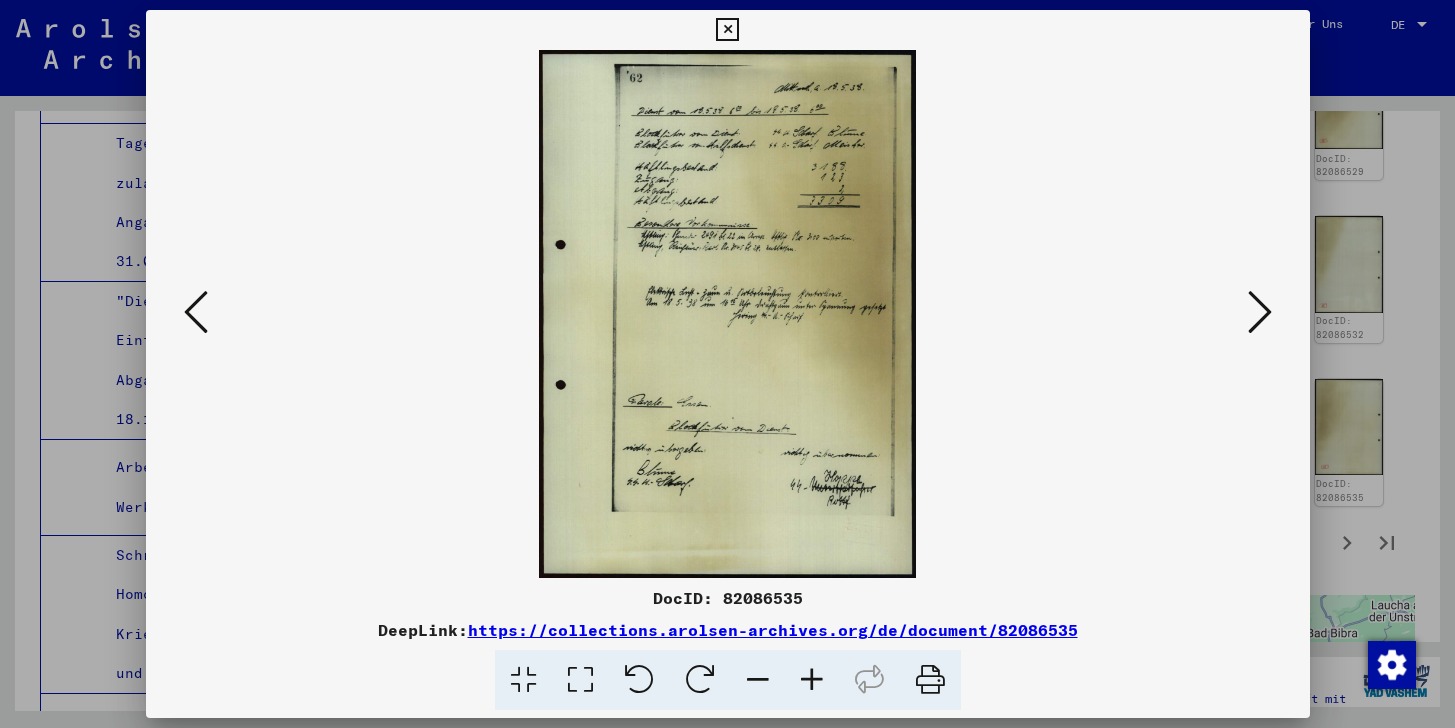 click at bounding box center (1260, 312) 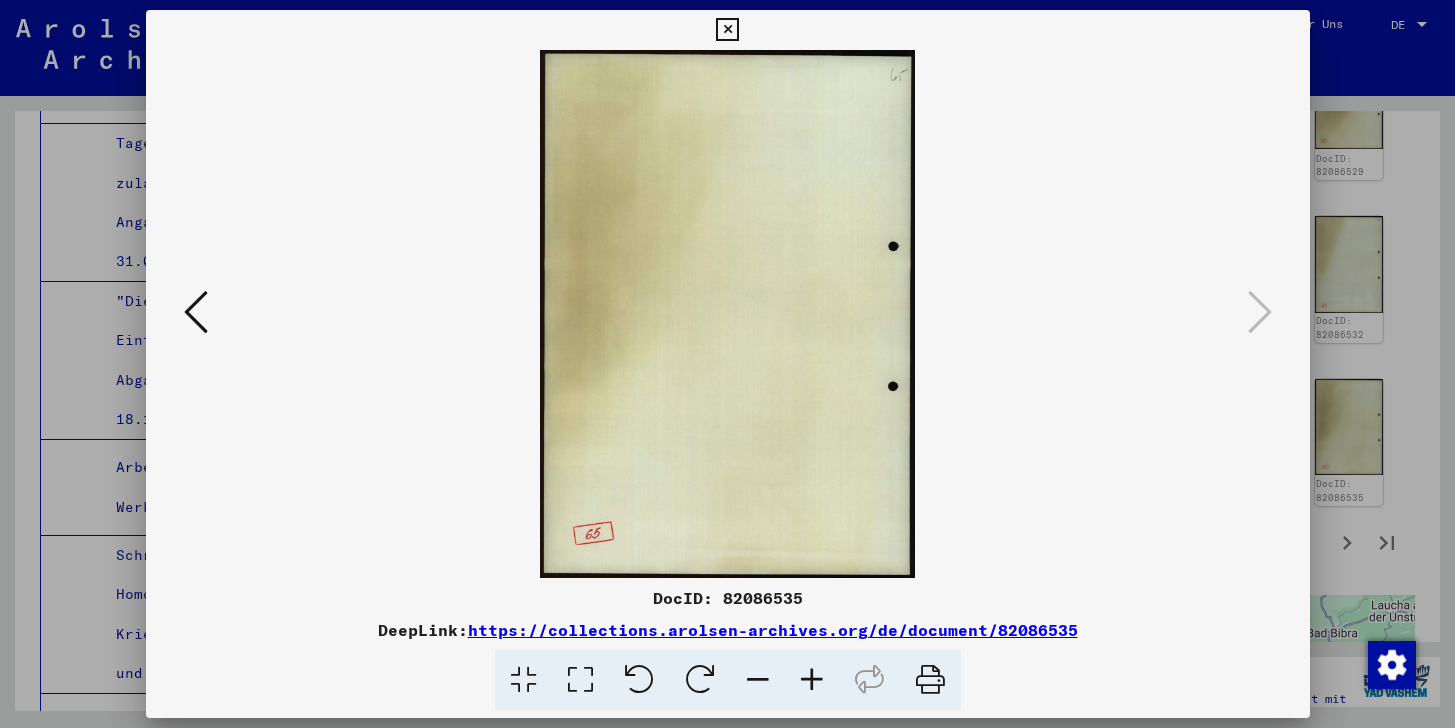 click at bounding box center (196, 312) 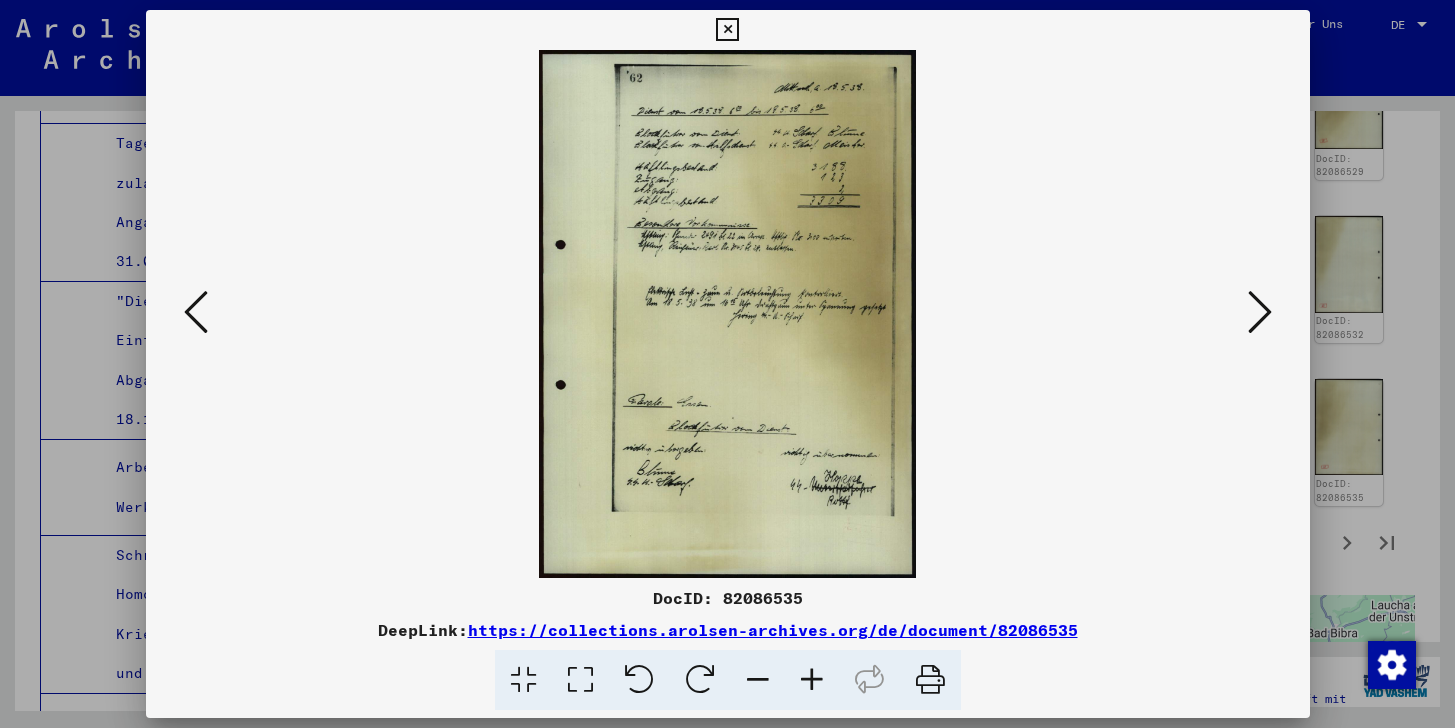 click at bounding box center (1260, 312) 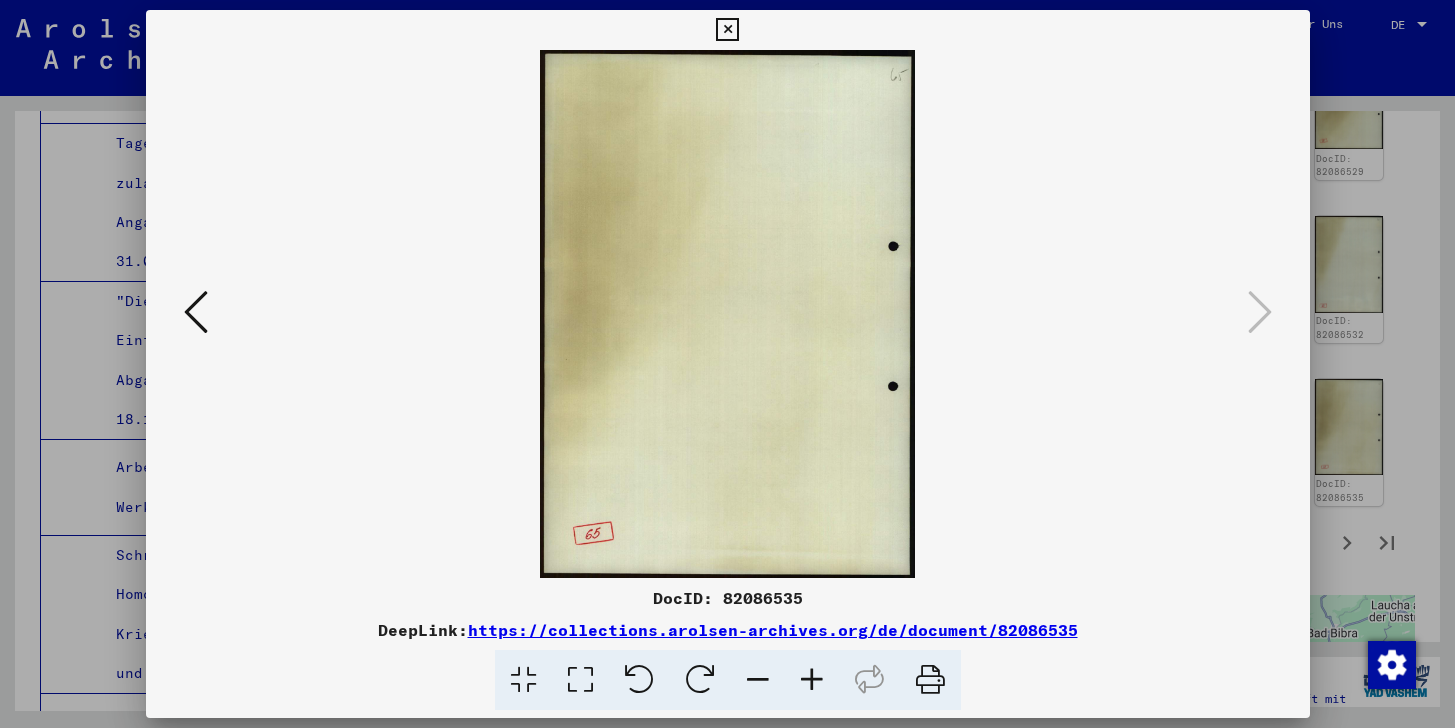click at bounding box center [727, 30] 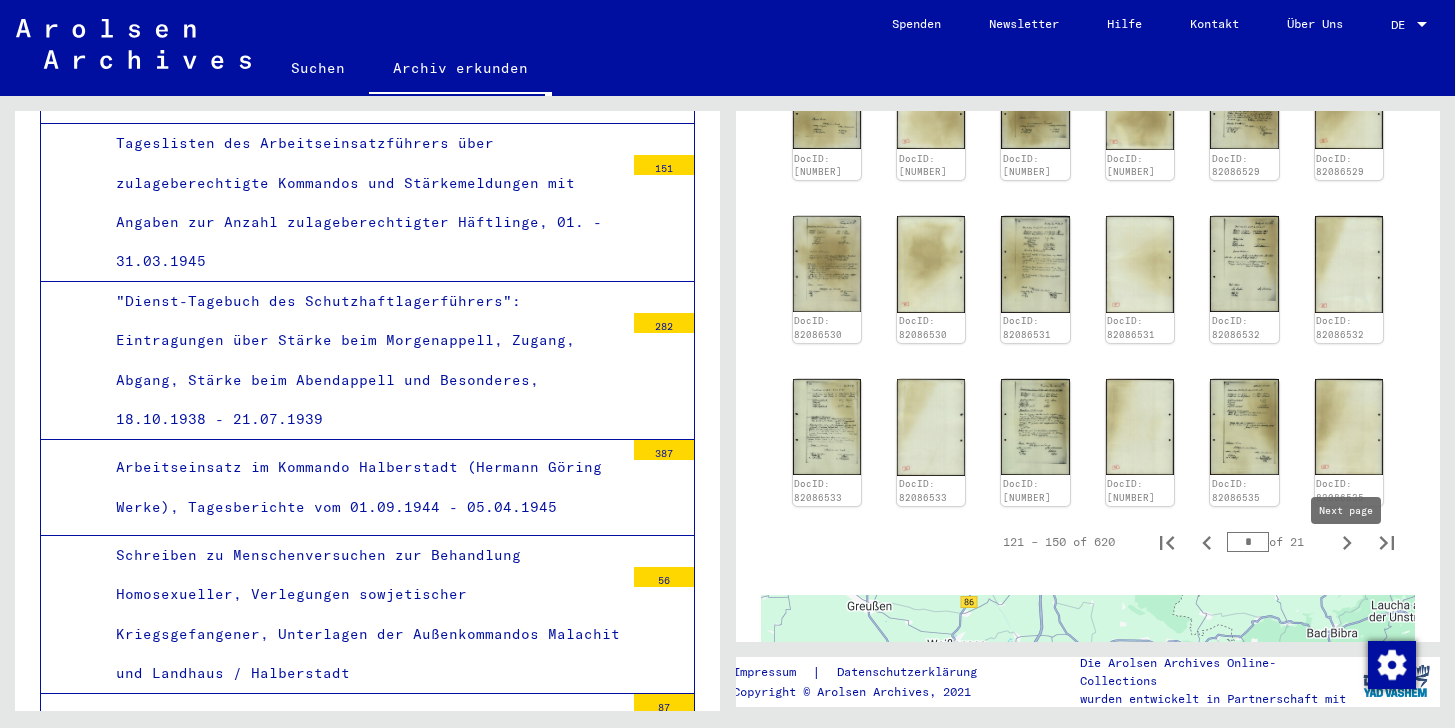 click 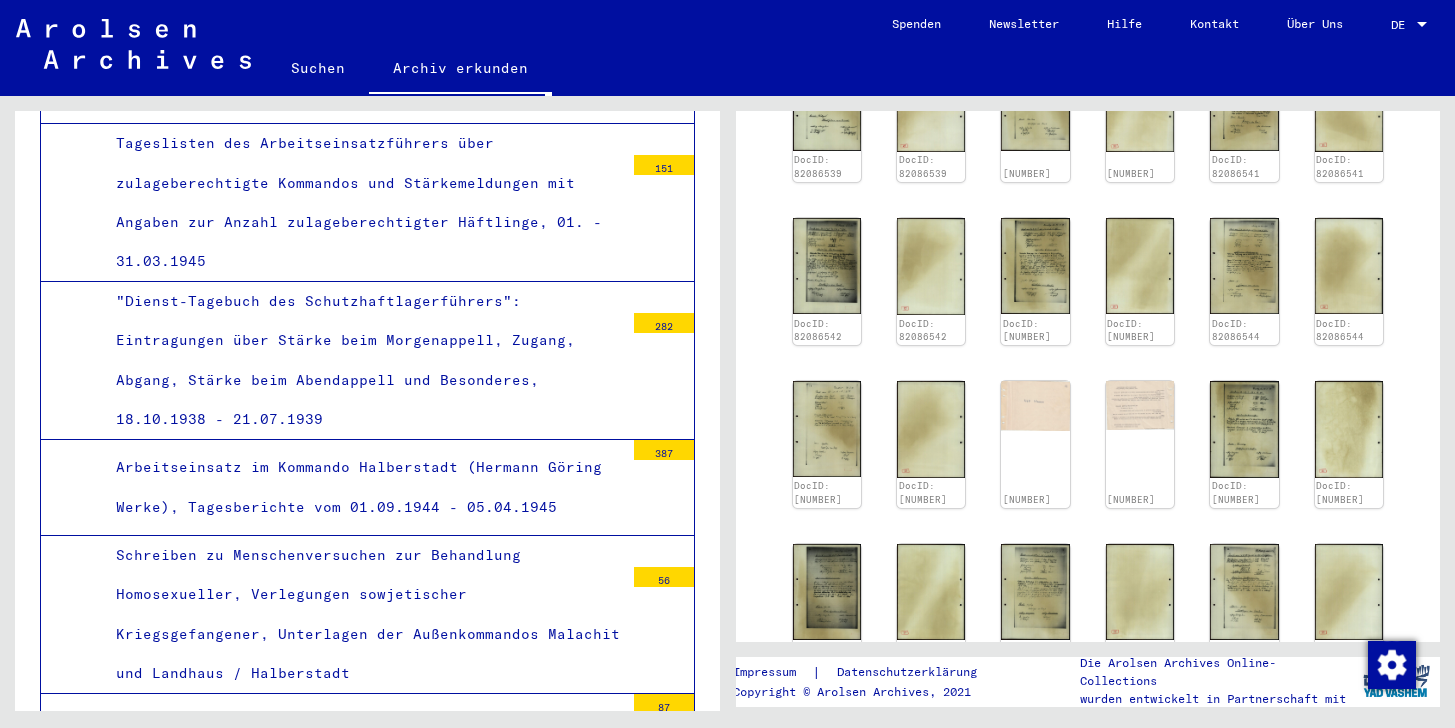 scroll, scrollTop: 821, scrollLeft: 0, axis: vertical 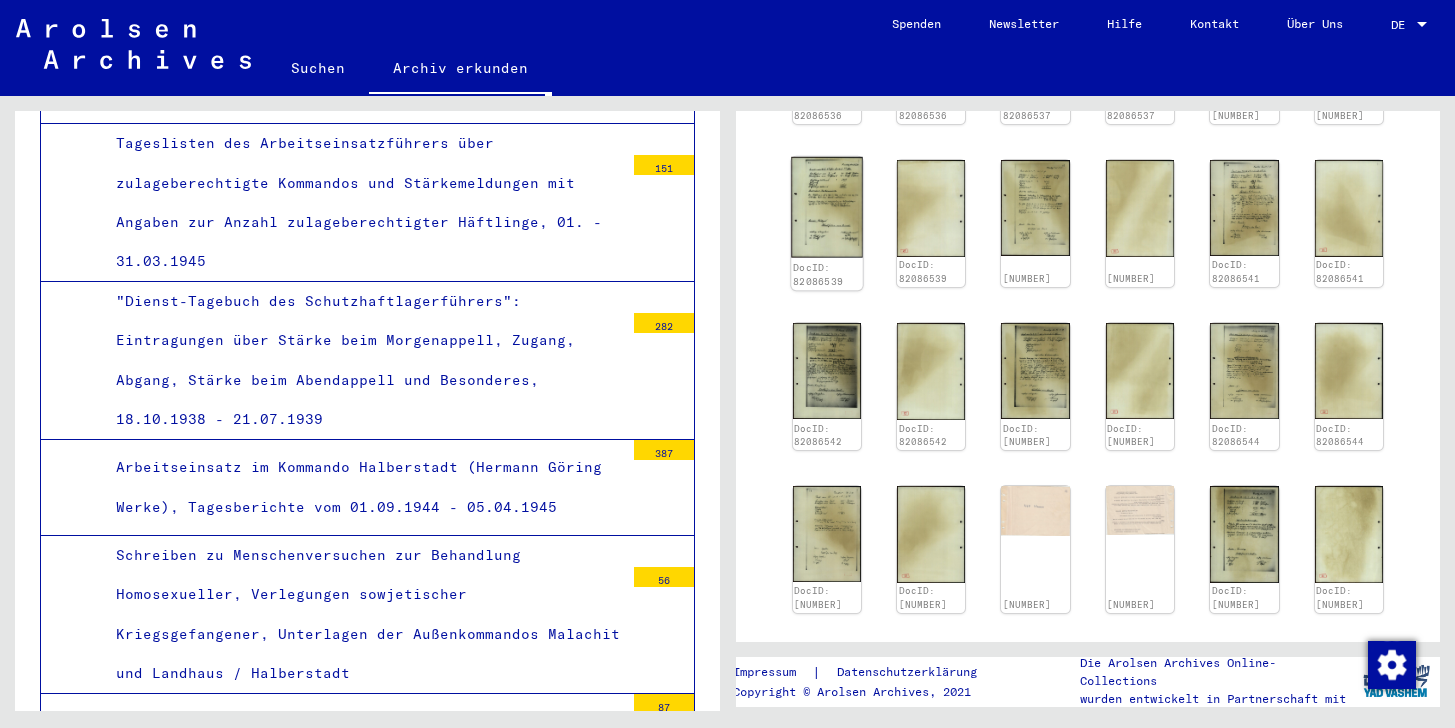 click 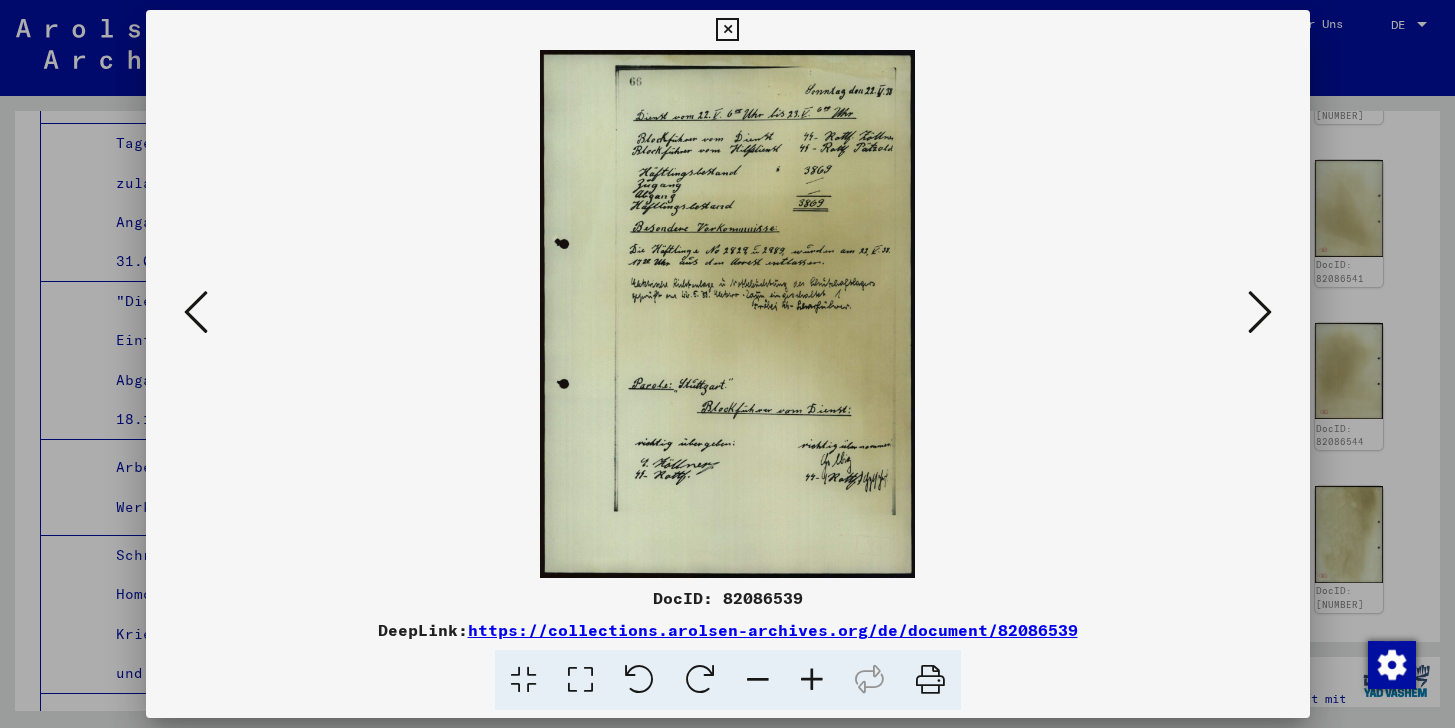 click at bounding box center [1260, 312] 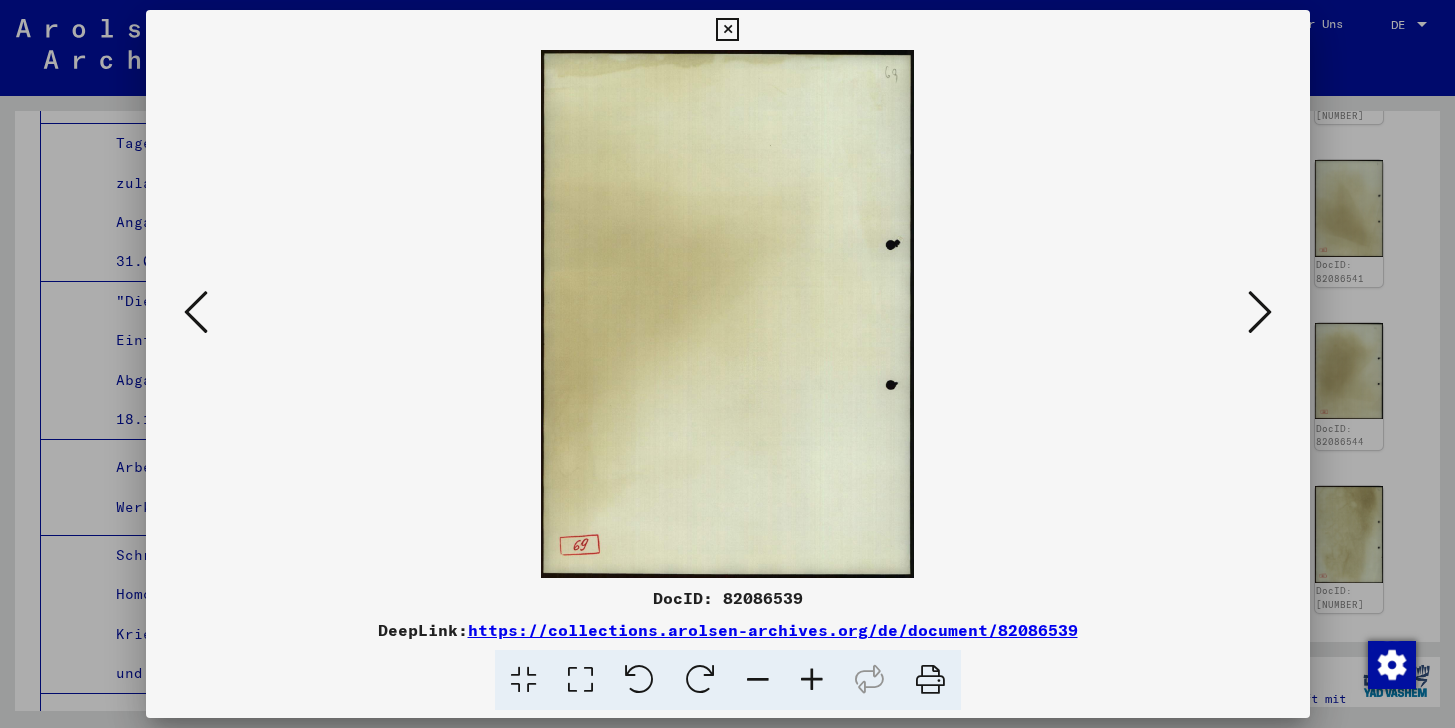 click at bounding box center (1260, 312) 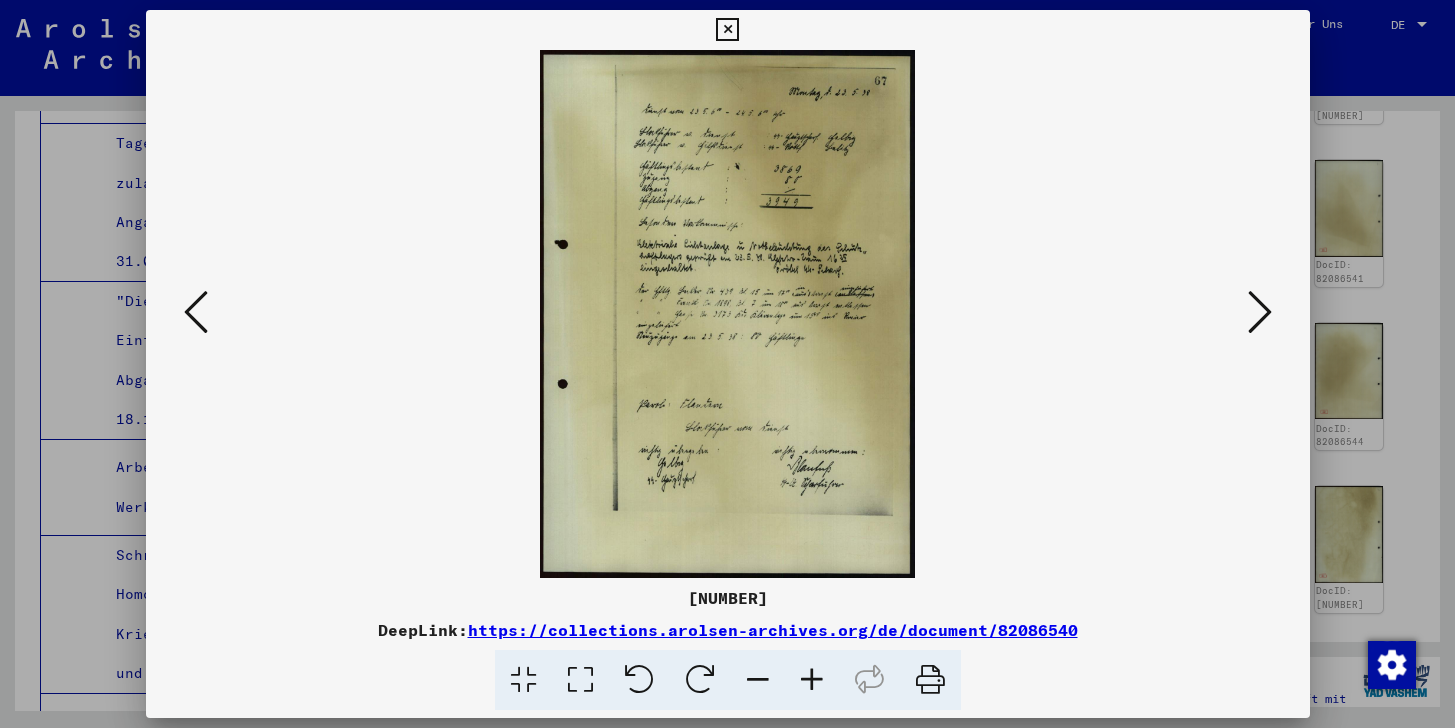 click at bounding box center [1260, 312] 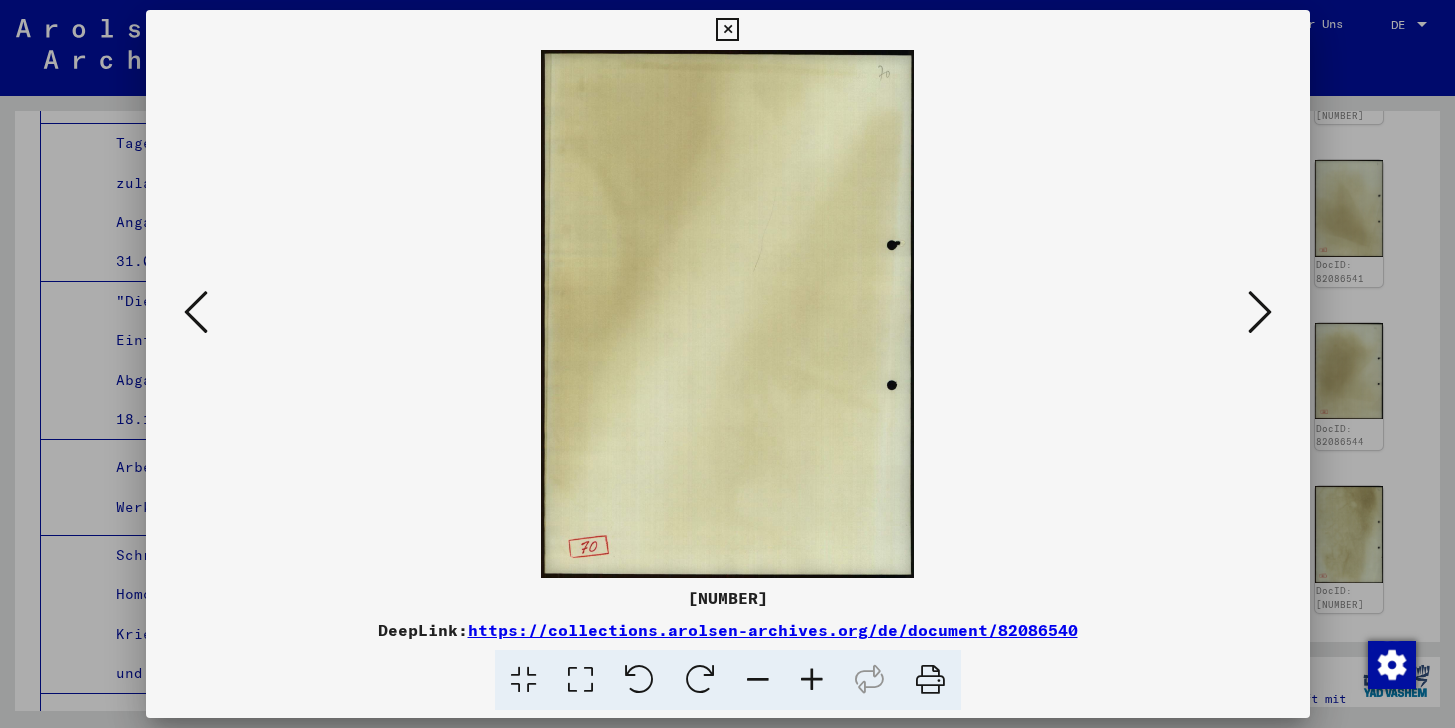 click at bounding box center (1260, 312) 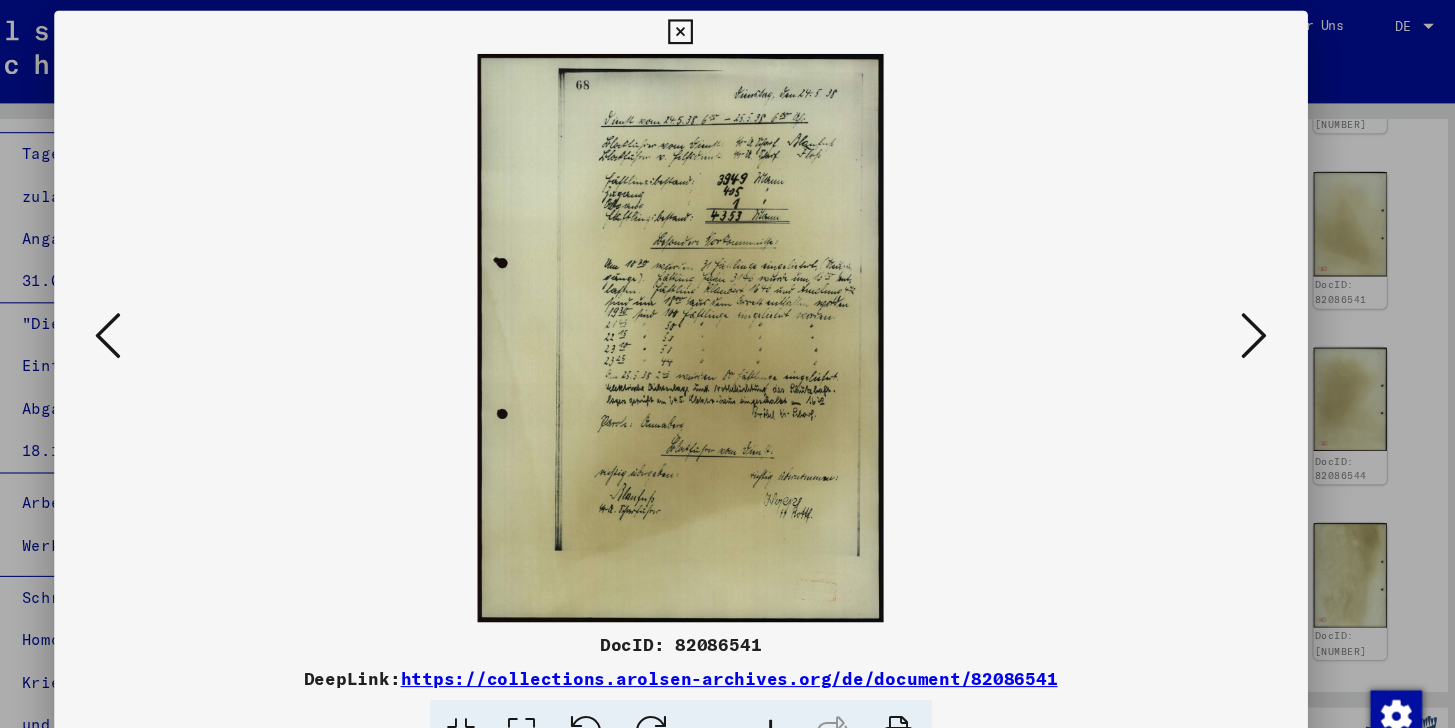 click at bounding box center (1260, 312) 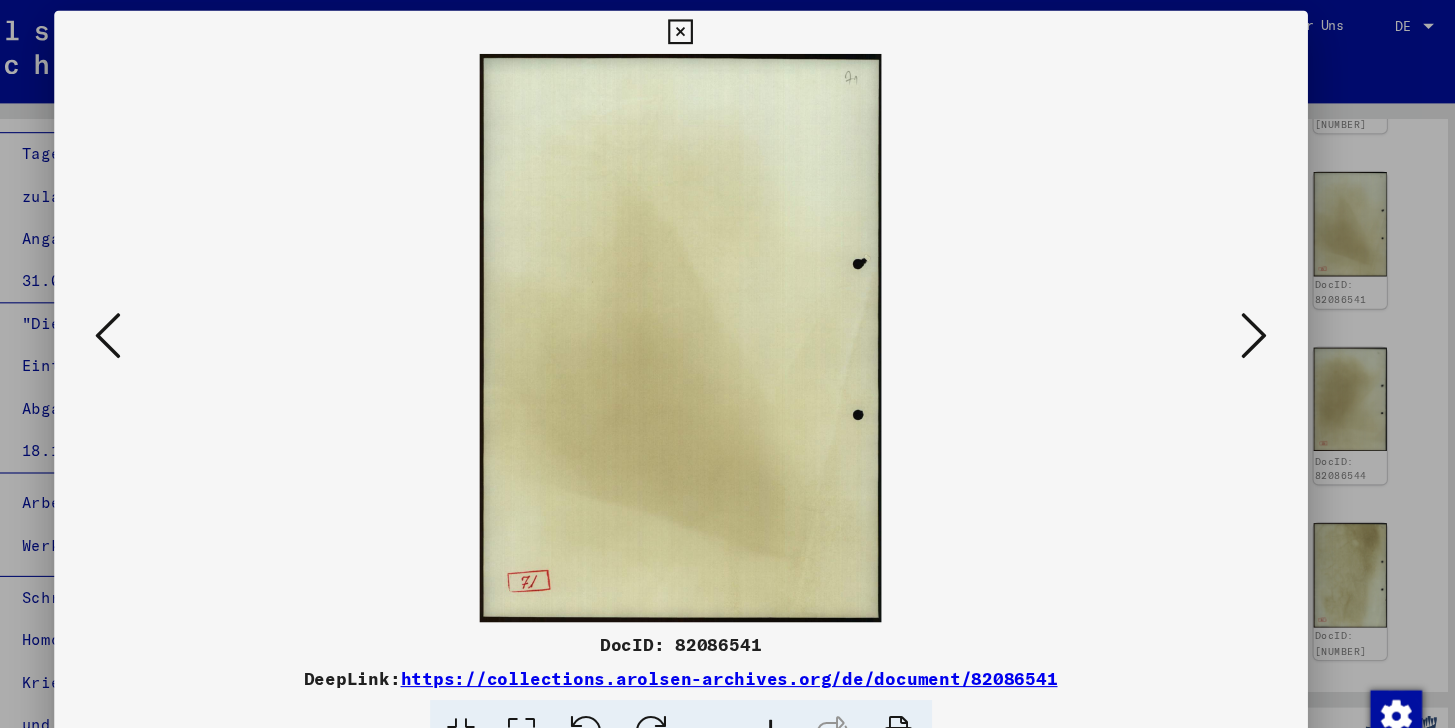 click at bounding box center [1260, 312] 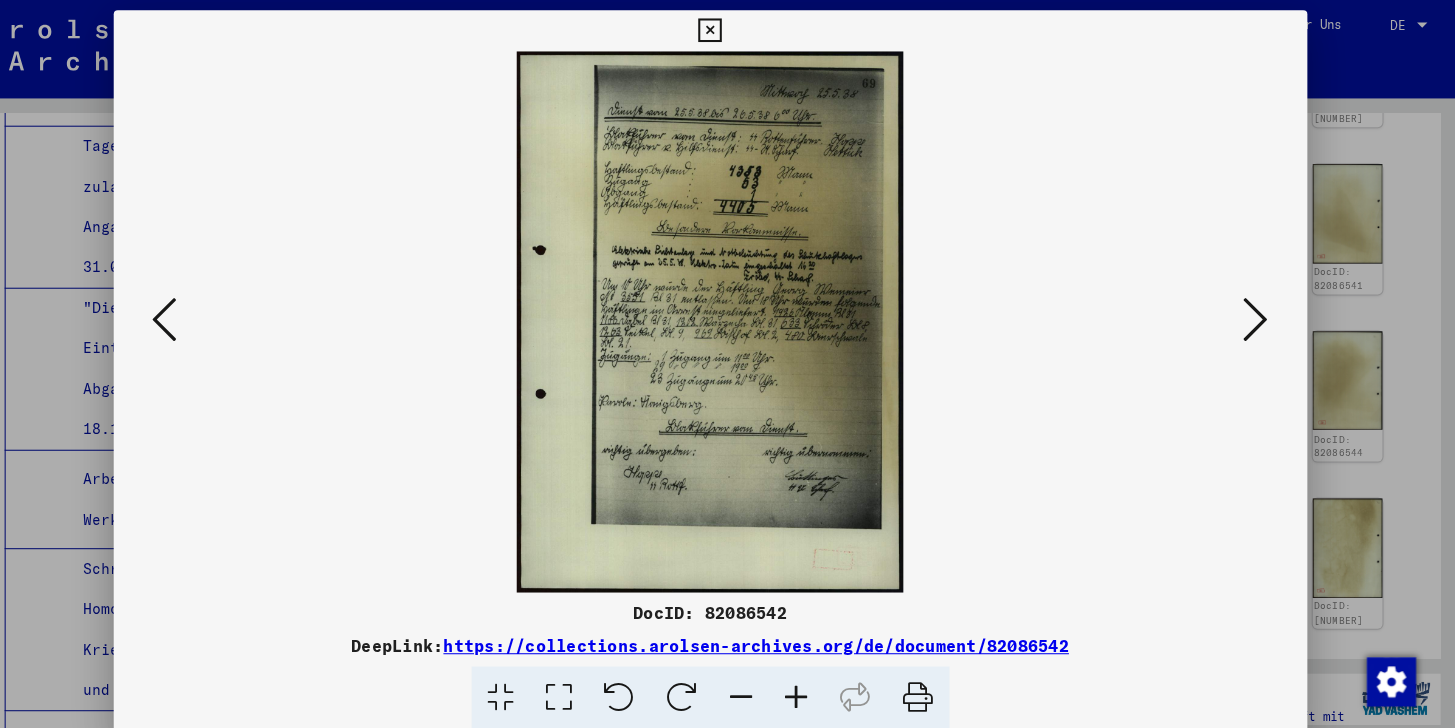 click at bounding box center [1260, 312] 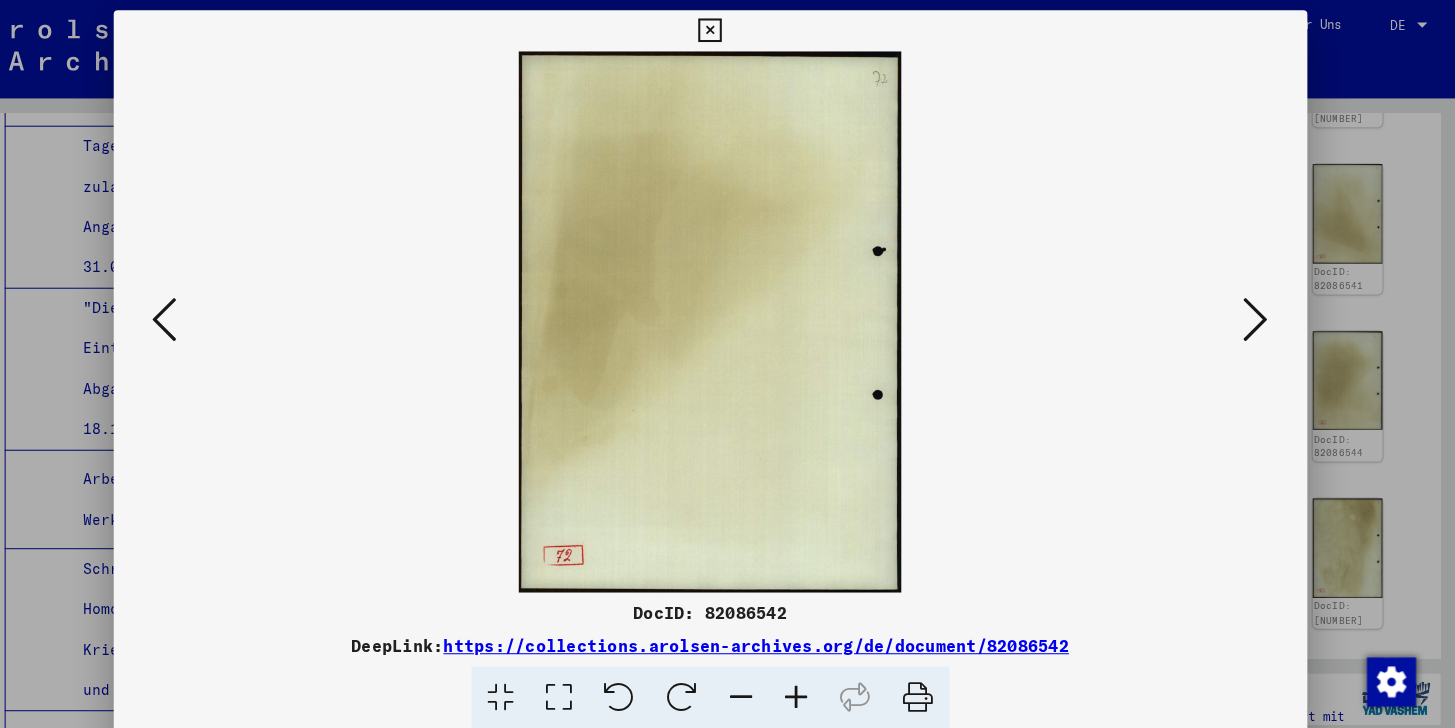 click at bounding box center [1260, 312] 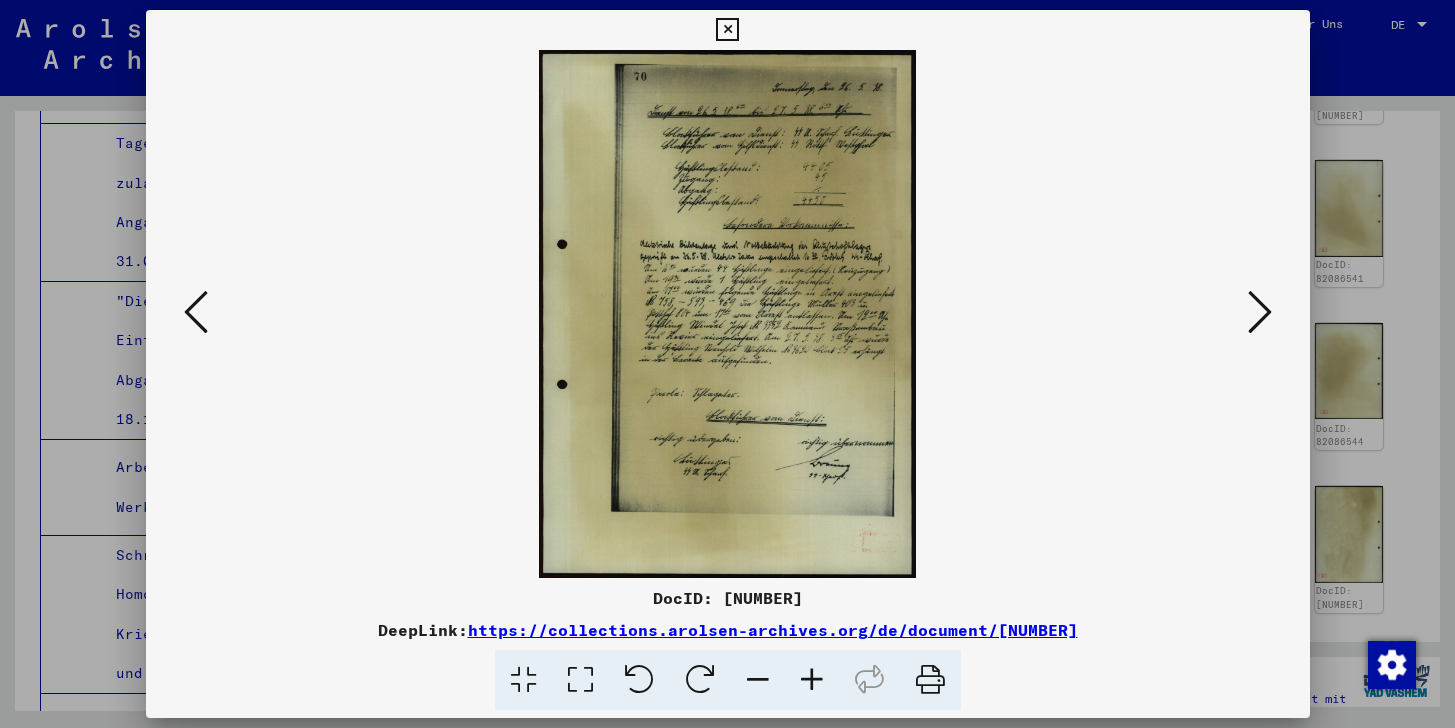 click at bounding box center [1260, 312] 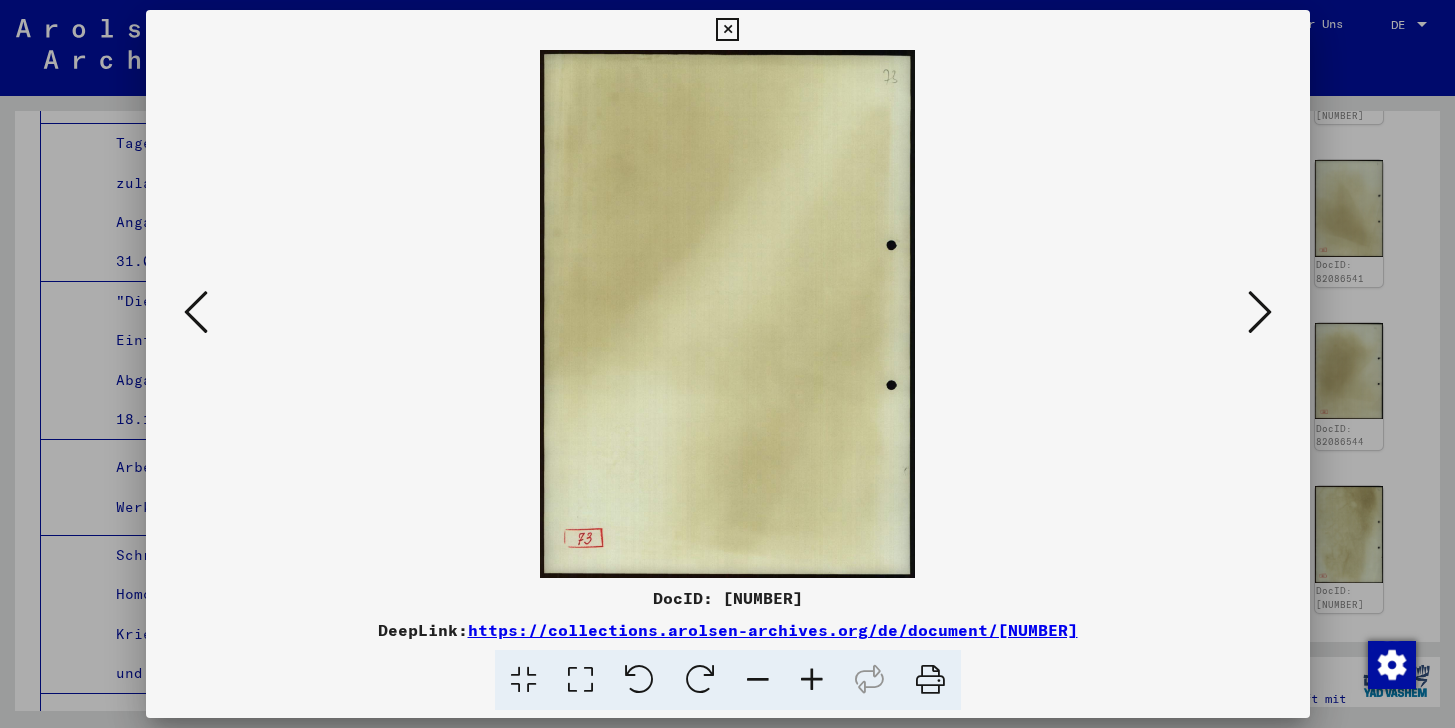 click at bounding box center (1260, 312) 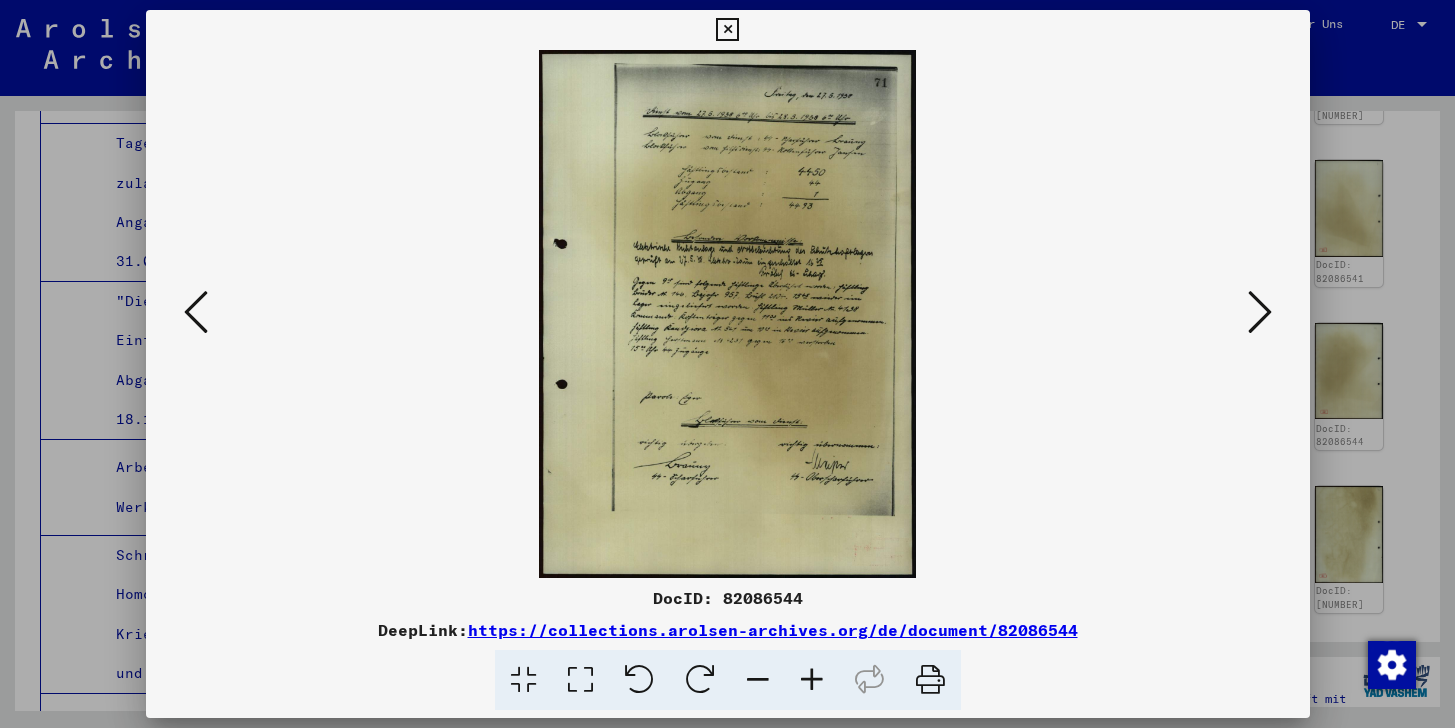click at bounding box center (728, 314) 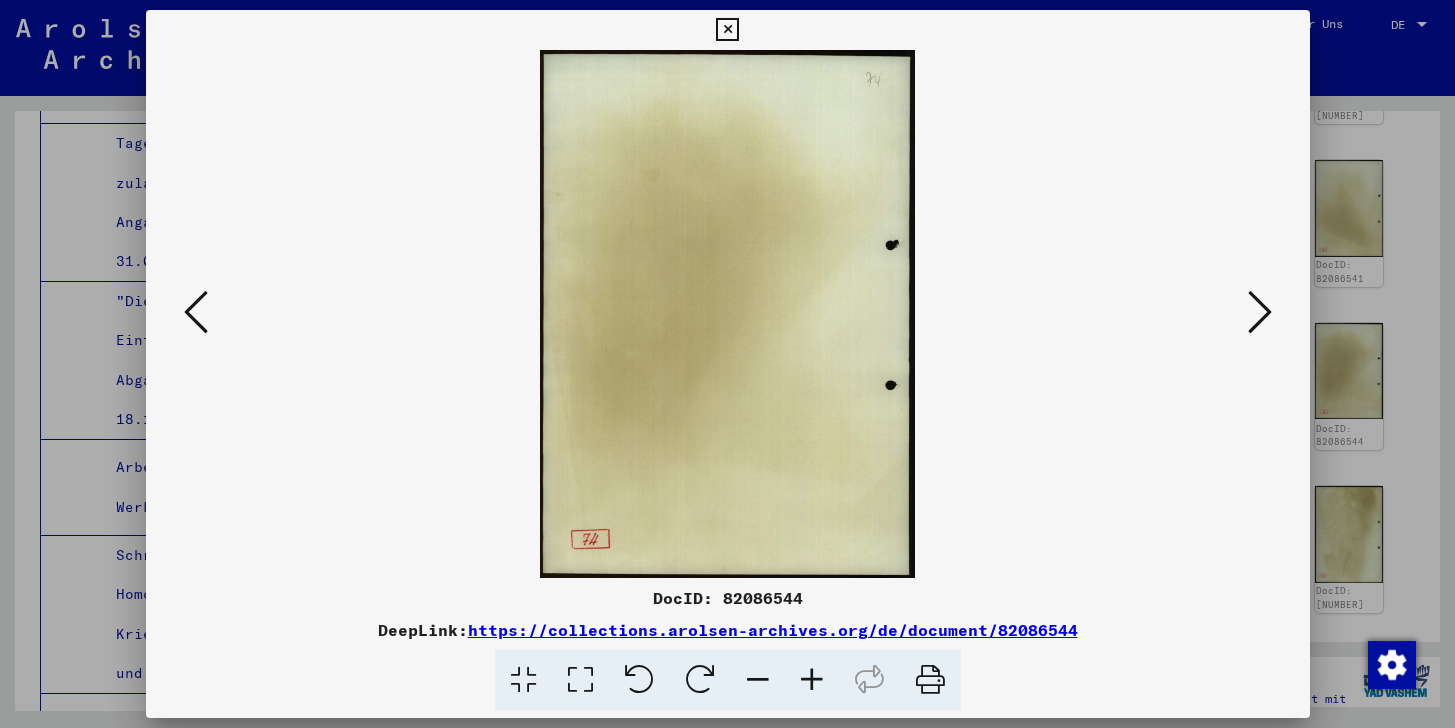 click at bounding box center [1260, 312] 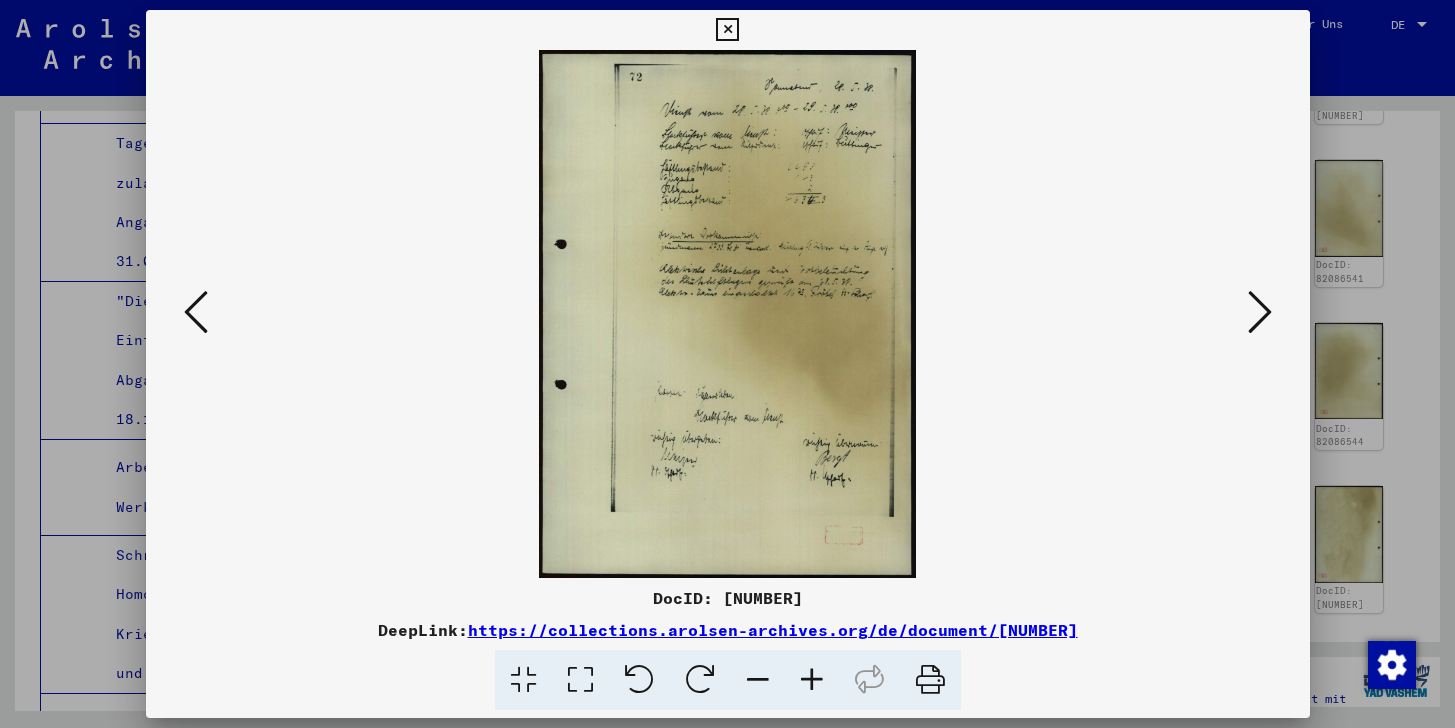 click at bounding box center [1260, 312] 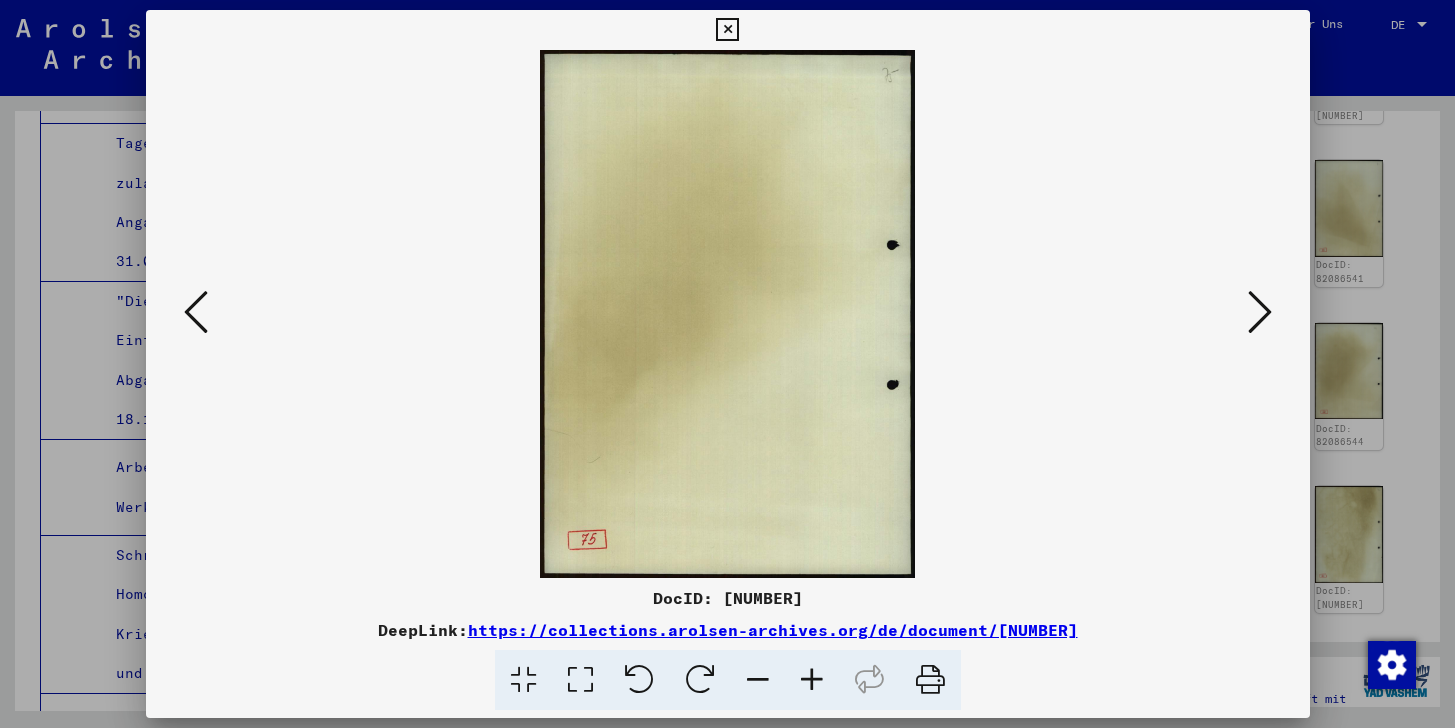 click at bounding box center [1260, 312] 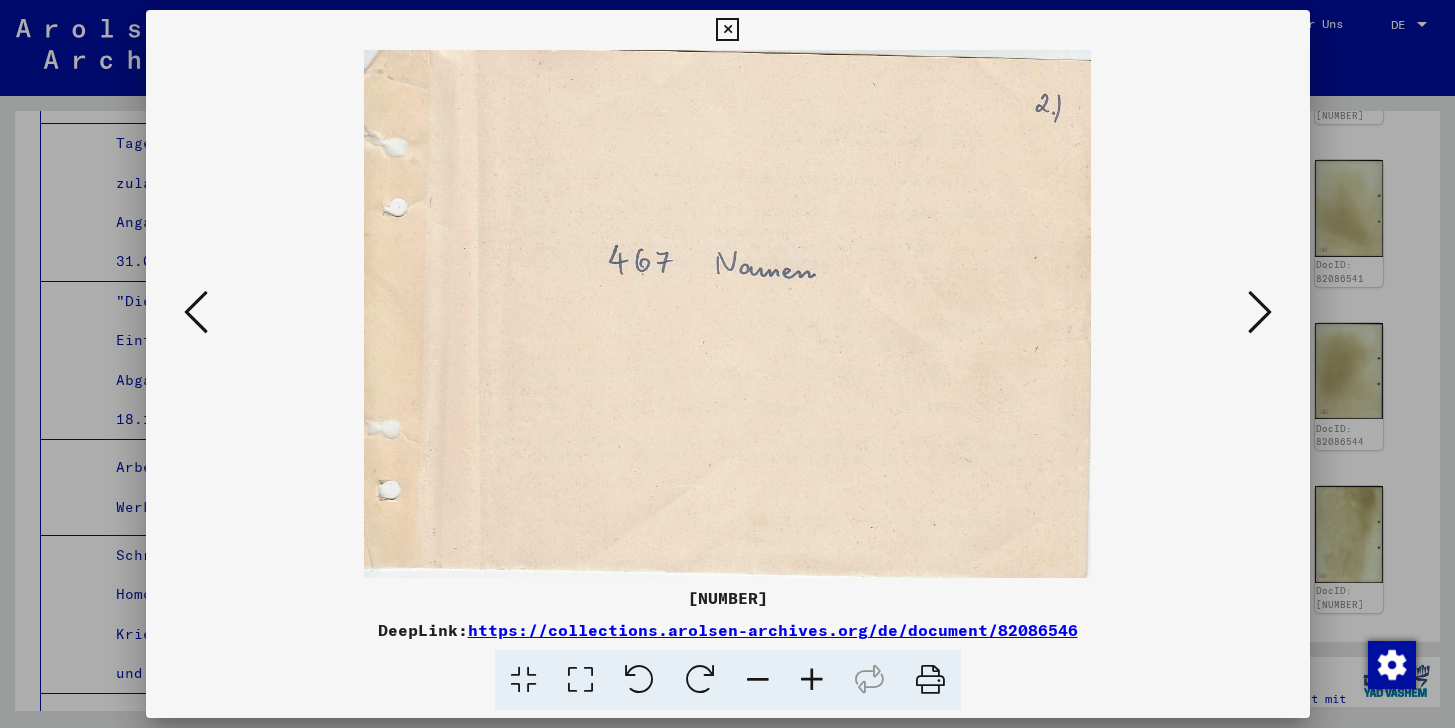 click at bounding box center [1260, 312] 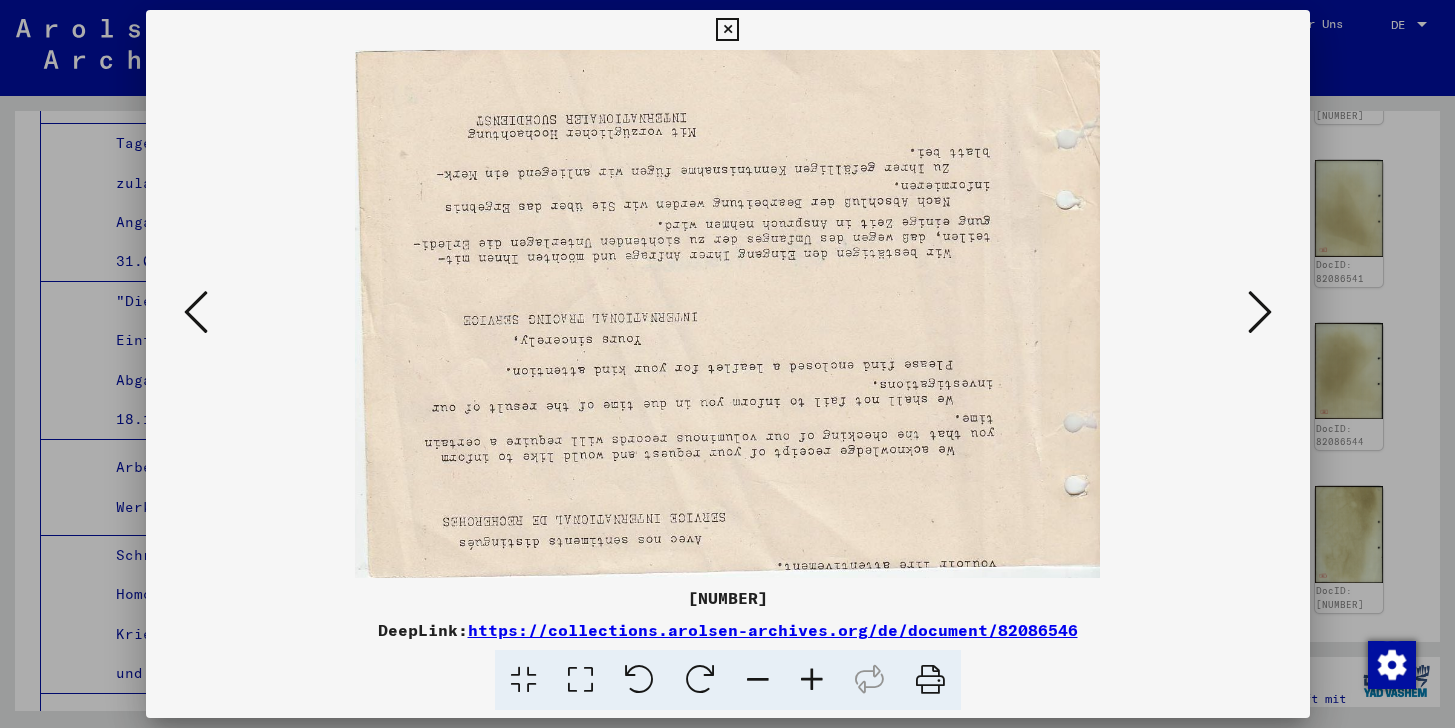 click at bounding box center [1260, 312] 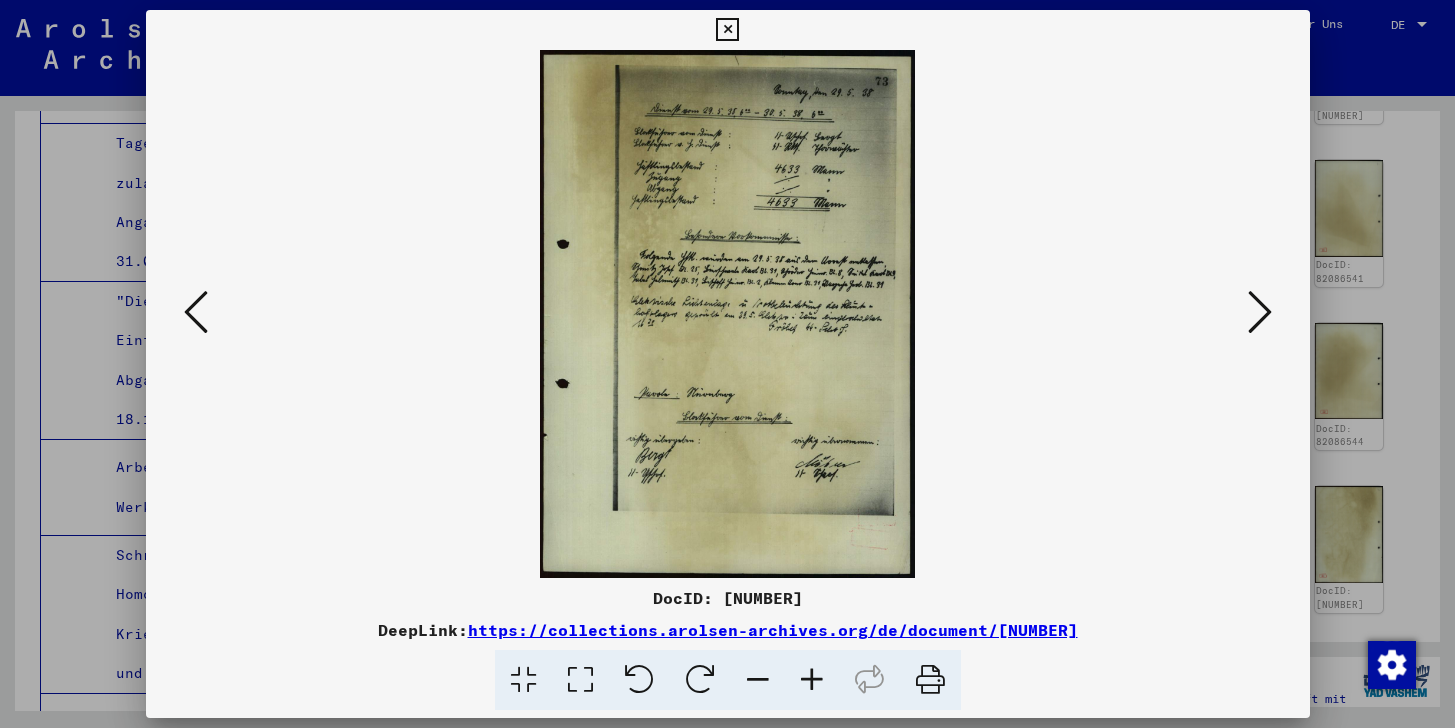 click at bounding box center (1260, 312) 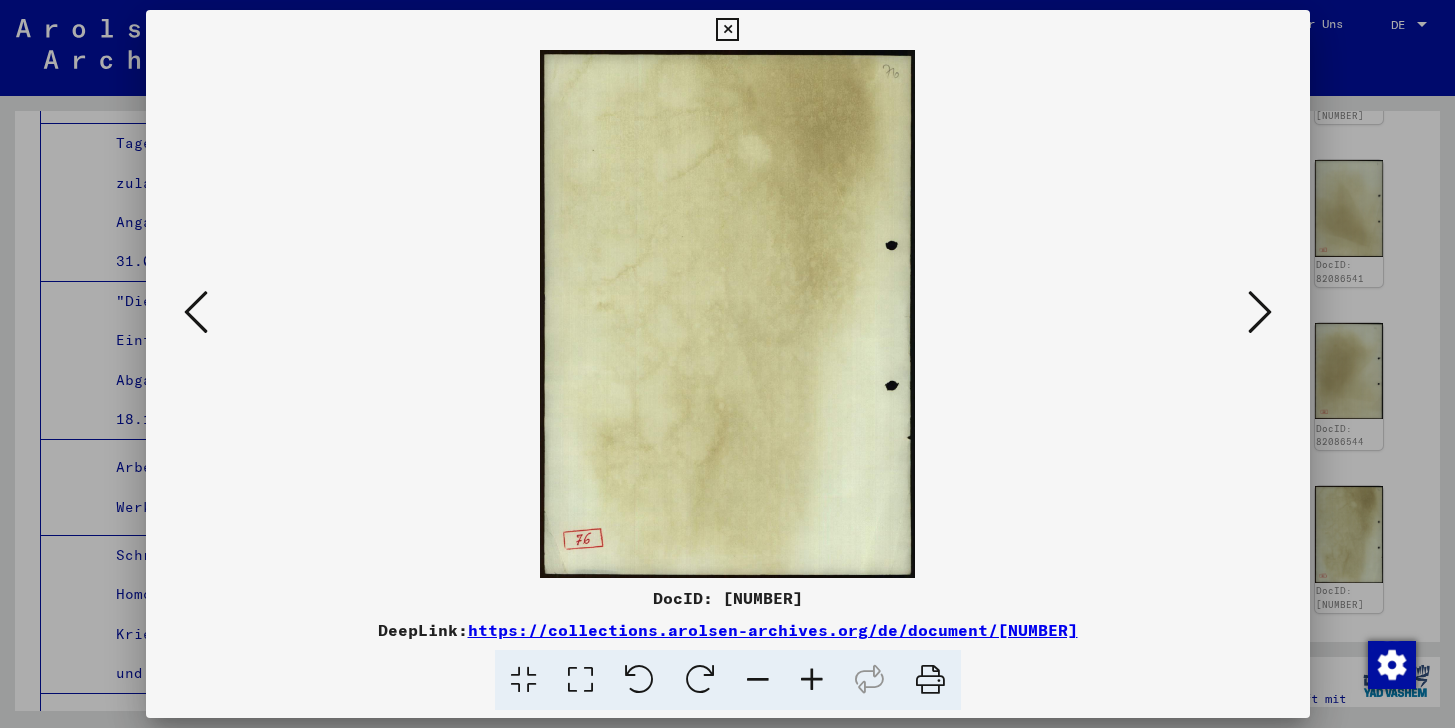 click at bounding box center (1260, 312) 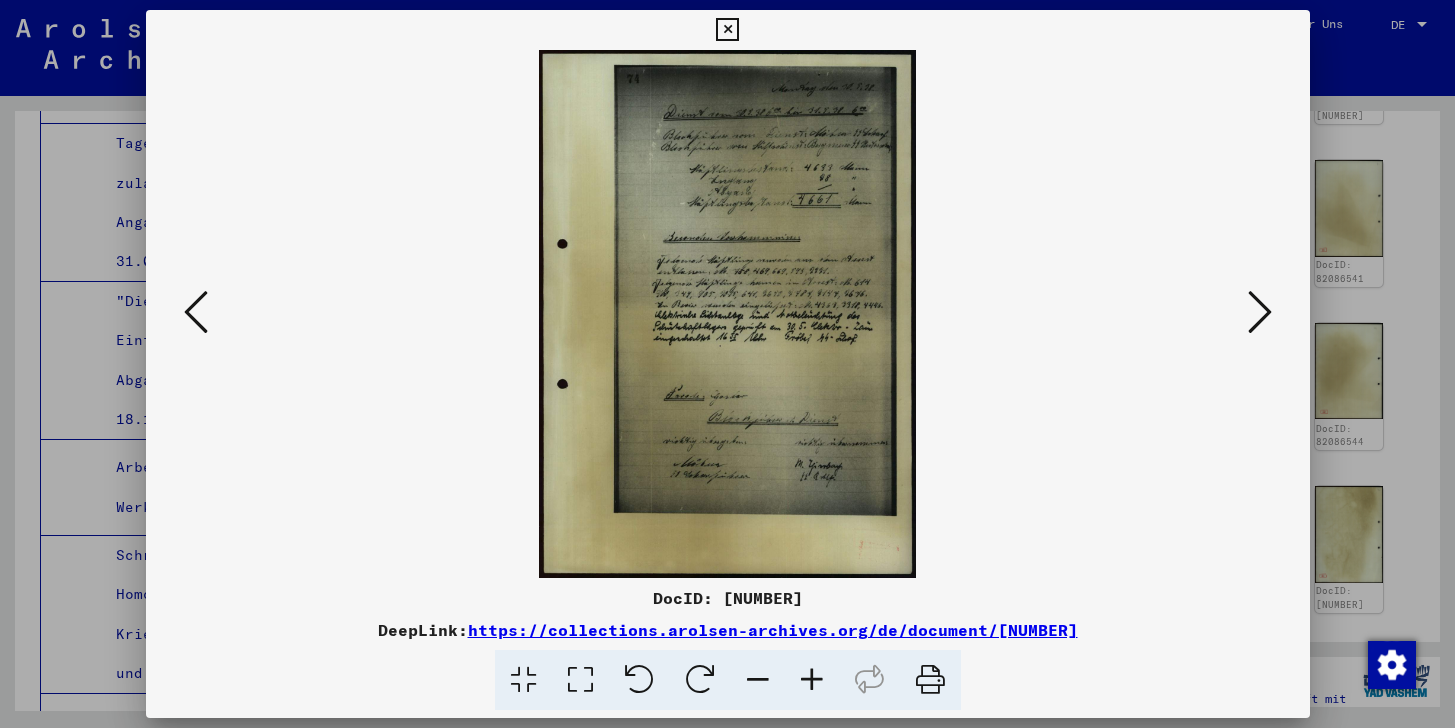 click at bounding box center [1260, 312] 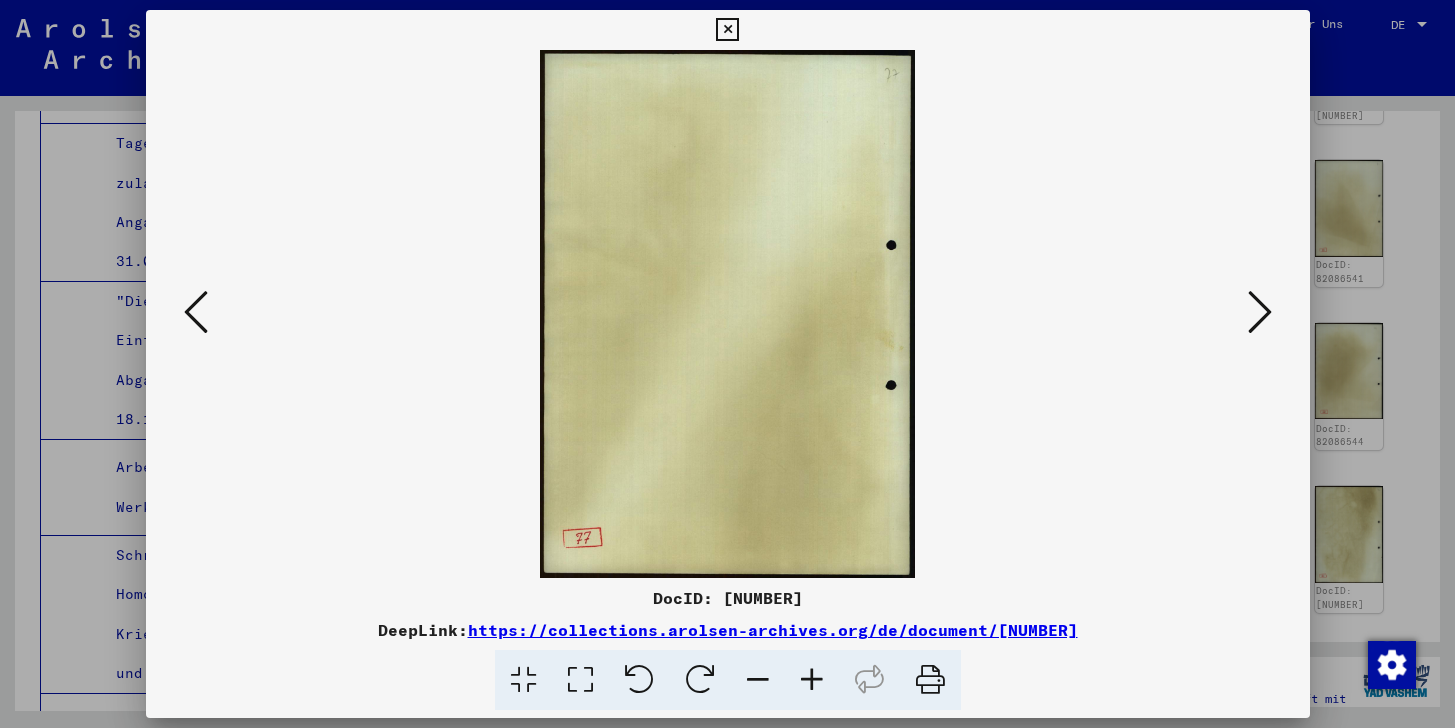 click at bounding box center (1260, 312) 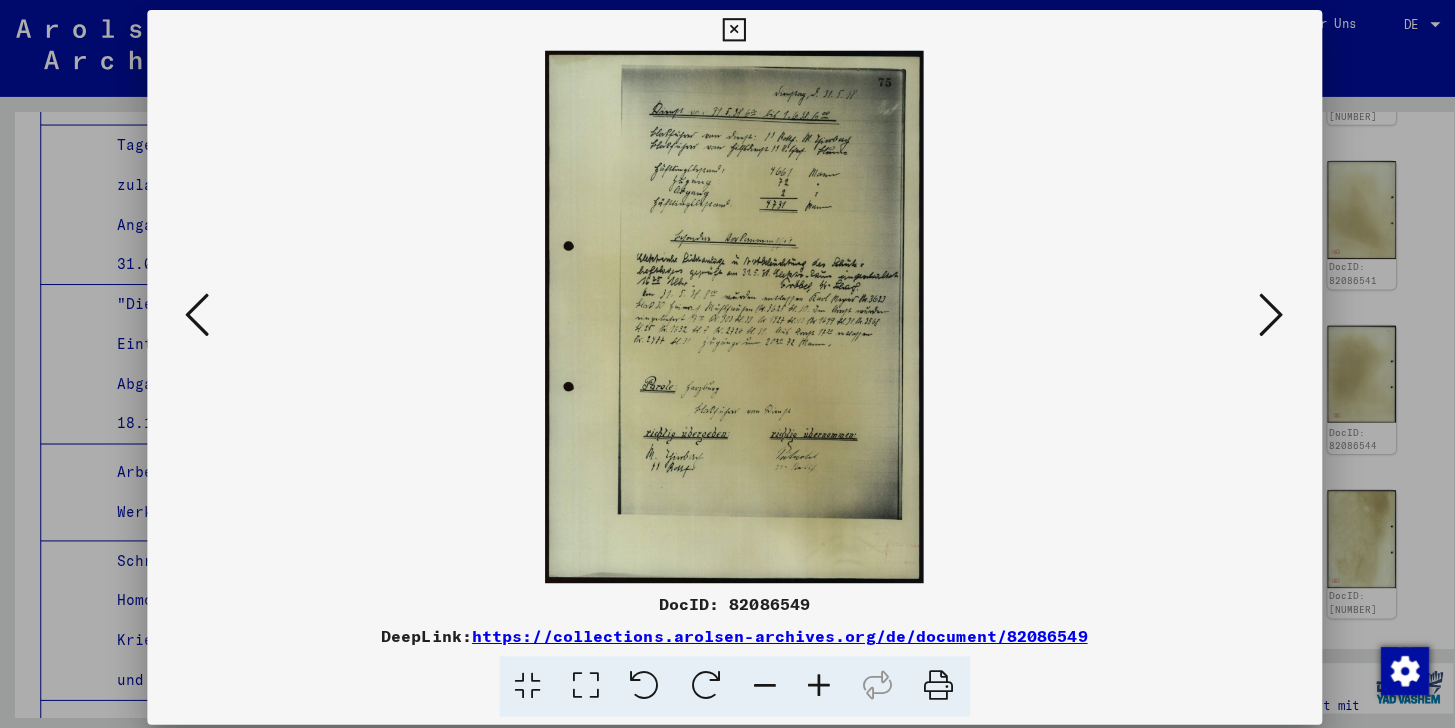 click at bounding box center [1260, 312] 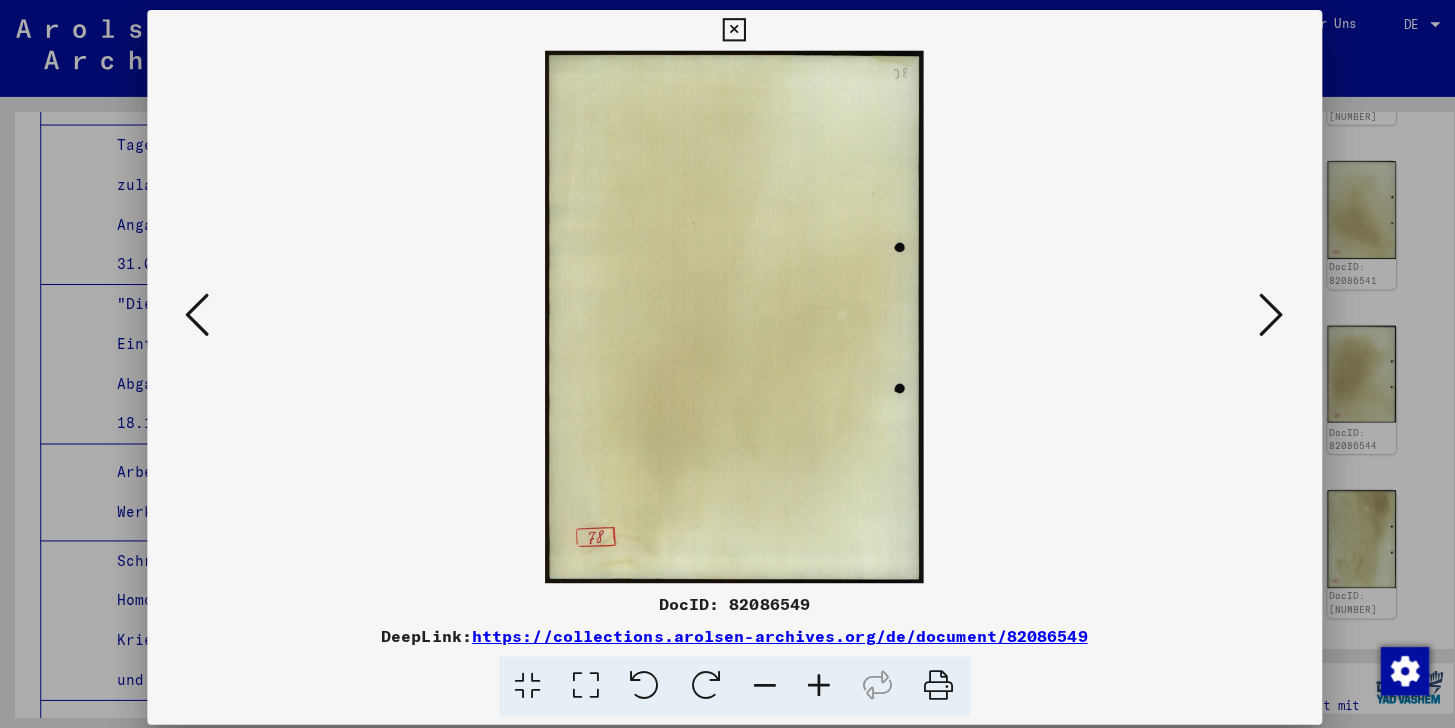 click at bounding box center [1260, 312] 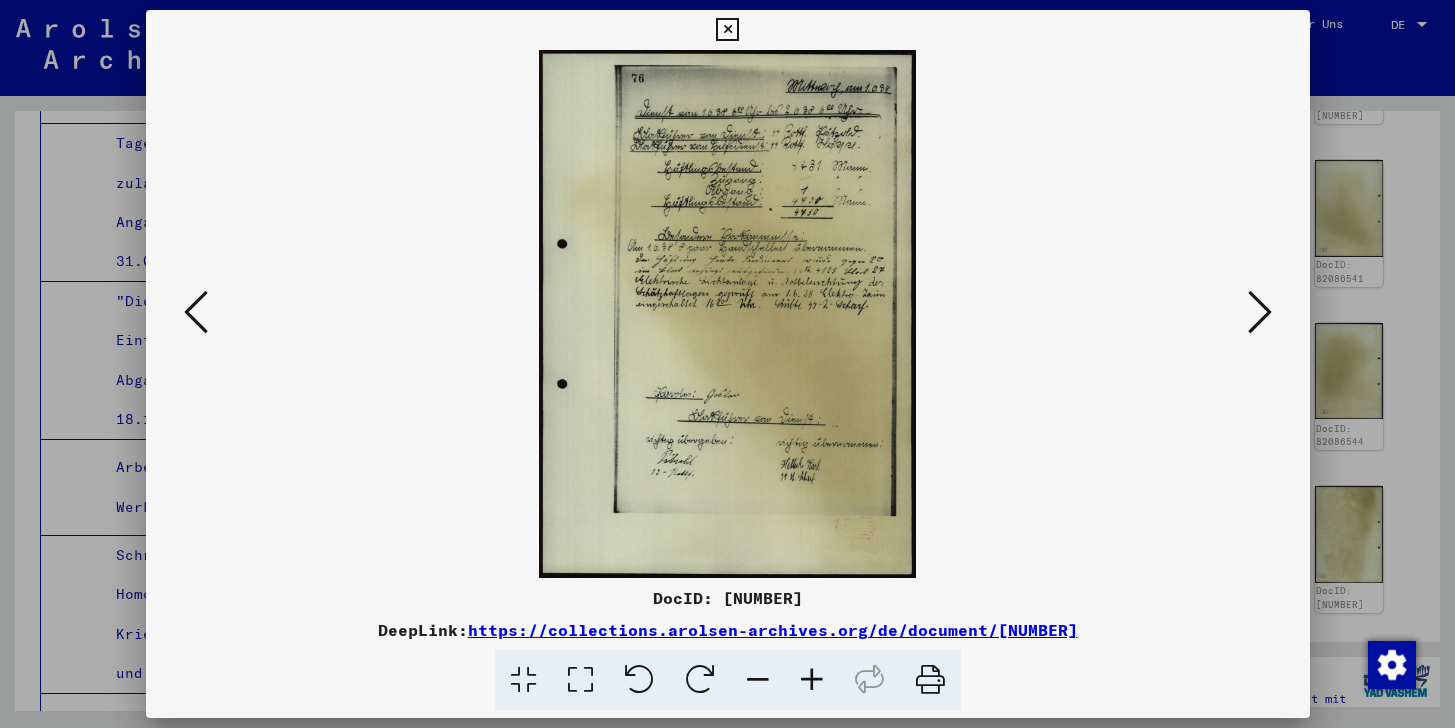 click at bounding box center (1260, 312) 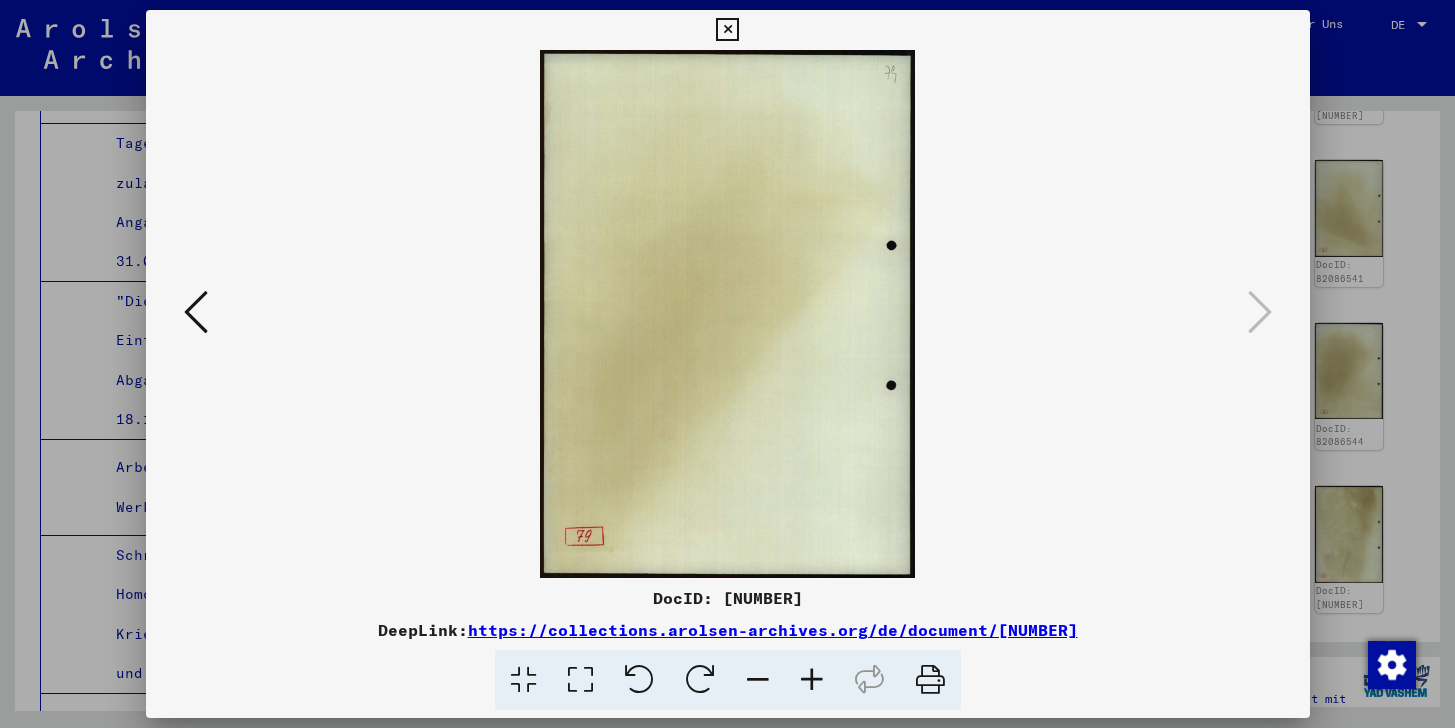 click at bounding box center [727, 30] 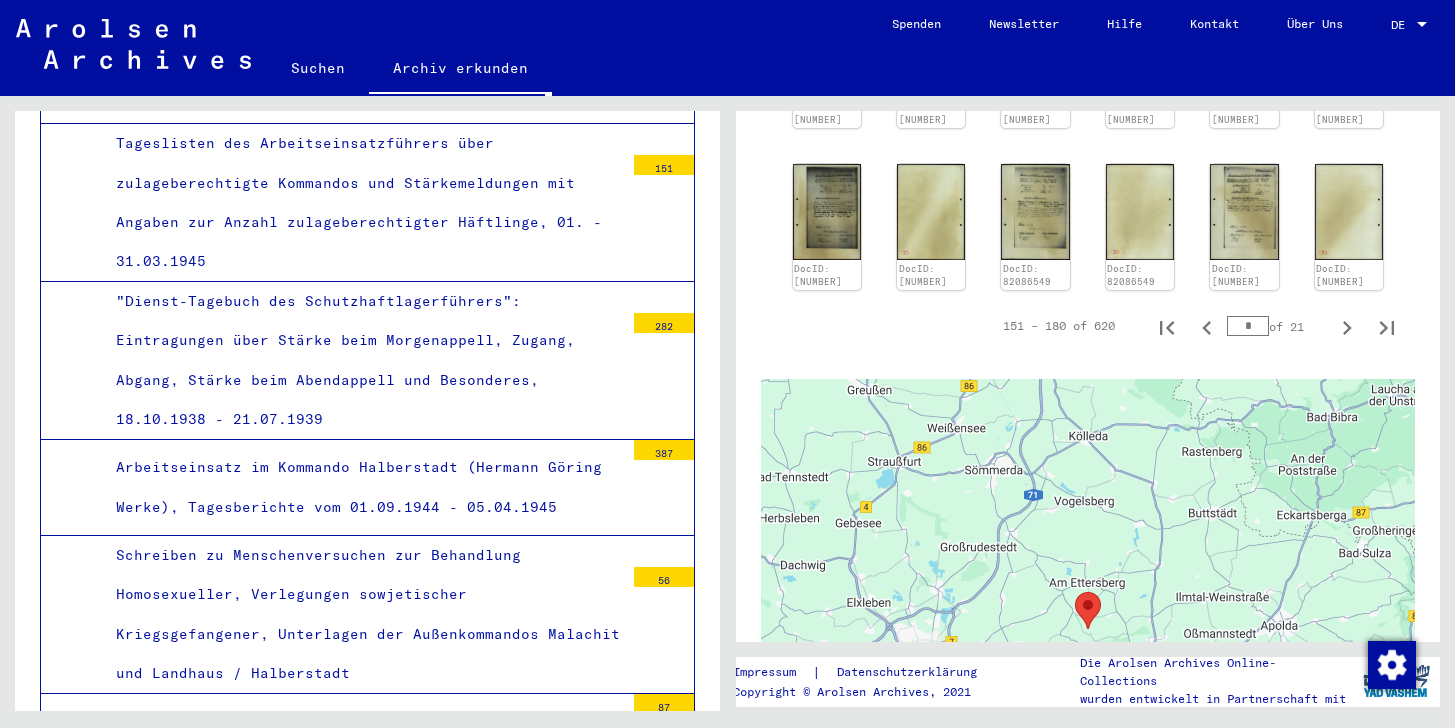 scroll, scrollTop: 1385, scrollLeft: 0, axis: vertical 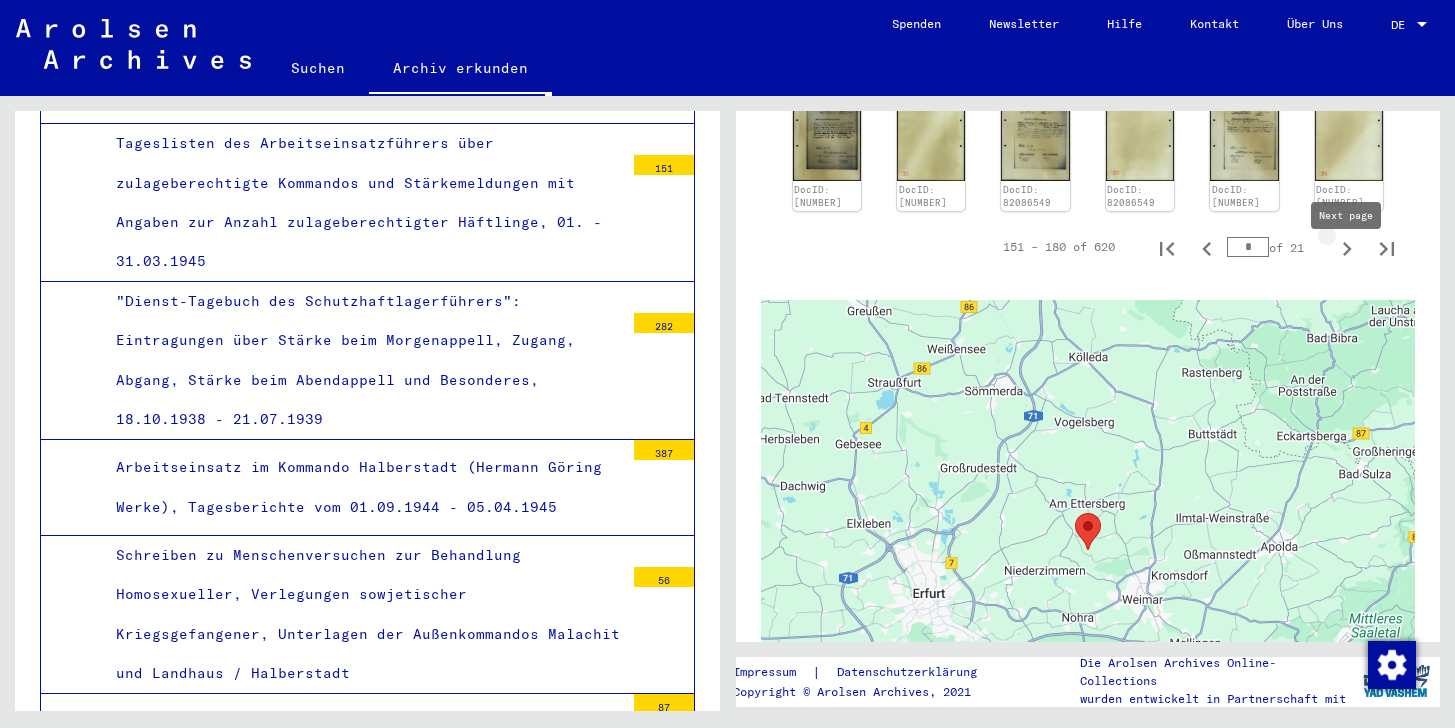 click 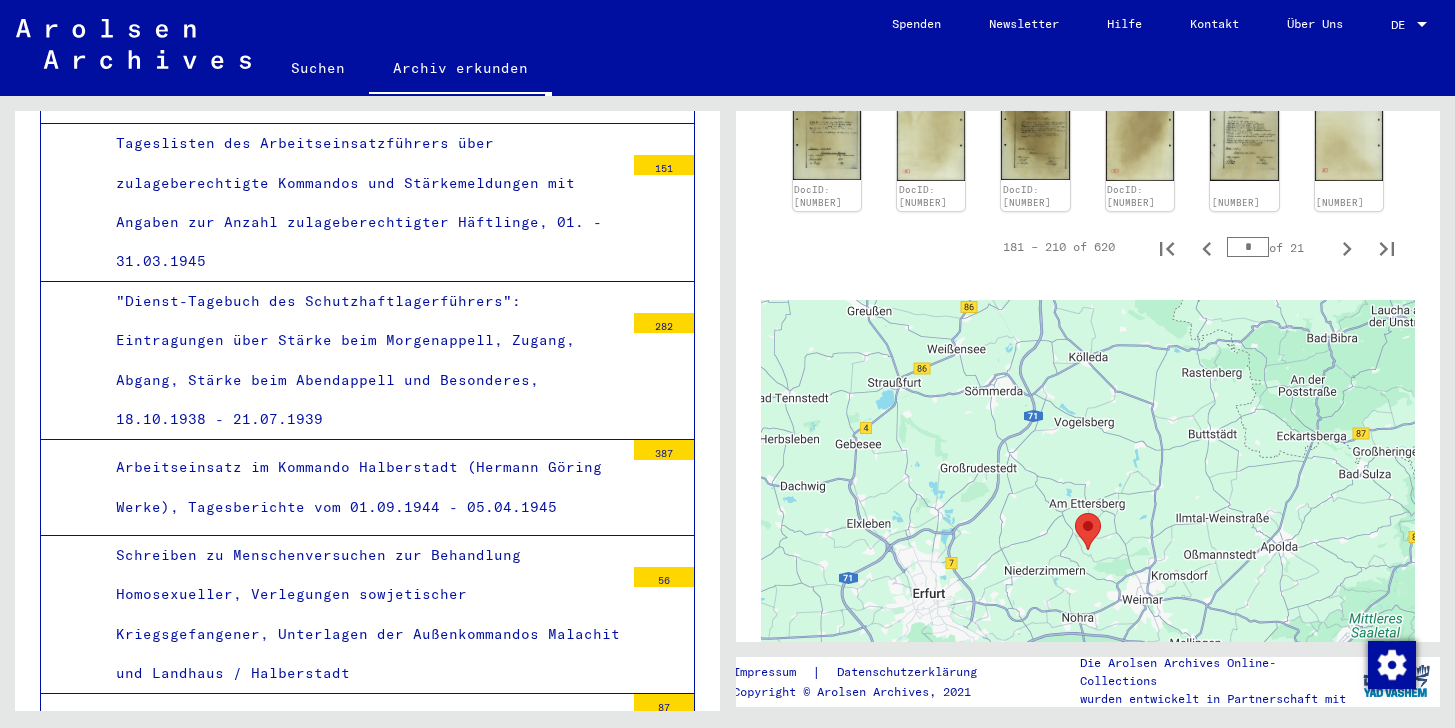 click 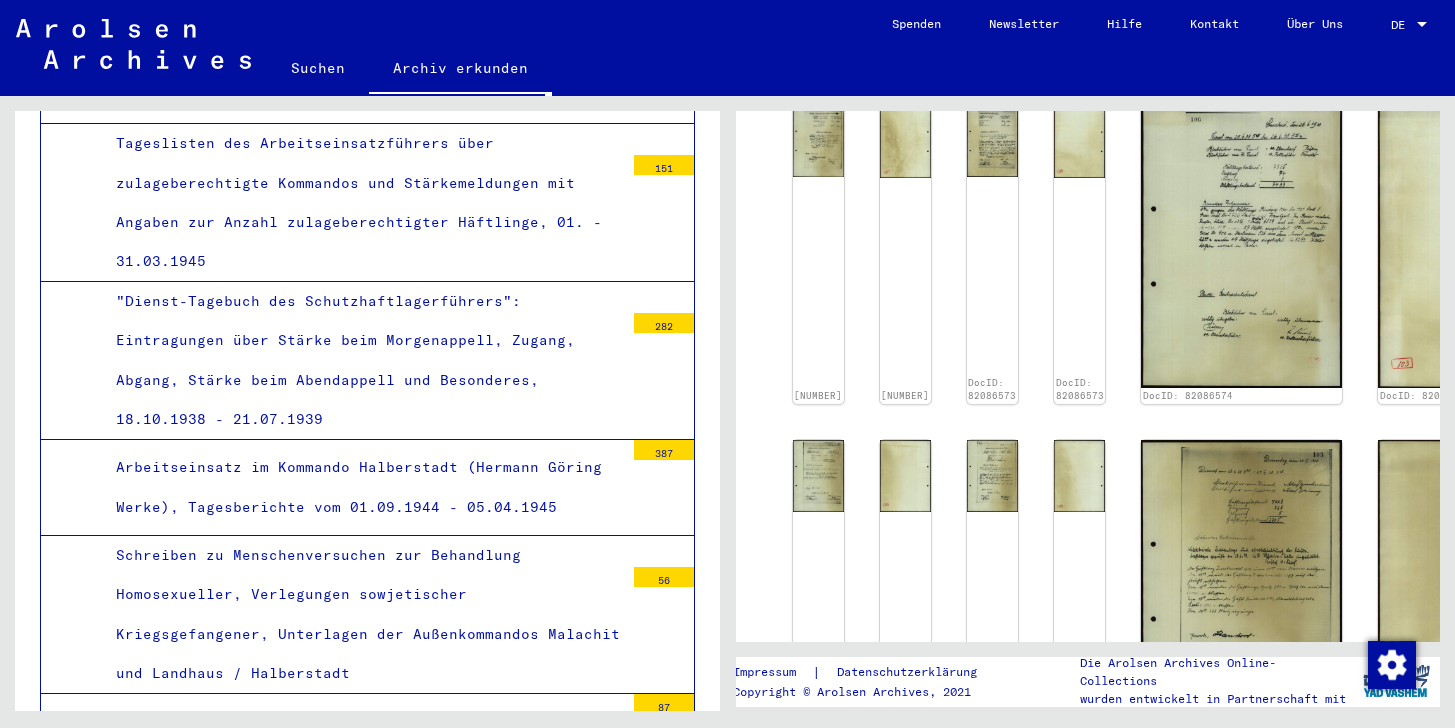 type on "*" 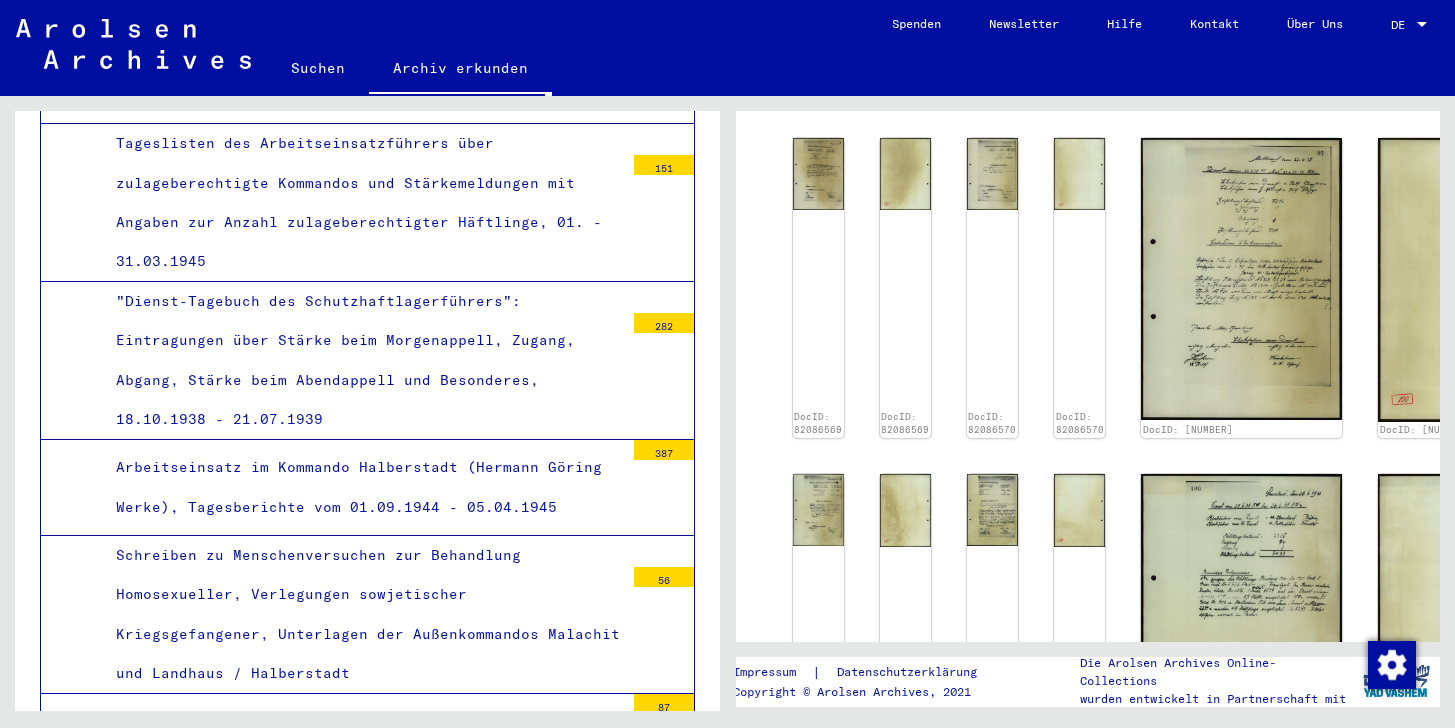 scroll, scrollTop: 1012, scrollLeft: 0, axis: vertical 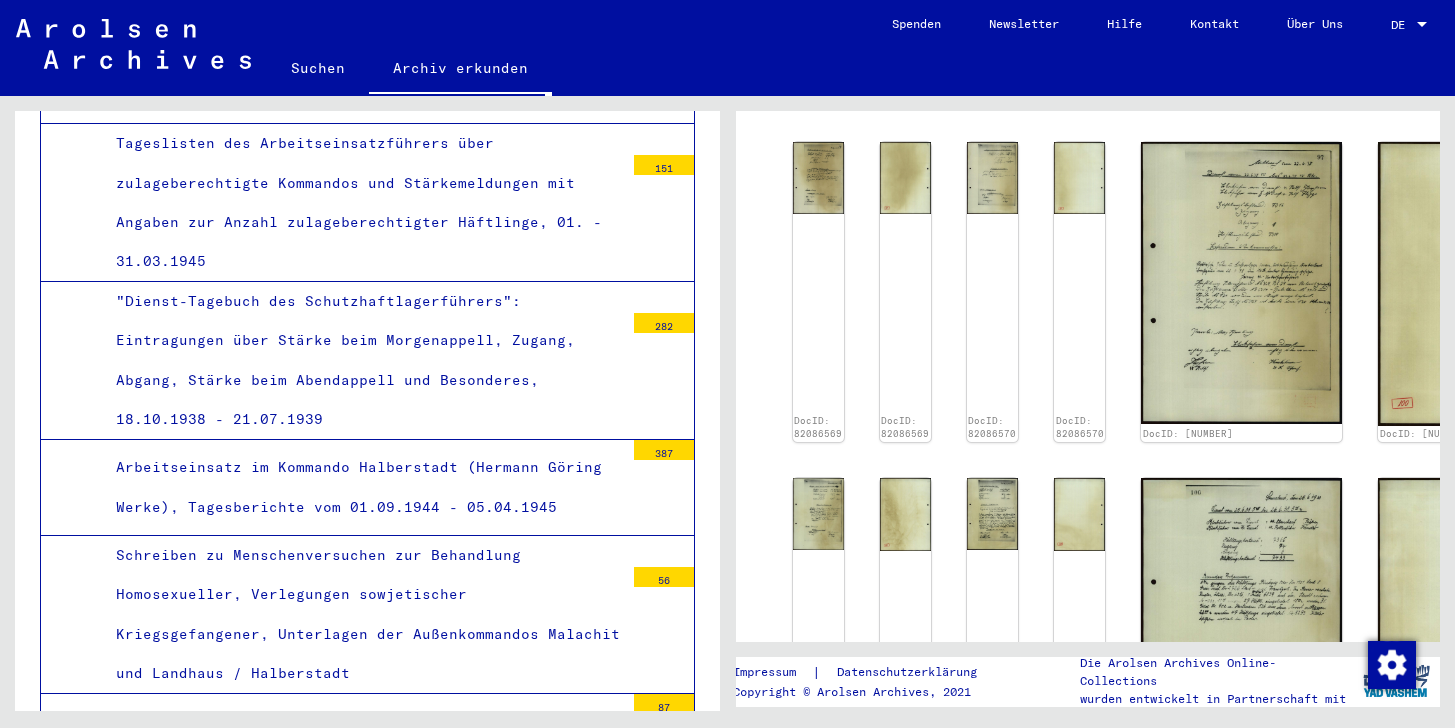 click 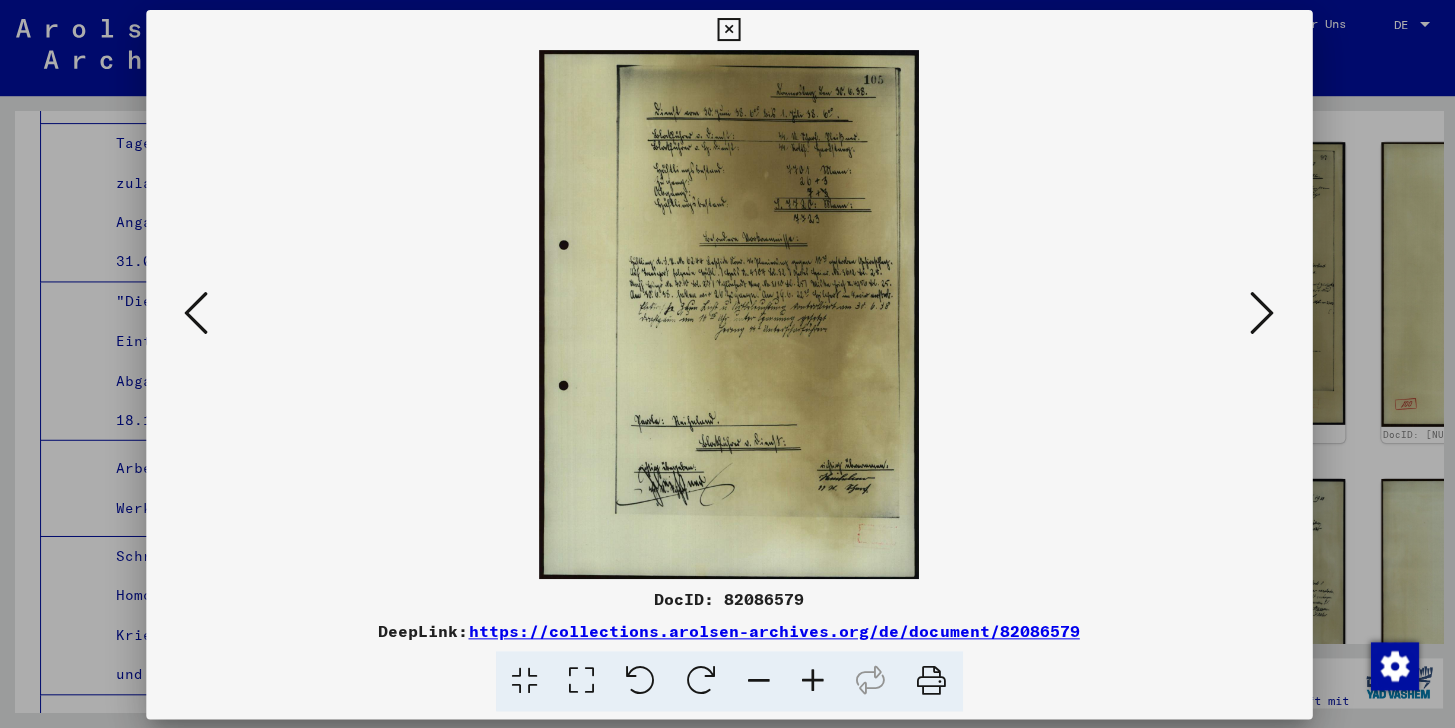click at bounding box center (1260, 313) 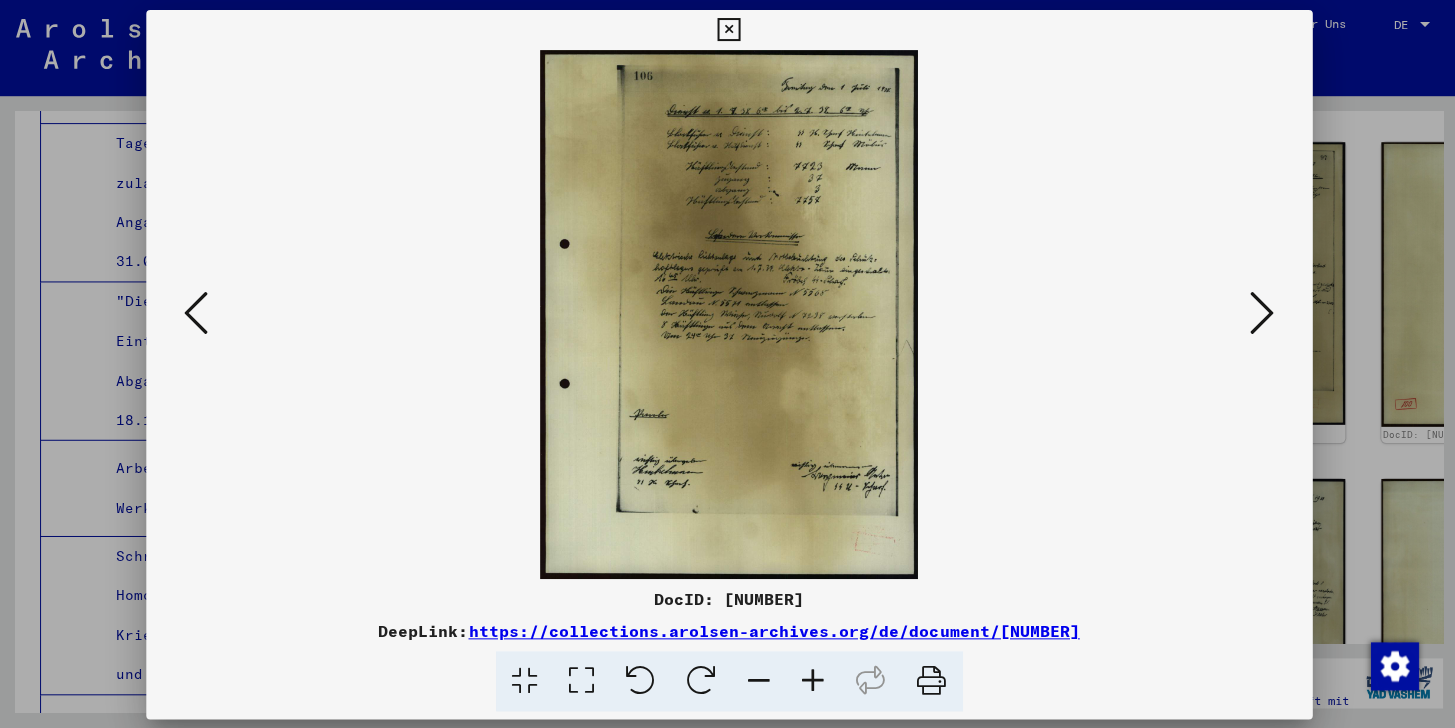 click at bounding box center (1260, 312) 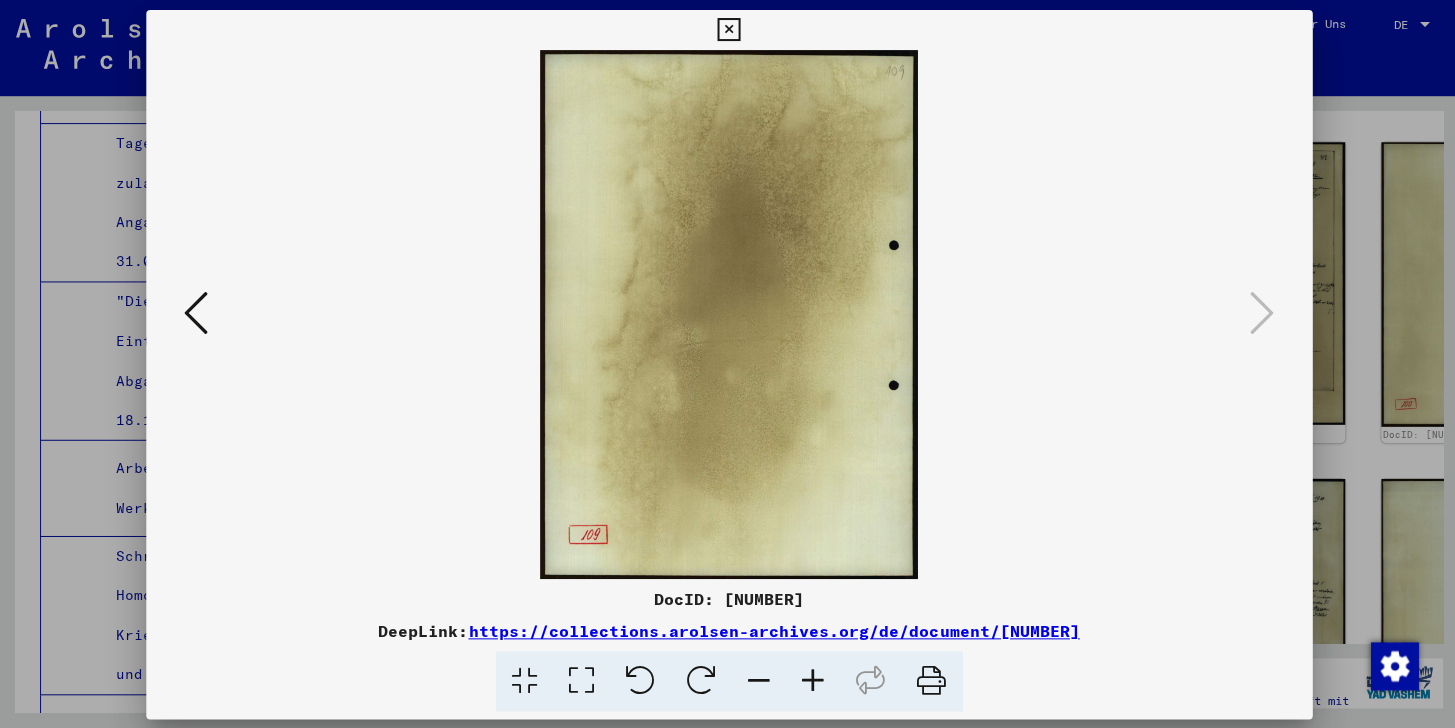 click at bounding box center (727, 30) 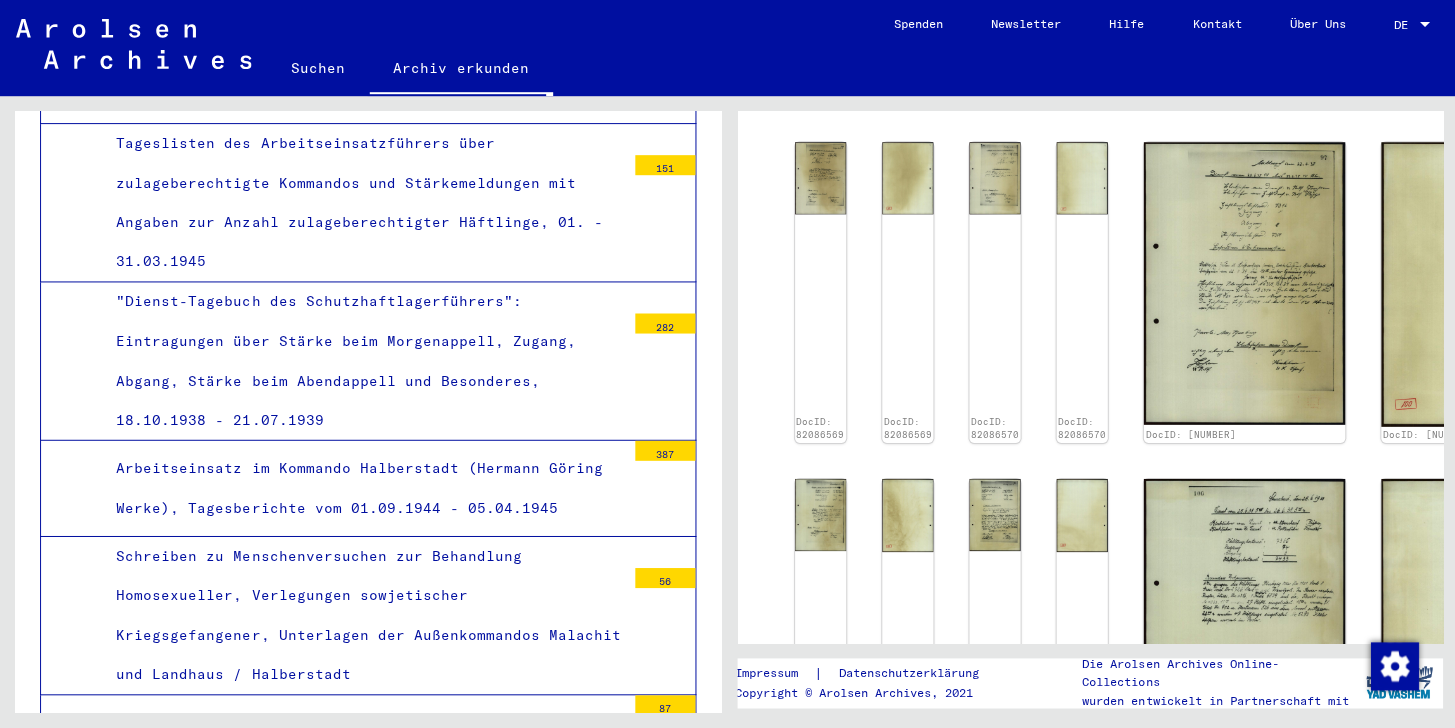 scroll, scrollTop: 1048, scrollLeft: 0, axis: vertical 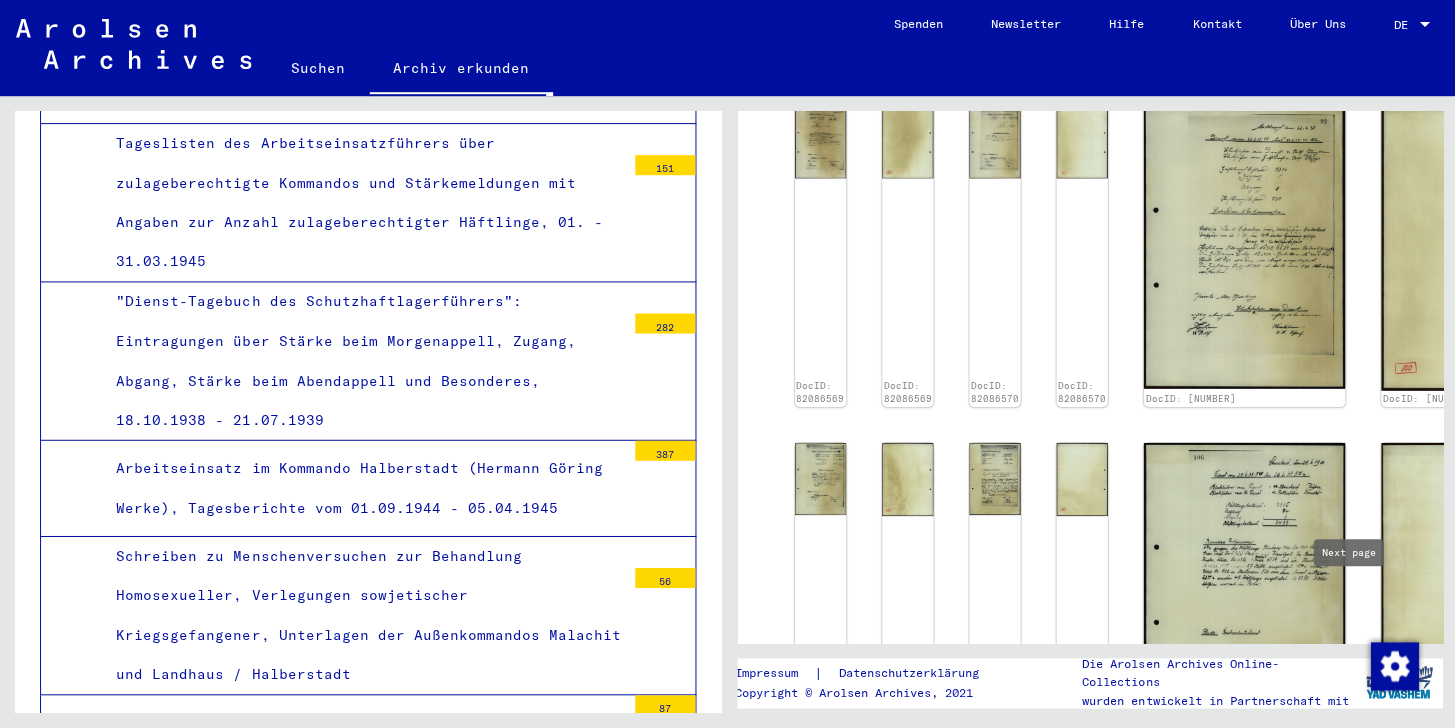 click 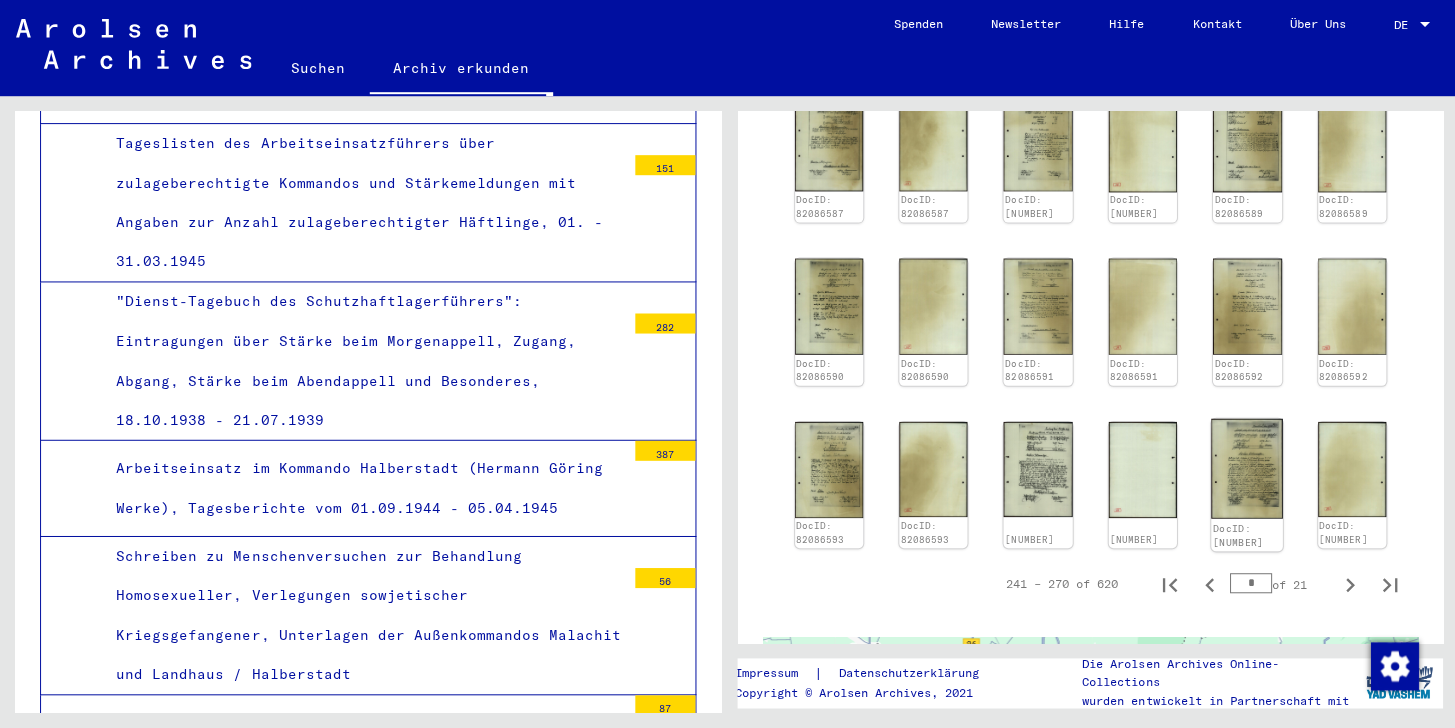 click 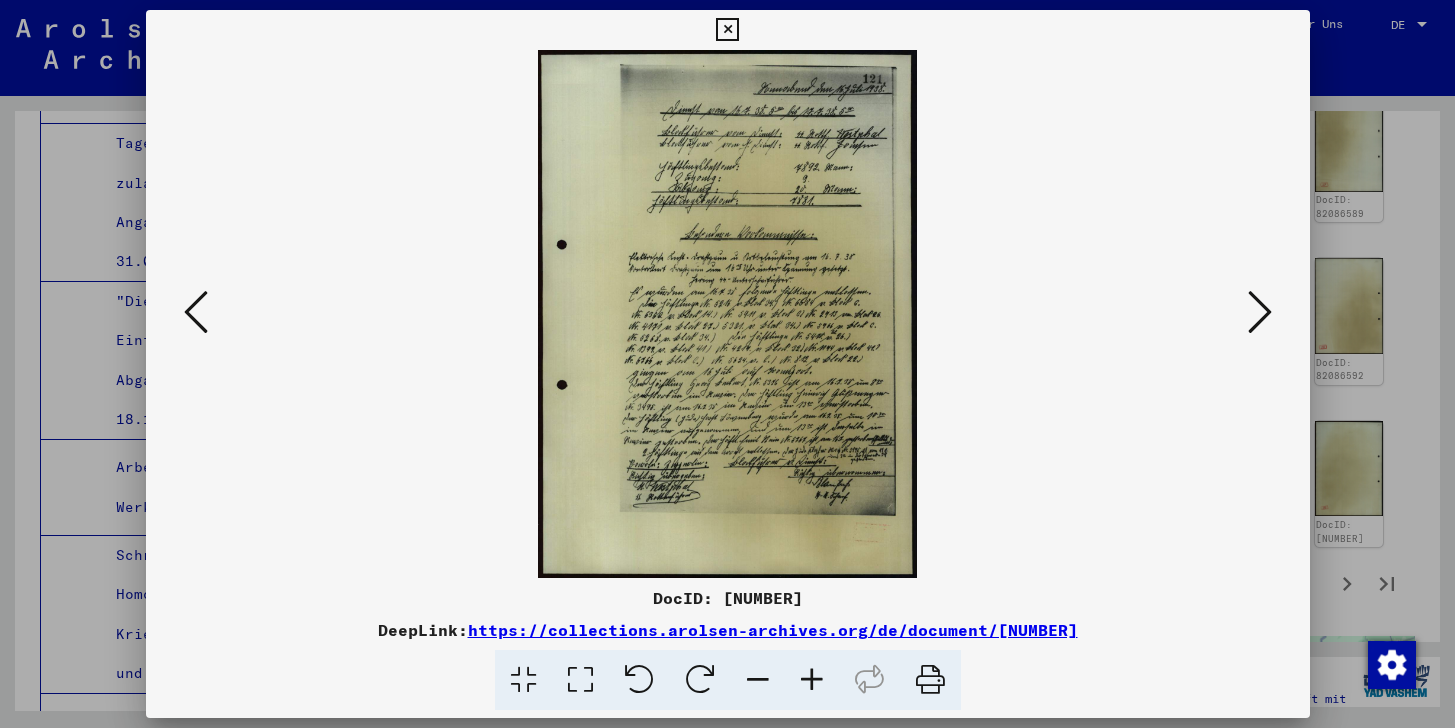 click at bounding box center [727, 30] 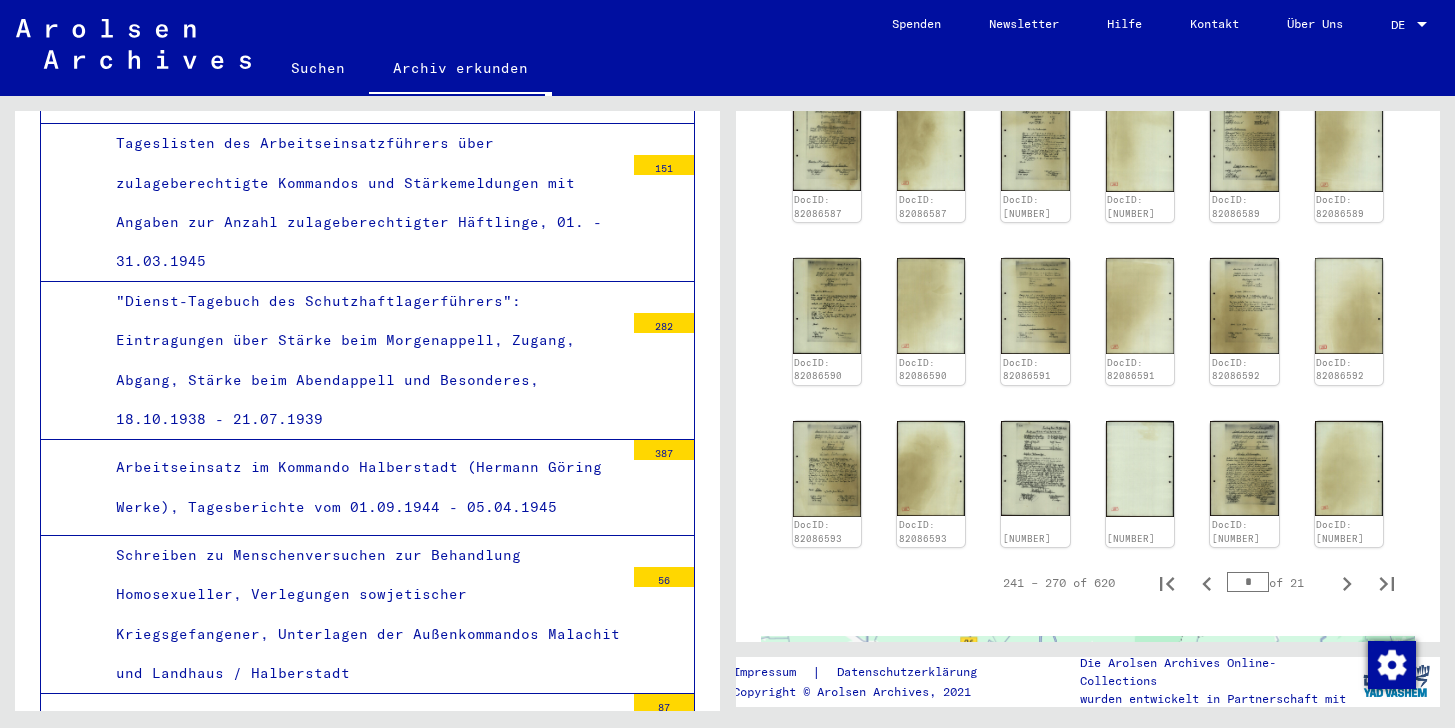 click on "*" at bounding box center (1248, 582) 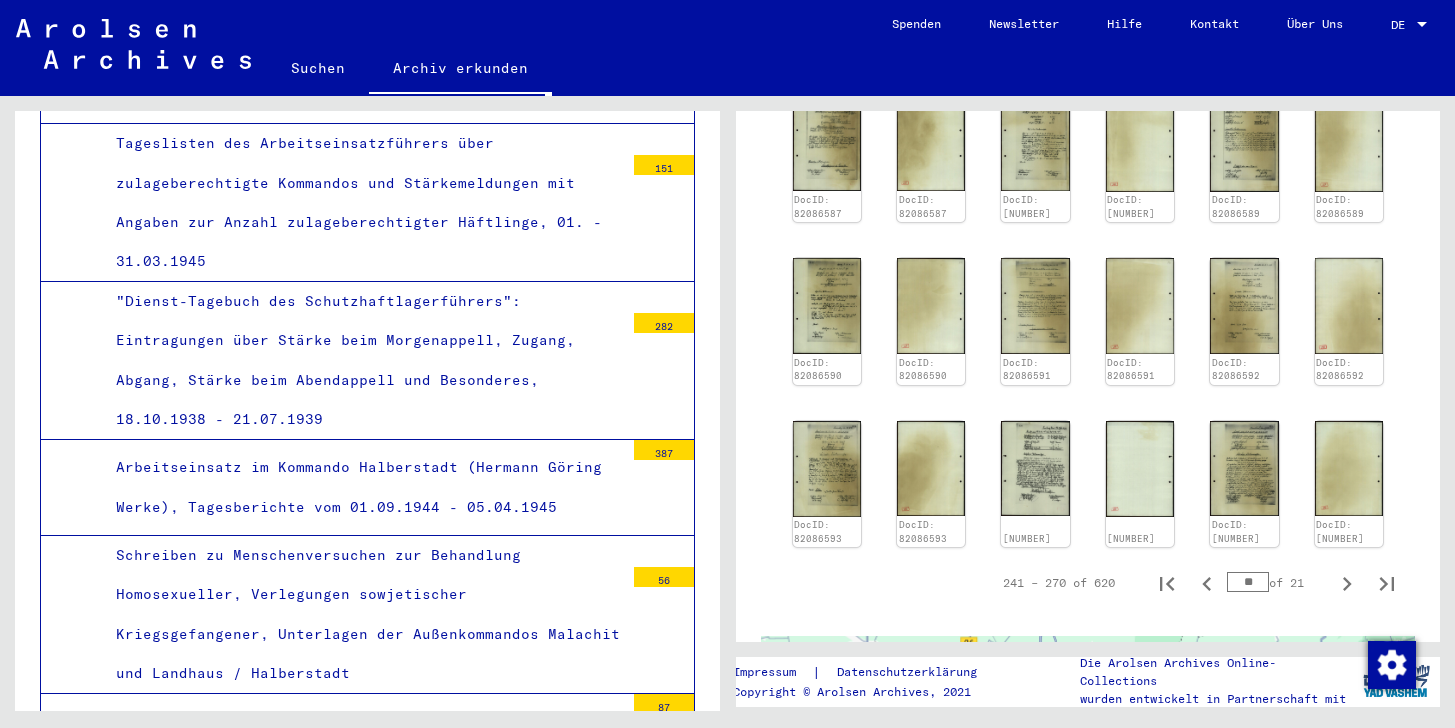 type on "**" 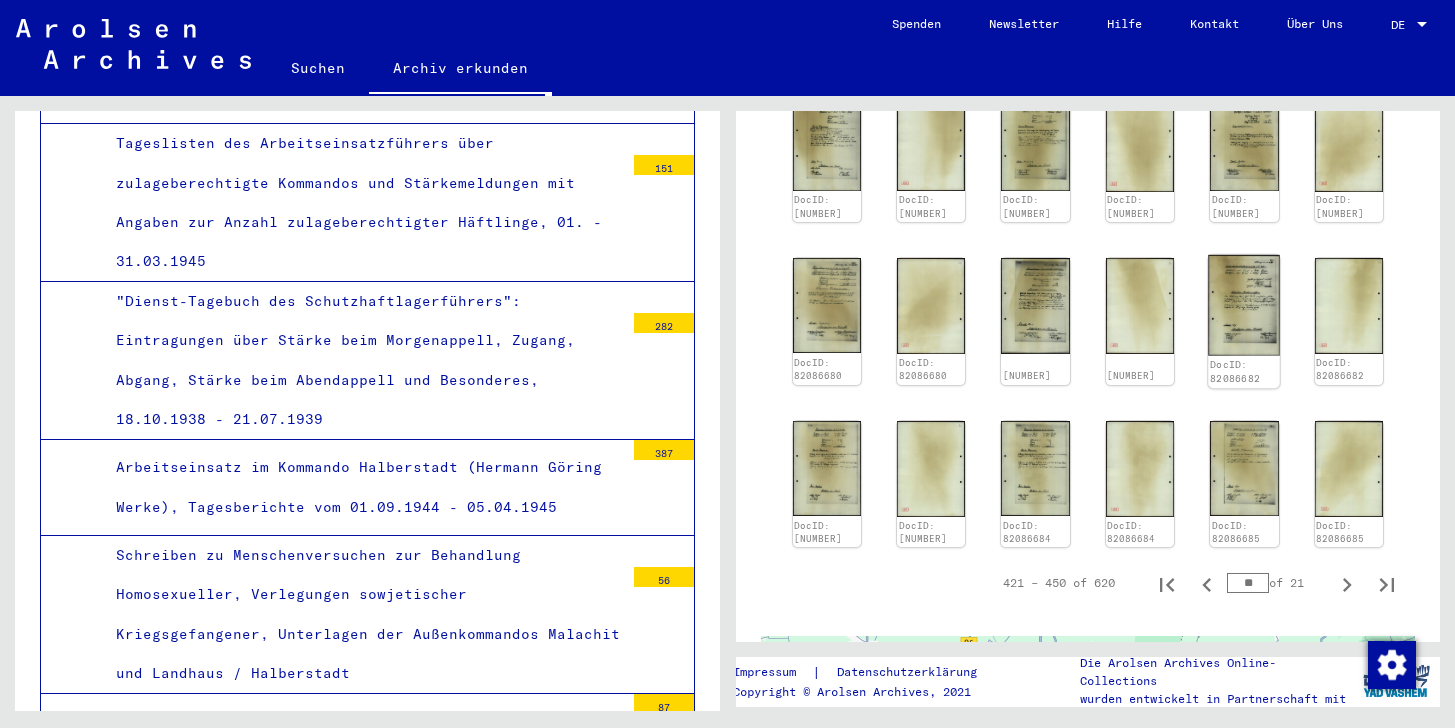 click 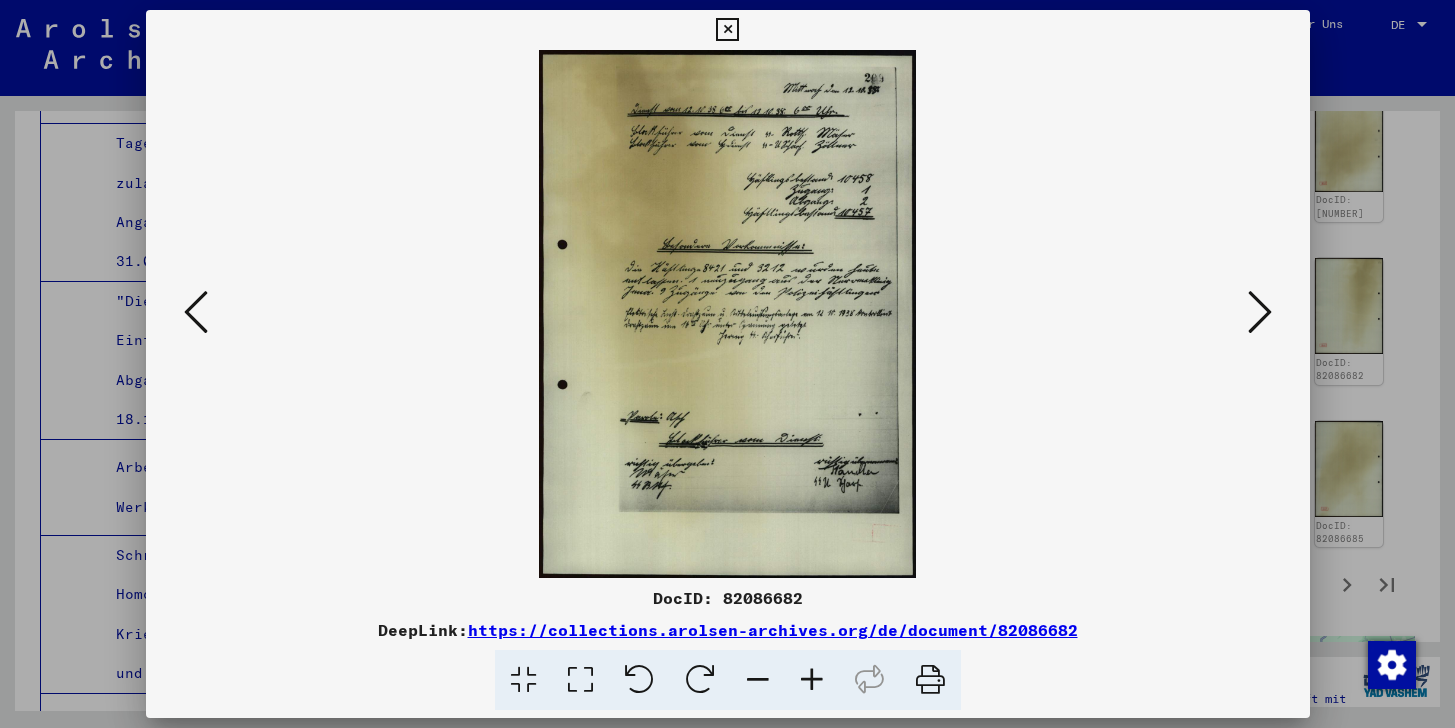 click at bounding box center [727, 30] 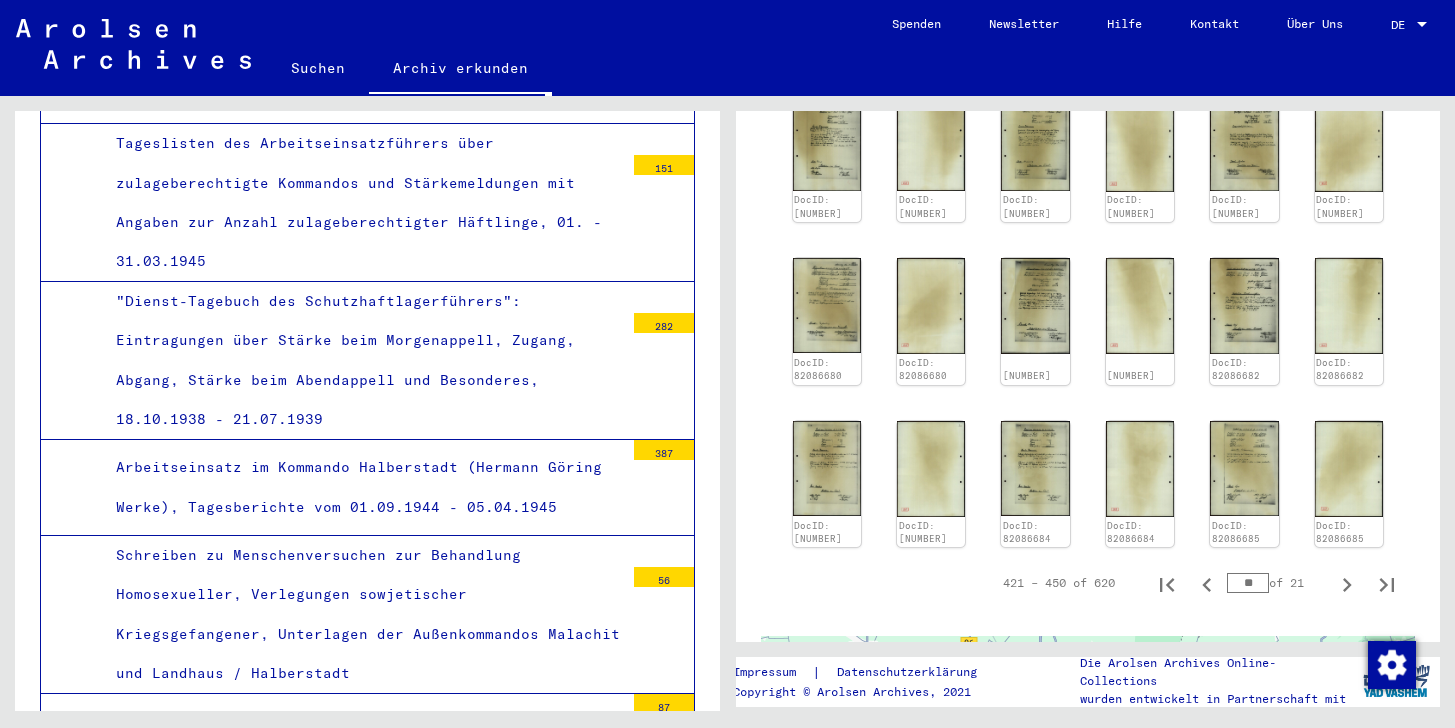 click on "421 – 450 of 620  **  of 21" at bounding box center [1193, 583] 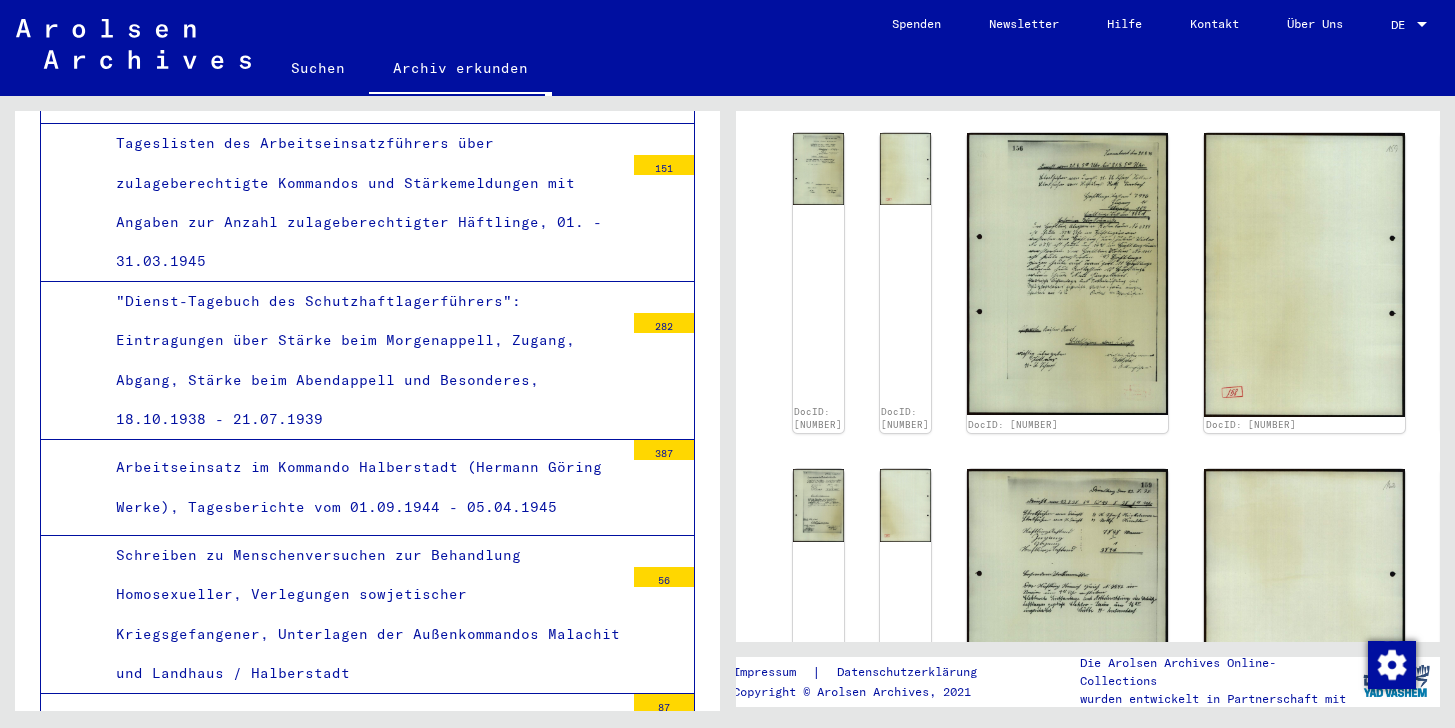 click 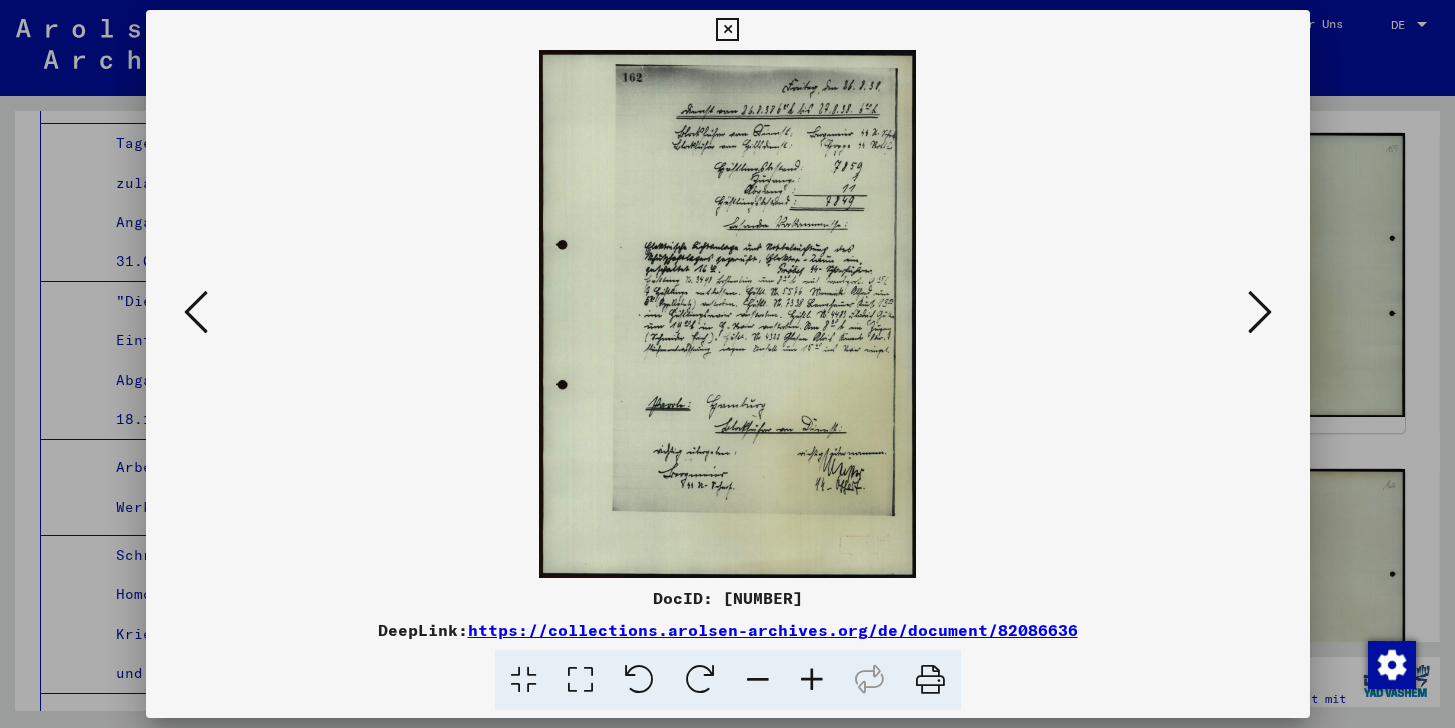 click at bounding box center [1260, 312] 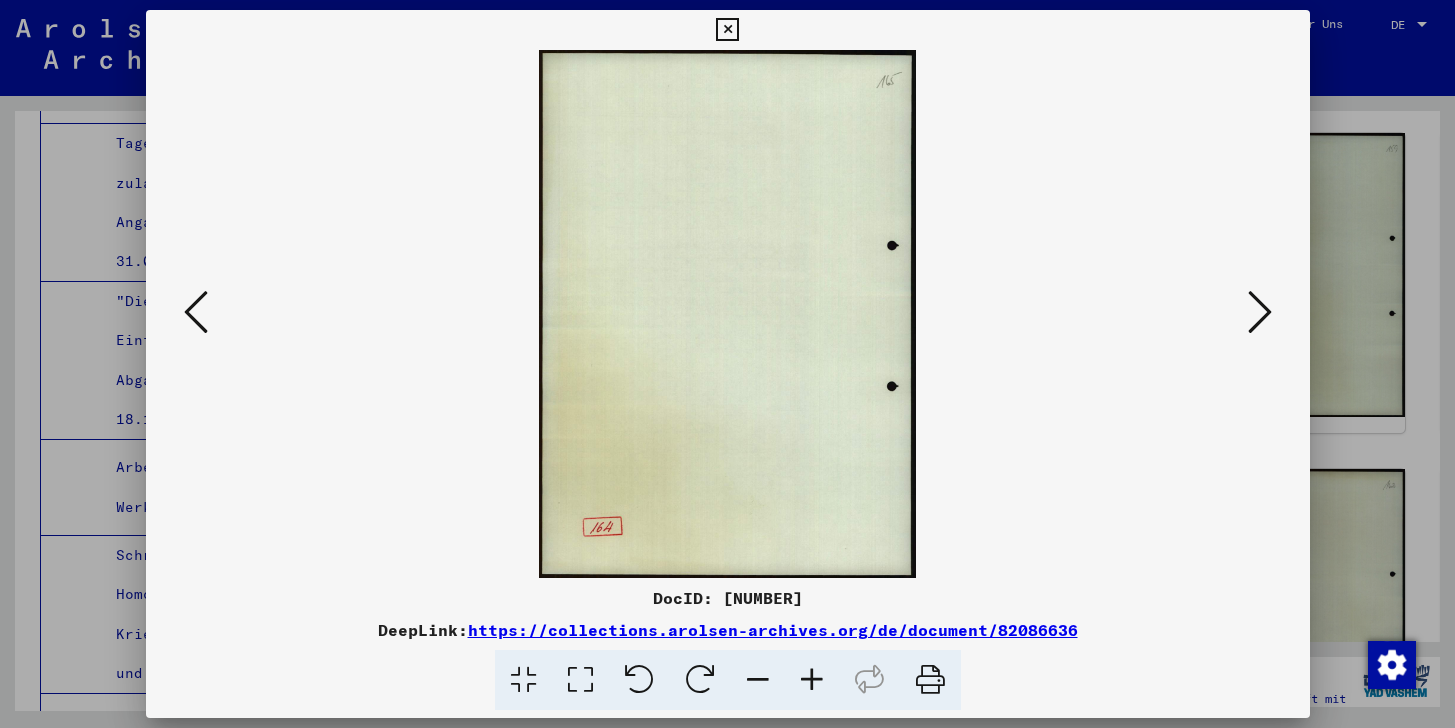click at bounding box center (1260, 312) 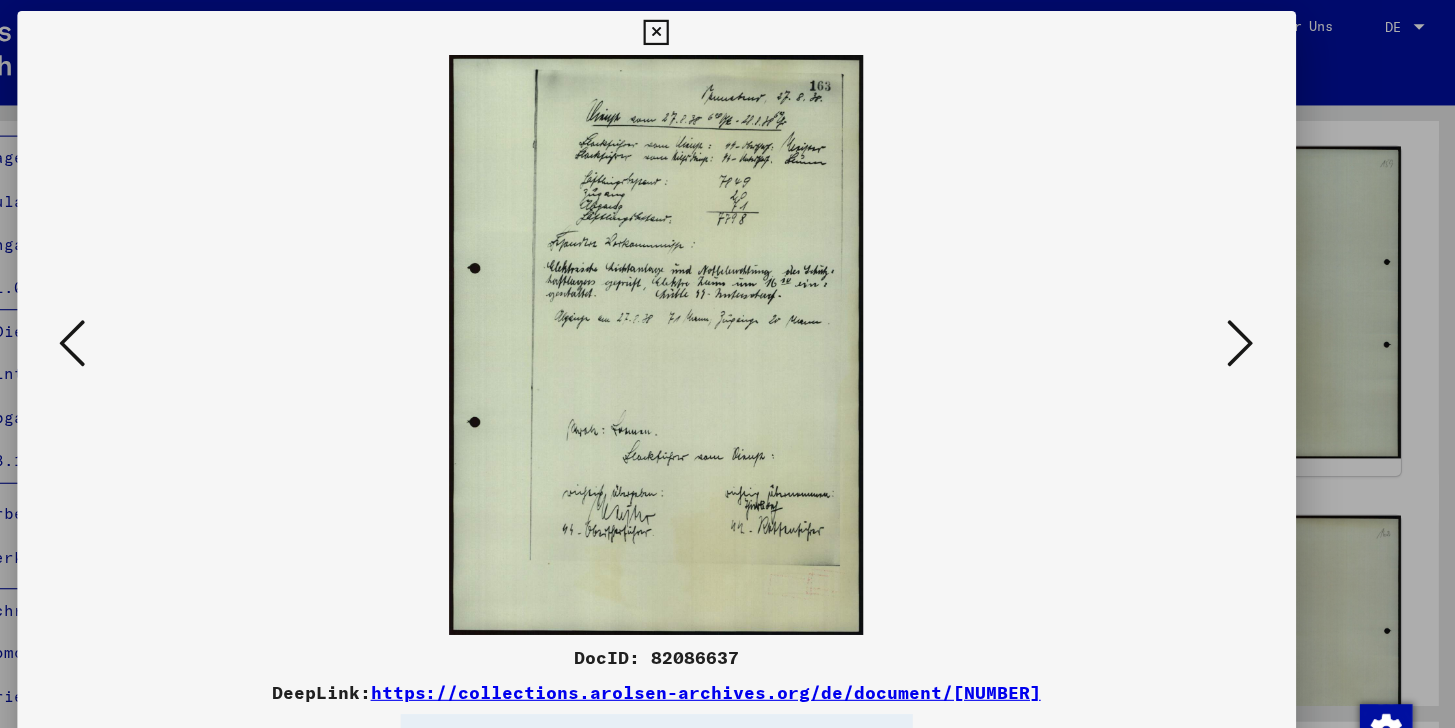click at bounding box center (1260, 313) 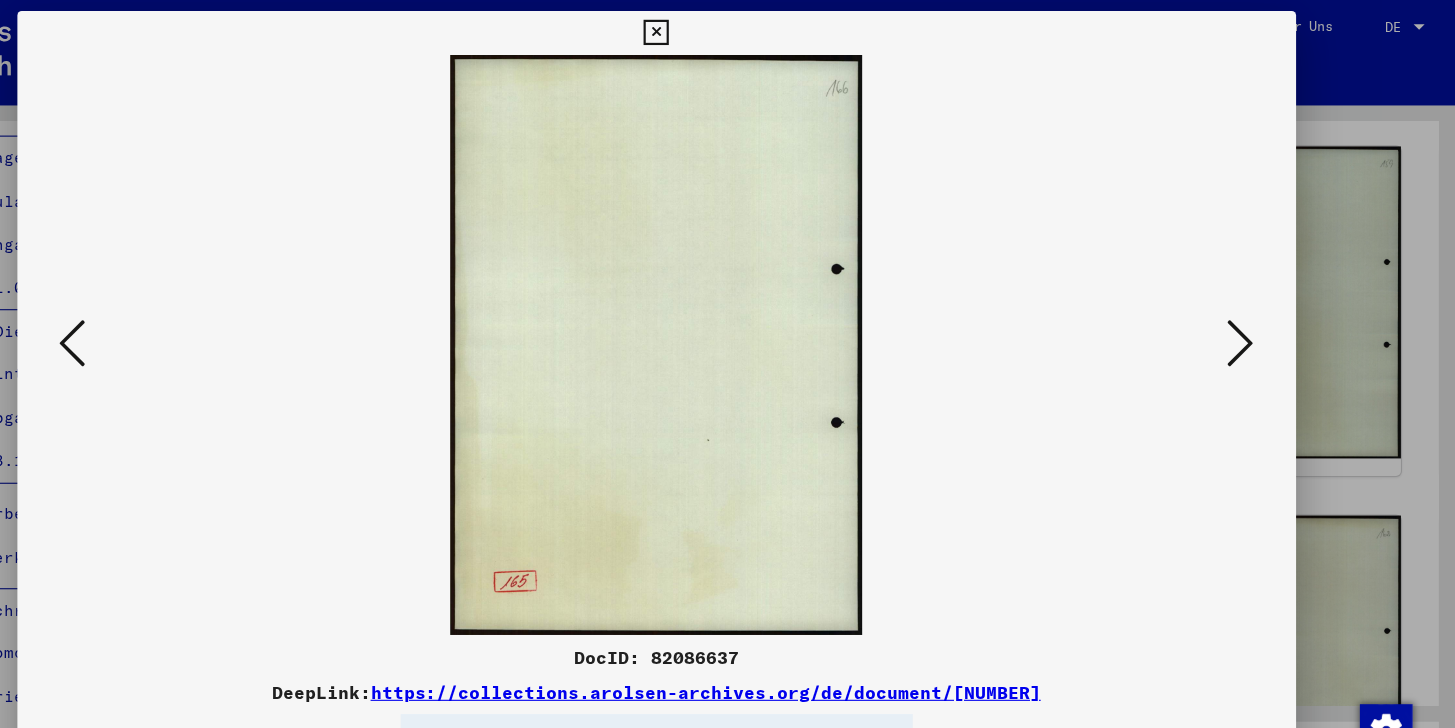 click at bounding box center [1260, 313] 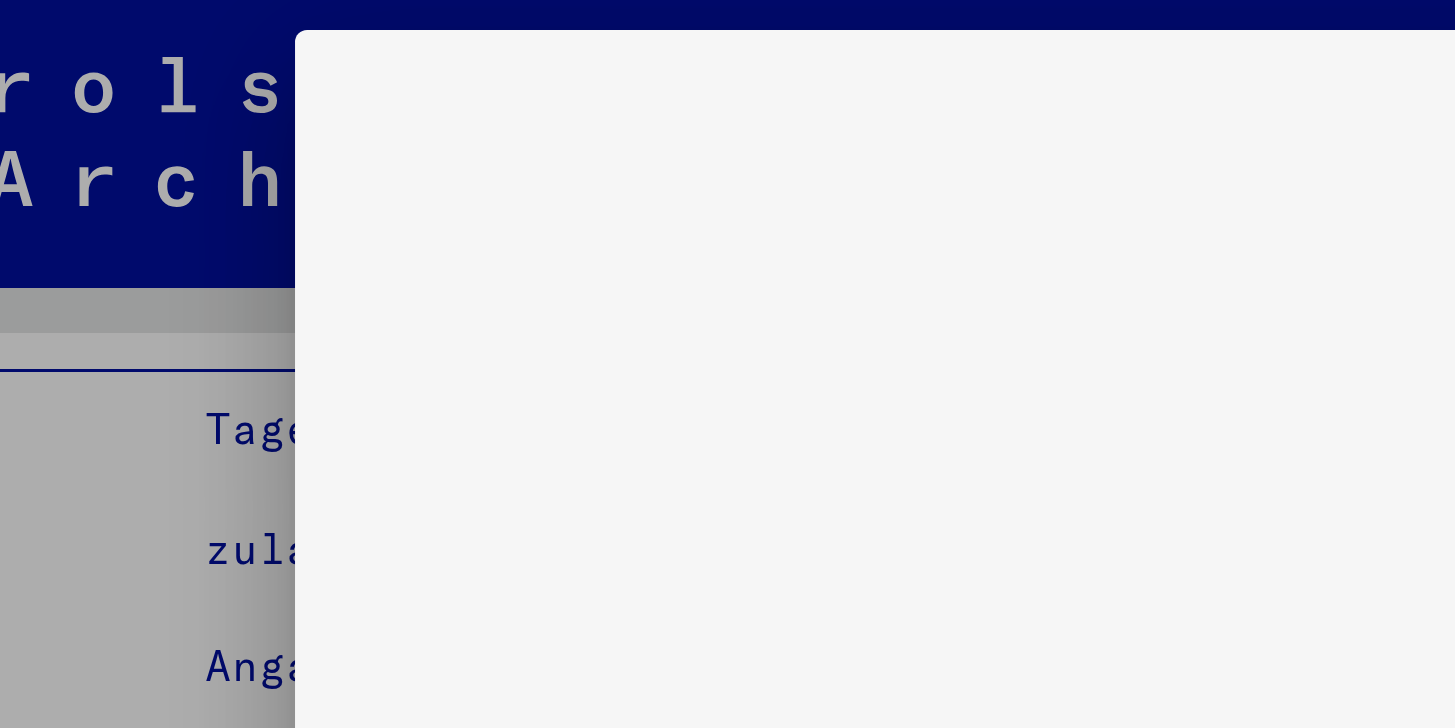 scroll, scrollTop: 0, scrollLeft: 0, axis: both 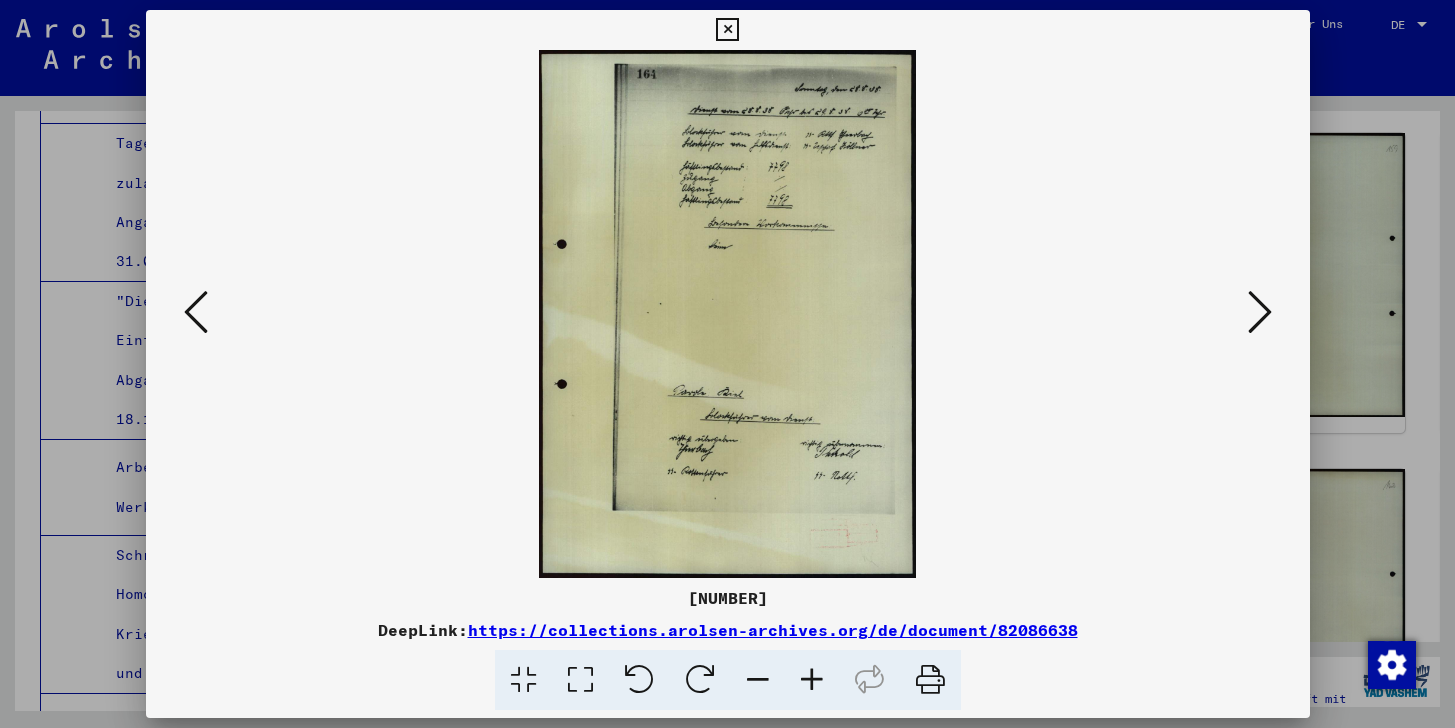 click at bounding box center [1260, 312] 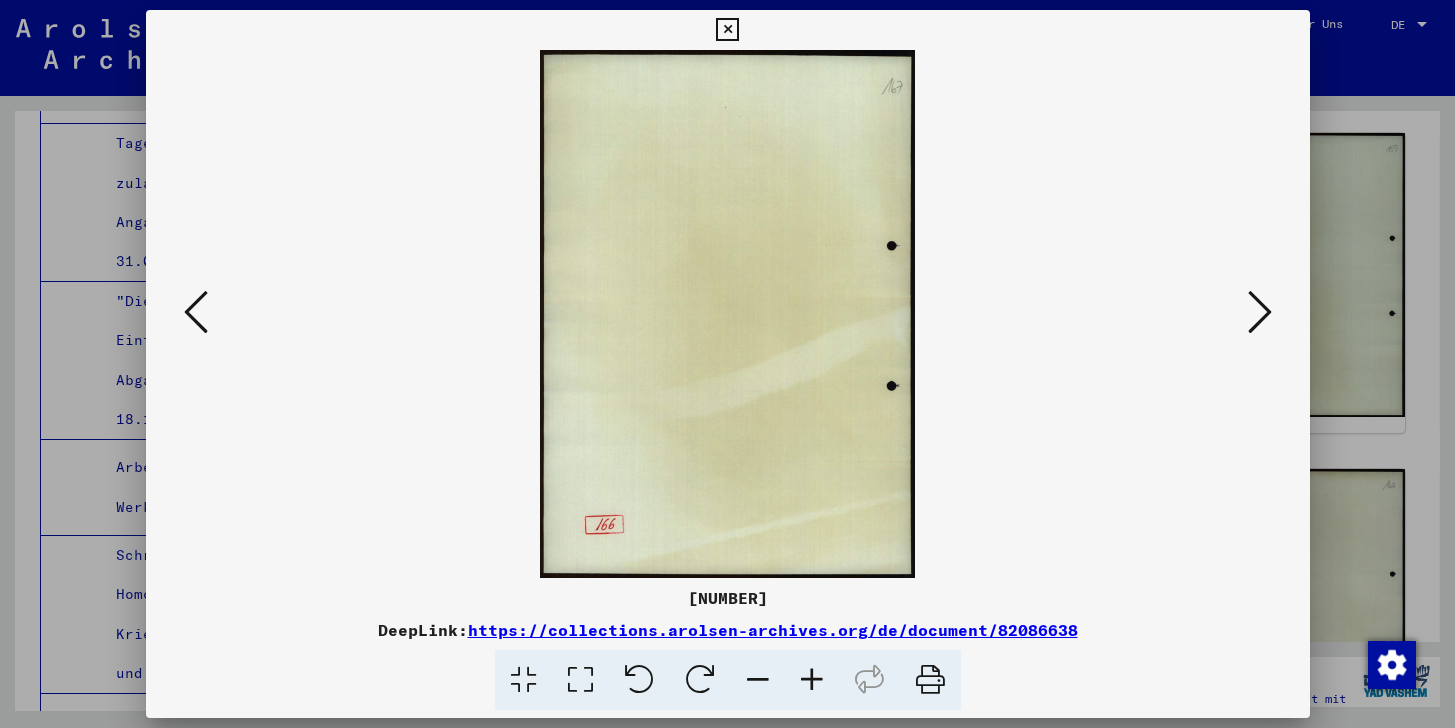 click at bounding box center [1260, 312] 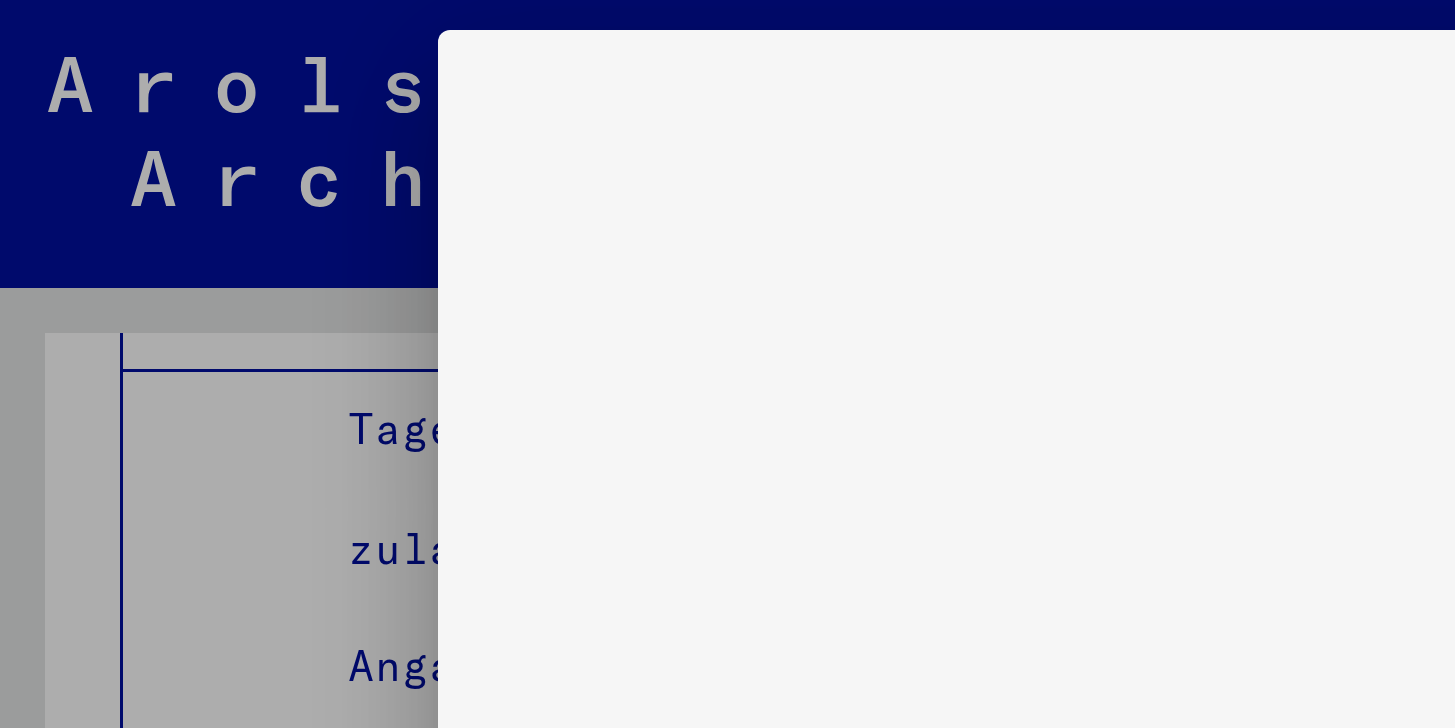 scroll, scrollTop: 0, scrollLeft: 0, axis: both 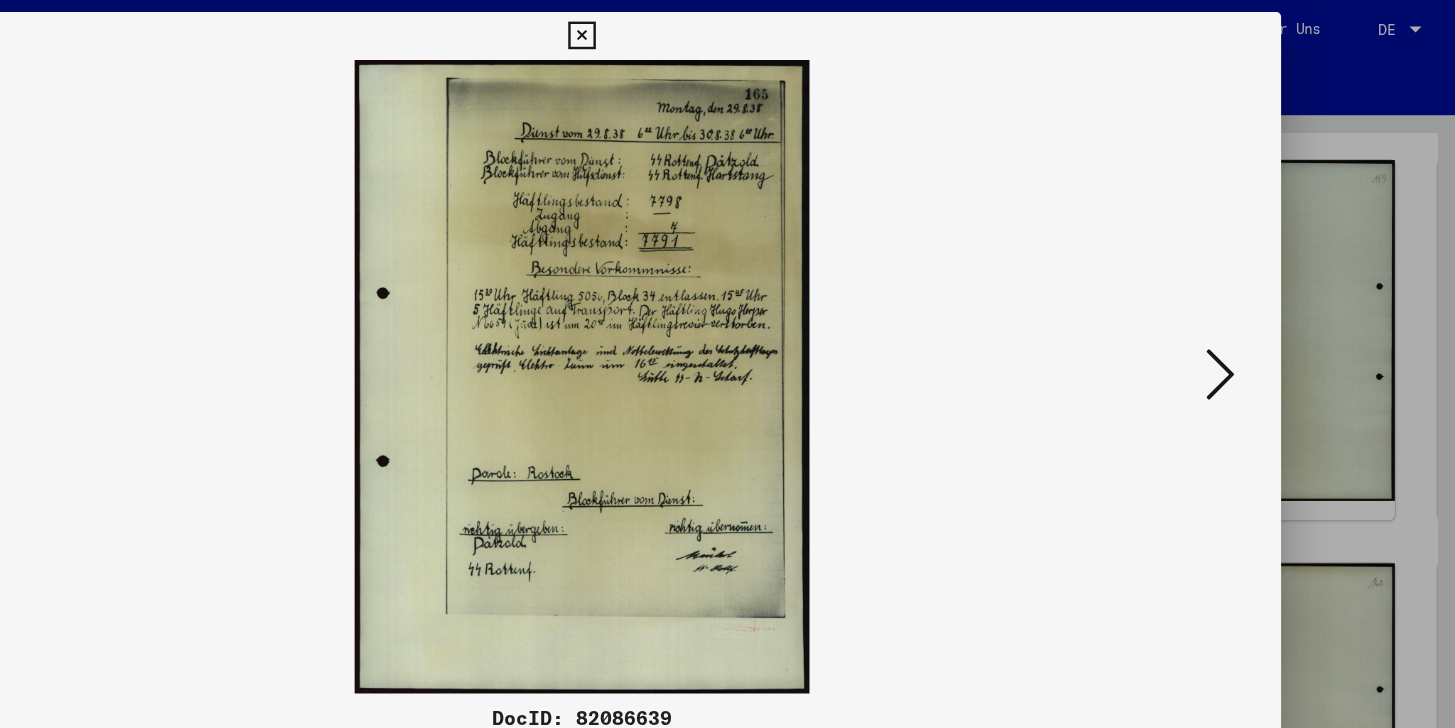 click at bounding box center [1260, 312] 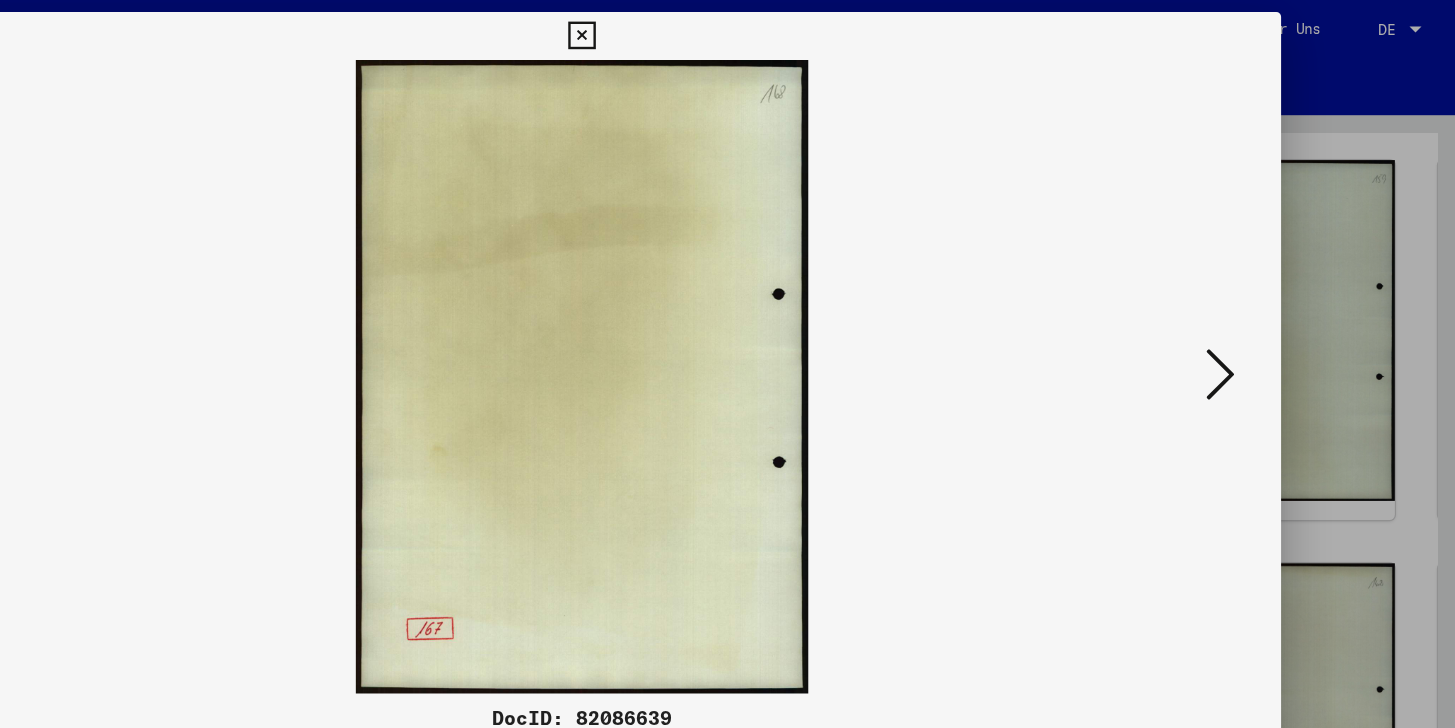 click at bounding box center (1260, 312) 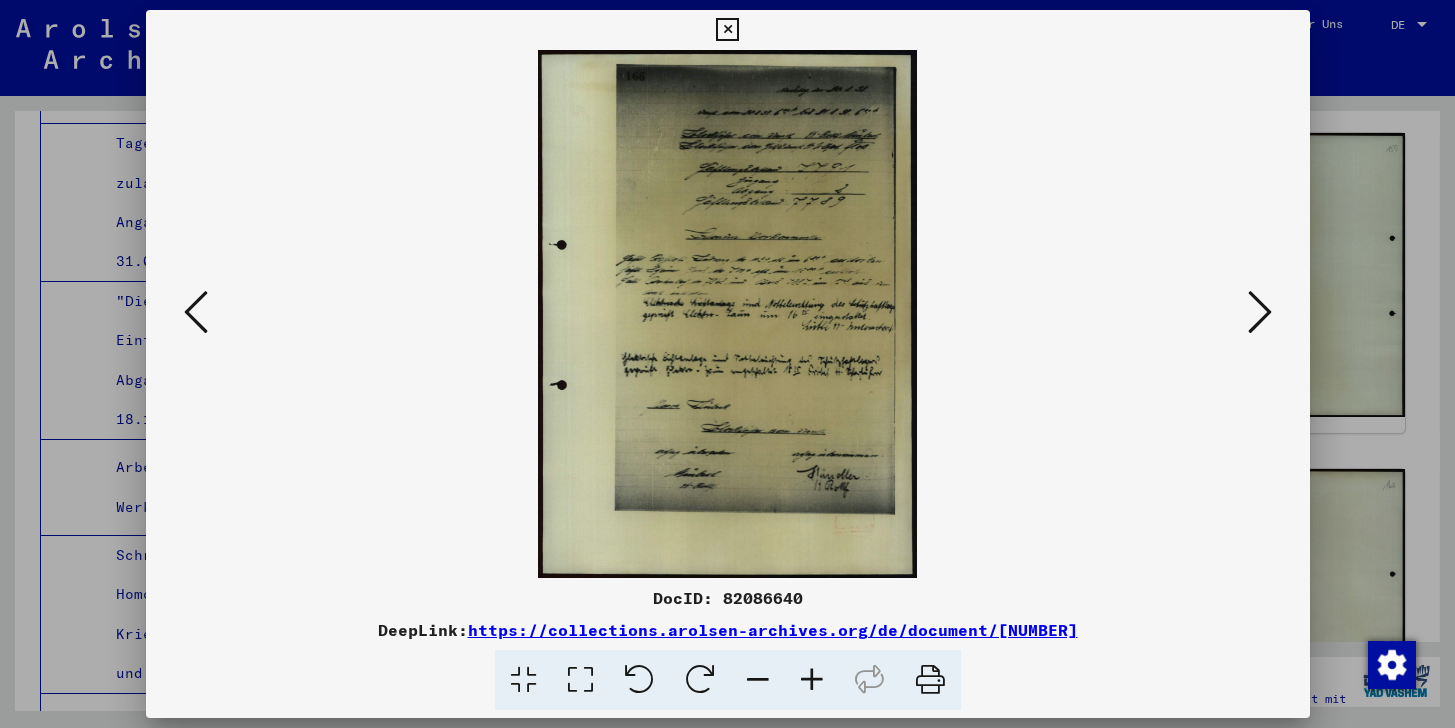click at bounding box center [1260, 313] 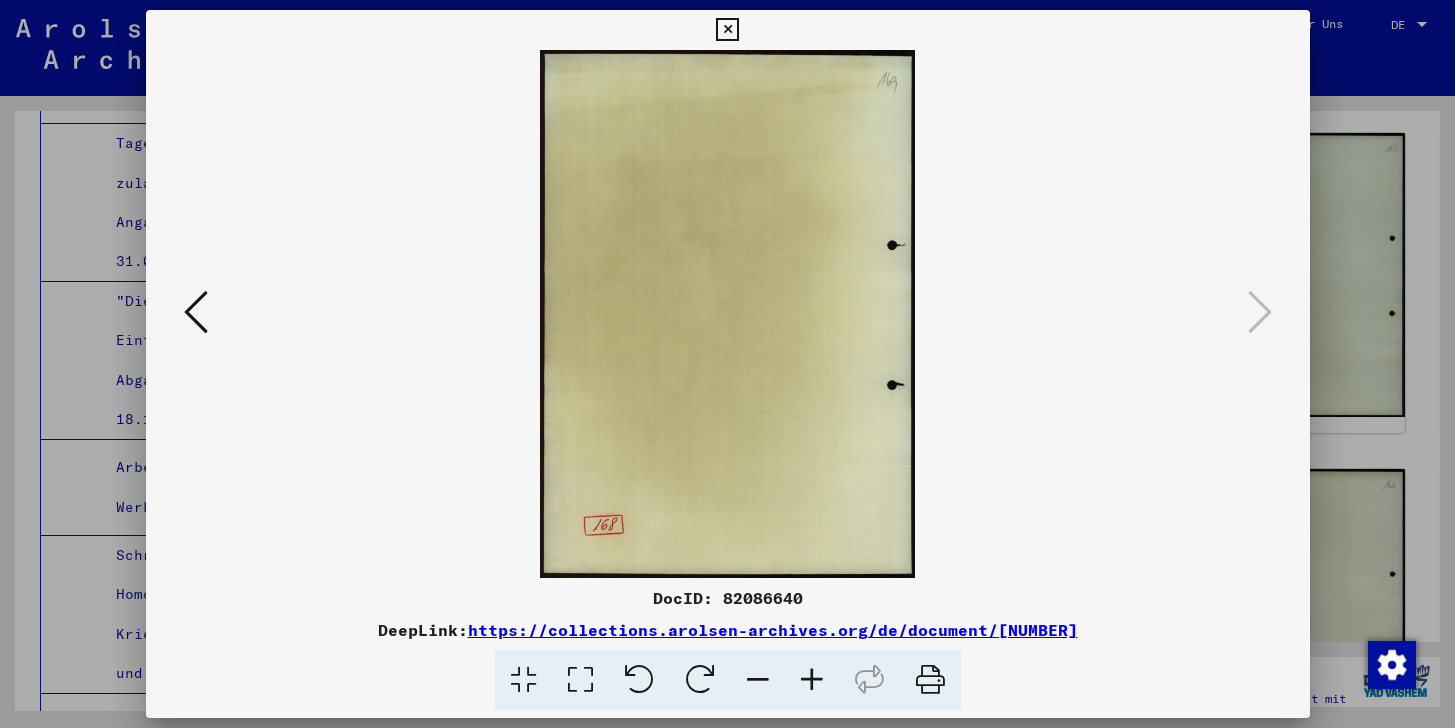 click at bounding box center (727, 30) 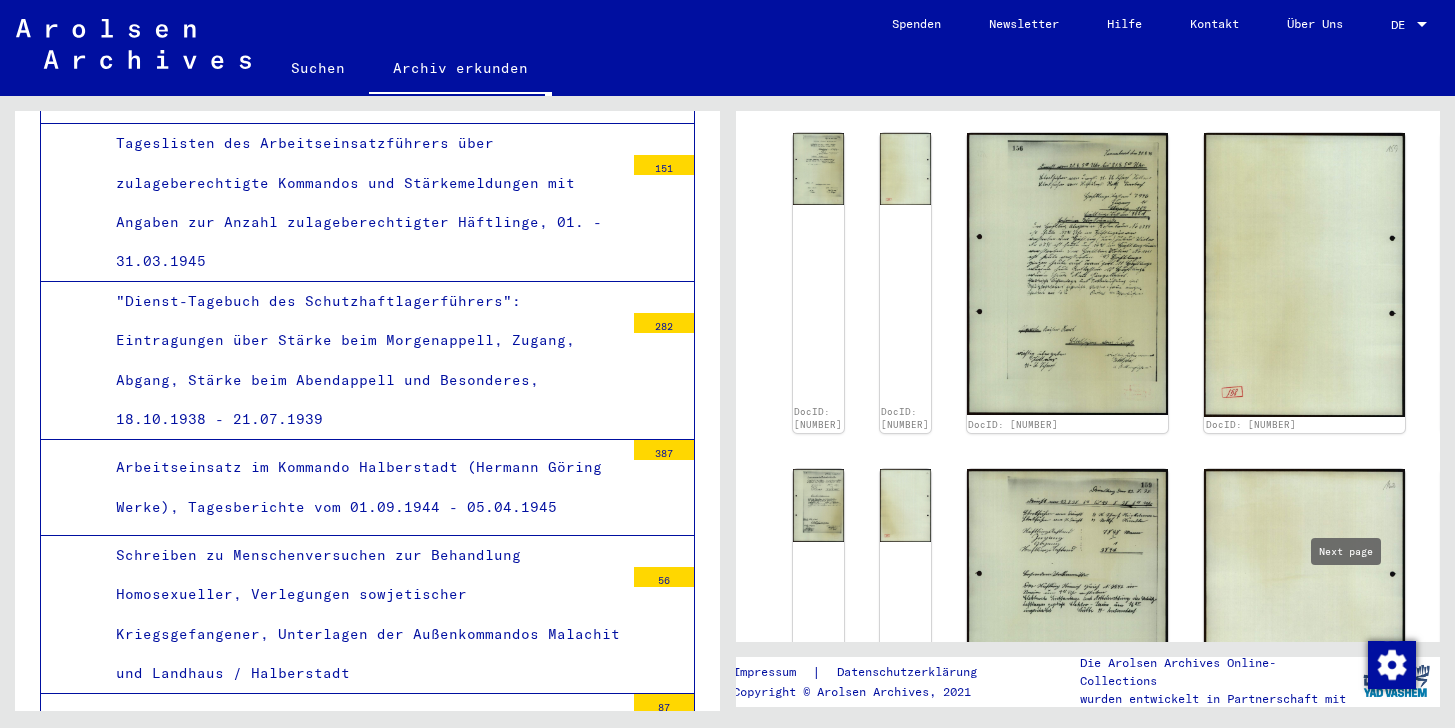 click 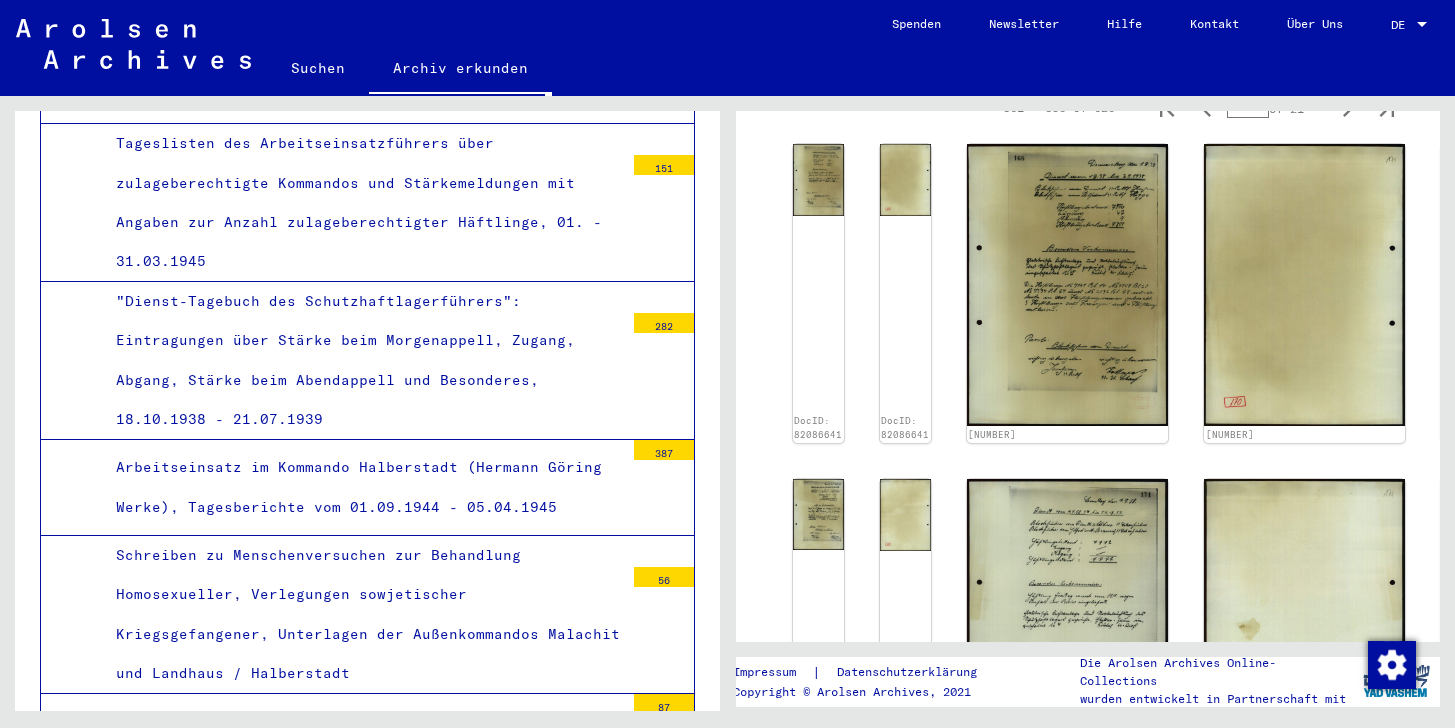 scroll, scrollTop: 672, scrollLeft: 0, axis: vertical 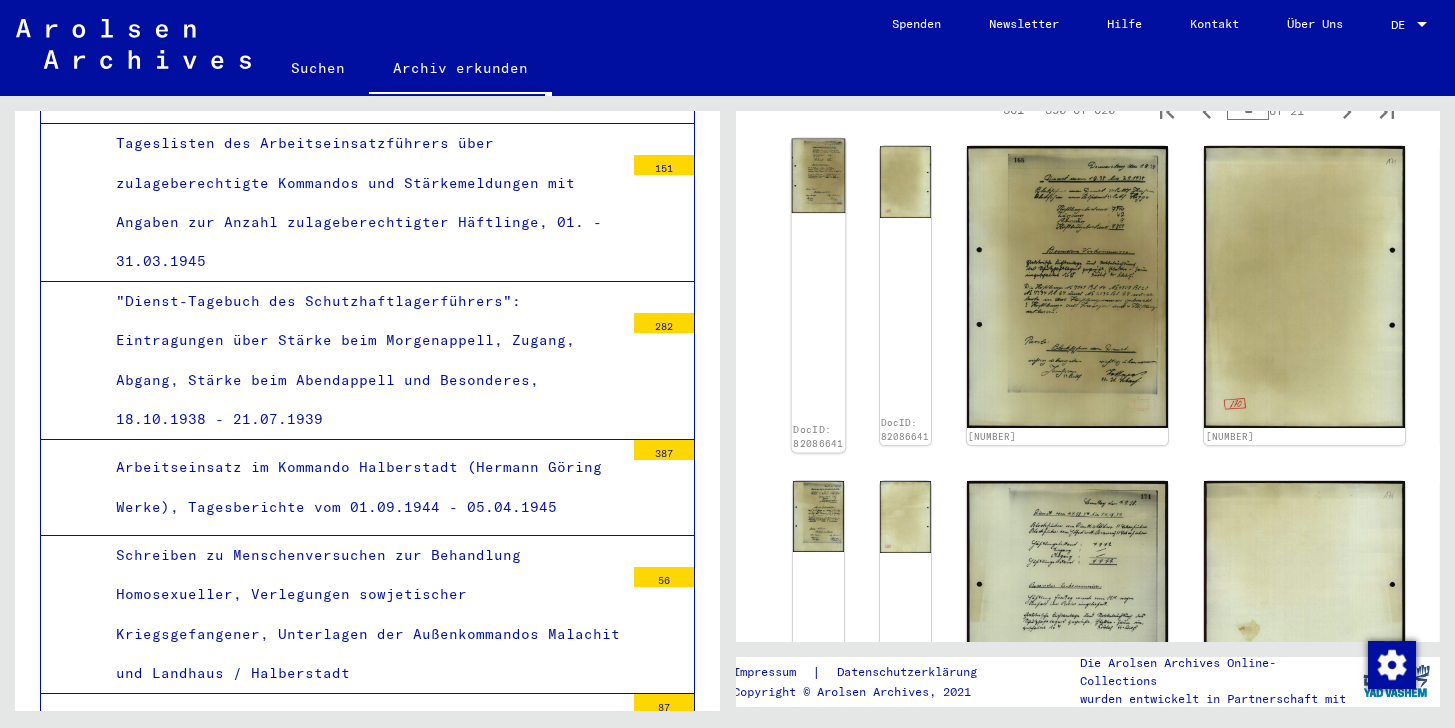 click 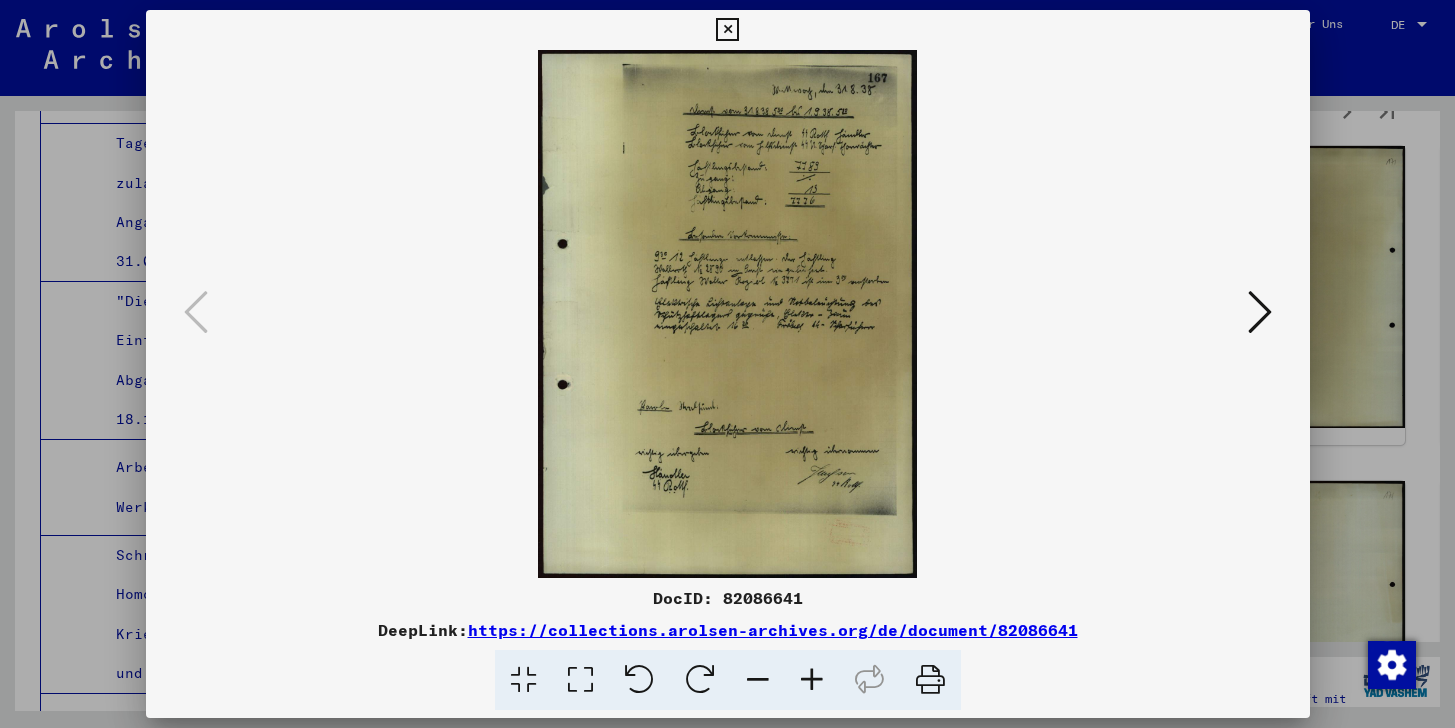 click at bounding box center (727, 30) 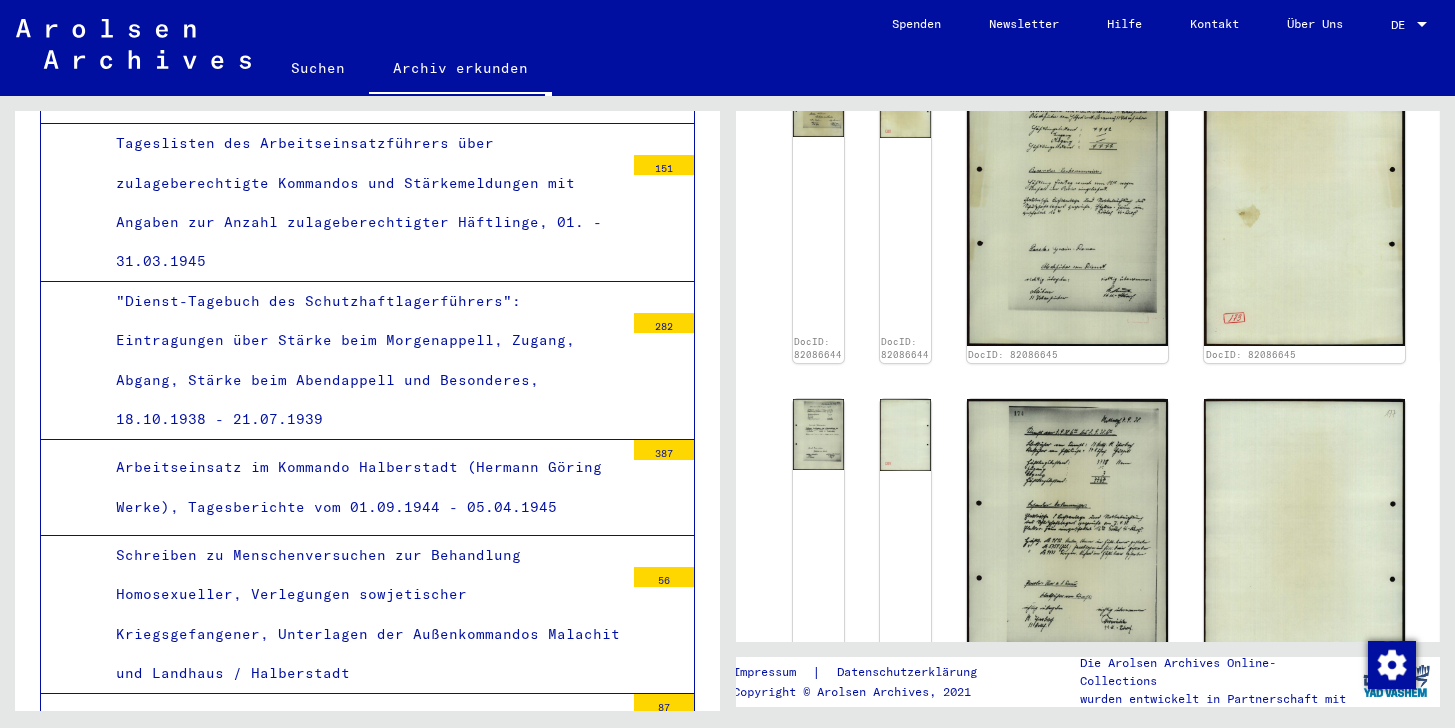 scroll, scrollTop: 1382, scrollLeft: 0, axis: vertical 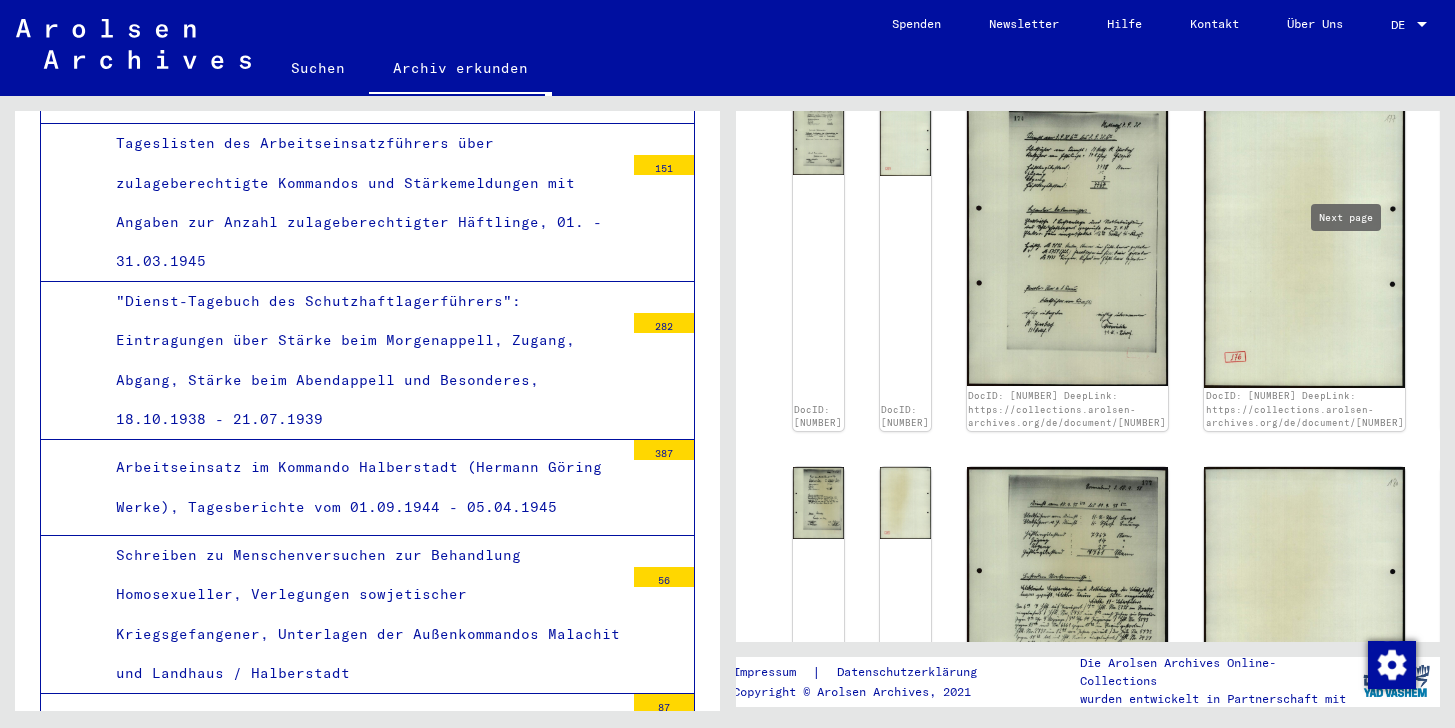 click 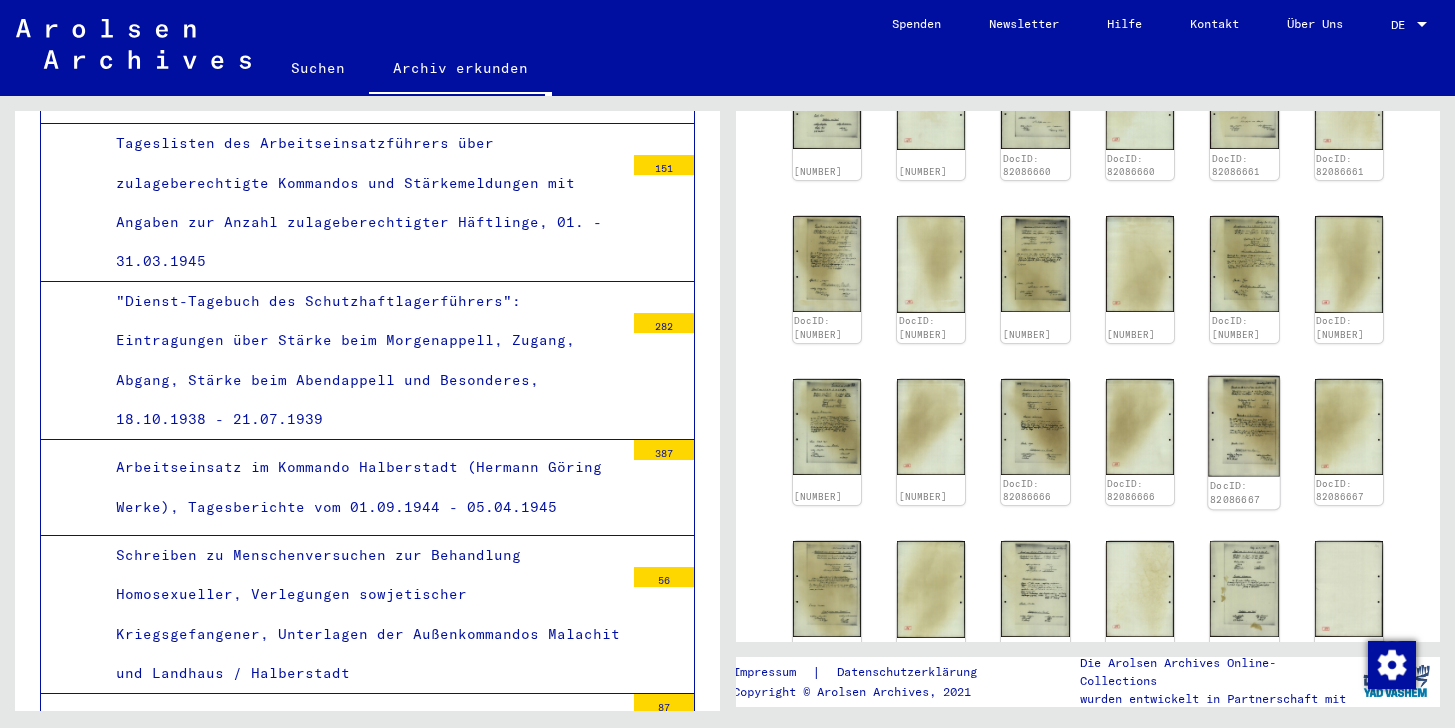 scroll, scrollTop: 924, scrollLeft: 0, axis: vertical 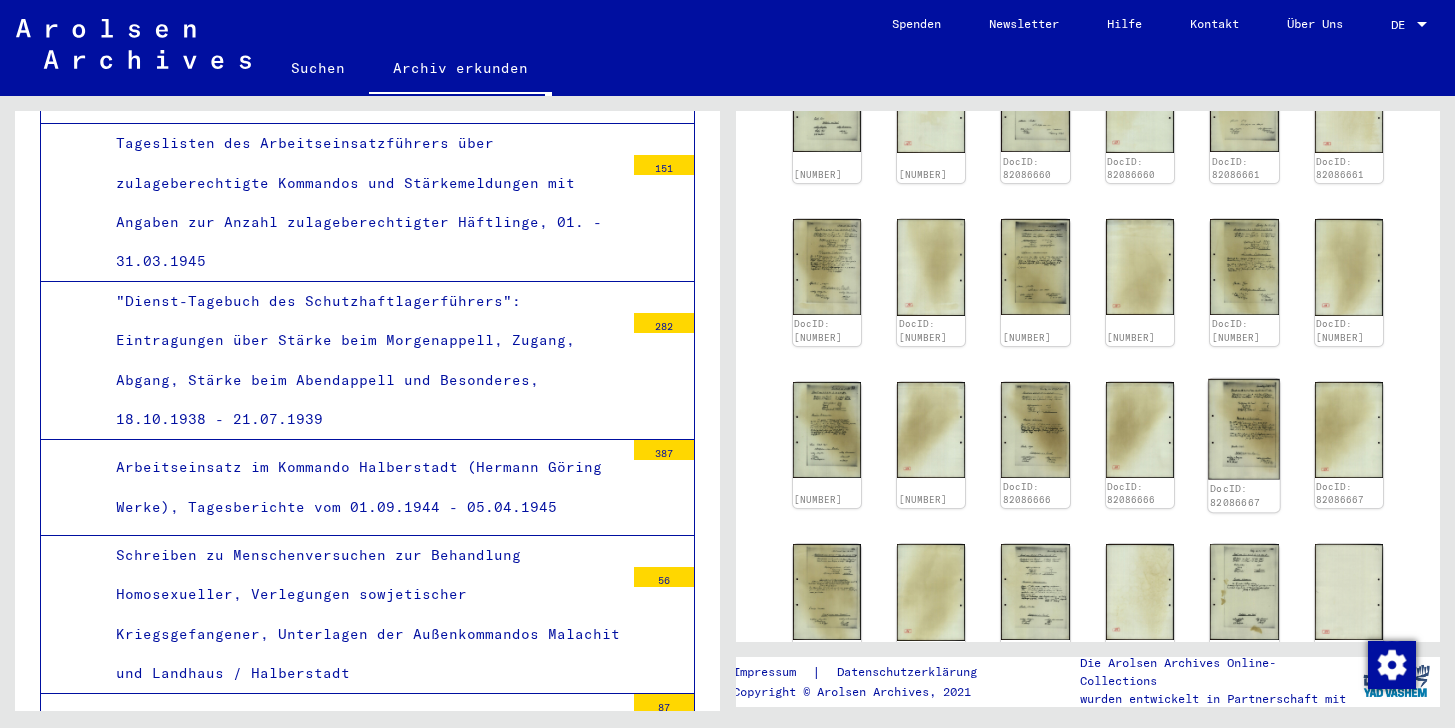 click 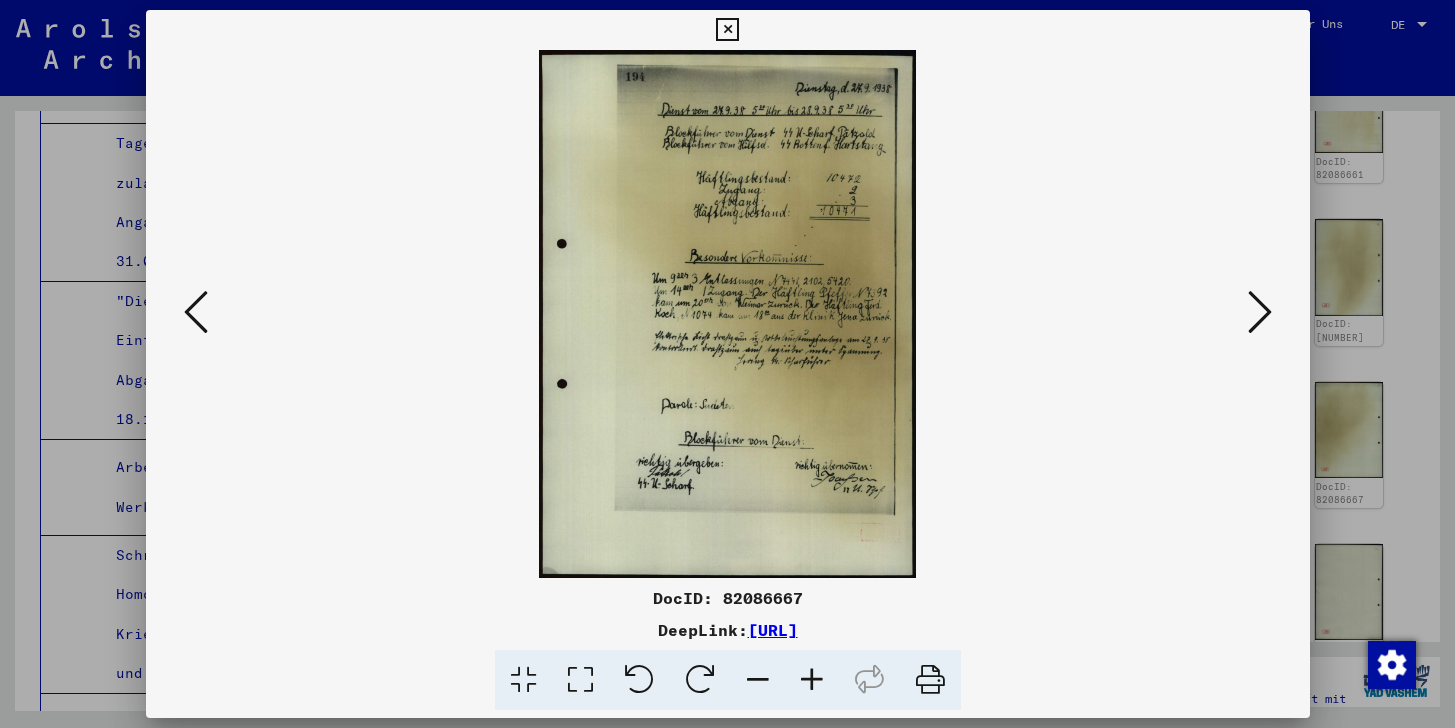 click at bounding box center [727, 30] 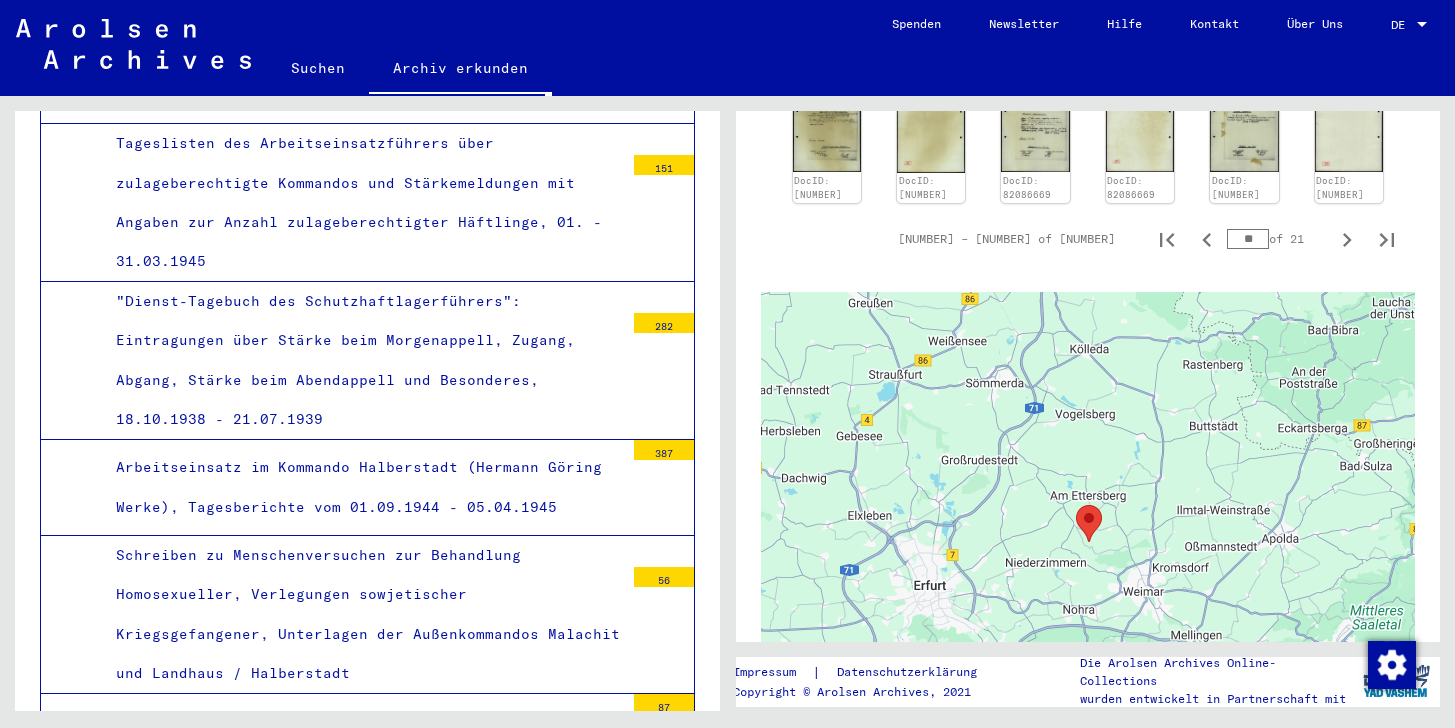 scroll, scrollTop: 1444, scrollLeft: 0, axis: vertical 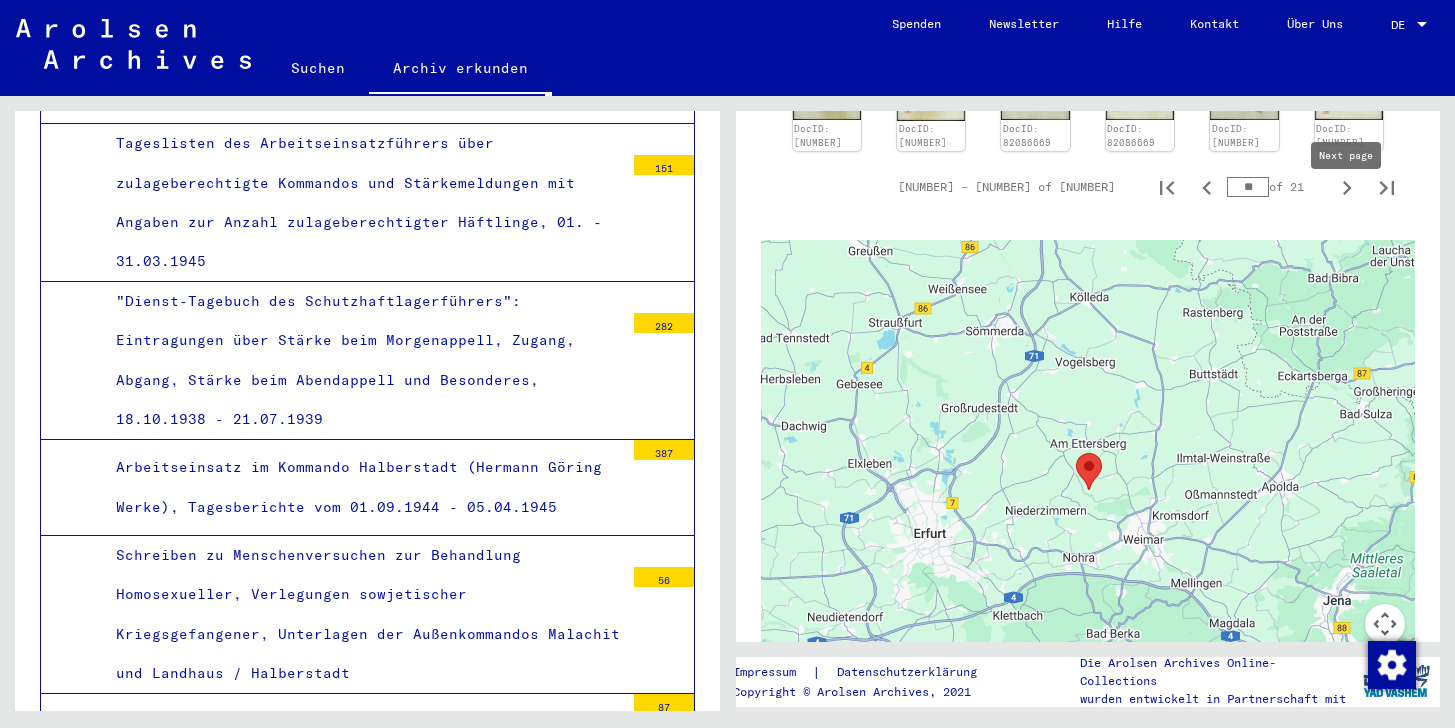 click 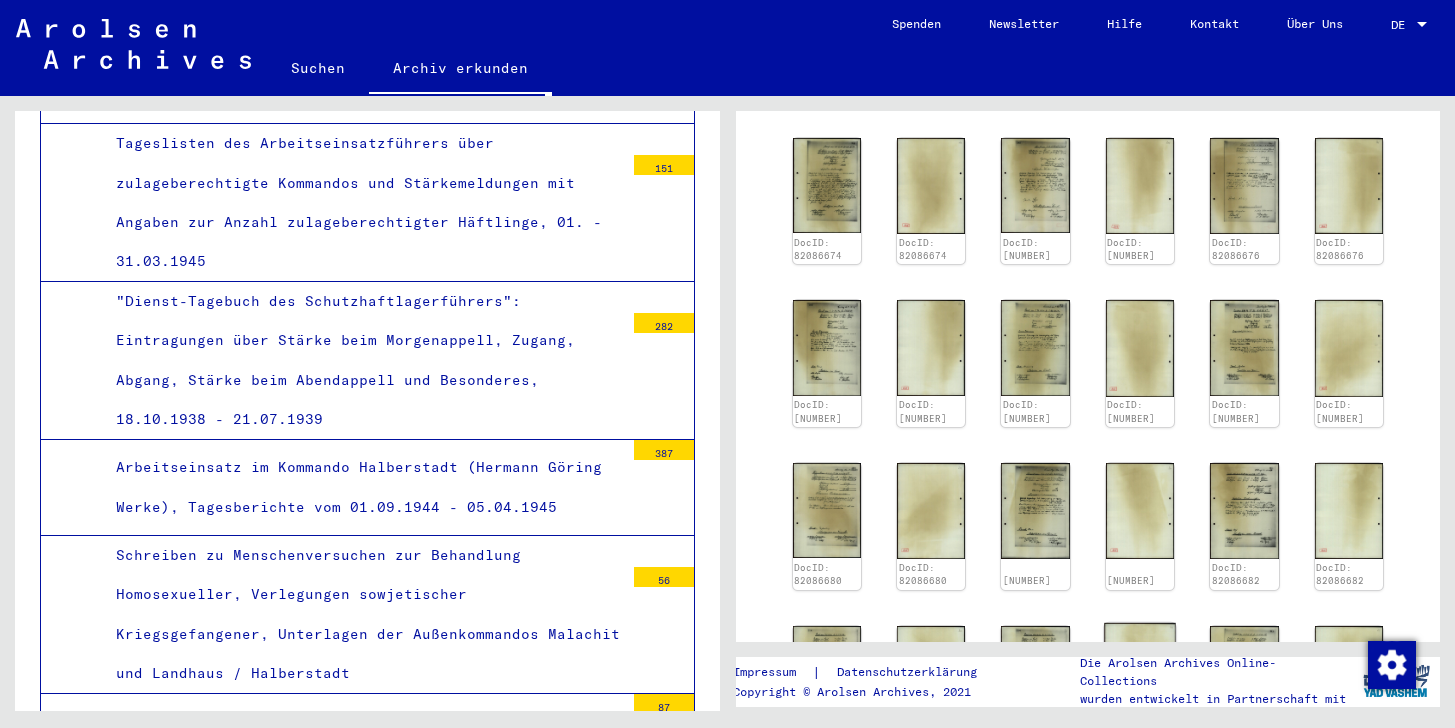 scroll, scrollTop: 767, scrollLeft: 0, axis: vertical 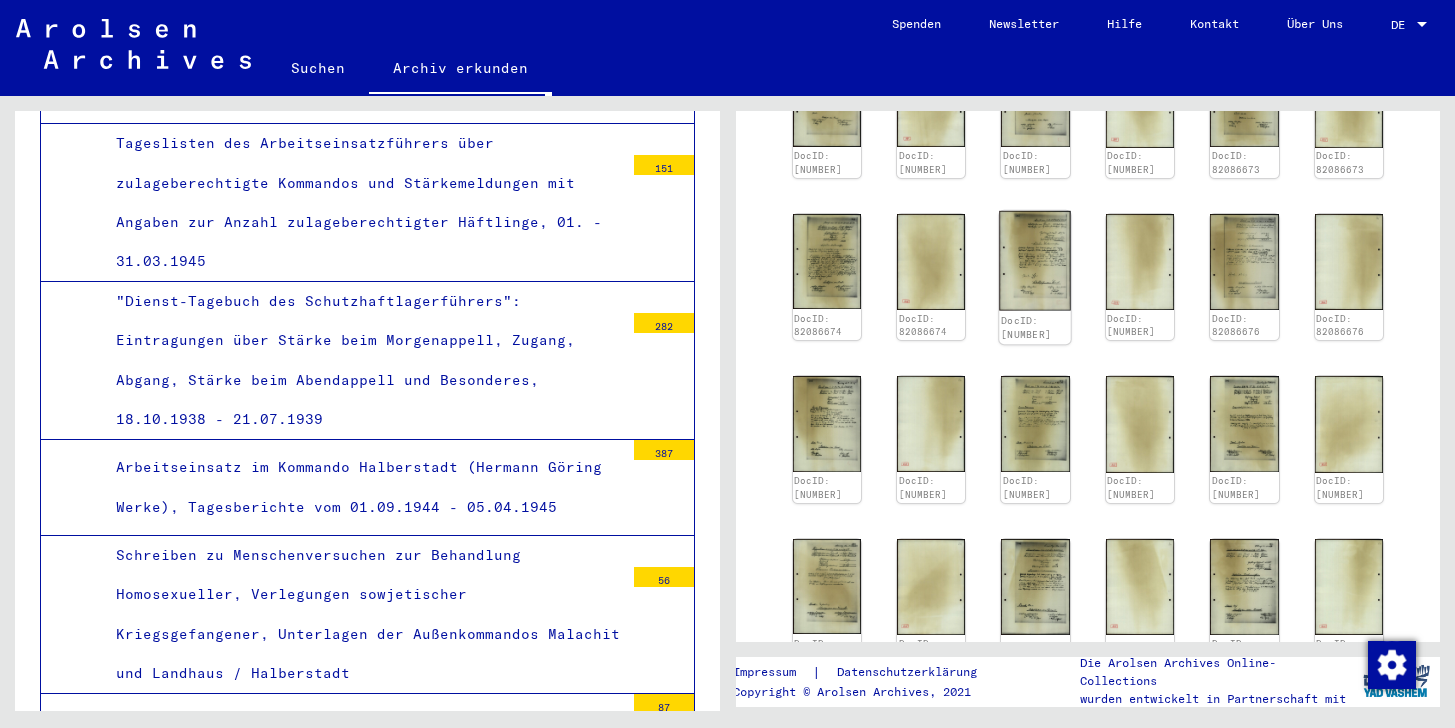 click 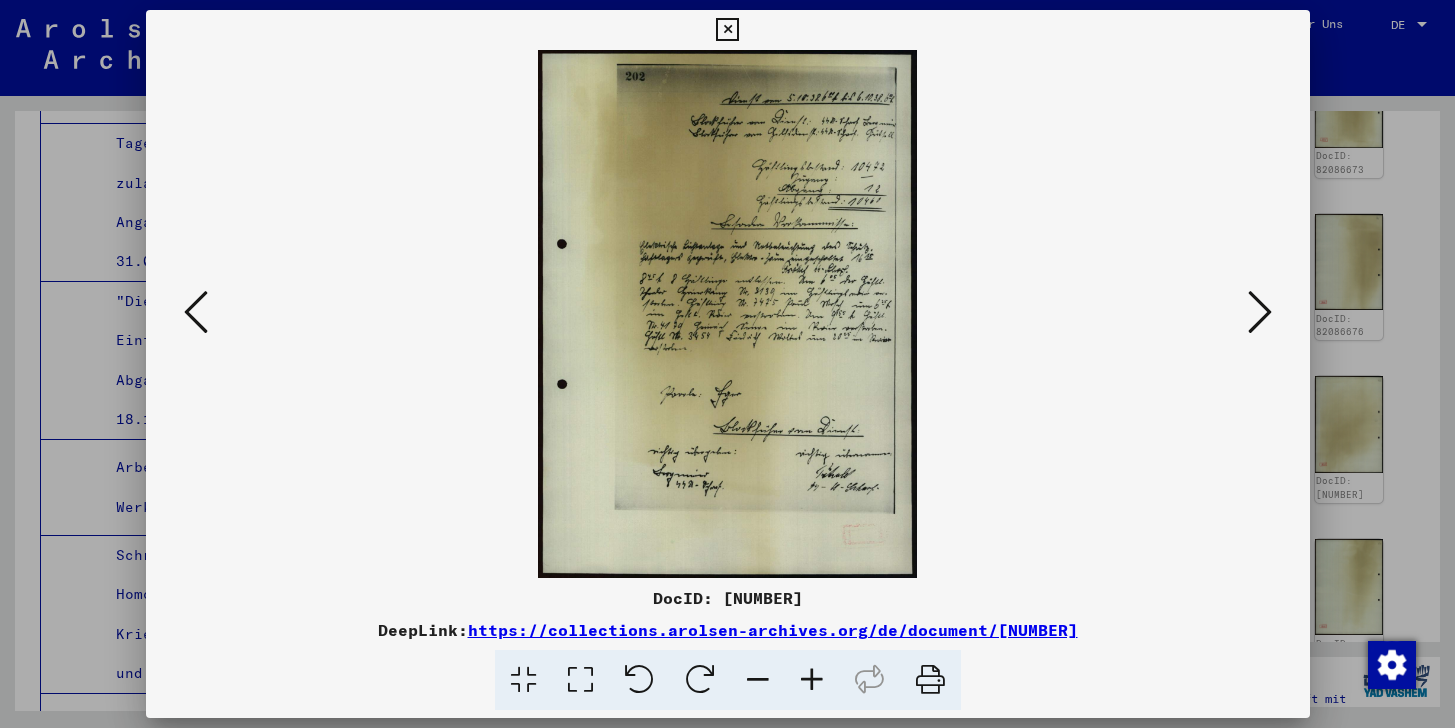click at bounding box center [1260, 312] 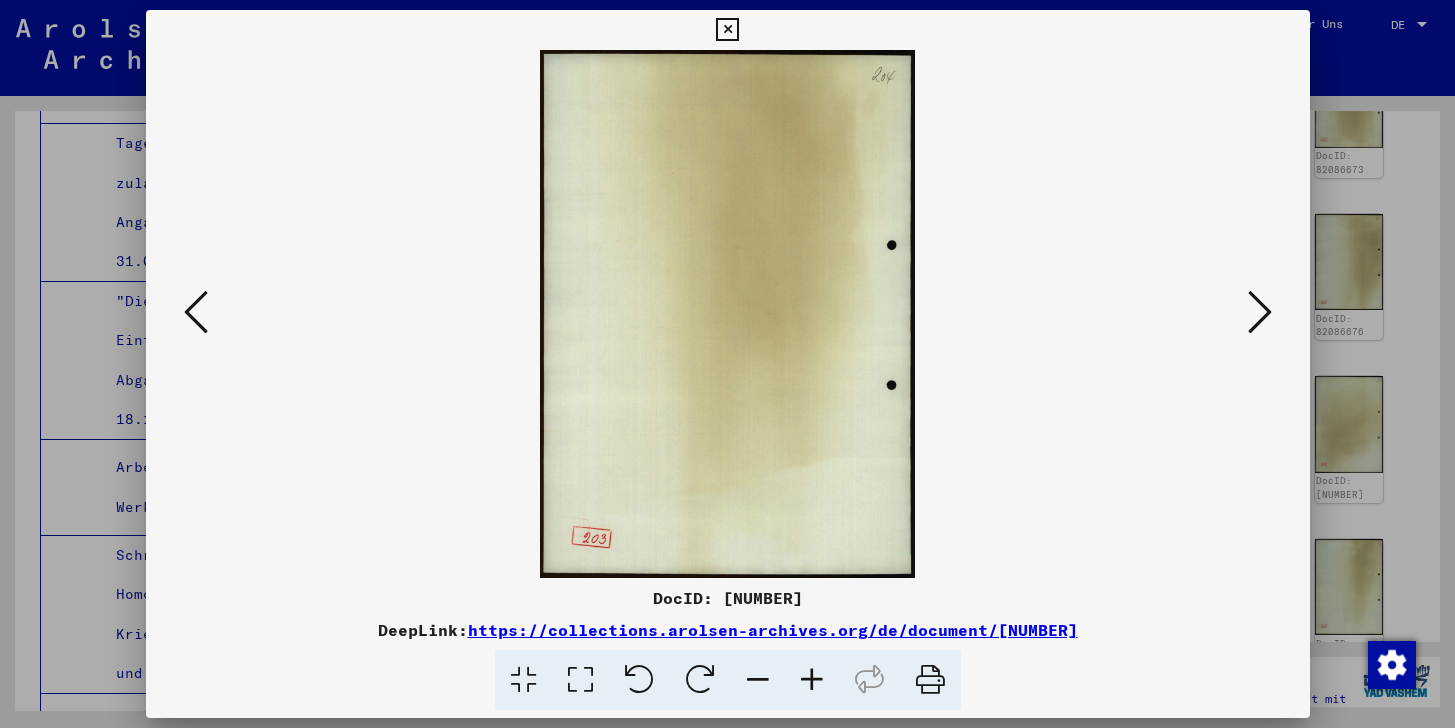 click at bounding box center [1260, 312] 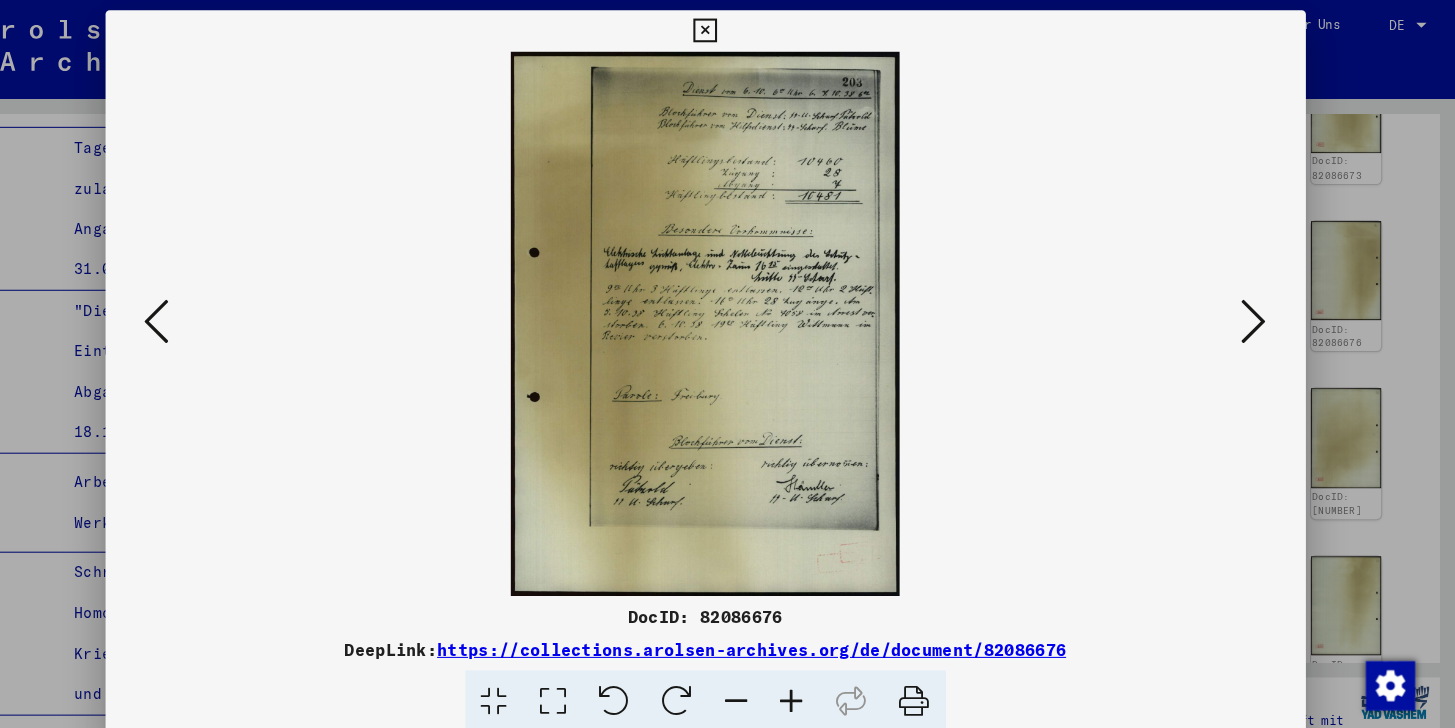 click at bounding box center [1260, 312] 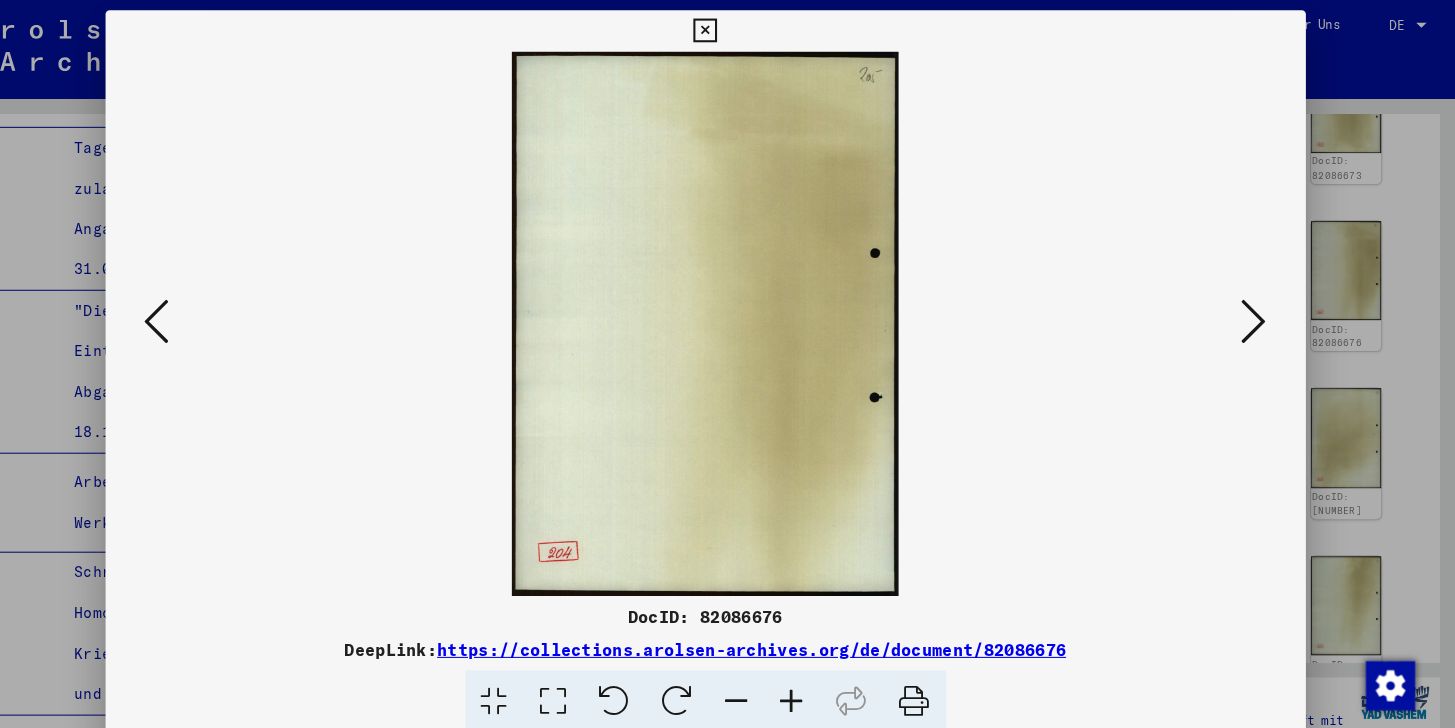 click at bounding box center (1260, 312) 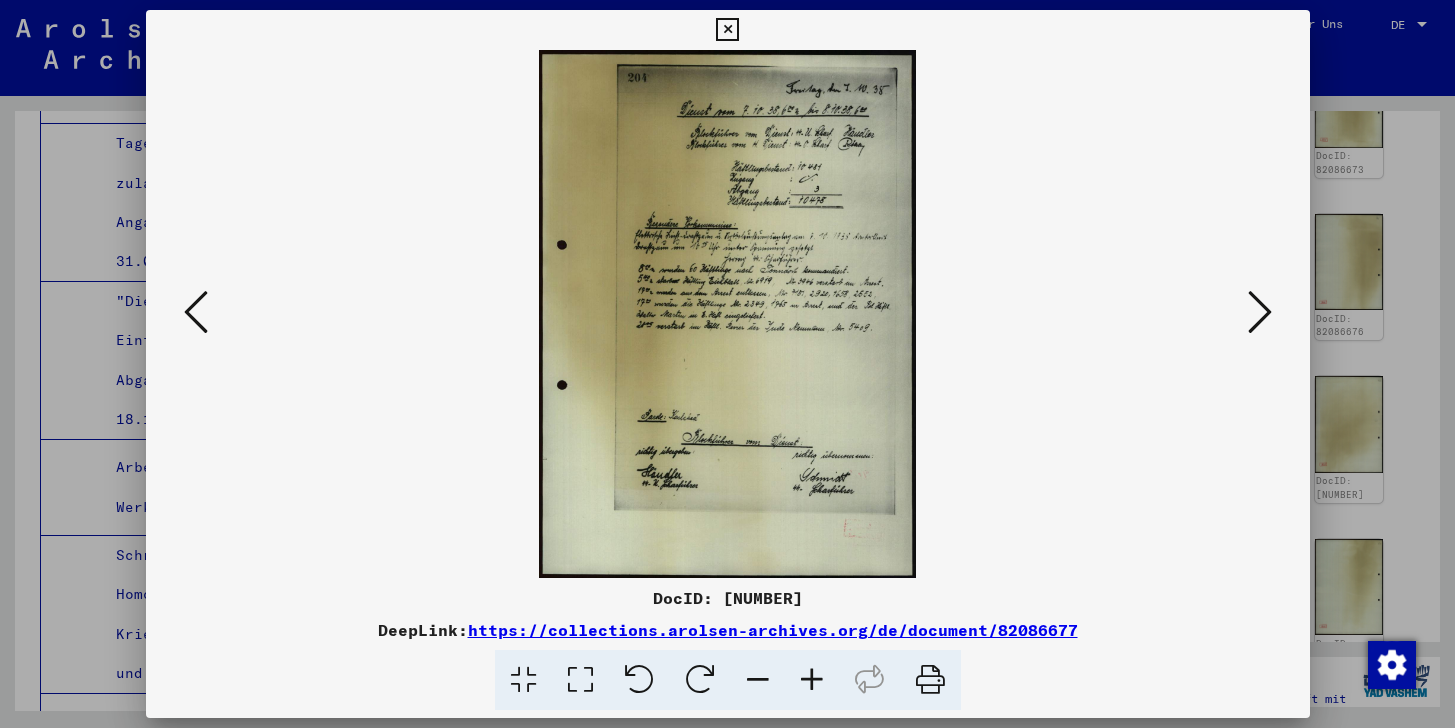 click at bounding box center [1260, 312] 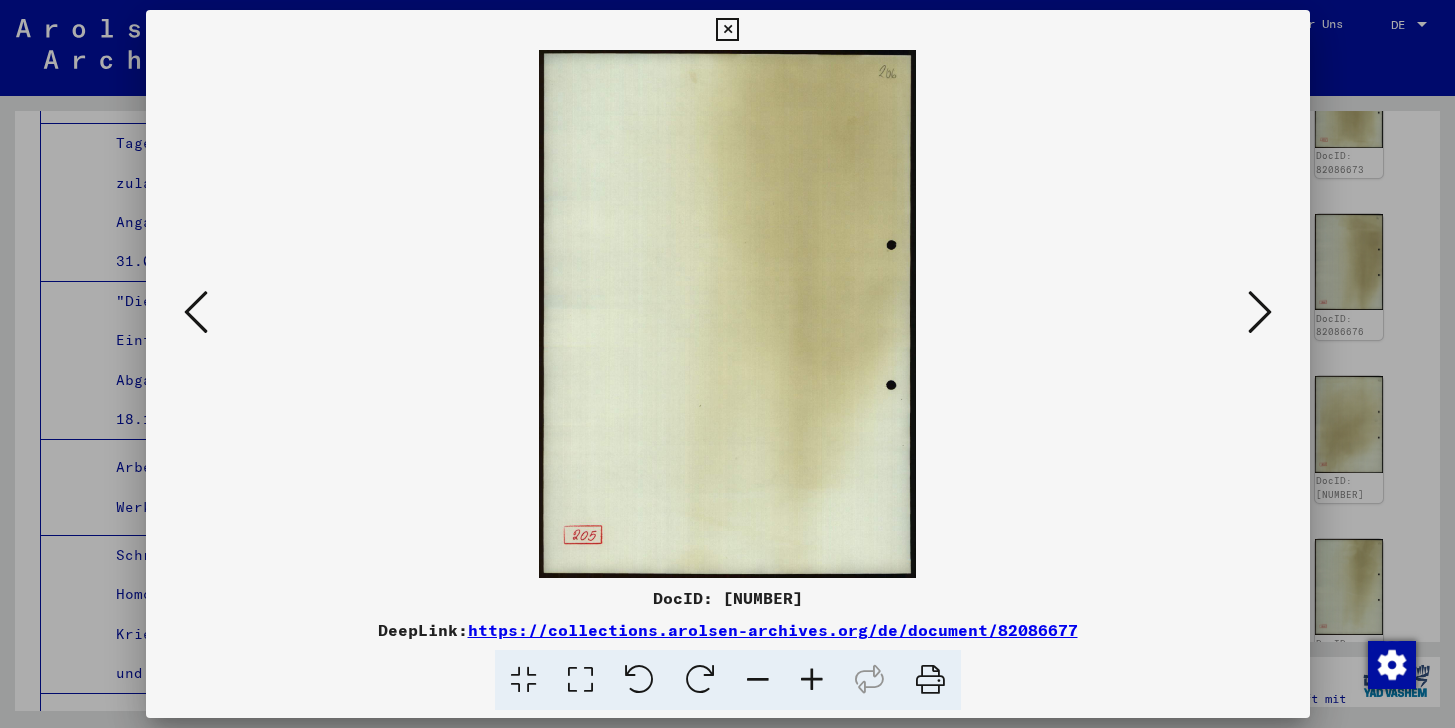 click at bounding box center (1260, 312) 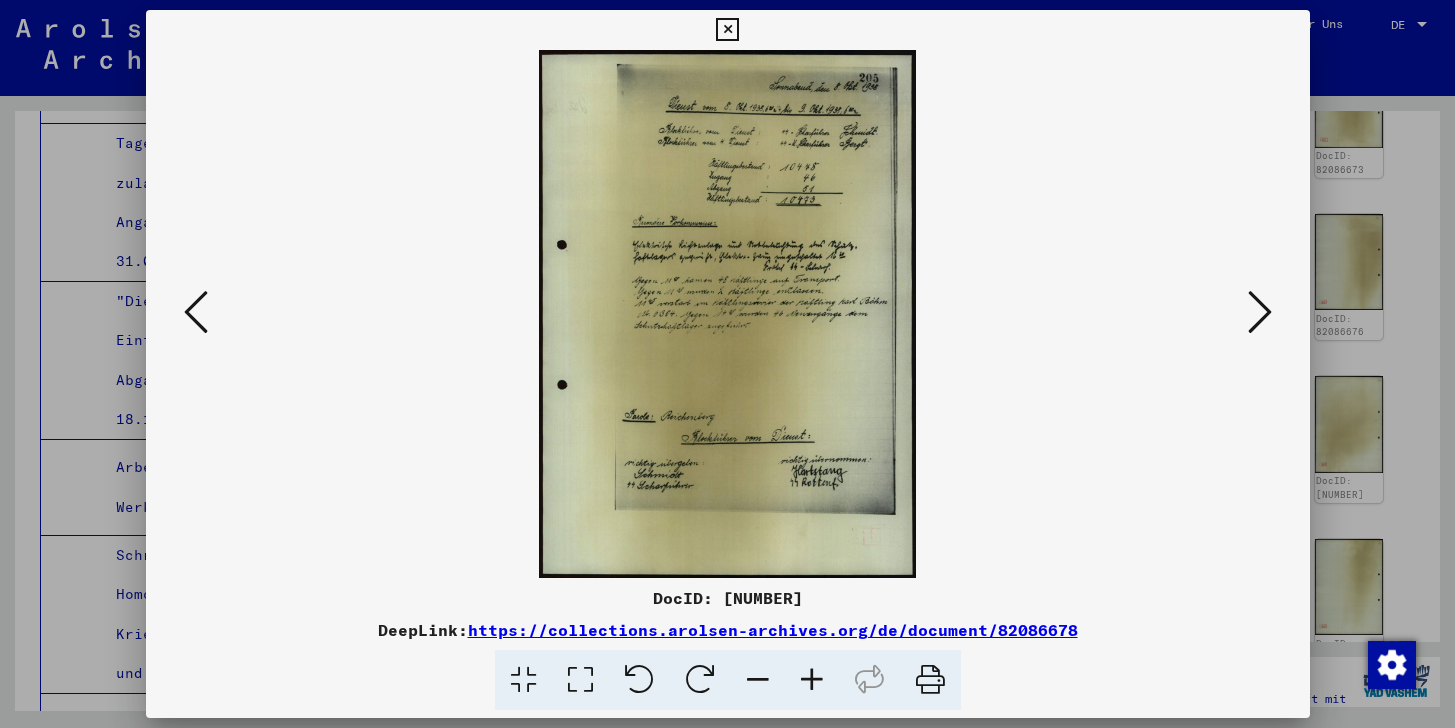 click at bounding box center (1260, 312) 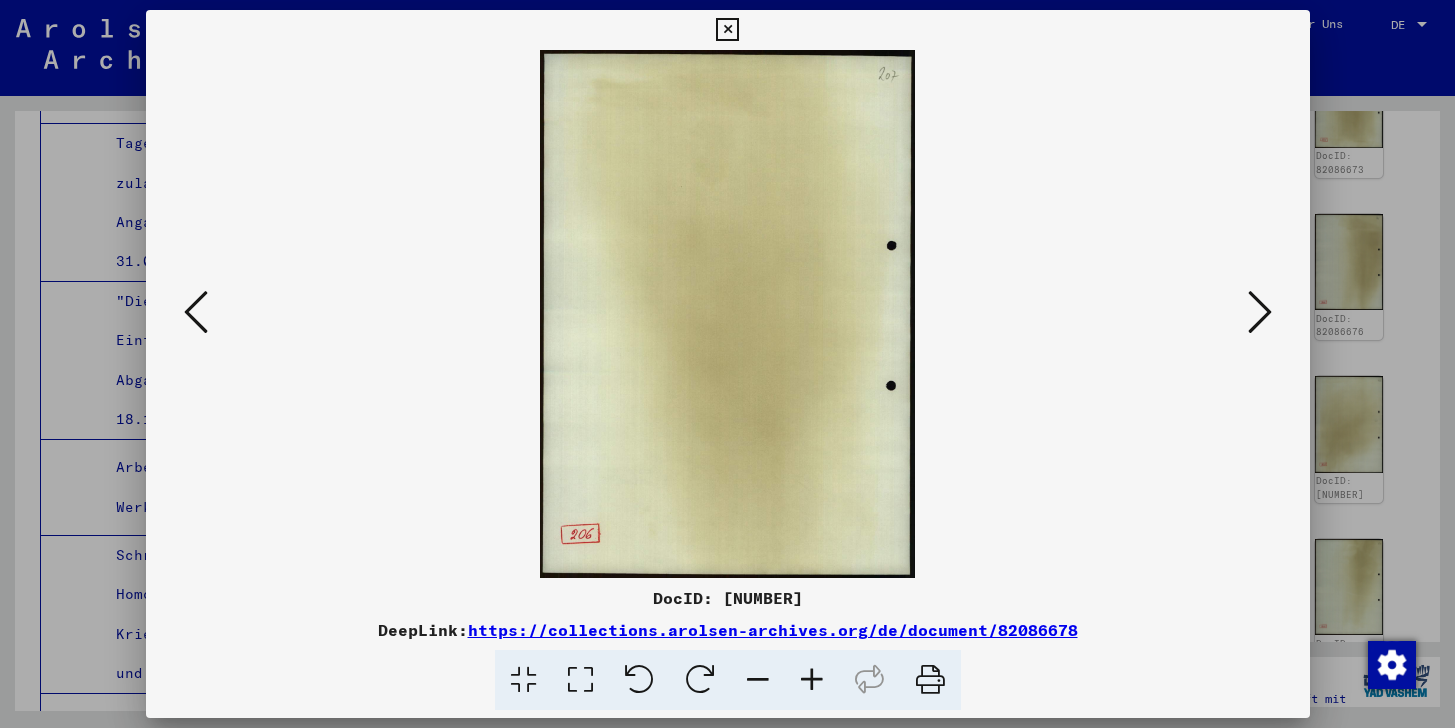 click at bounding box center [1260, 312] 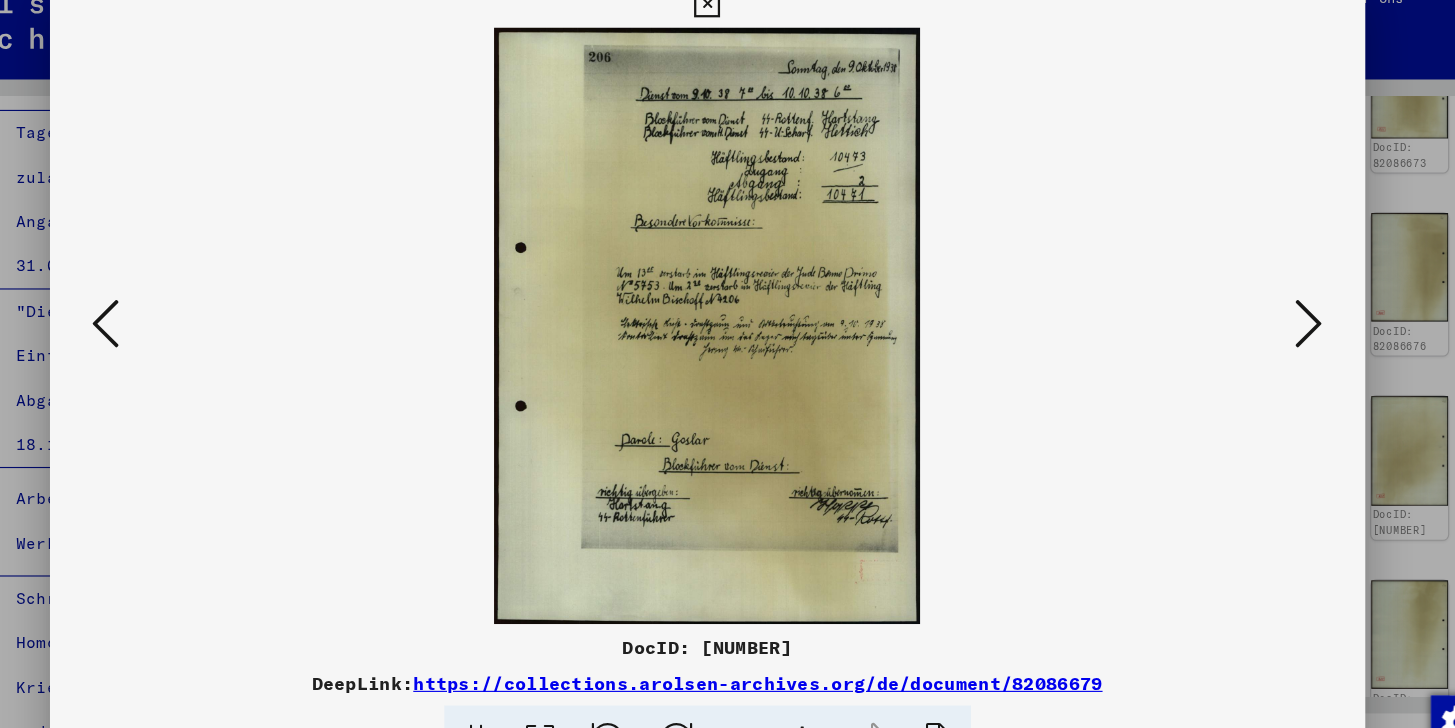 click at bounding box center [196, 312] 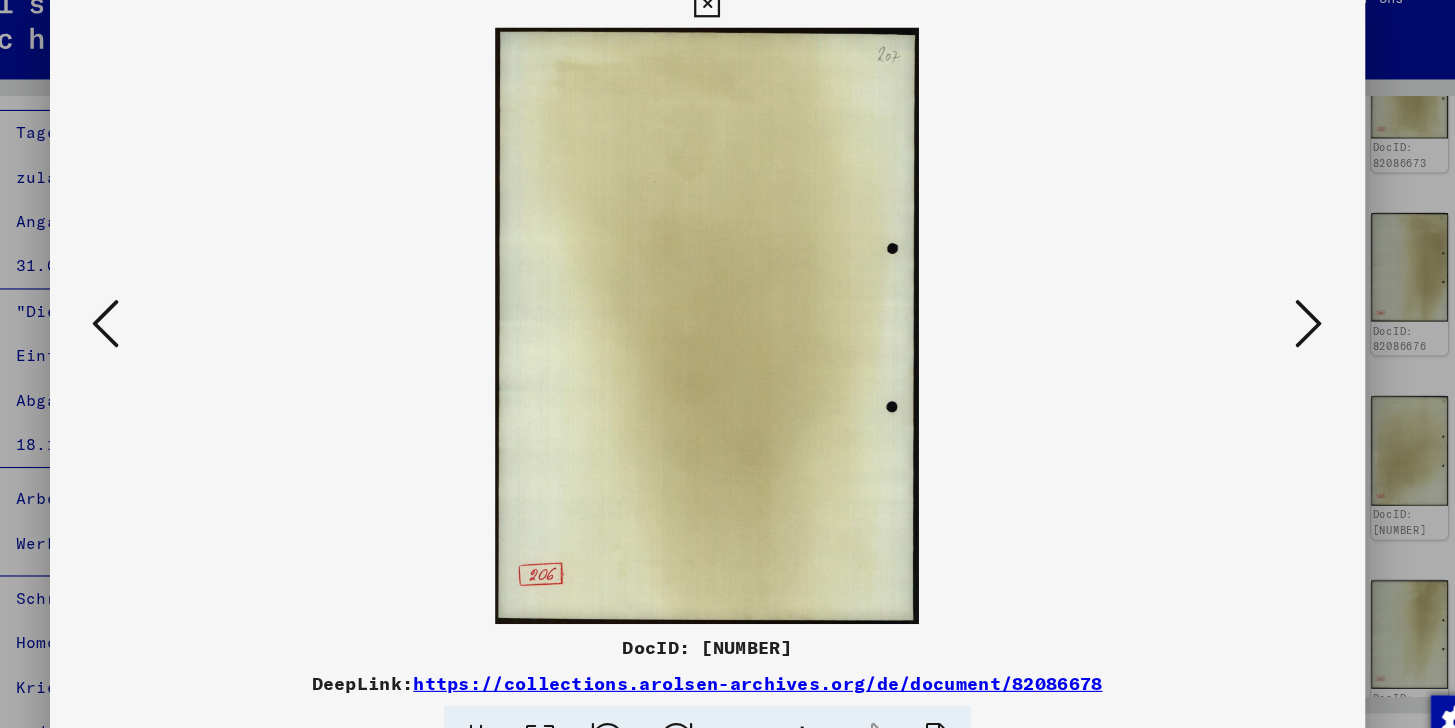click at bounding box center (196, 312) 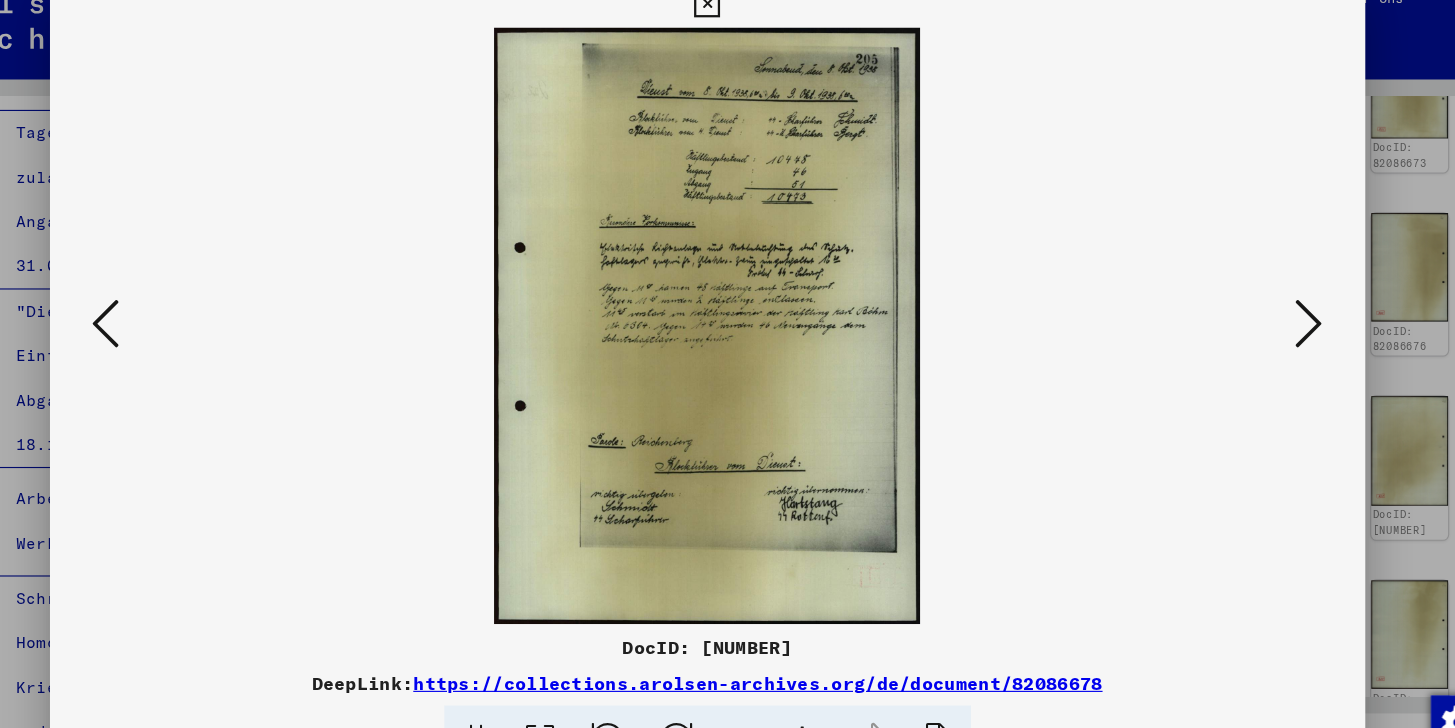 click at bounding box center (196, 312) 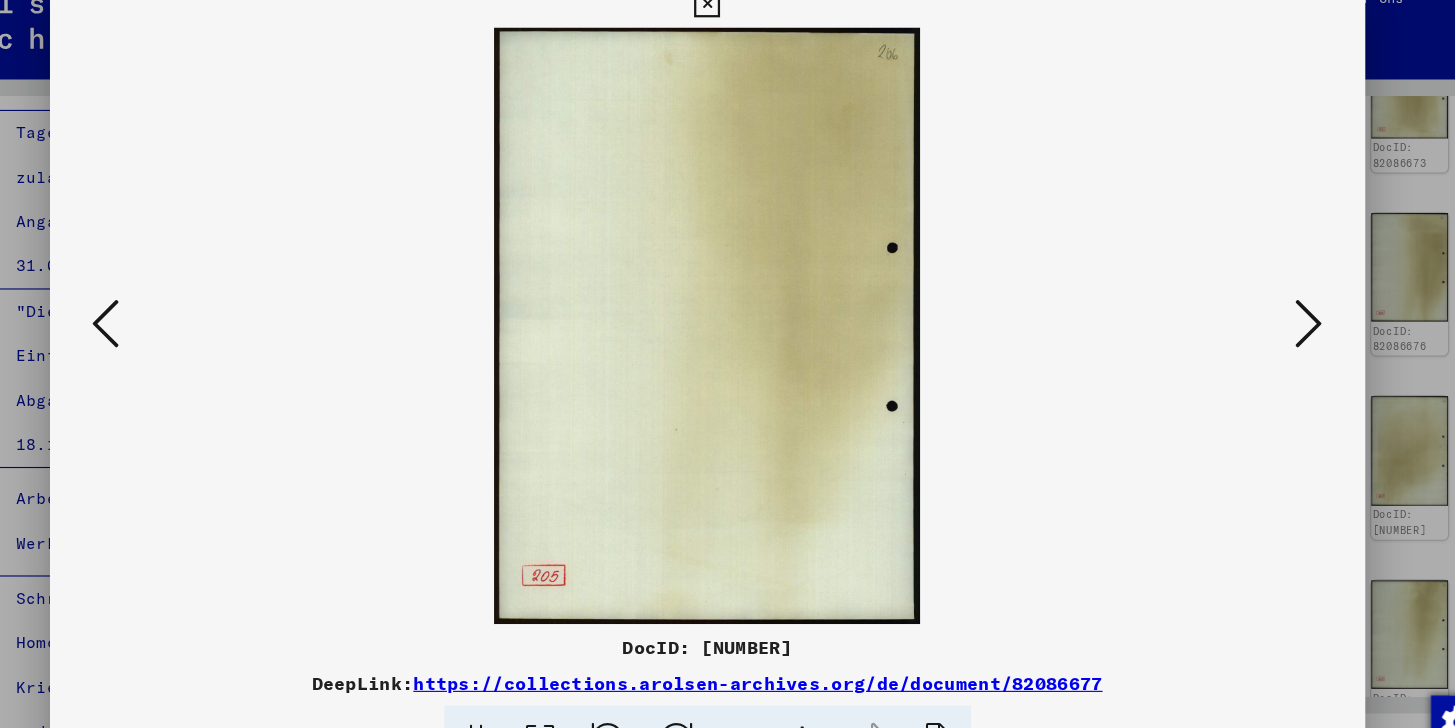 click at bounding box center (196, 312) 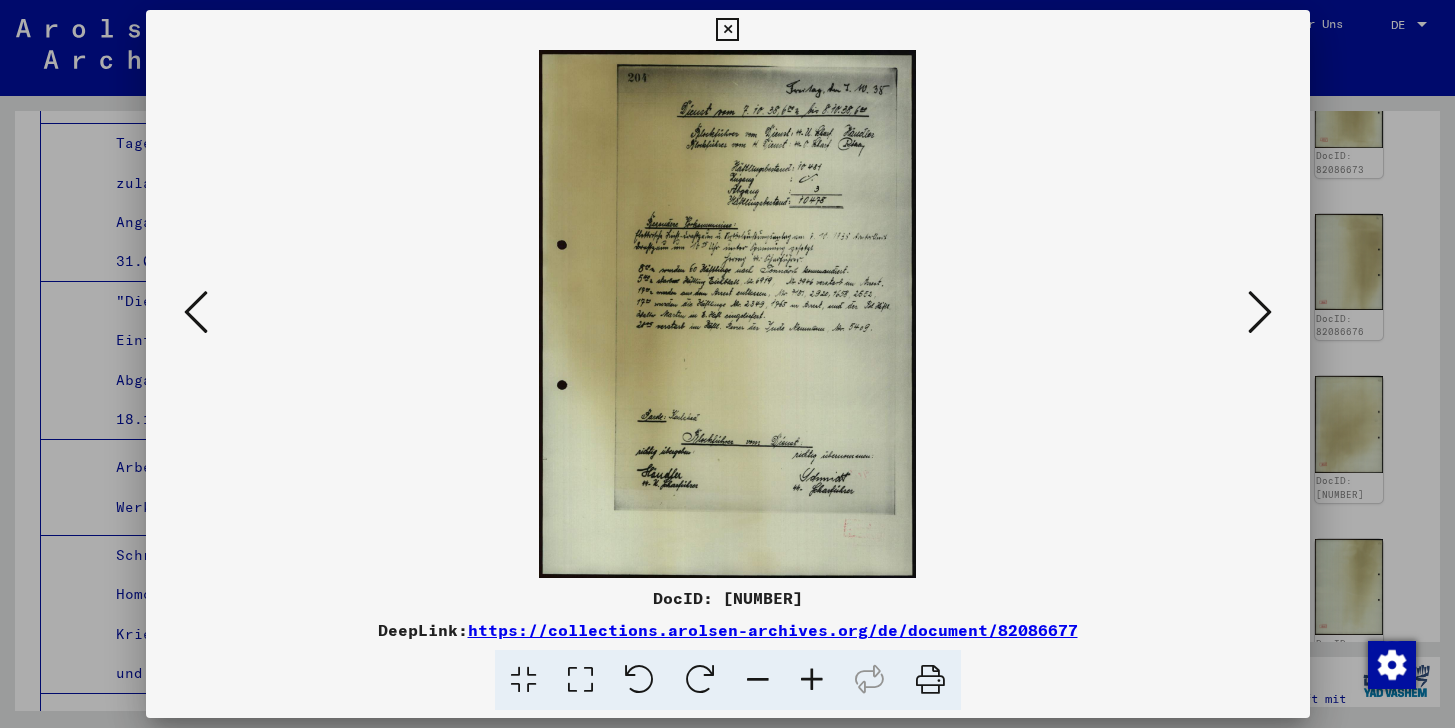 click at bounding box center (1260, 312) 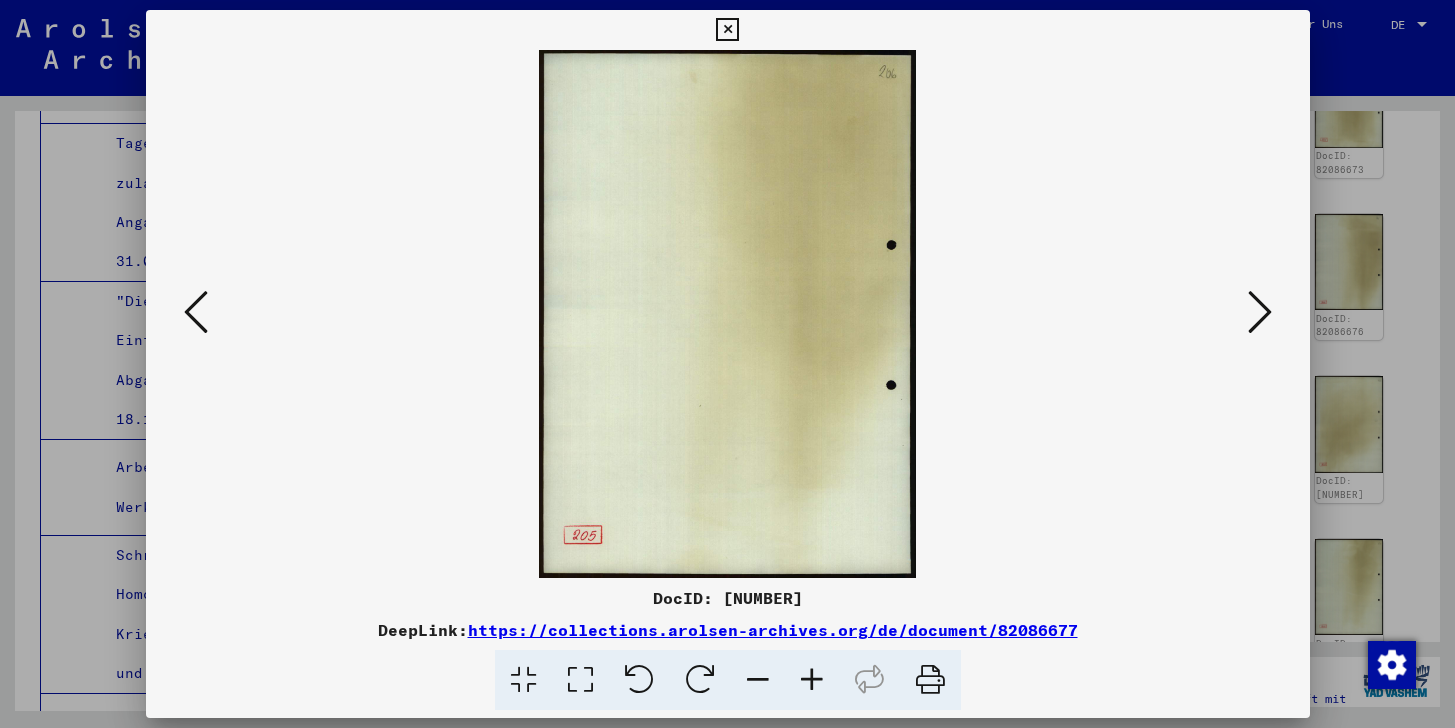 click at bounding box center [1260, 312] 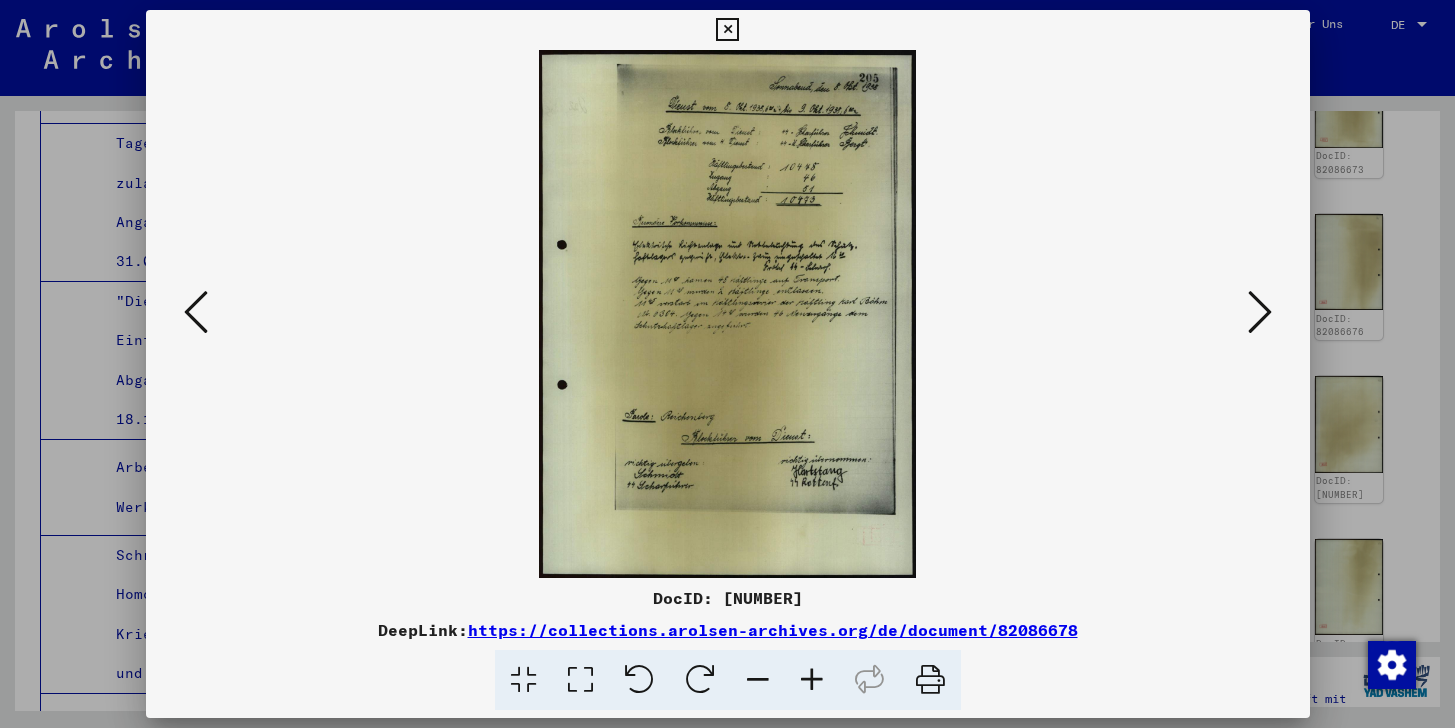 click at bounding box center (1260, 312) 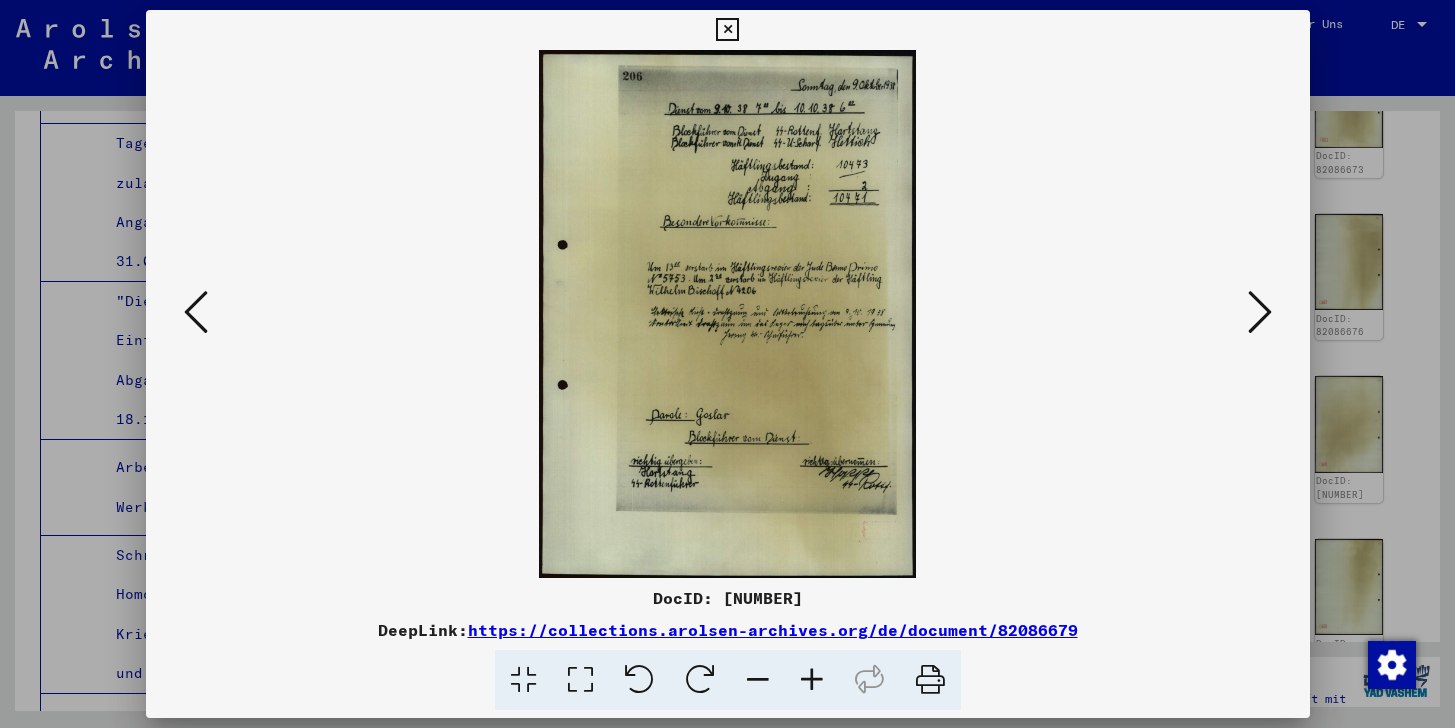 click at bounding box center [1260, 313] 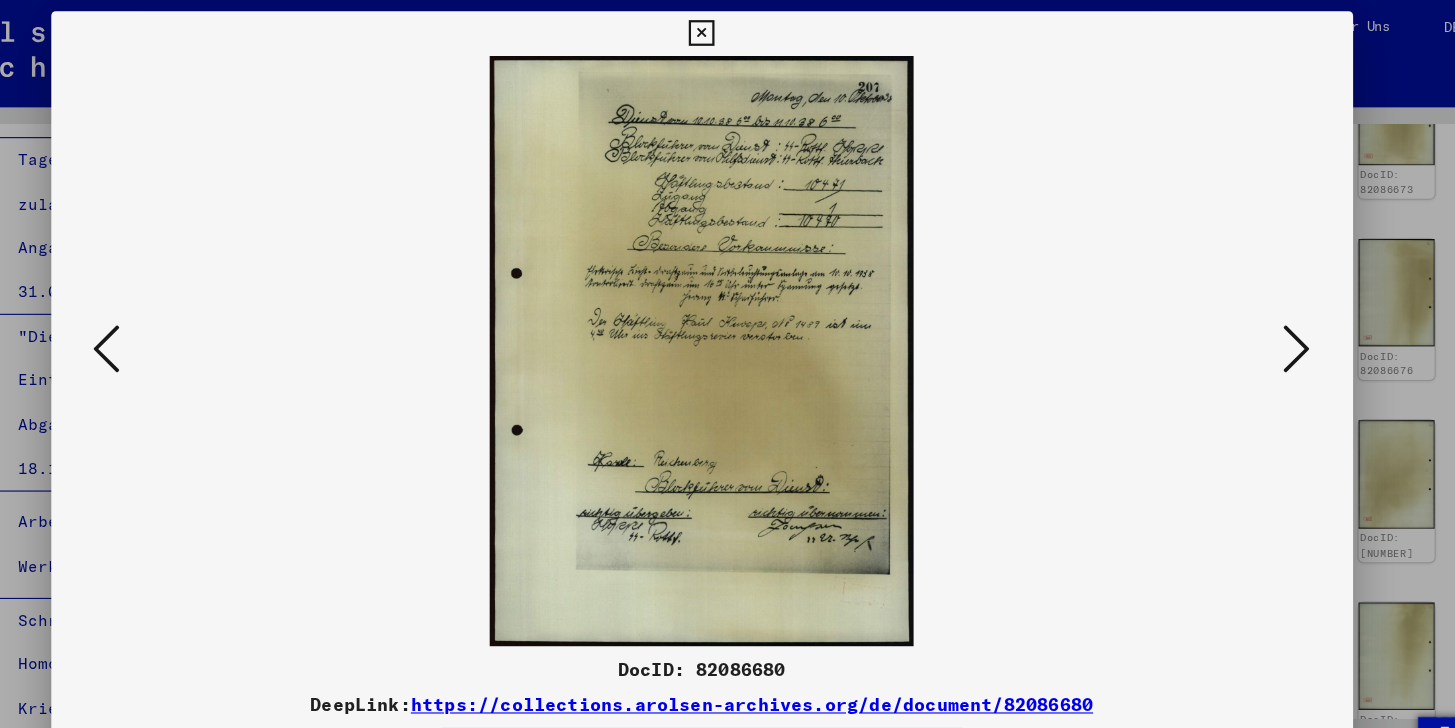 click at bounding box center (1260, 312) 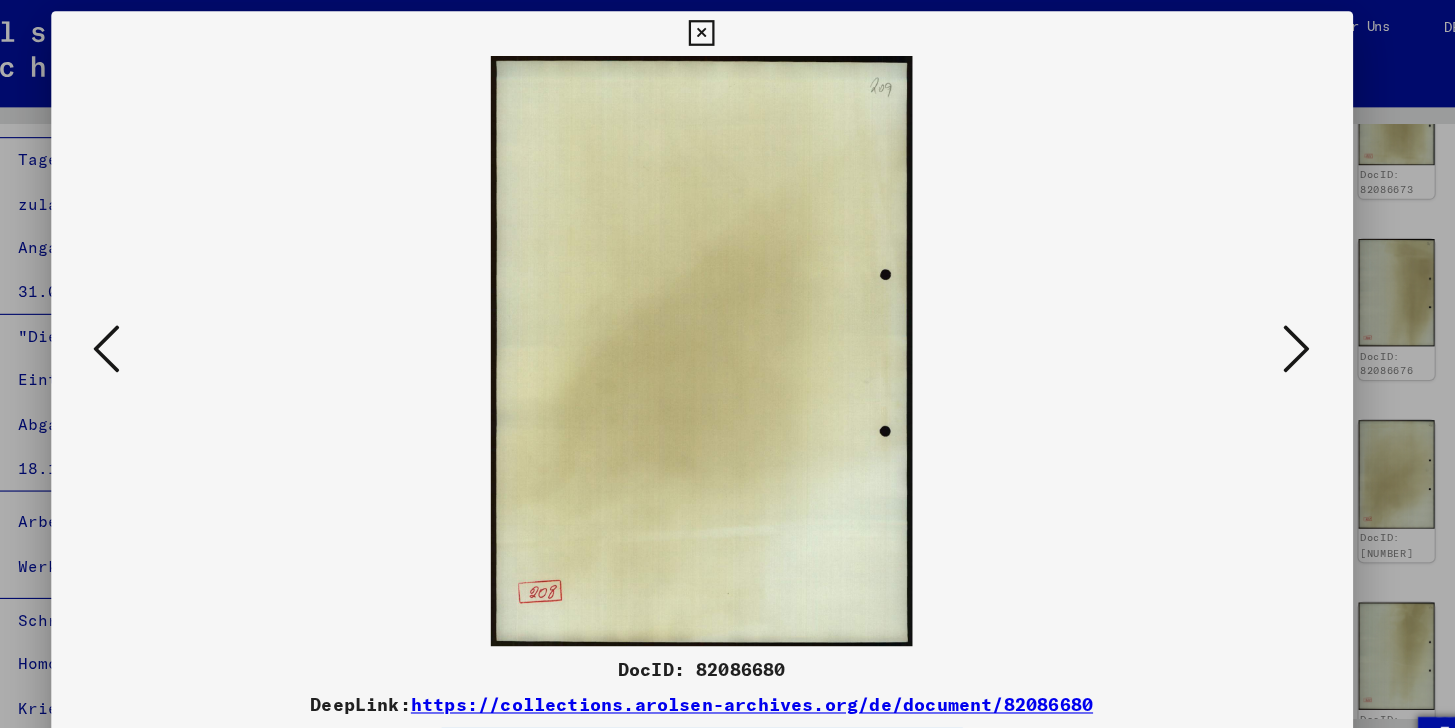 click at bounding box center [1260, 312] 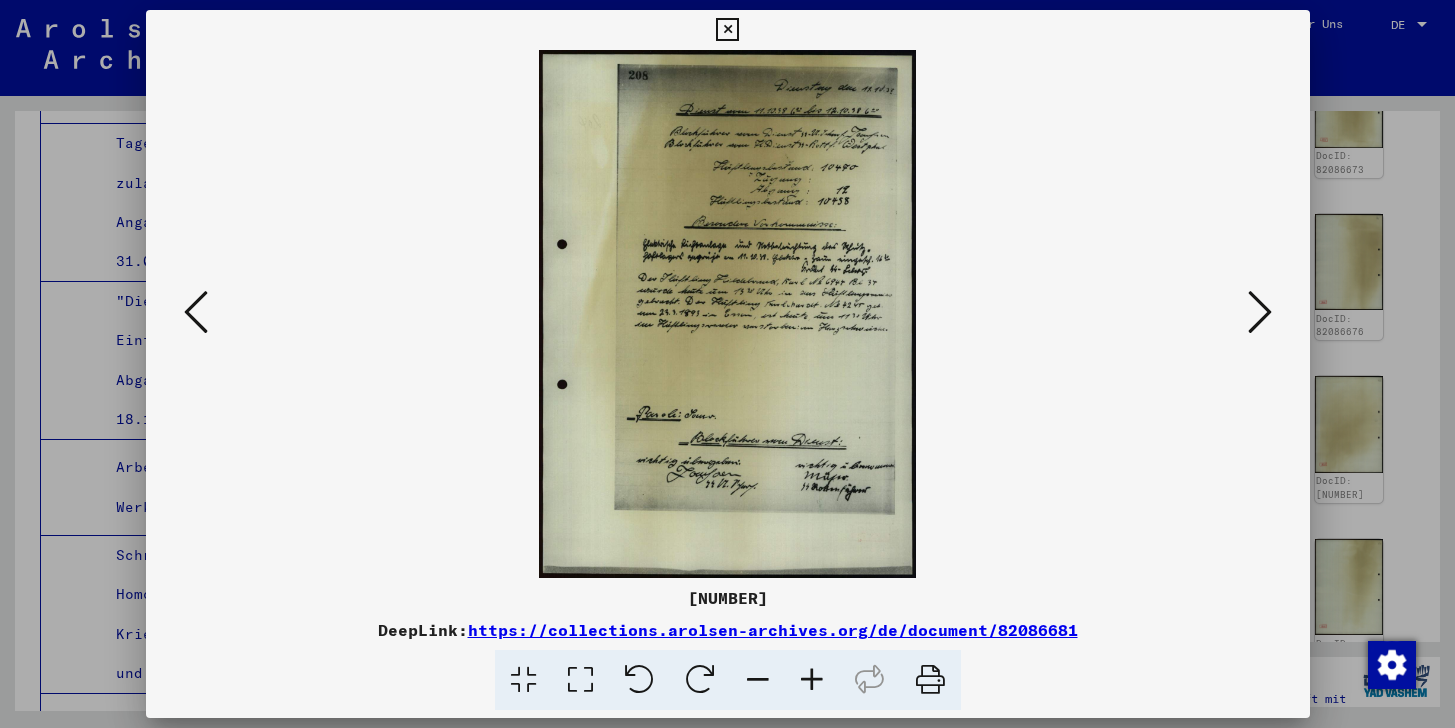 click at bounding box center [1260, 312] 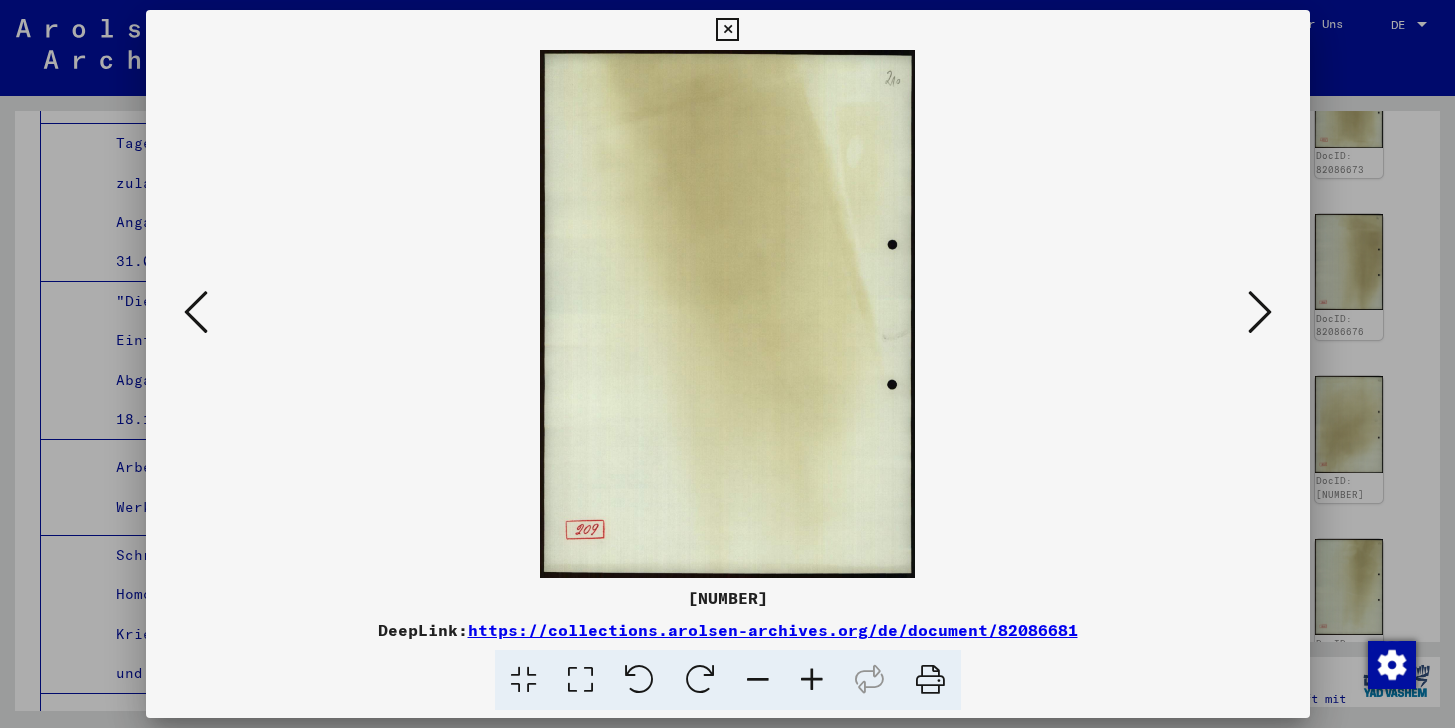 click at bounding box center (1260, 312) 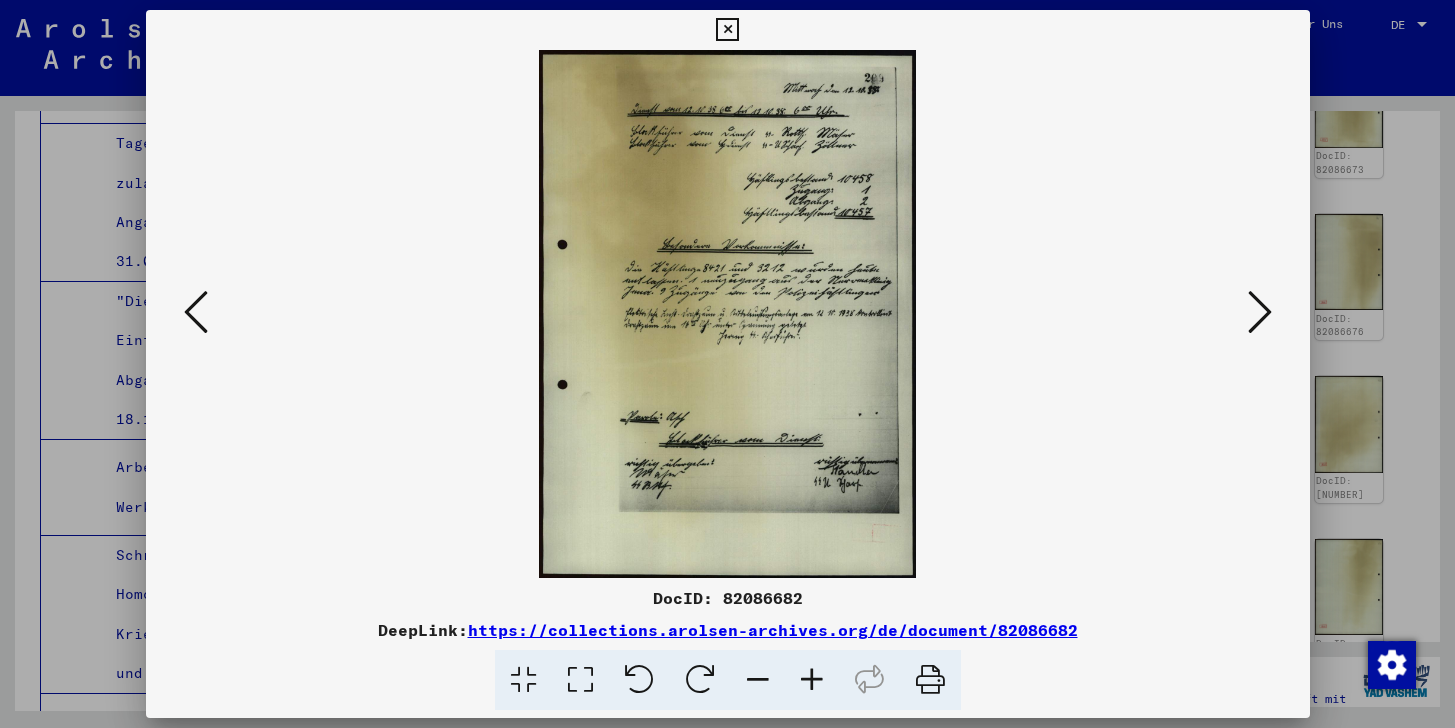 click at bounding box center [1260, 312] 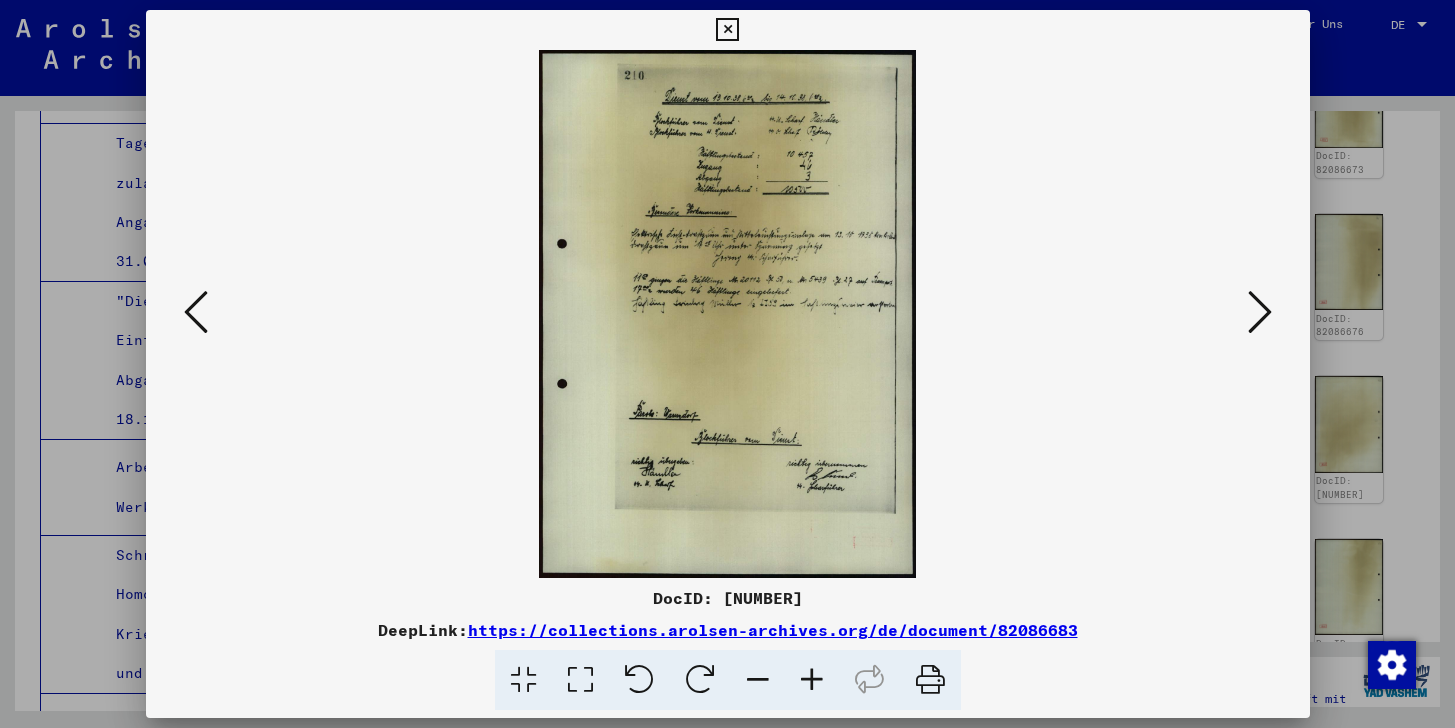 click at bounding box center [1260, 312] 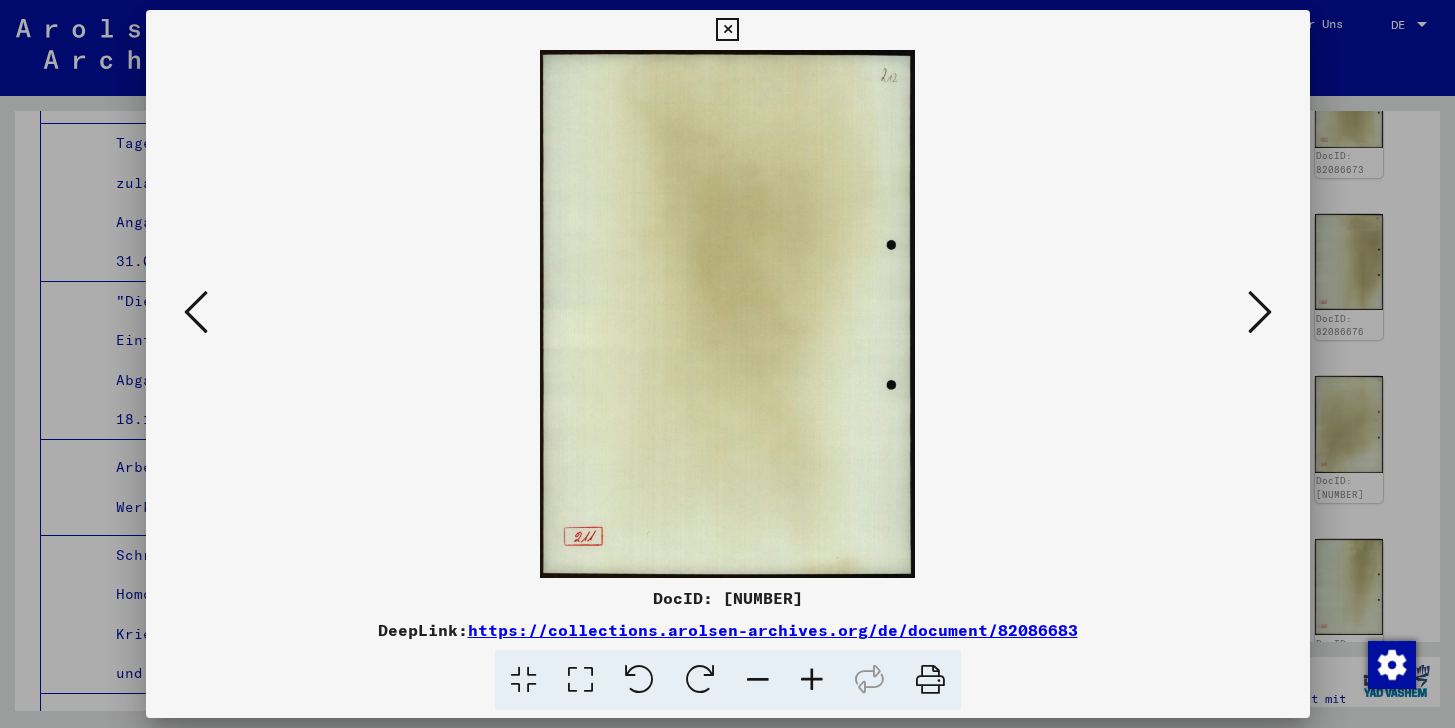 click at bounding box center (1260, 312) 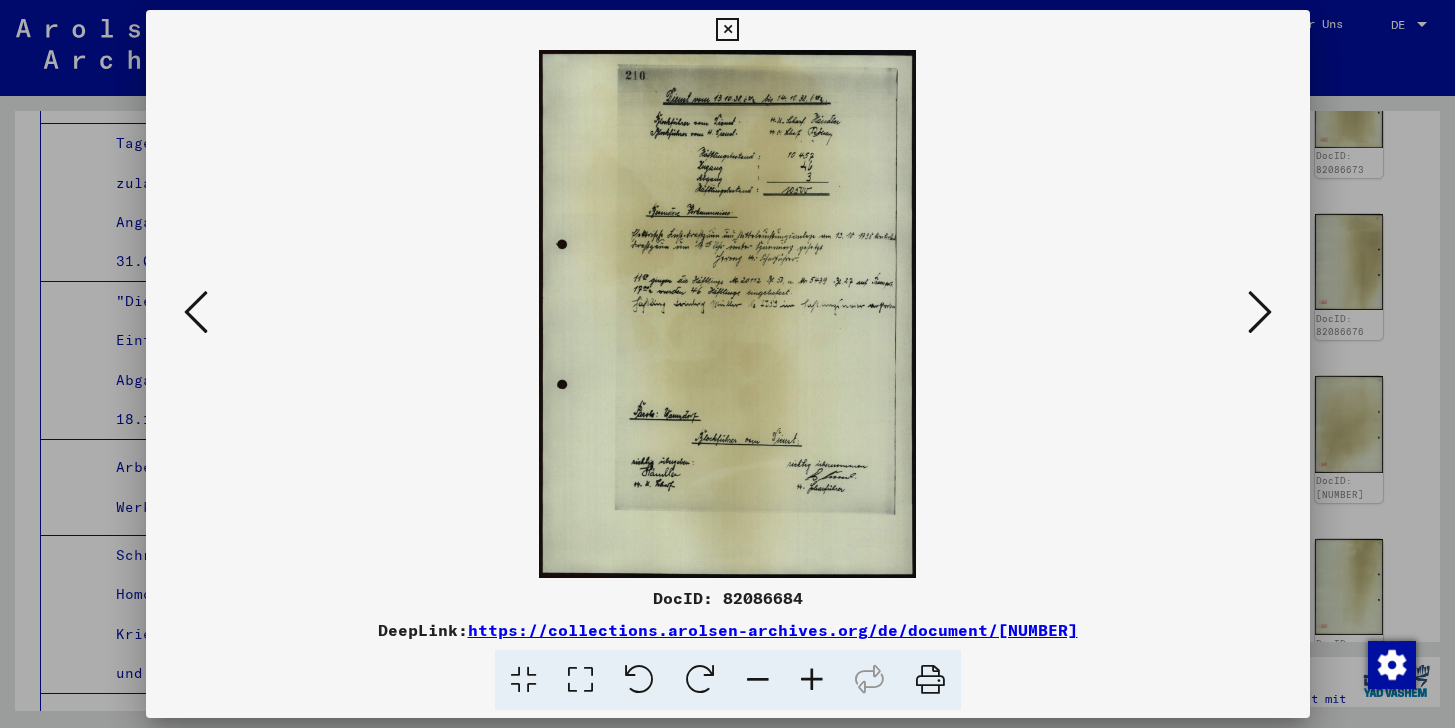 click at bounding box center (1260, 312) 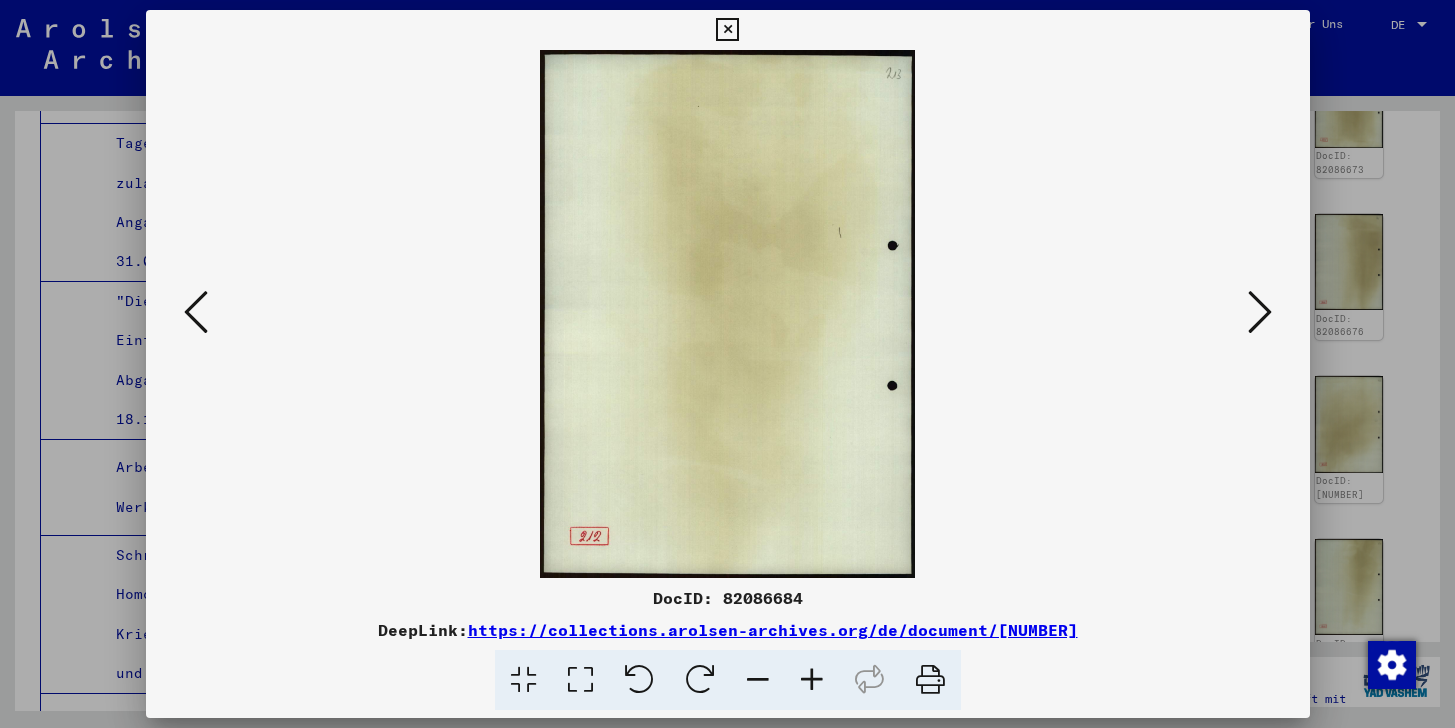 click at bounding box center [1260, 312] 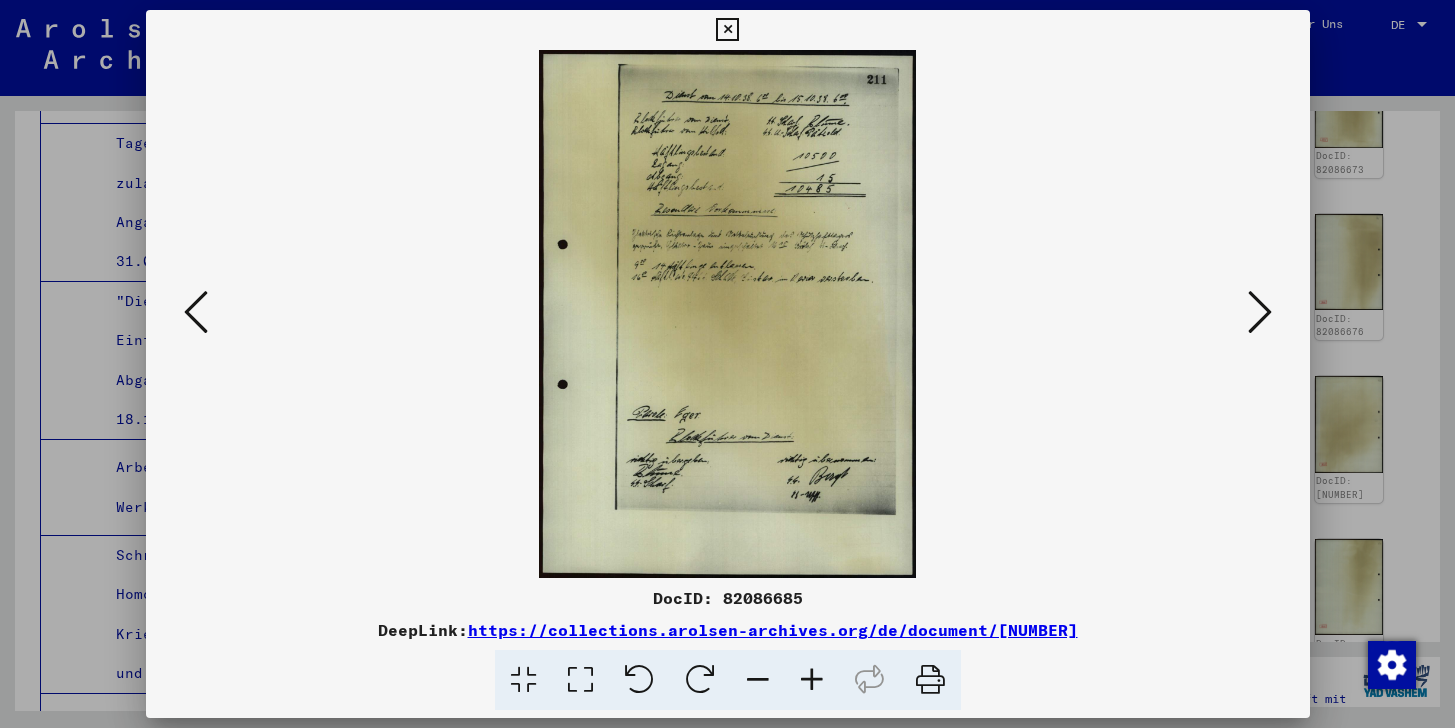 click at bounding box center [727, 30] 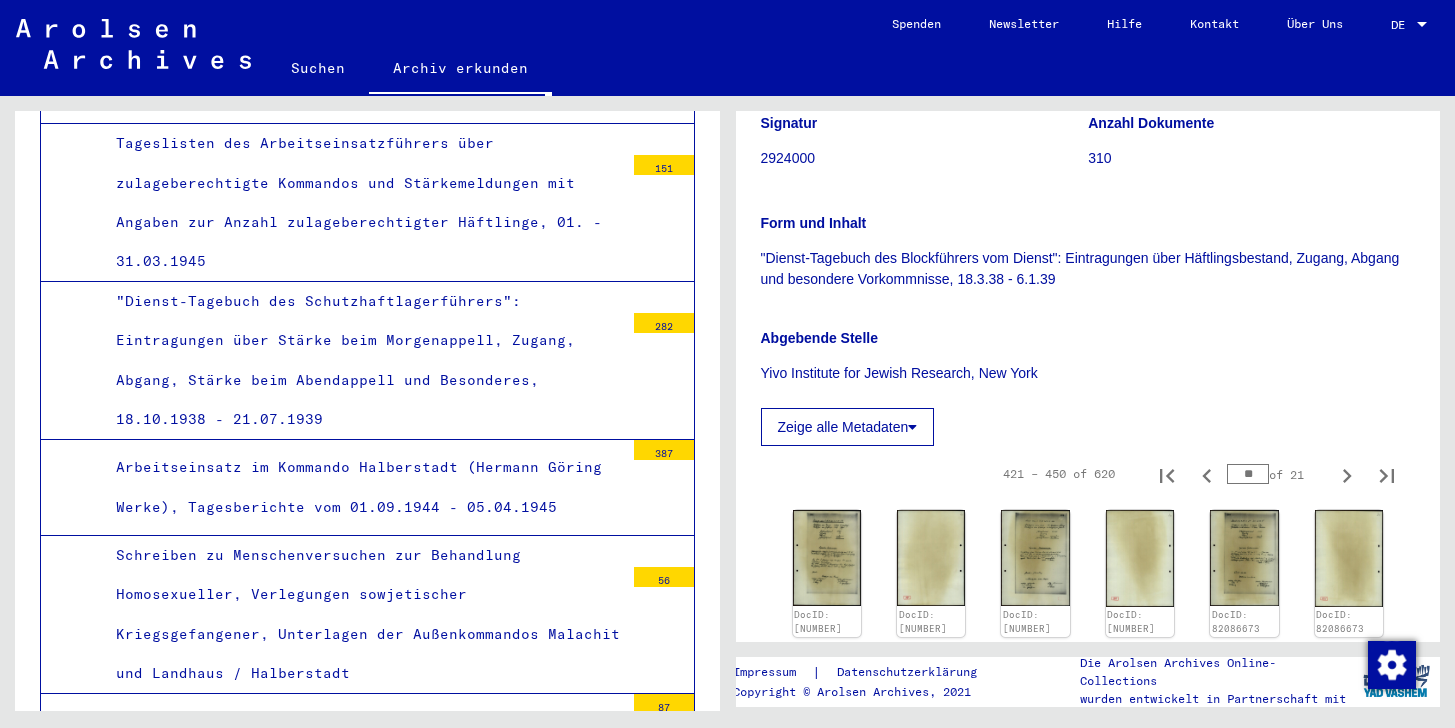 scroll, scrollTop: 322, scrollLeft: 0, axis: vertical 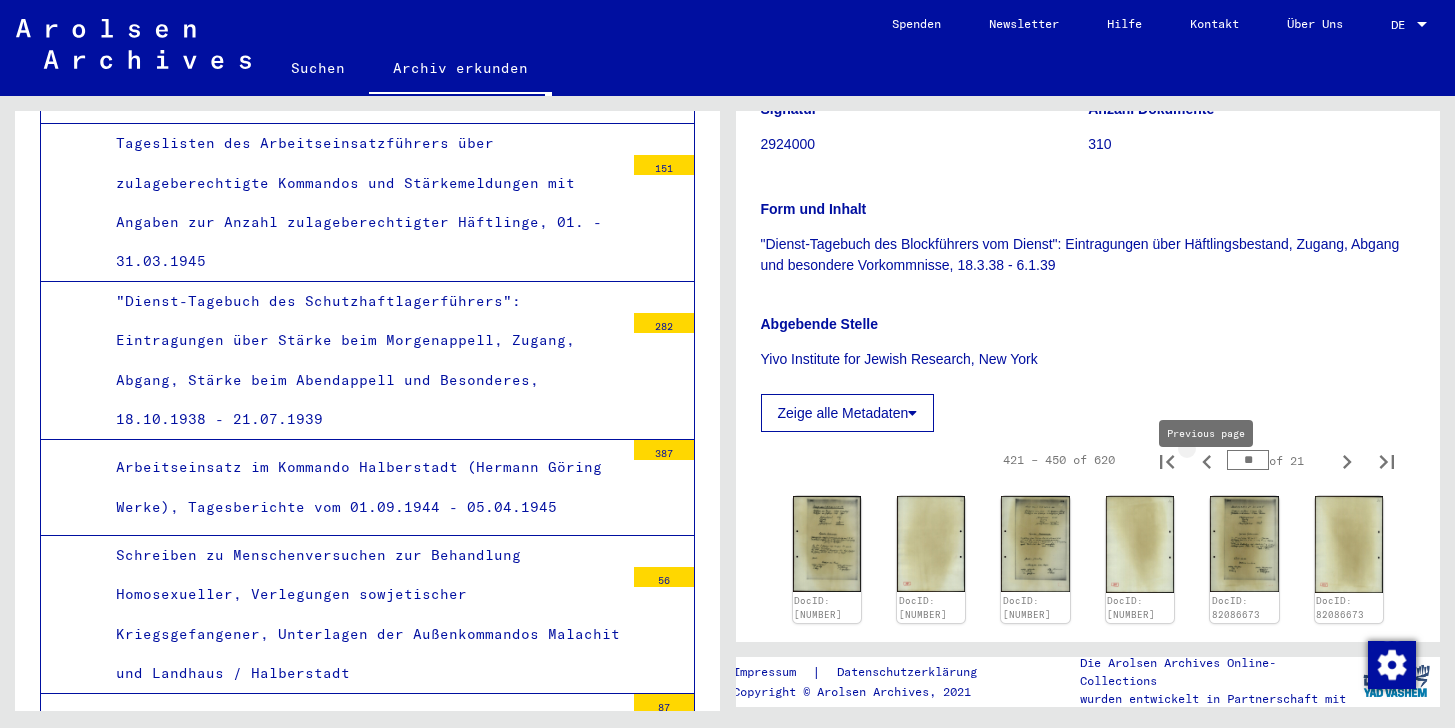 click 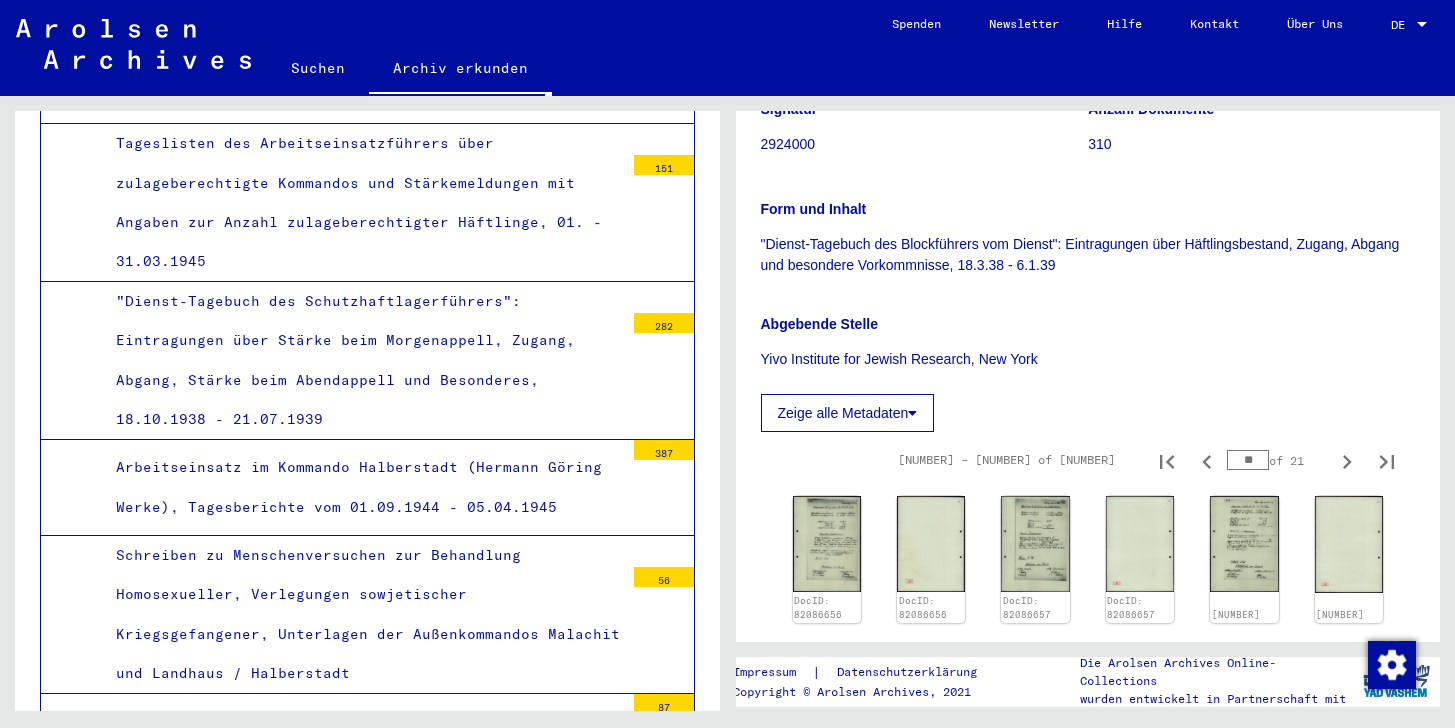 click 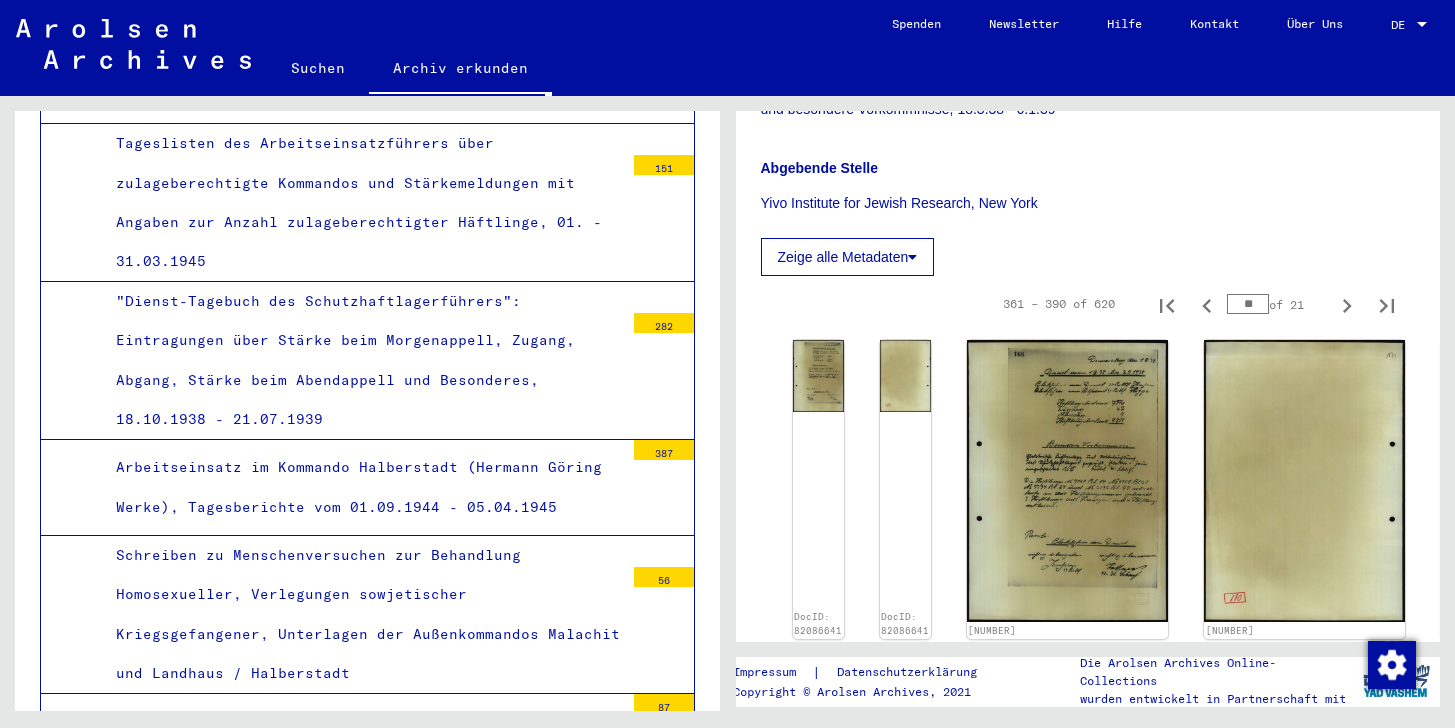 scroll, scrollTop: 487, scrollLeft: 0, axis: vertical 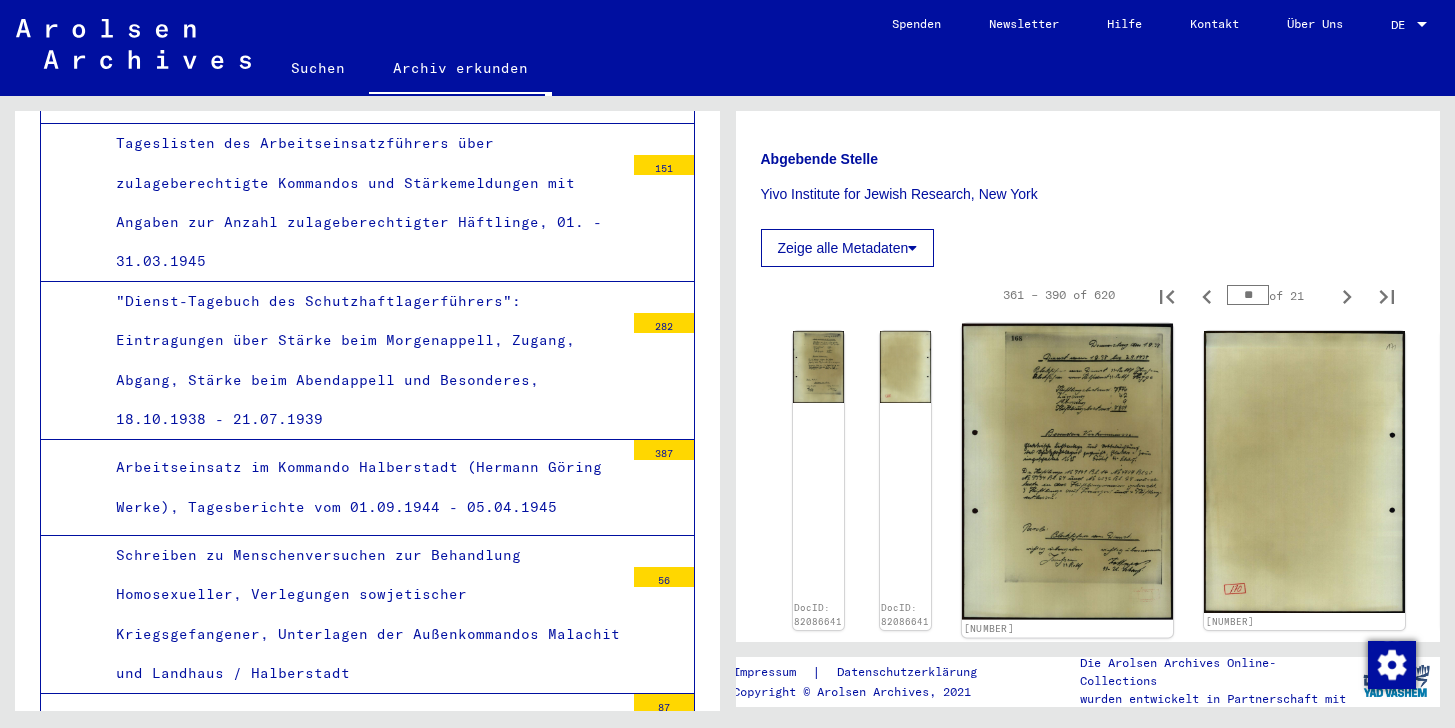 click 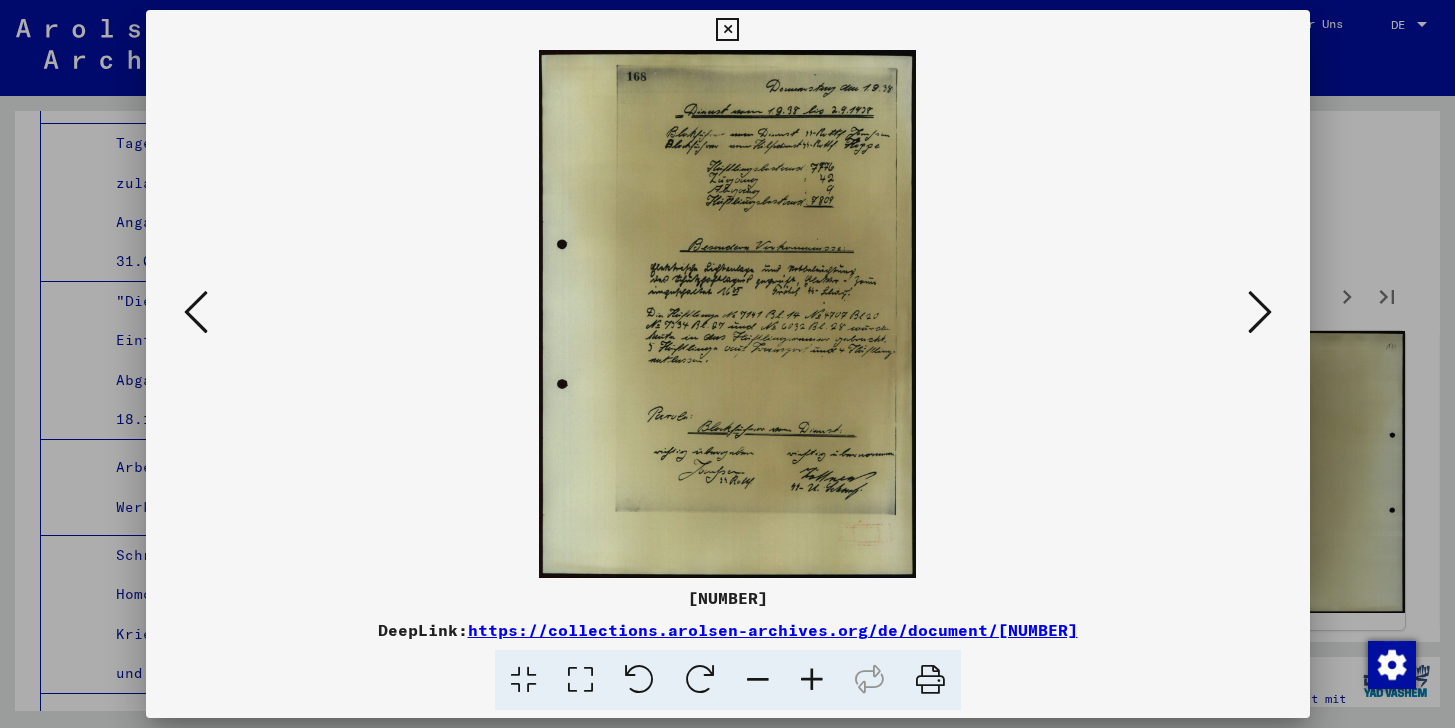 click at bounding box center (196, 312) 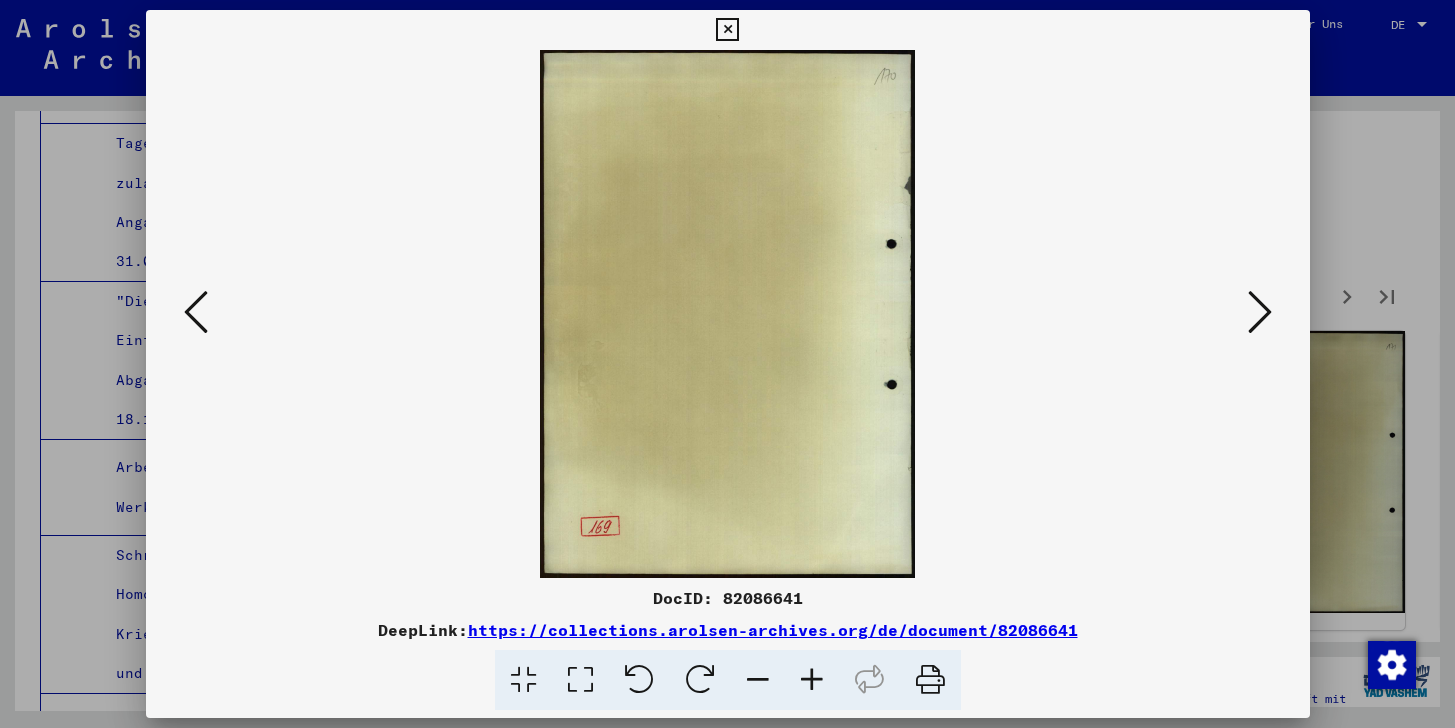 click at bounding box center (196, 312) 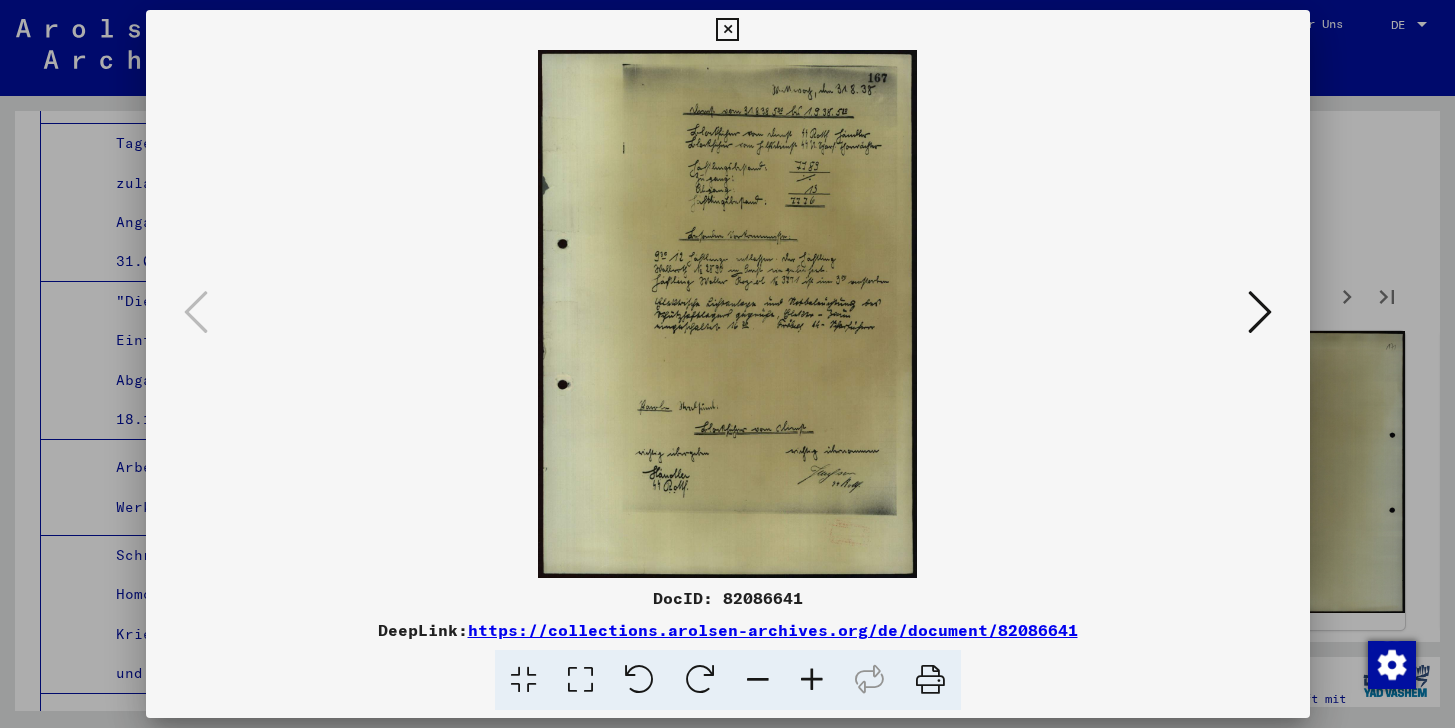 click at bounding box center (1260, 312) 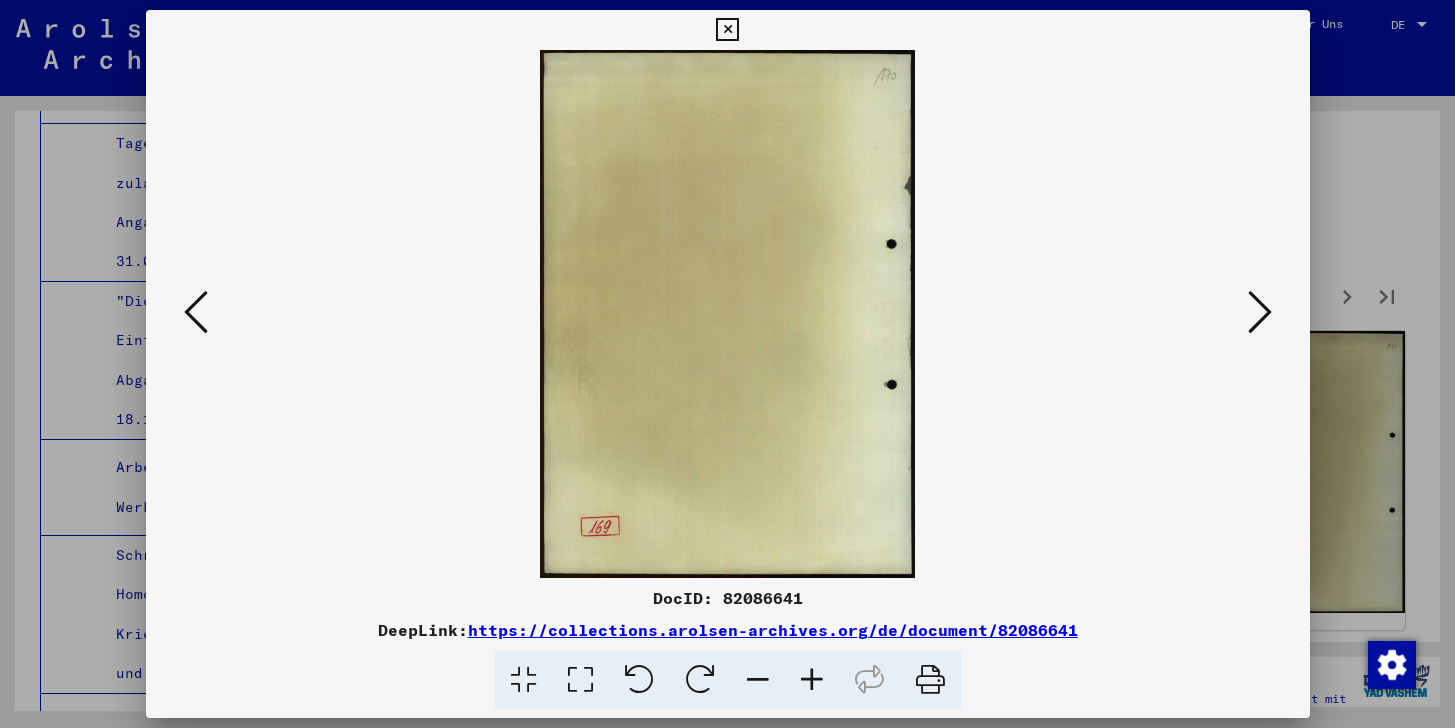 click at bounding box center (1260, 312) 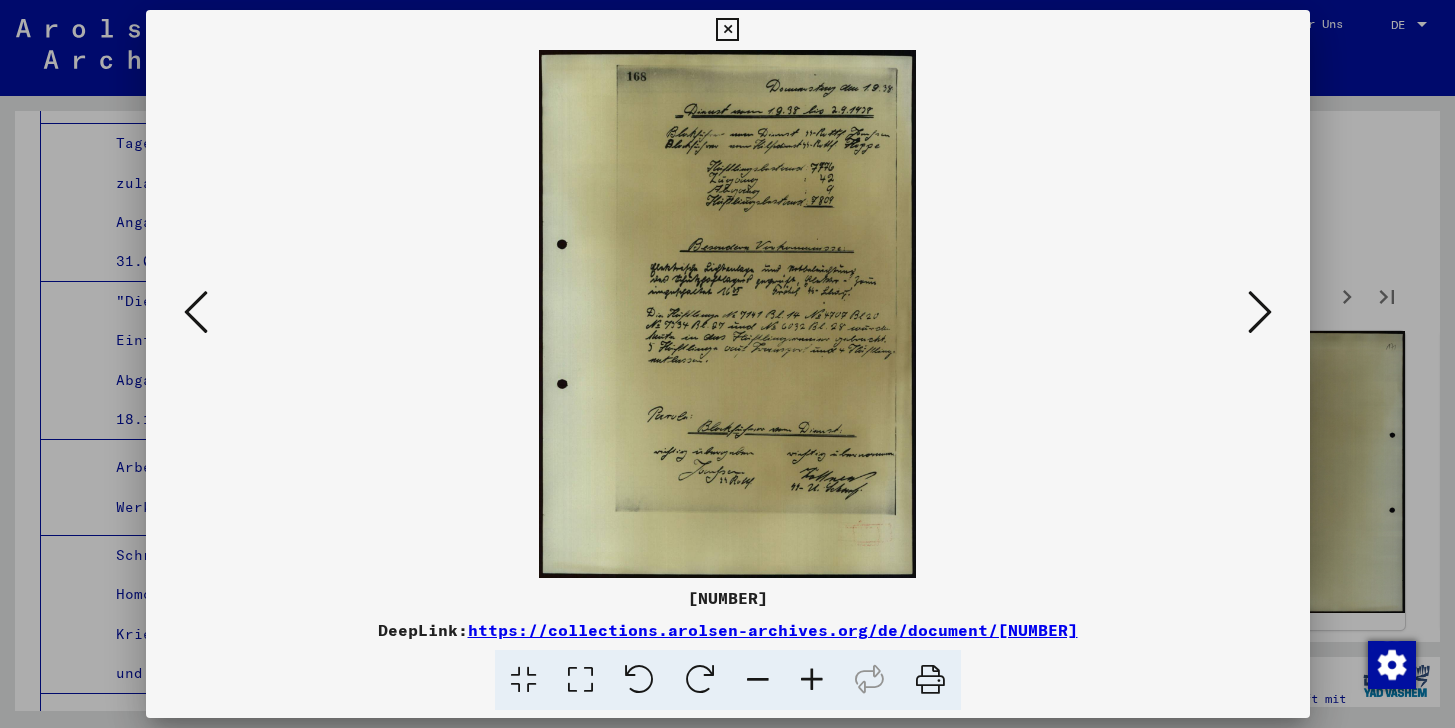click at bounding box center (1260, 312) 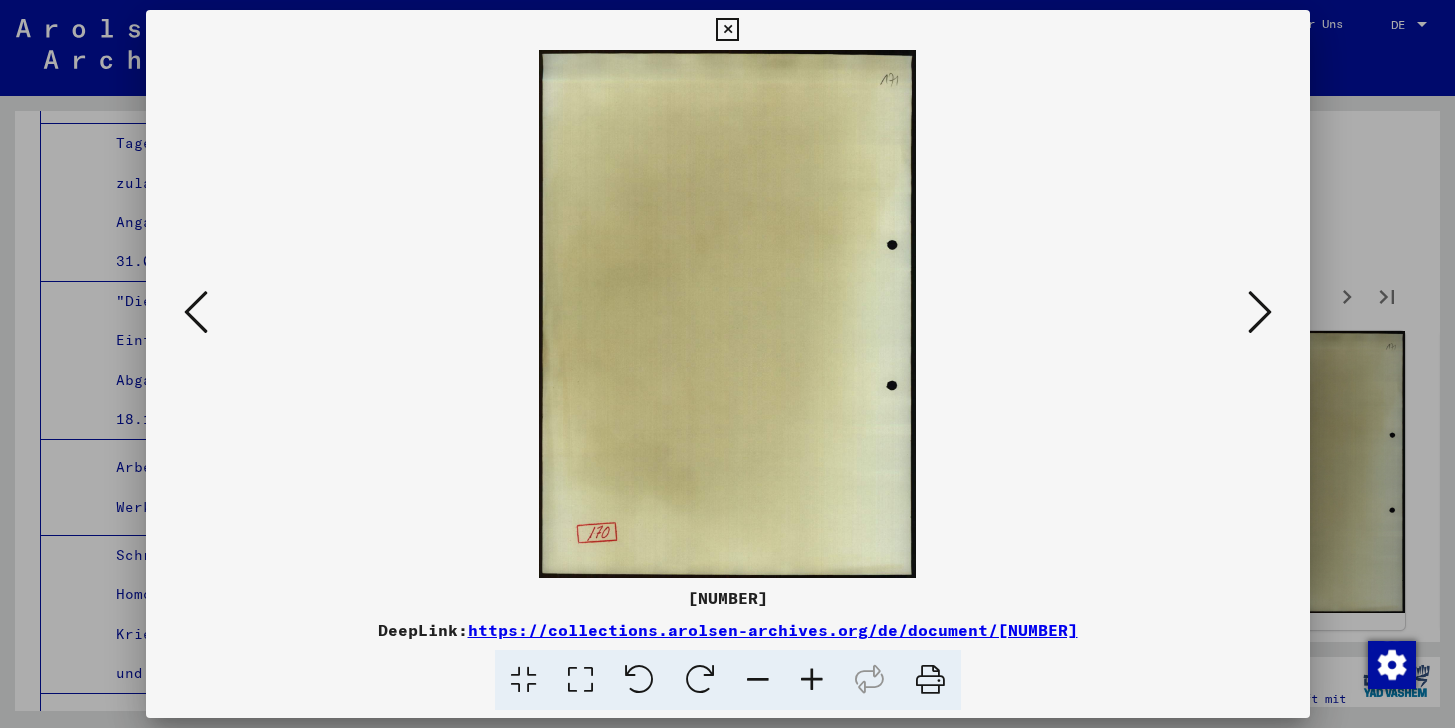click at bounding box center [1260, 312] 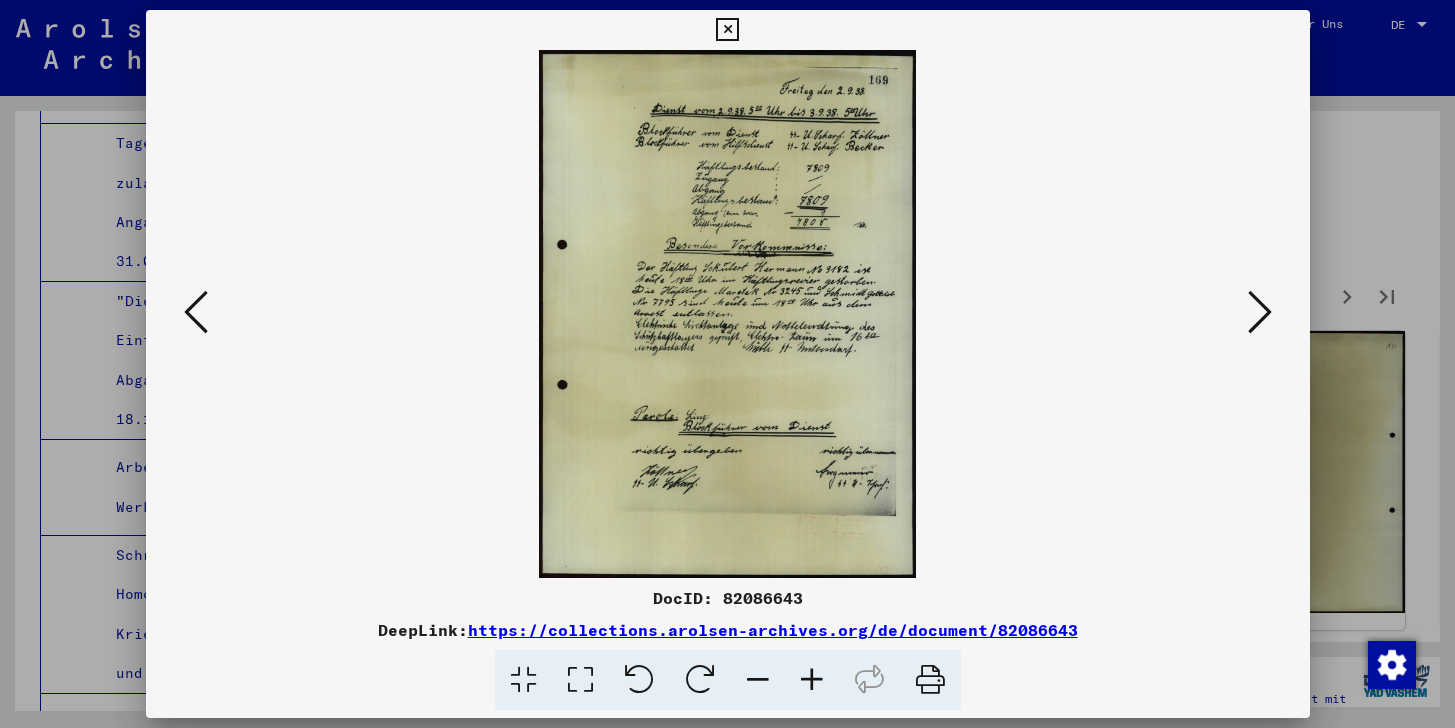 click at bounding box center [1260, 313] 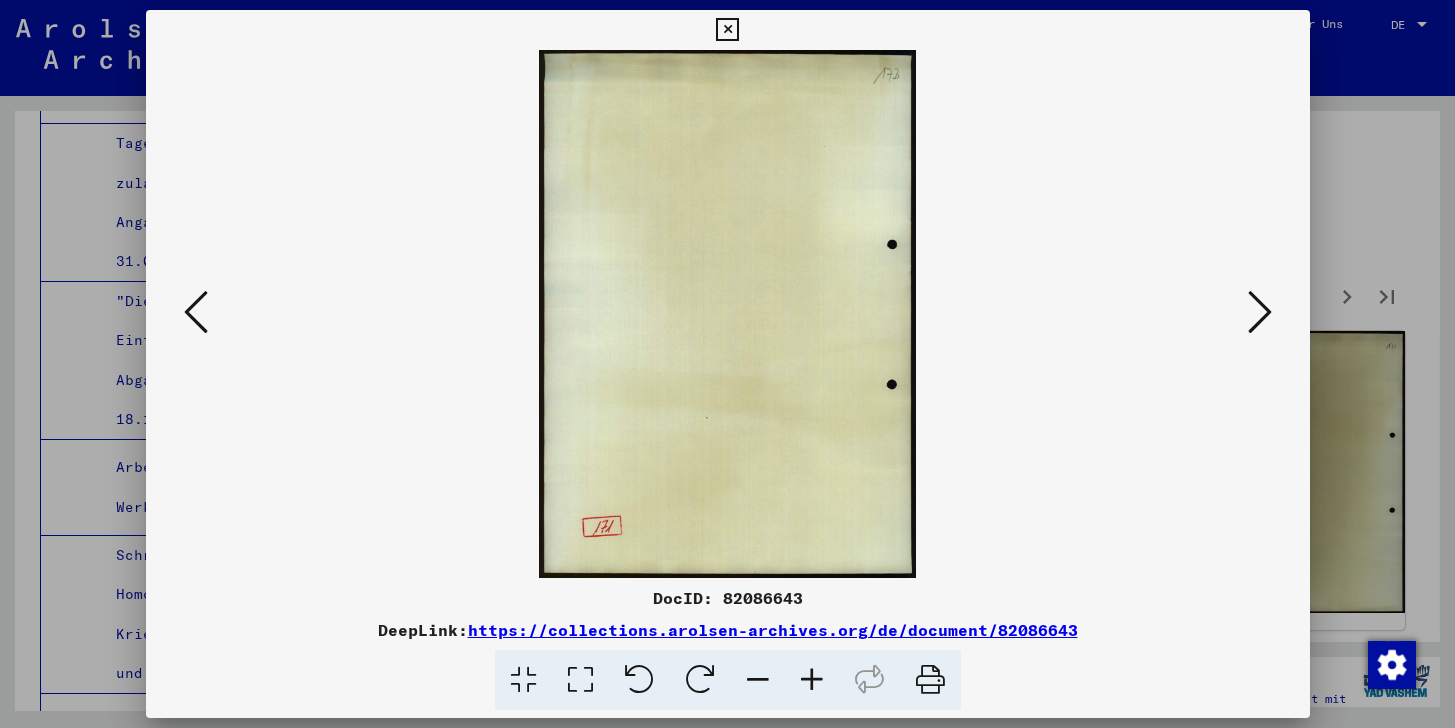 click at bounding box center [1260, 313] 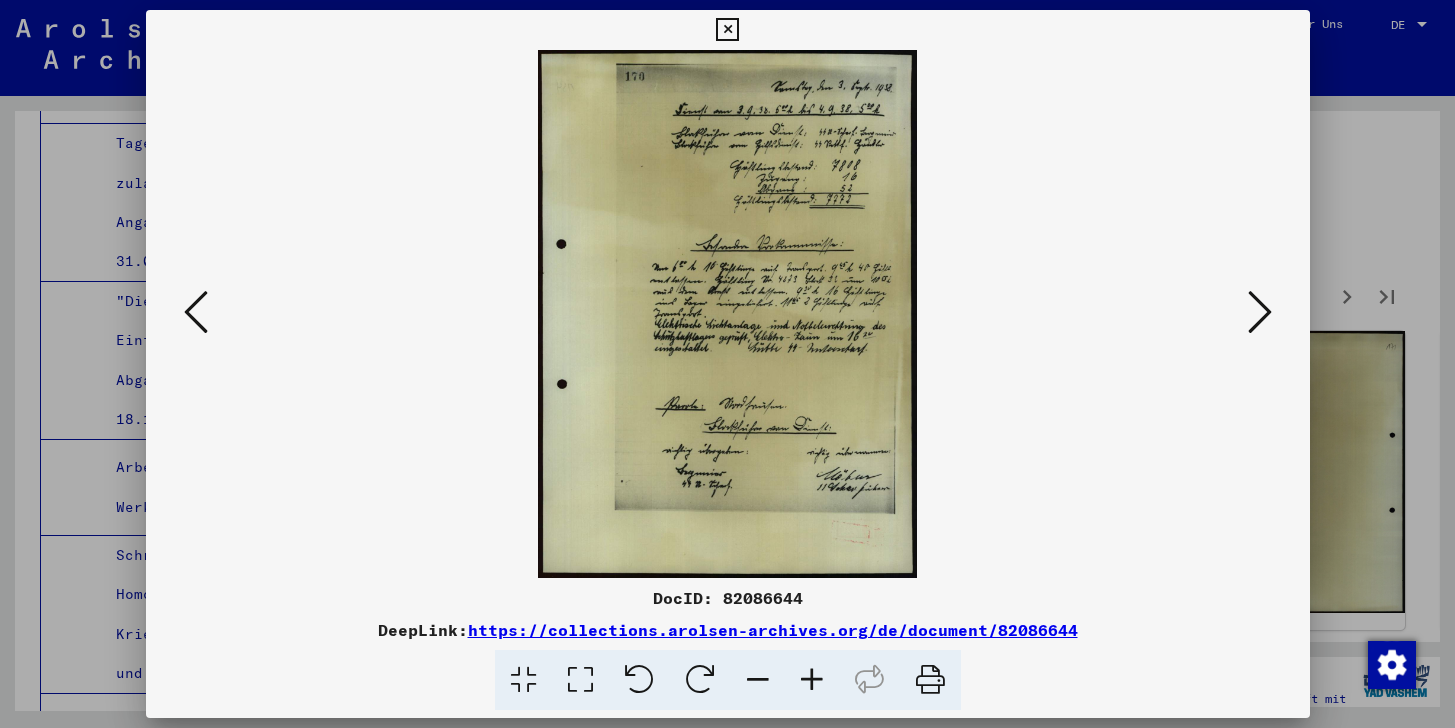 click at bounding box center (1260, 313) 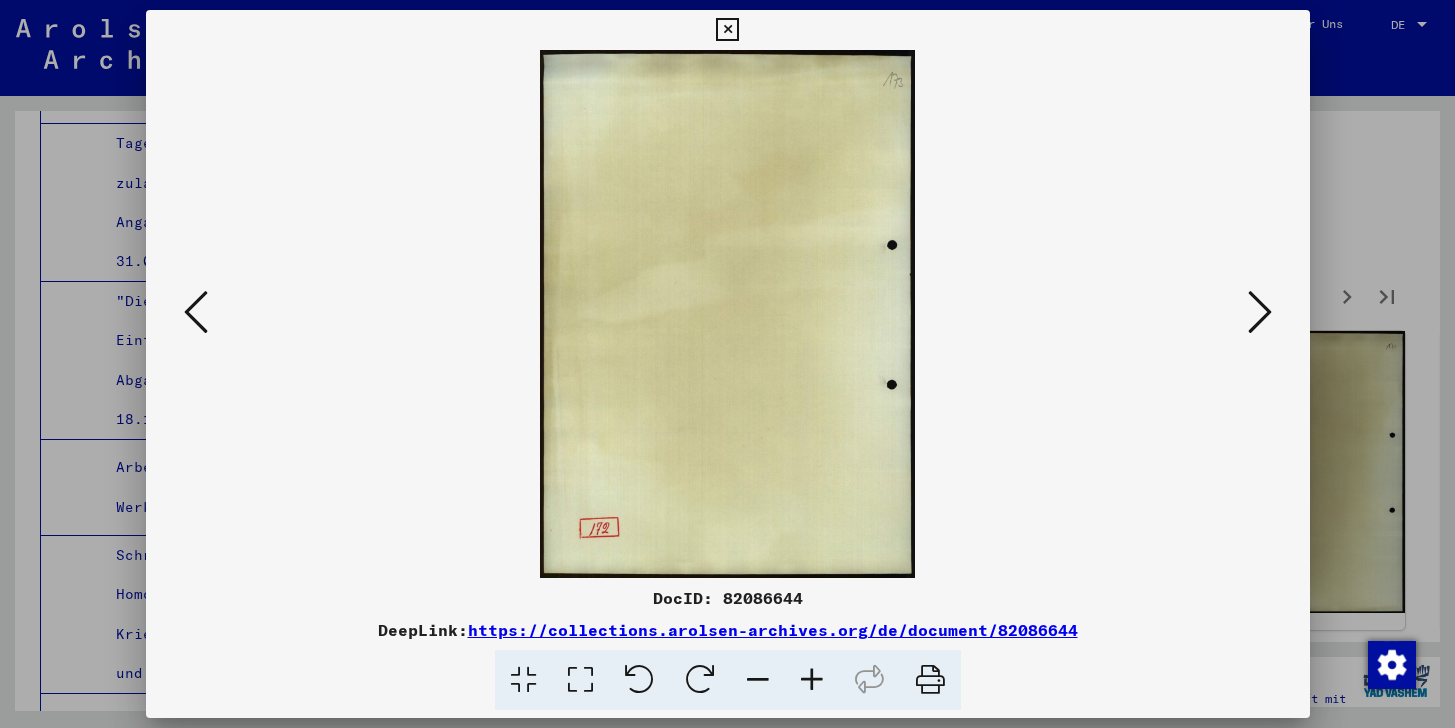 click at bounding box center (1260, 313) 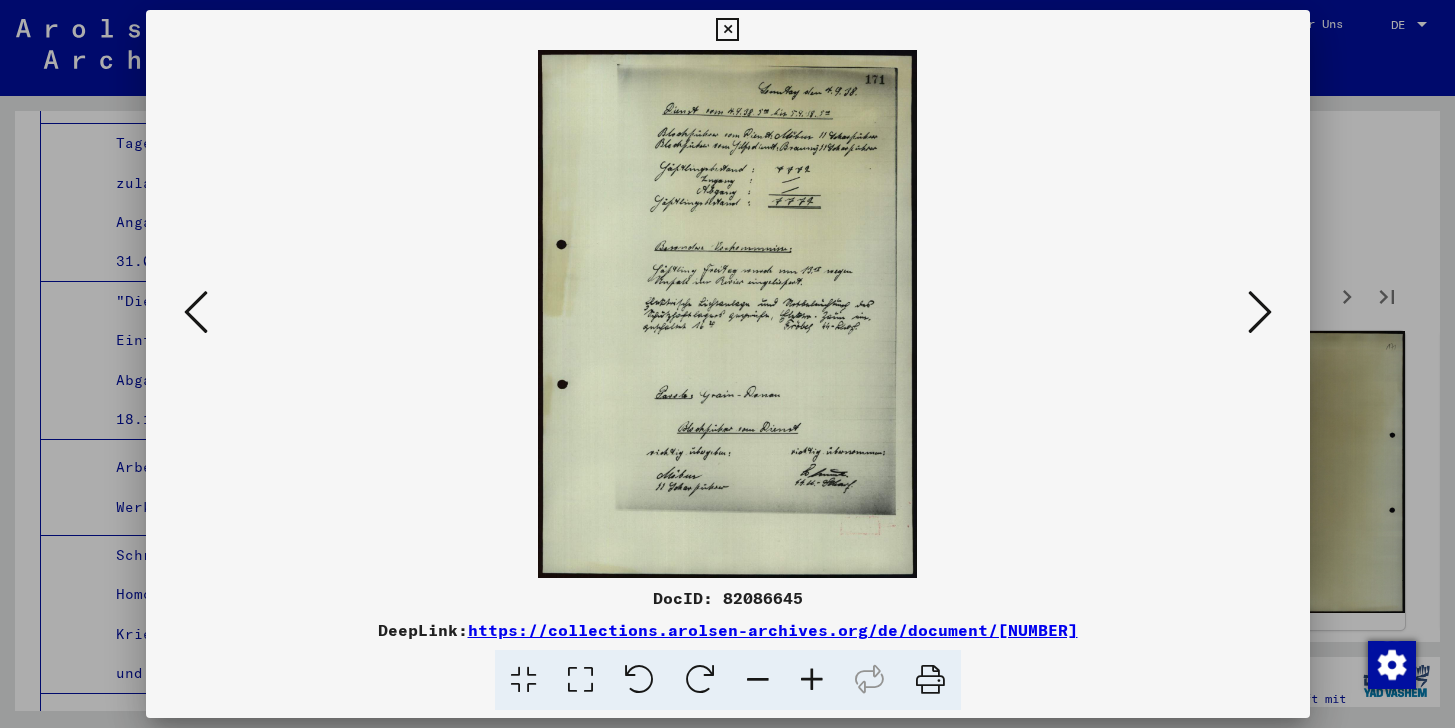 click at bounding box center (1260, 312) 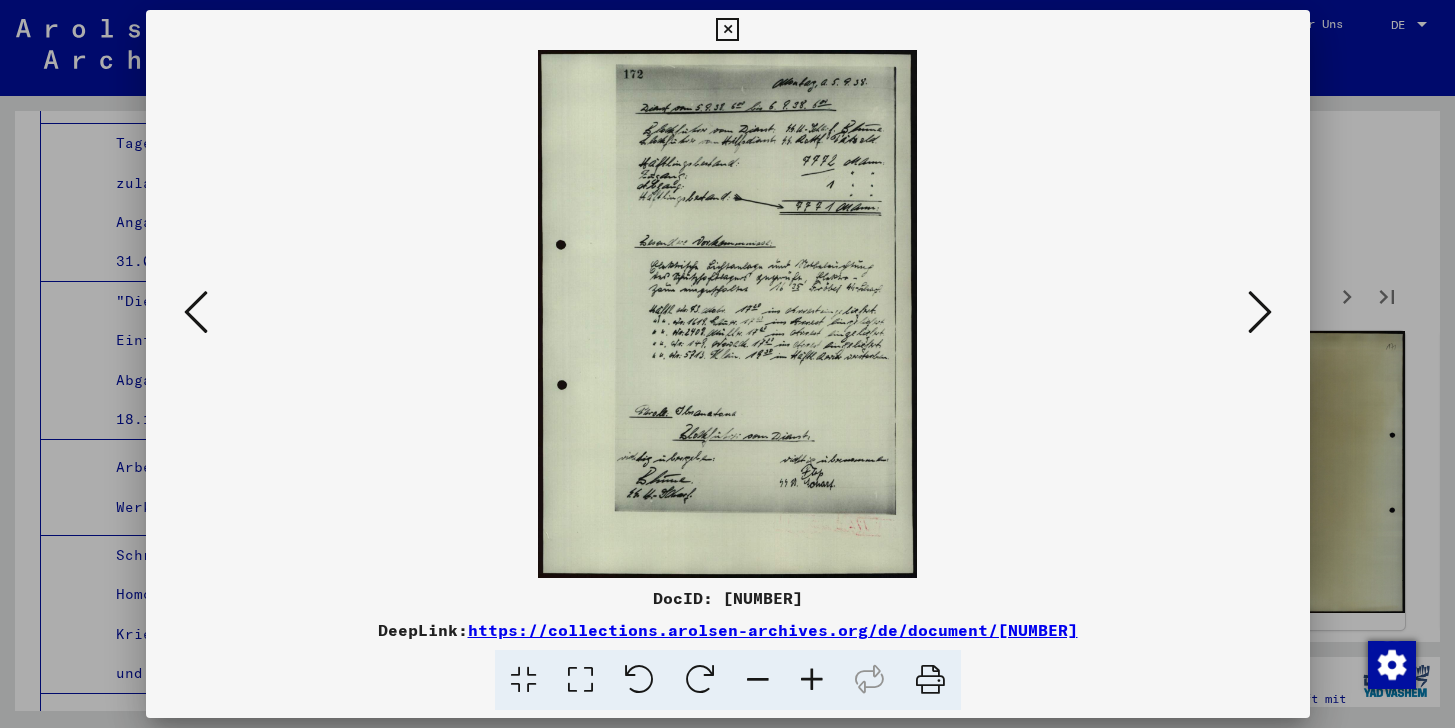 click at bounding box center (1260, 312) 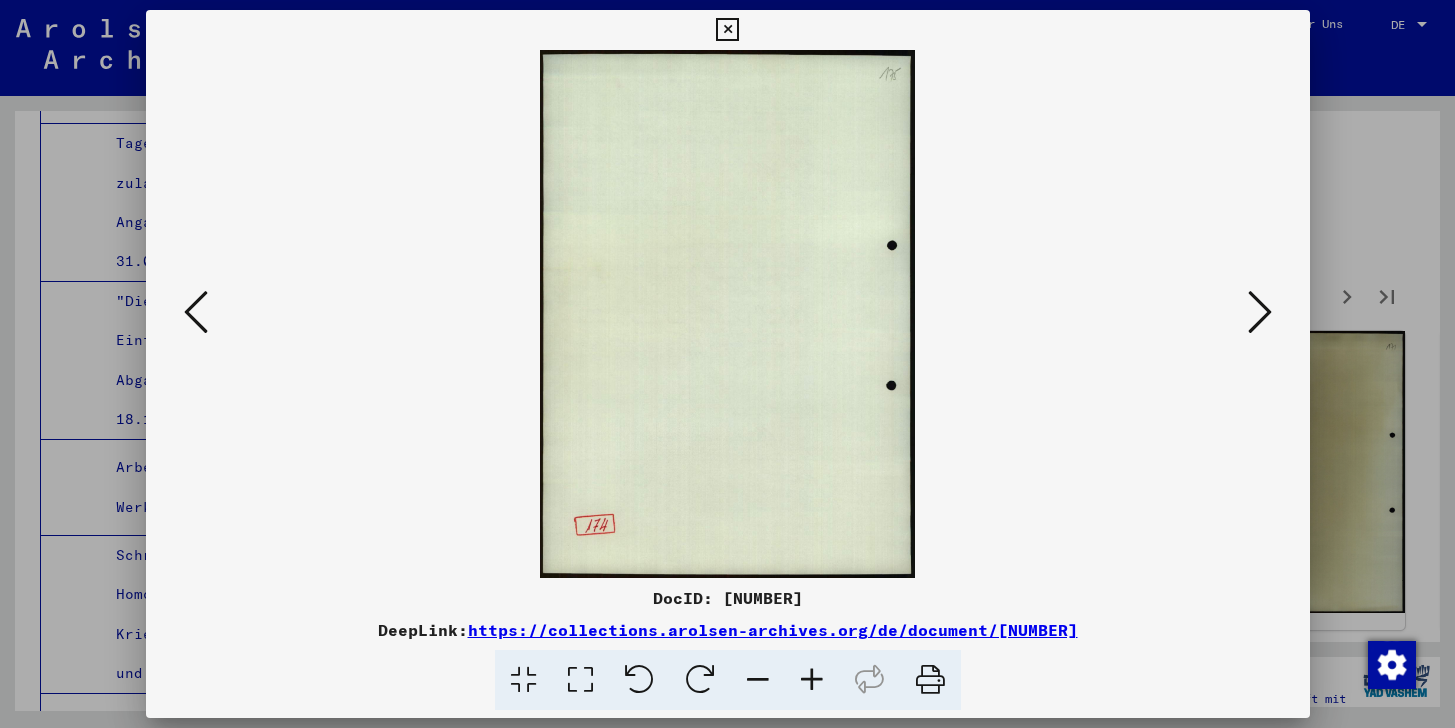 click at bounding box center (1260, 312) 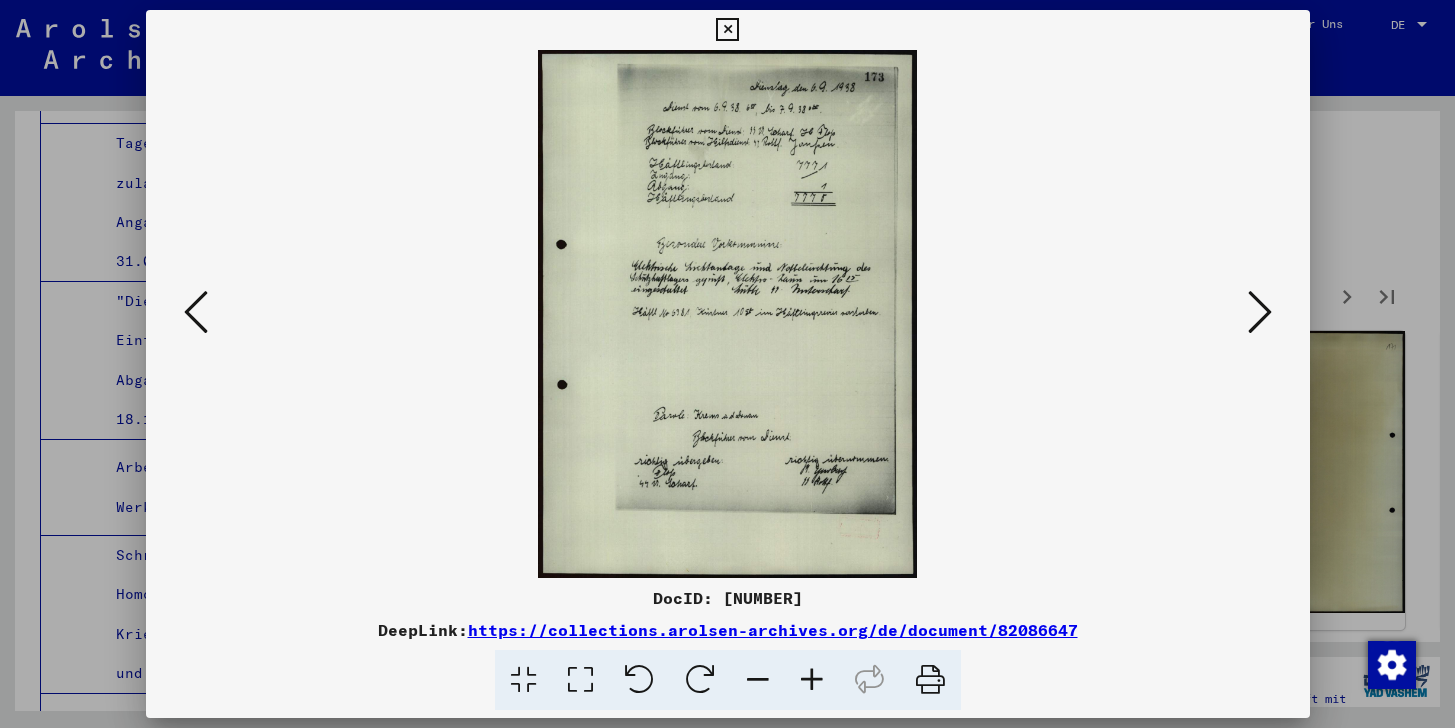click at bounding box center [1260, 312] 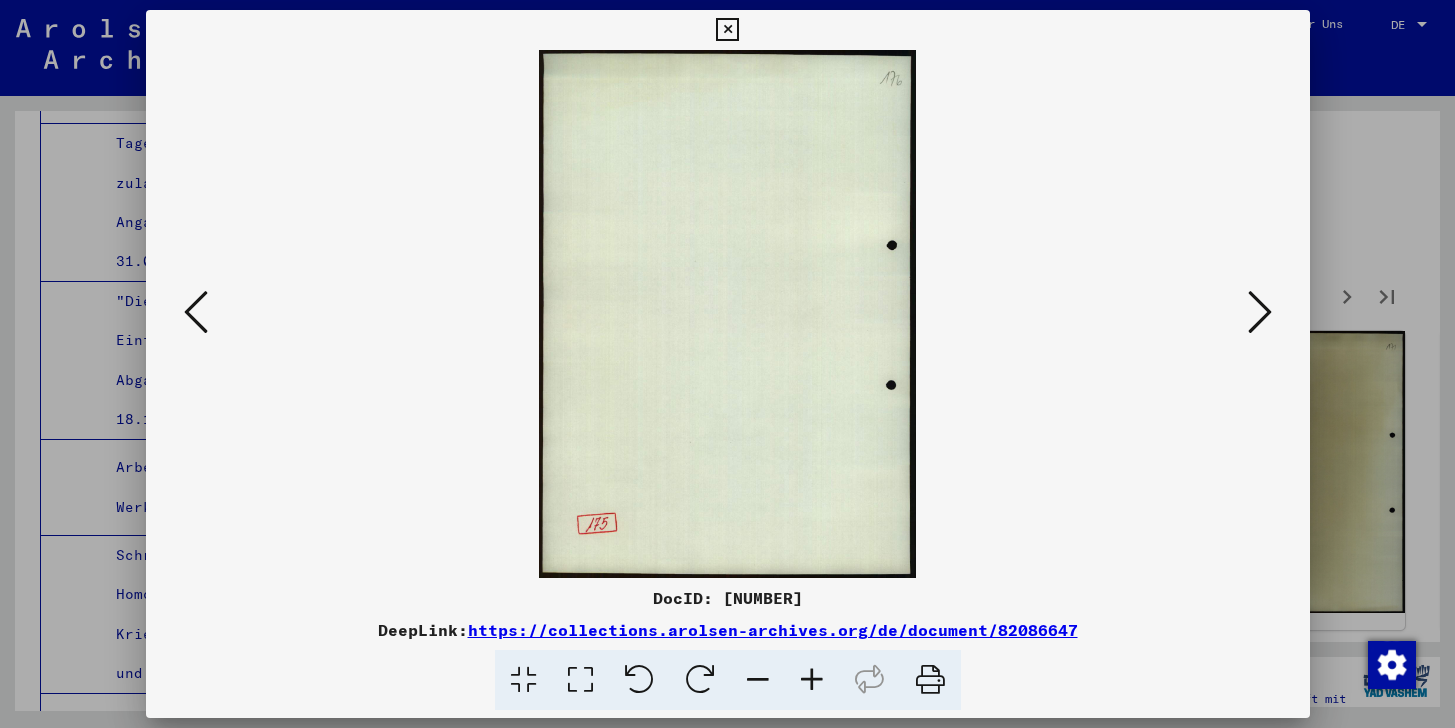 click at bounding box center [1260, 312] 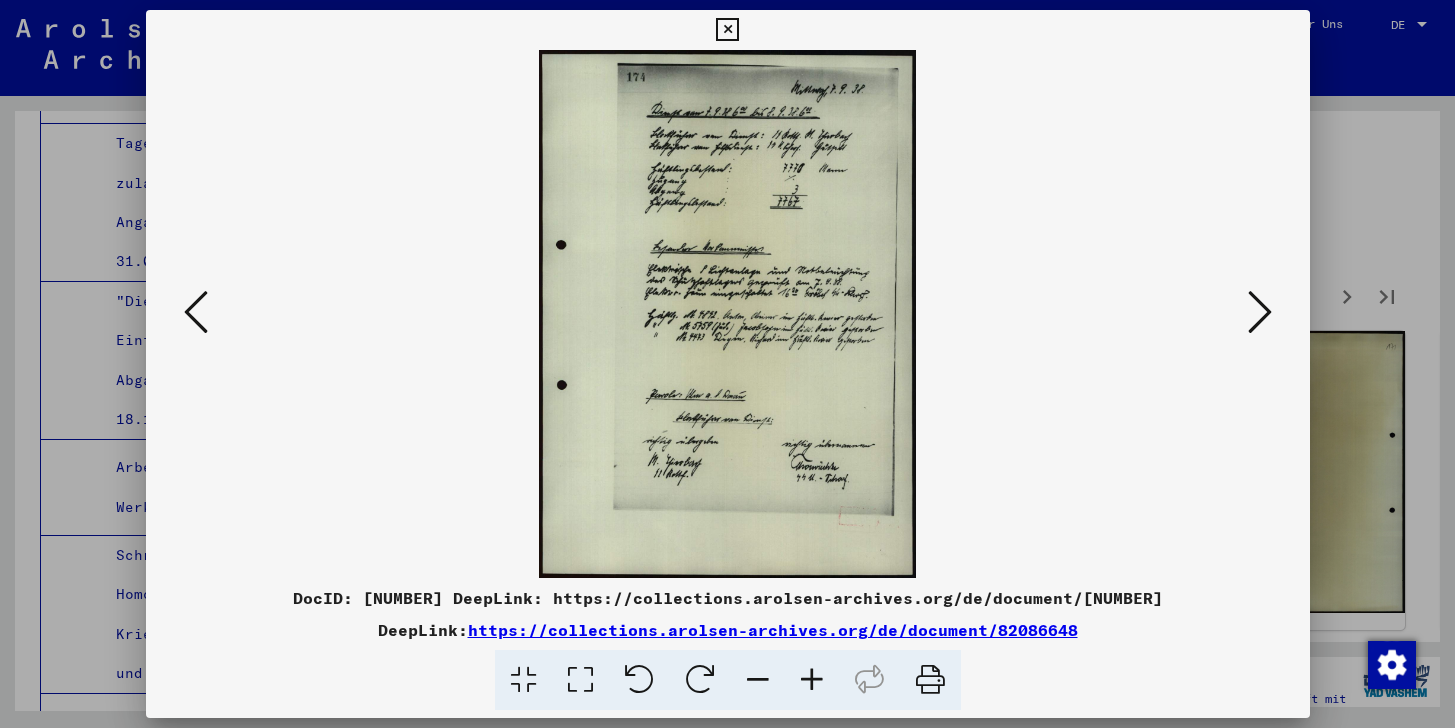 click at bounding box center [1260, 313] 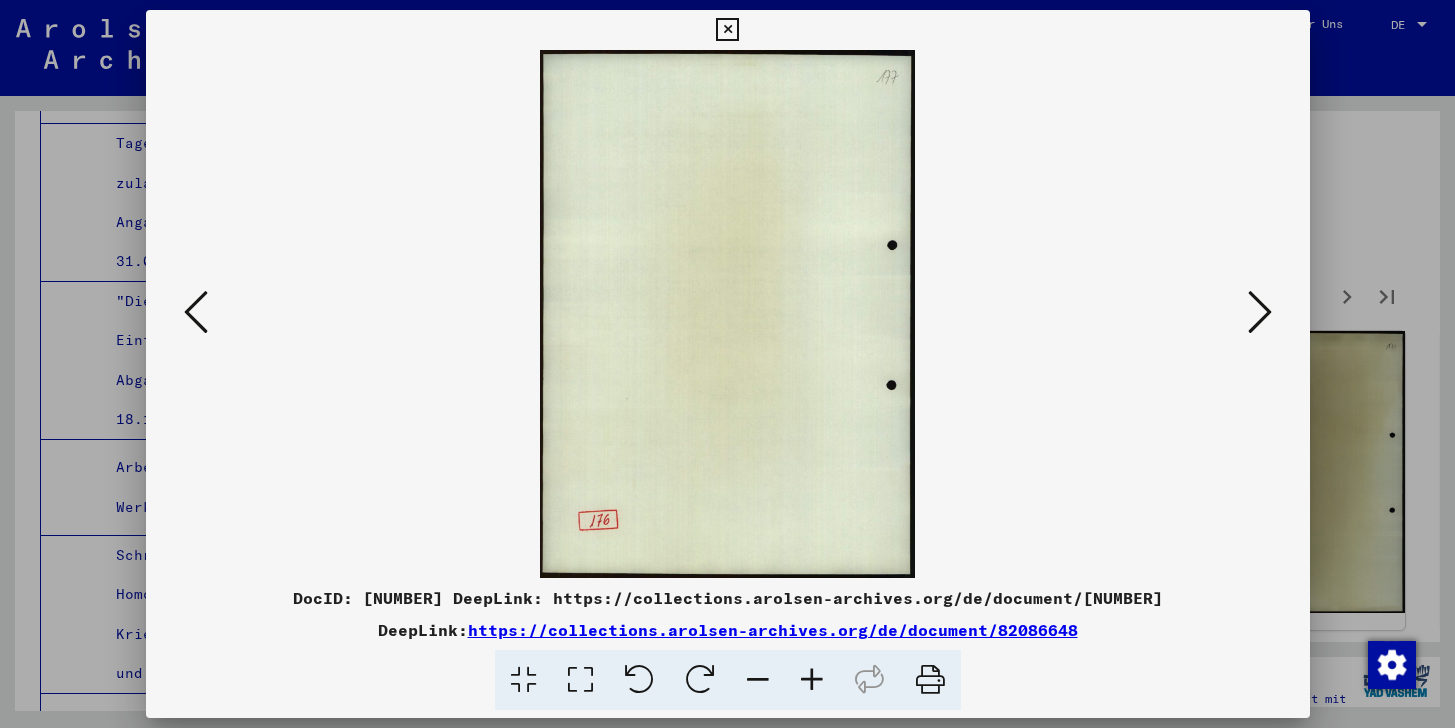 click at bounding box center (1260, 313) 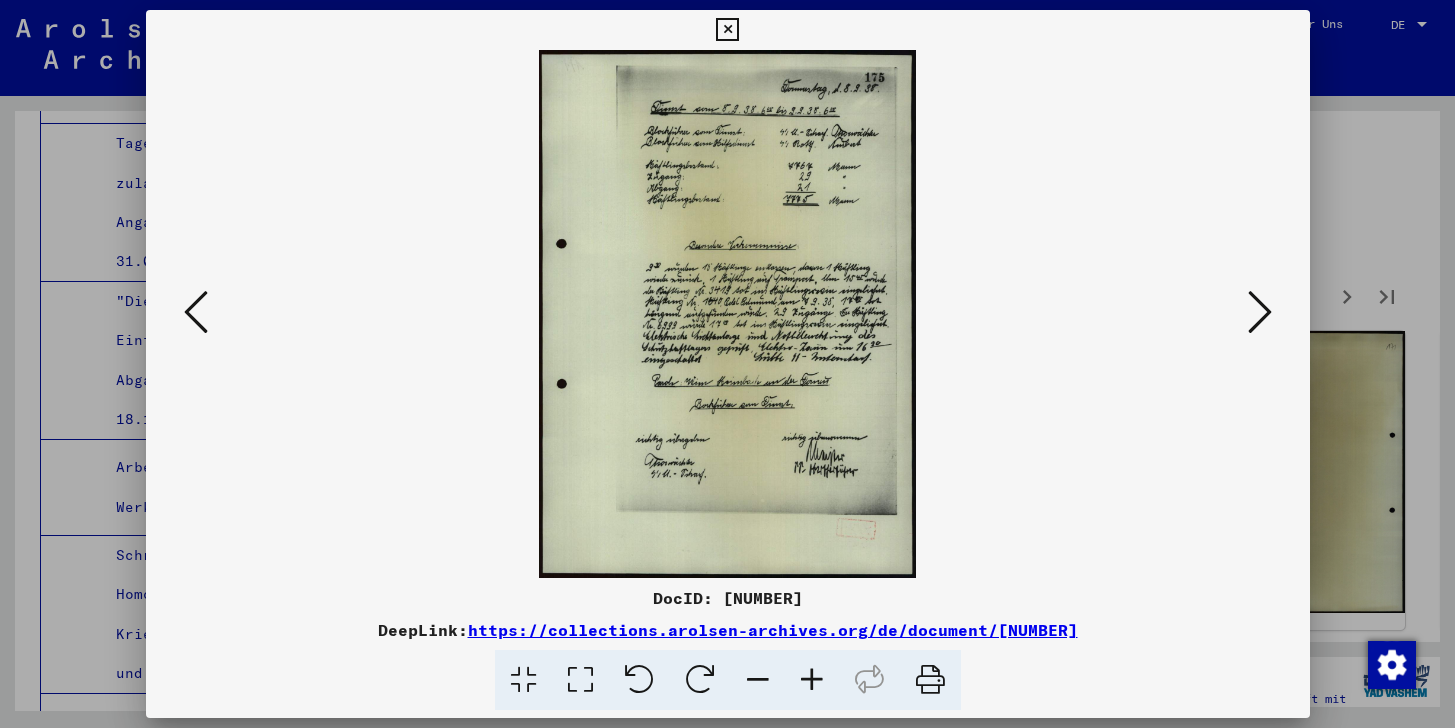click at bounding box center (1260, 312) 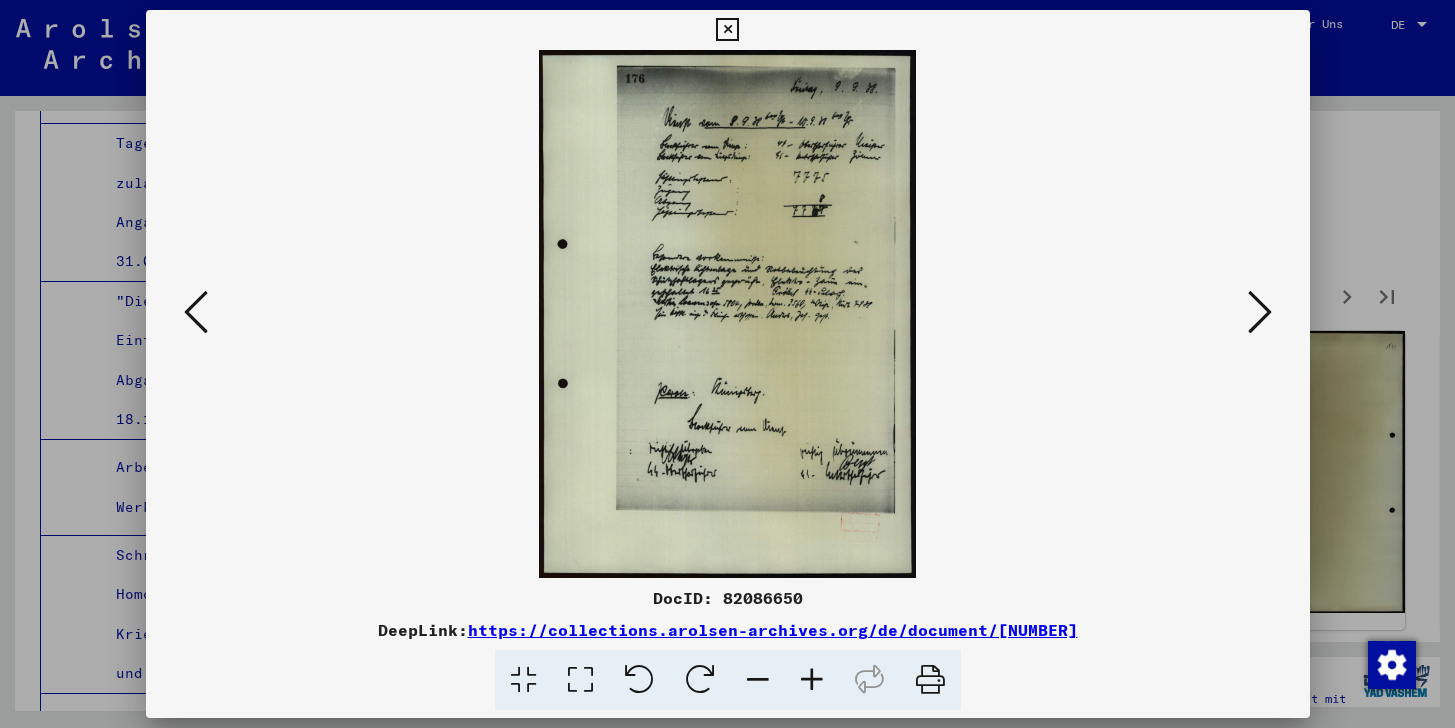 click at bounding box center (1260, 312) 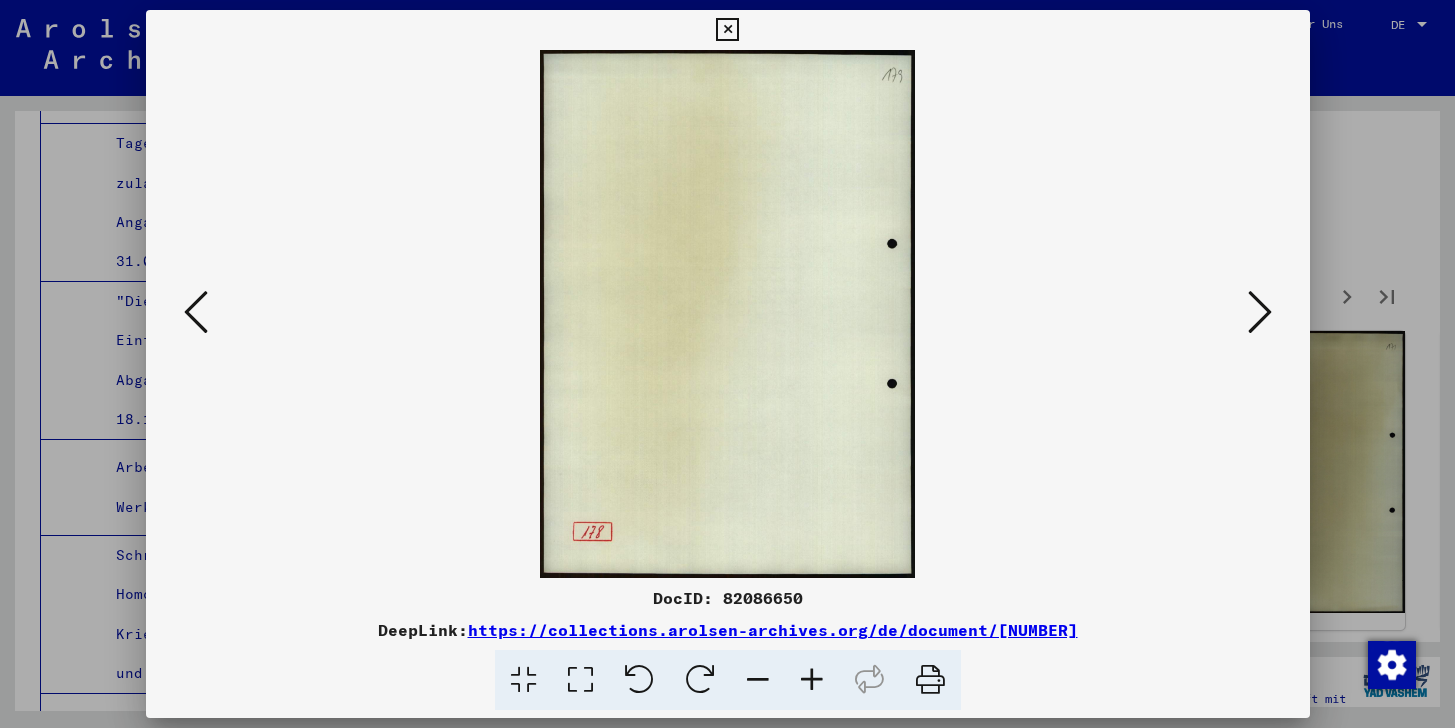 click at bounding box center [1260, 312] 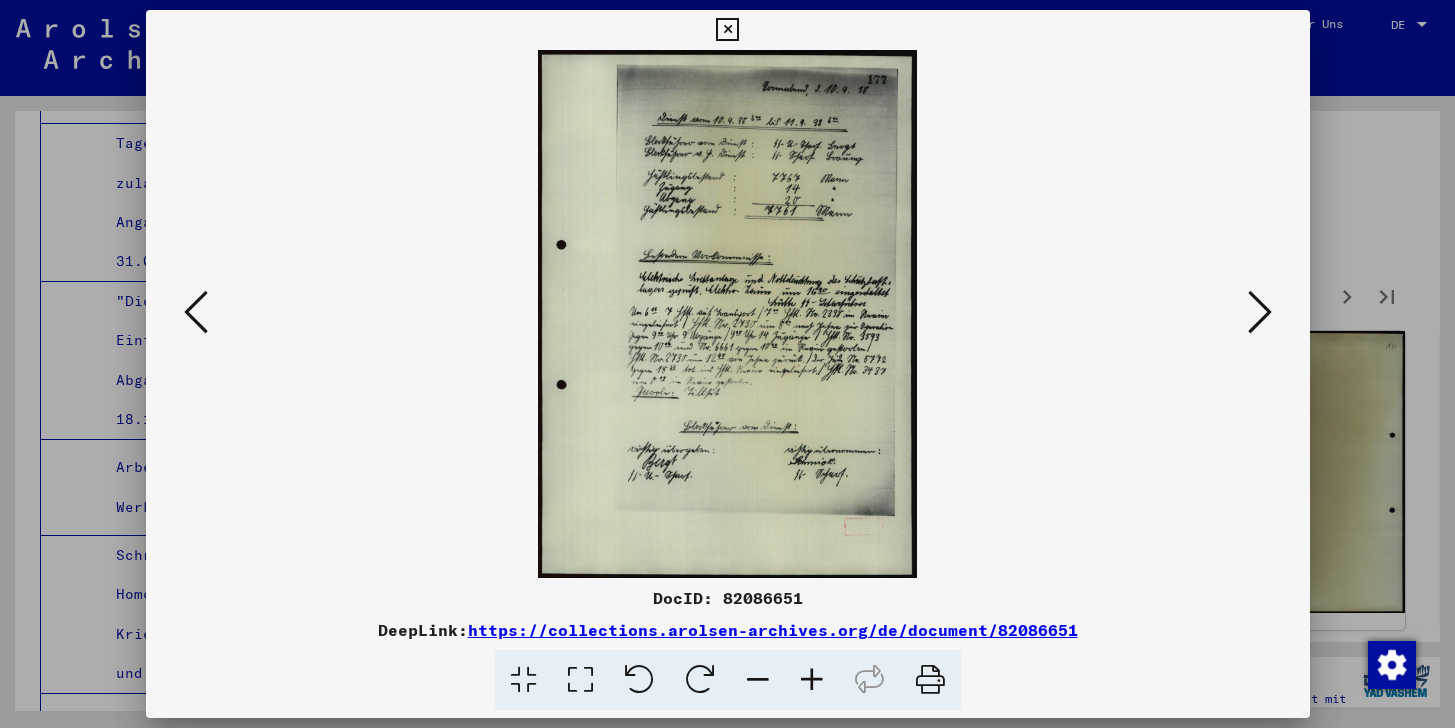 click at bounding box center (1260, 312) 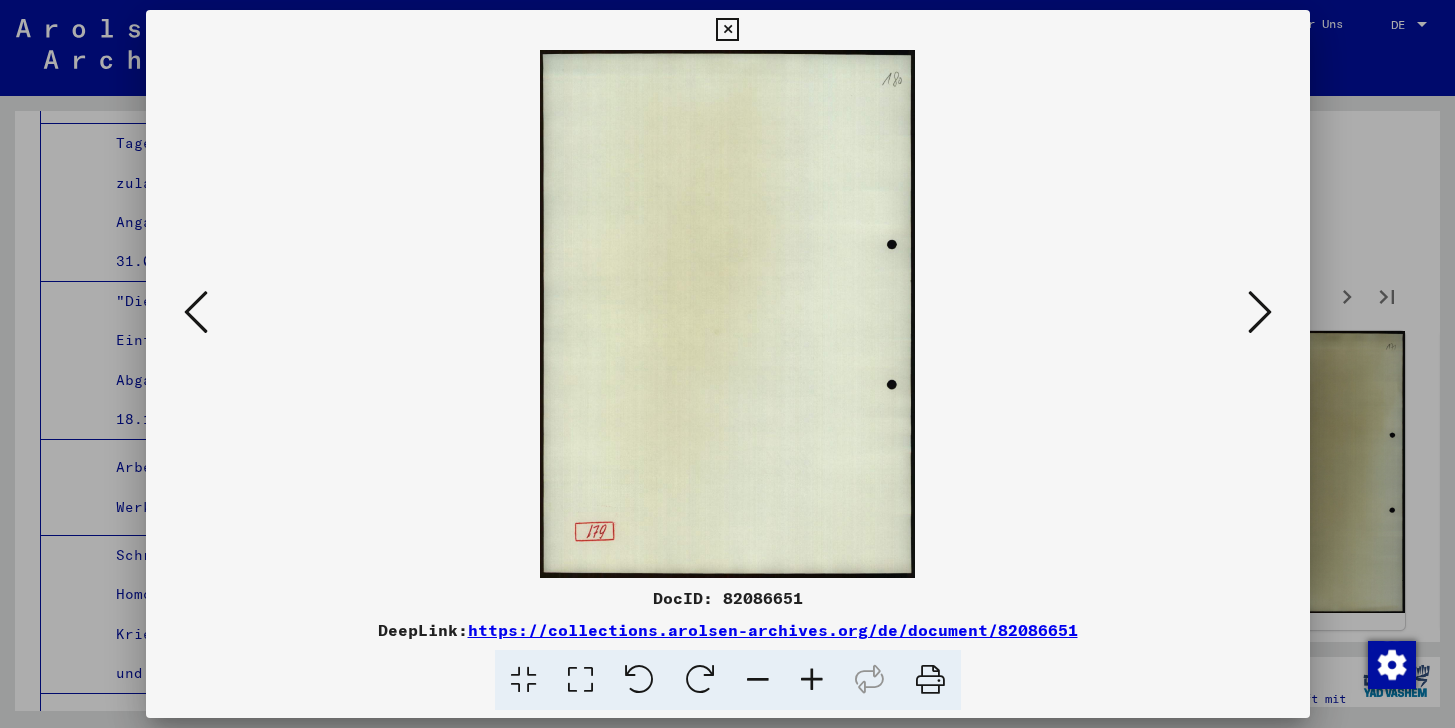 click at bounding box center (1260, 312) 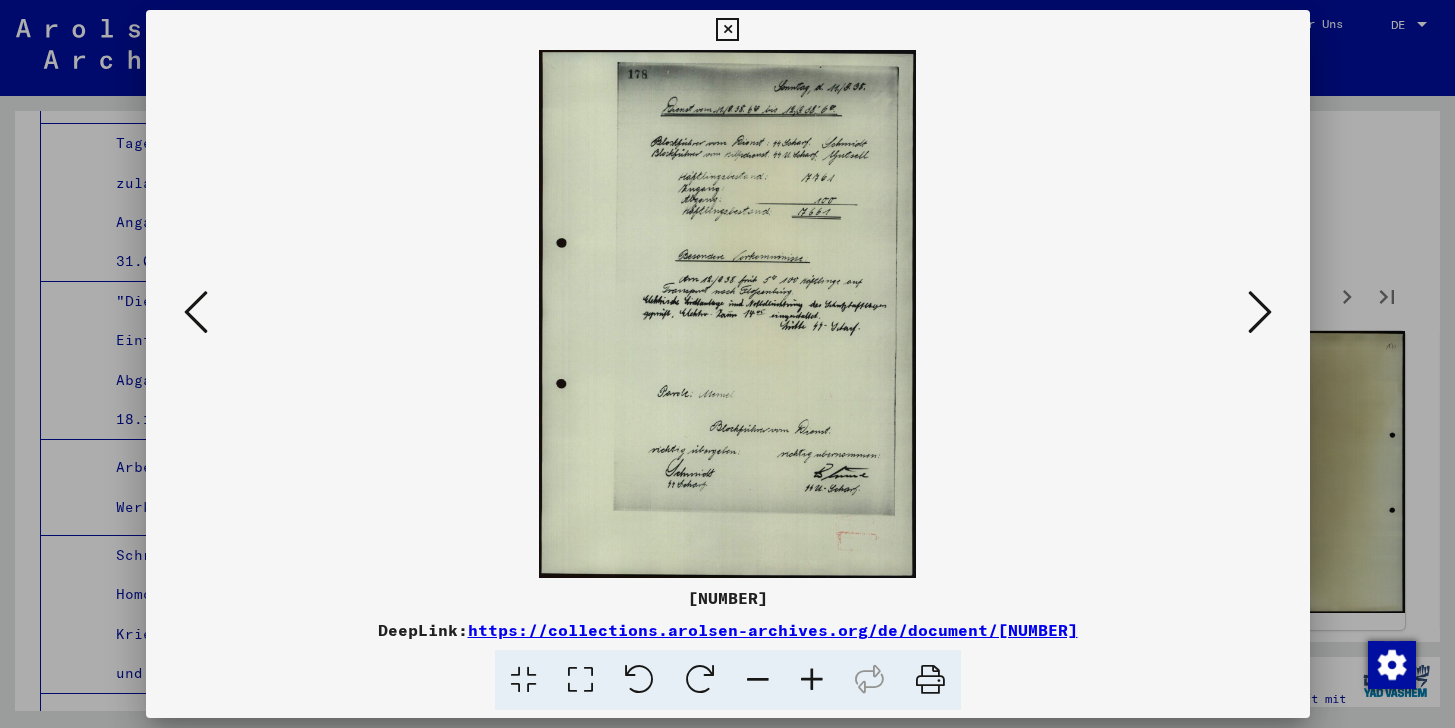 click at bounding box center (1260, 313) 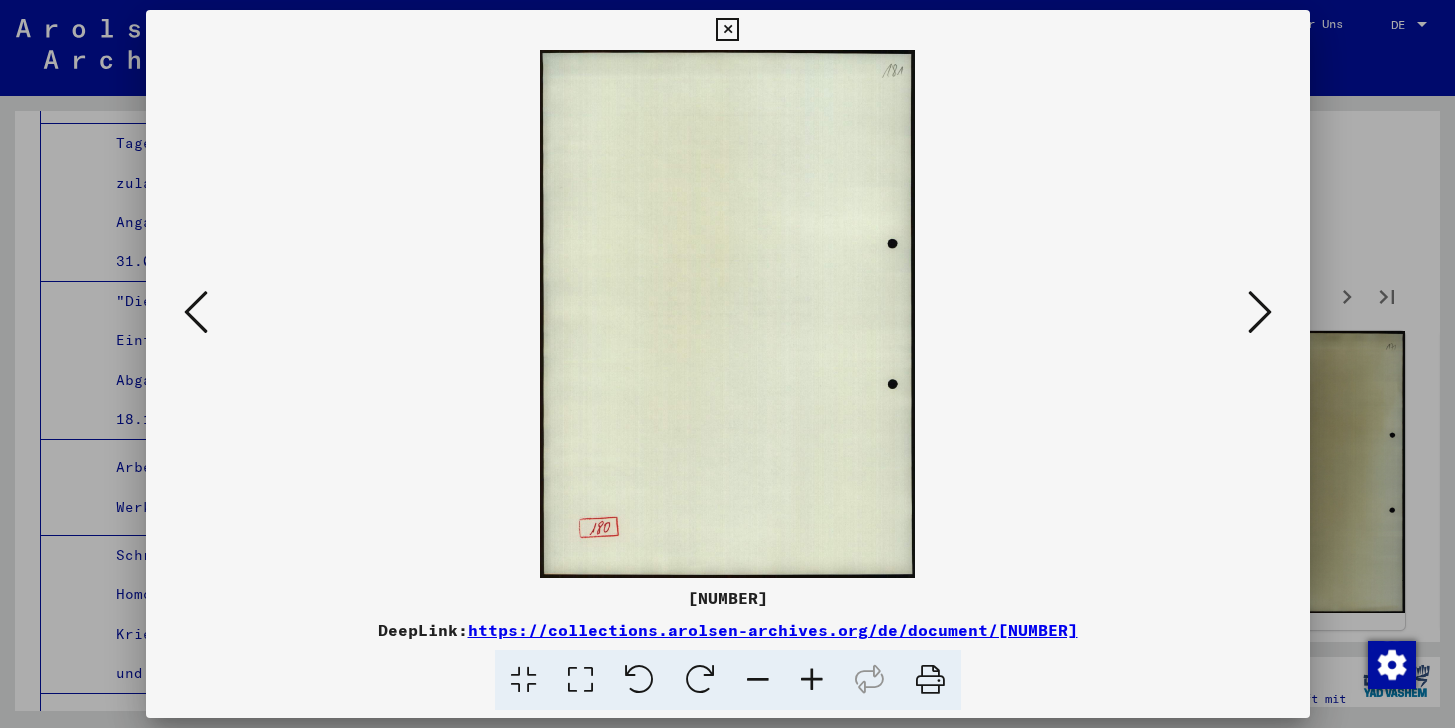 click at bounding box center (1260, 313) 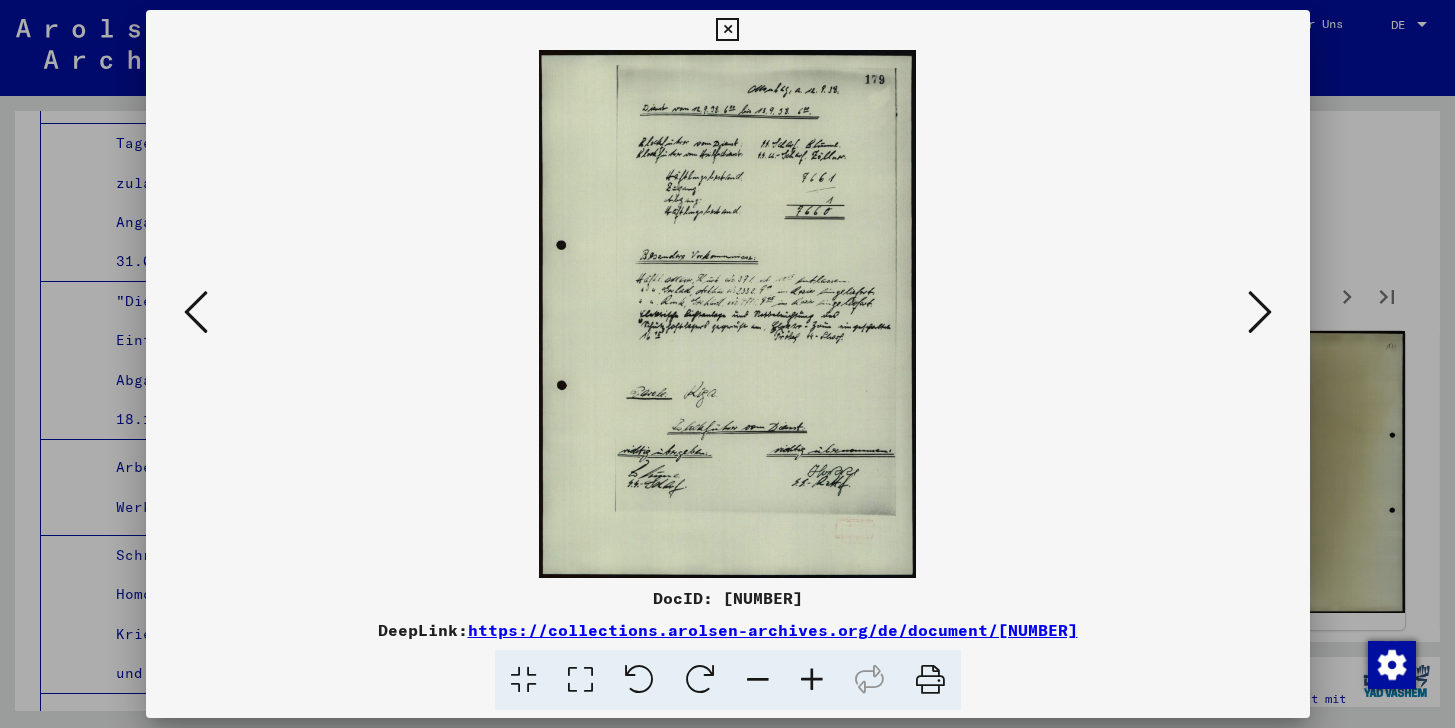 click at bounding box center [1260, 312] 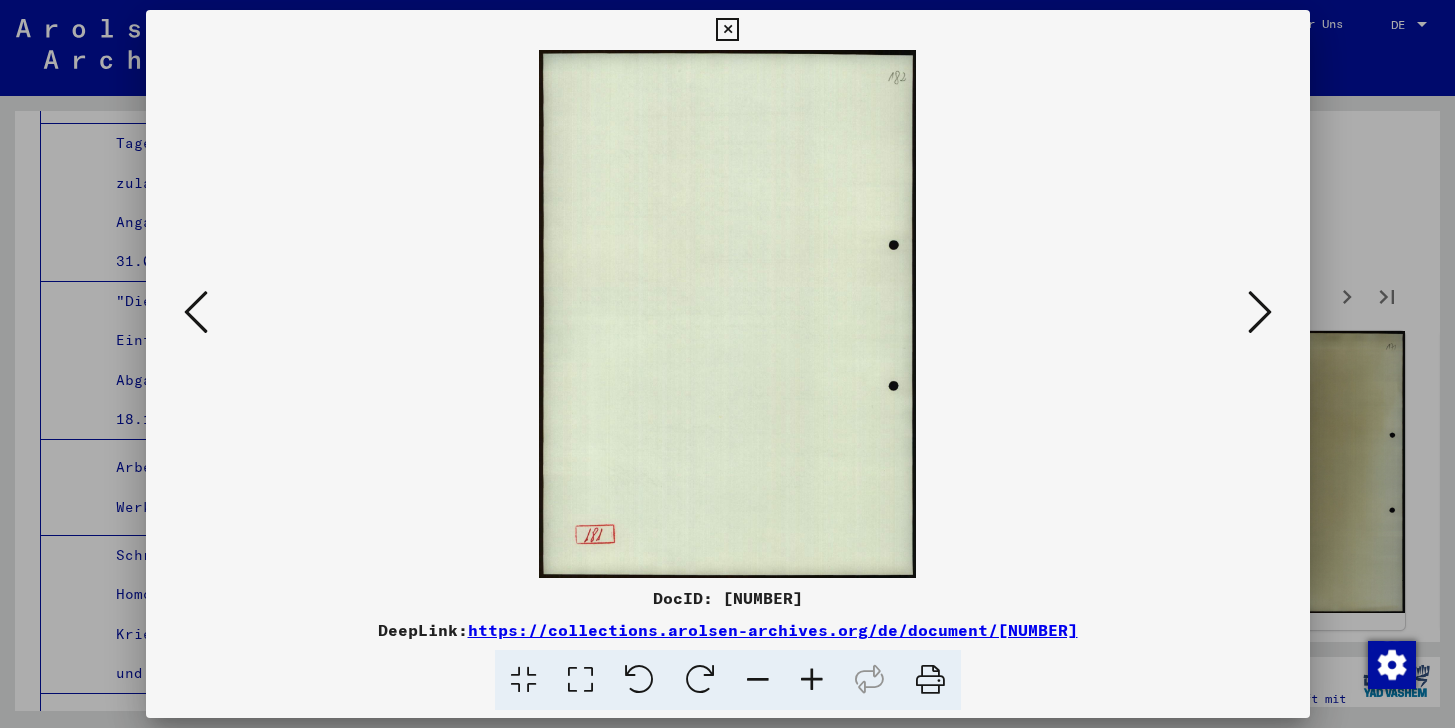 click at bounding box center [1260, 312] 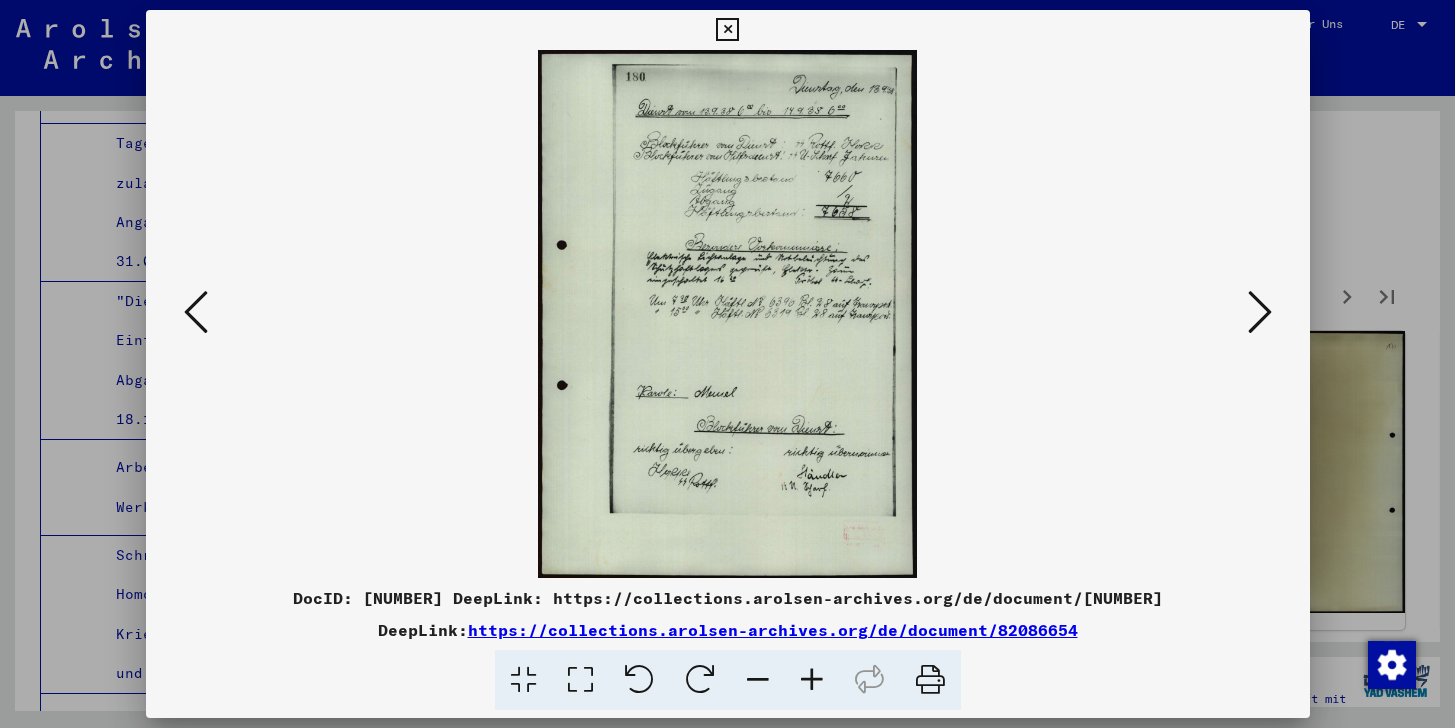 click at bounding box center (1260, 312) 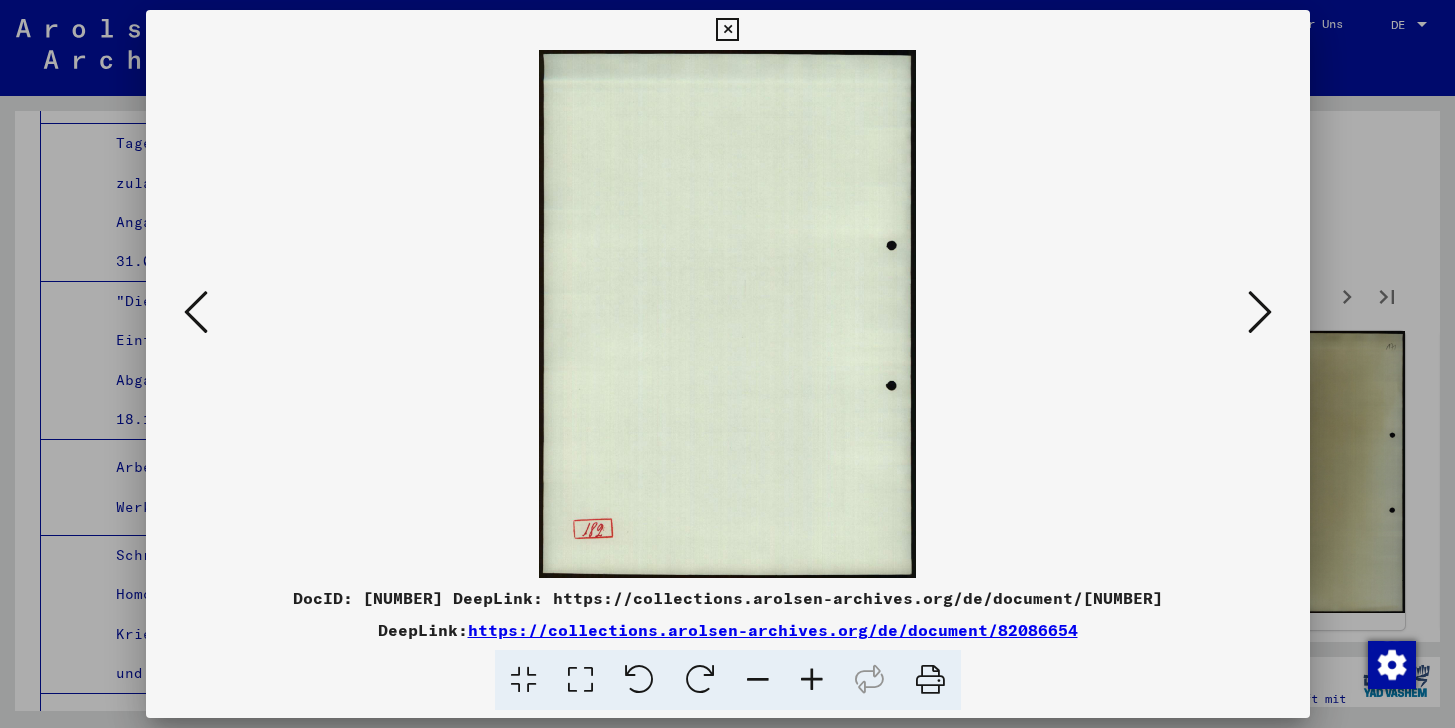 click at bounding box center [1260, 312] 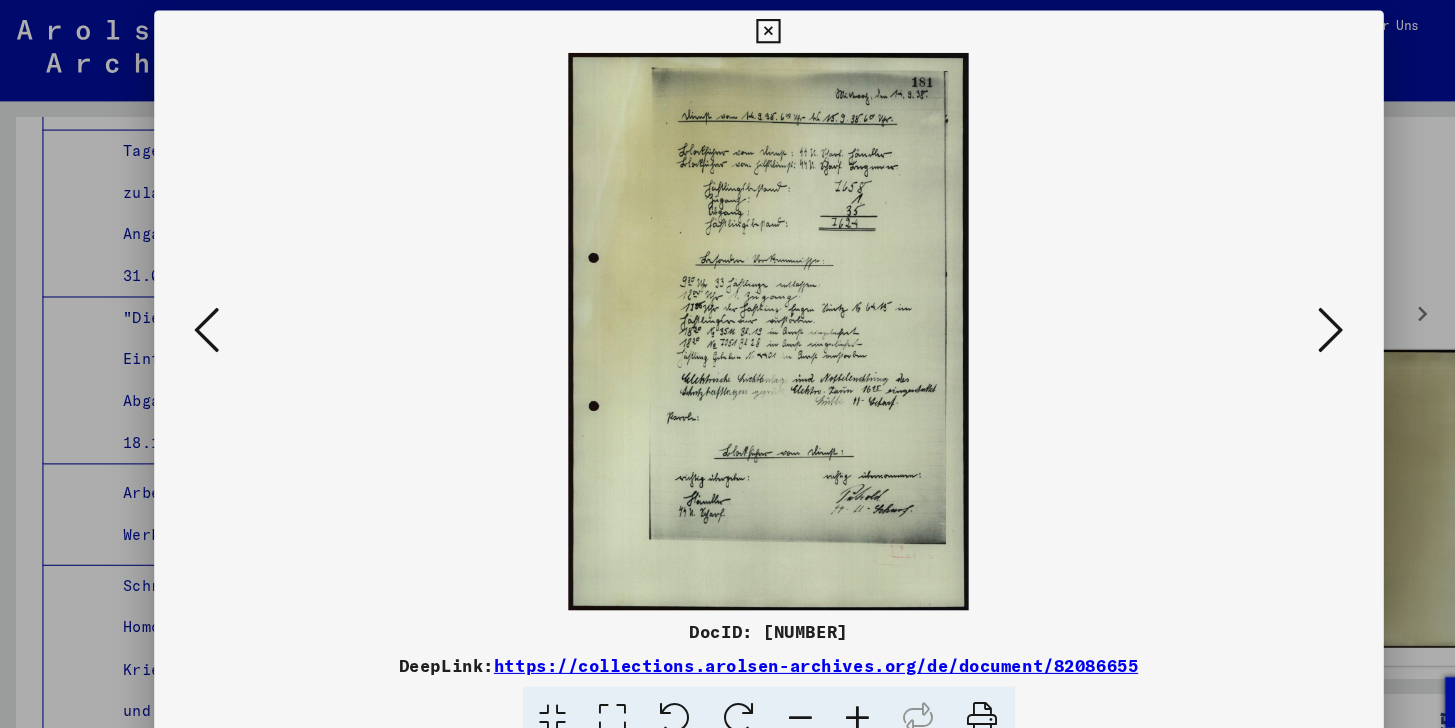 click at bounding box center [1260, 313] 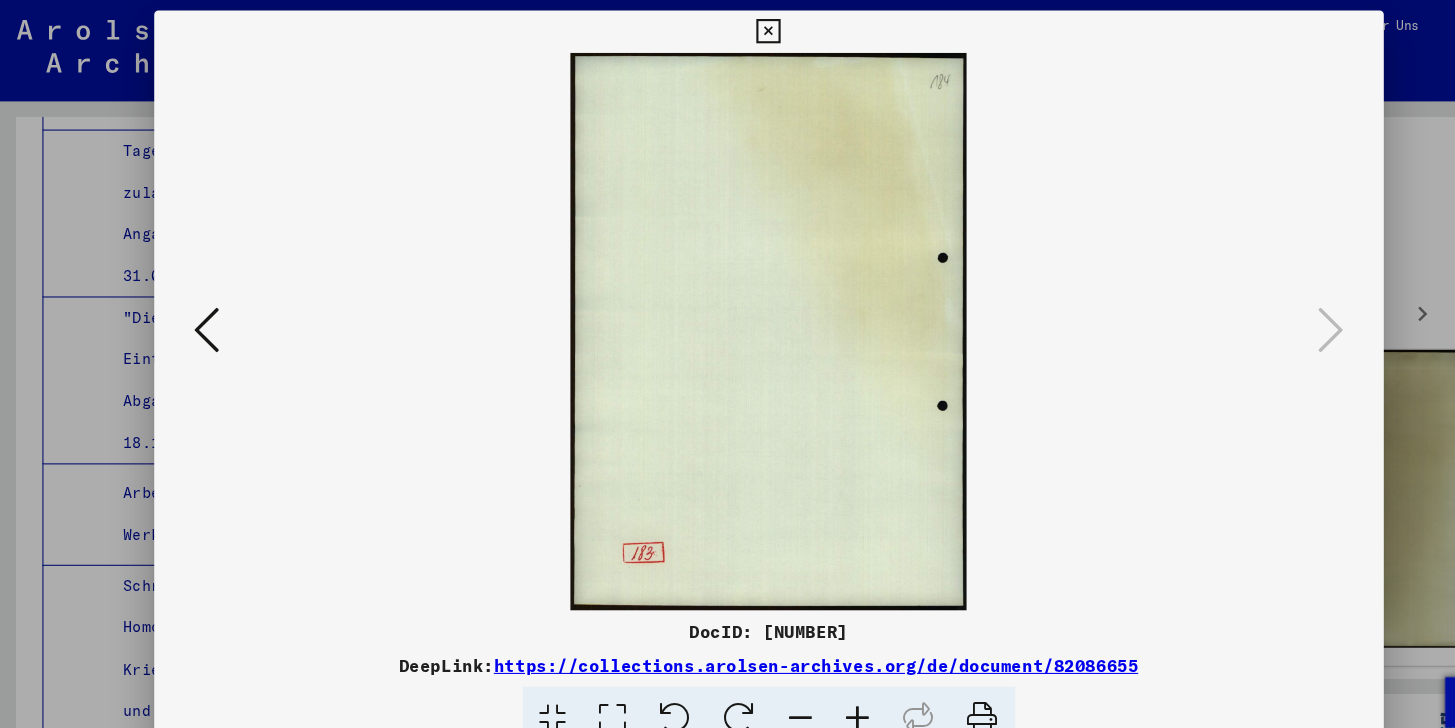 click at bounding box center (727, 30) 